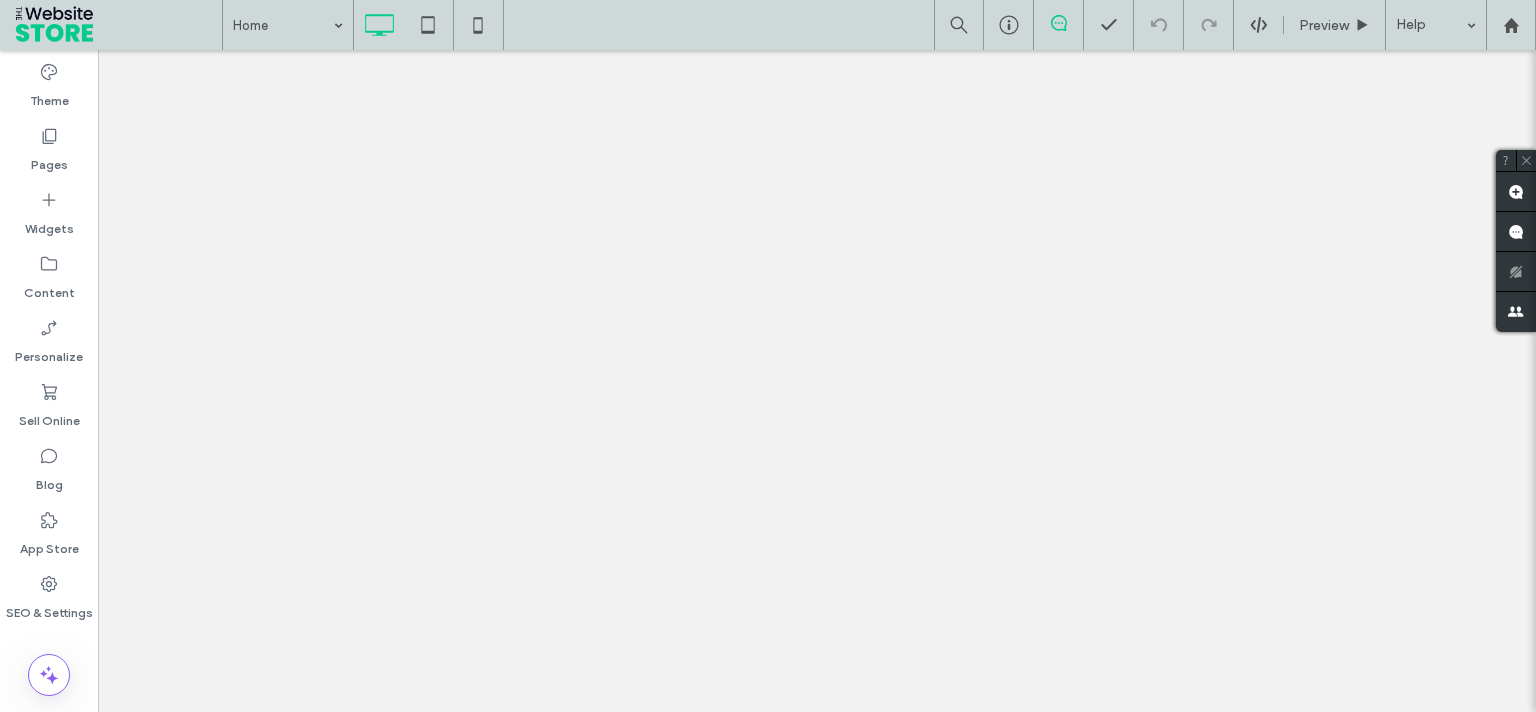 scroll, scrollTop: 0, scrollLeft: 0, axis: both 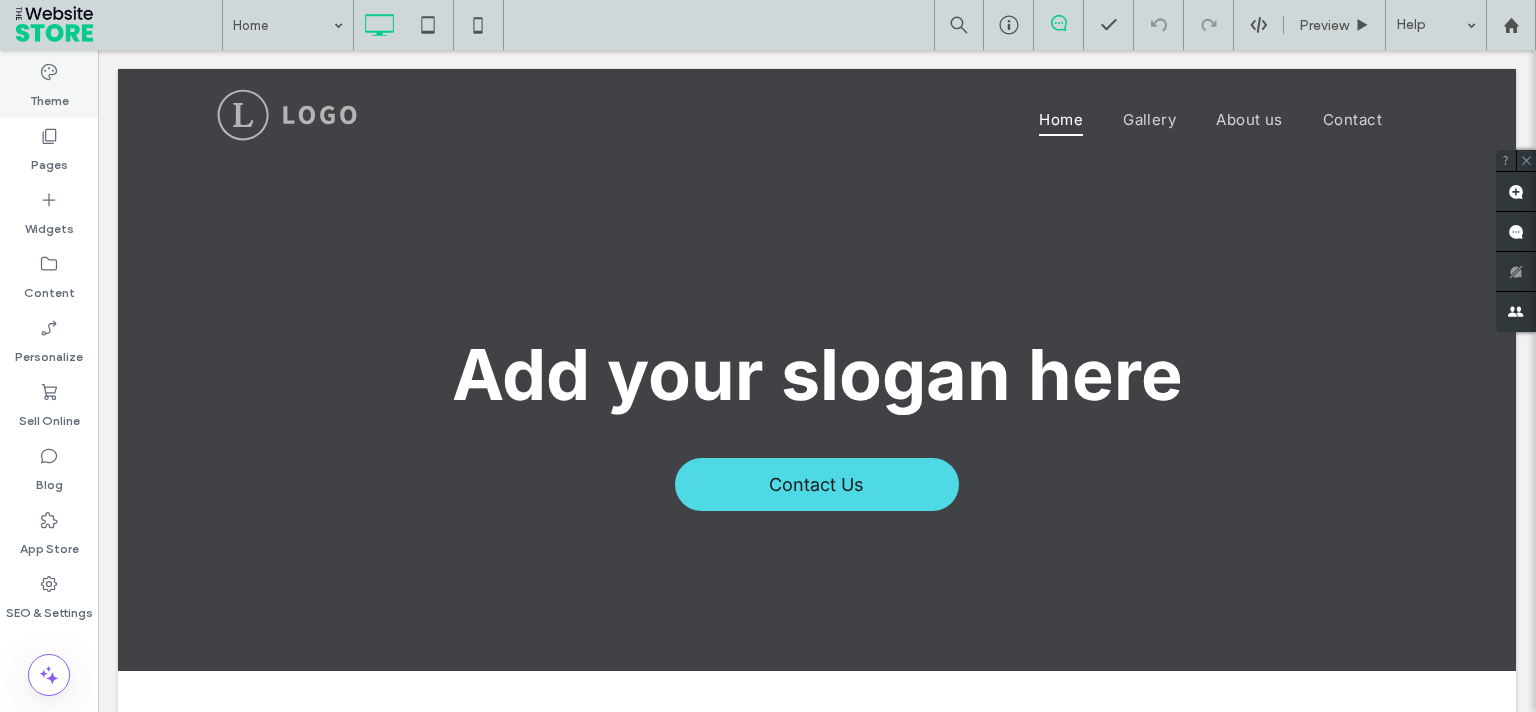 click 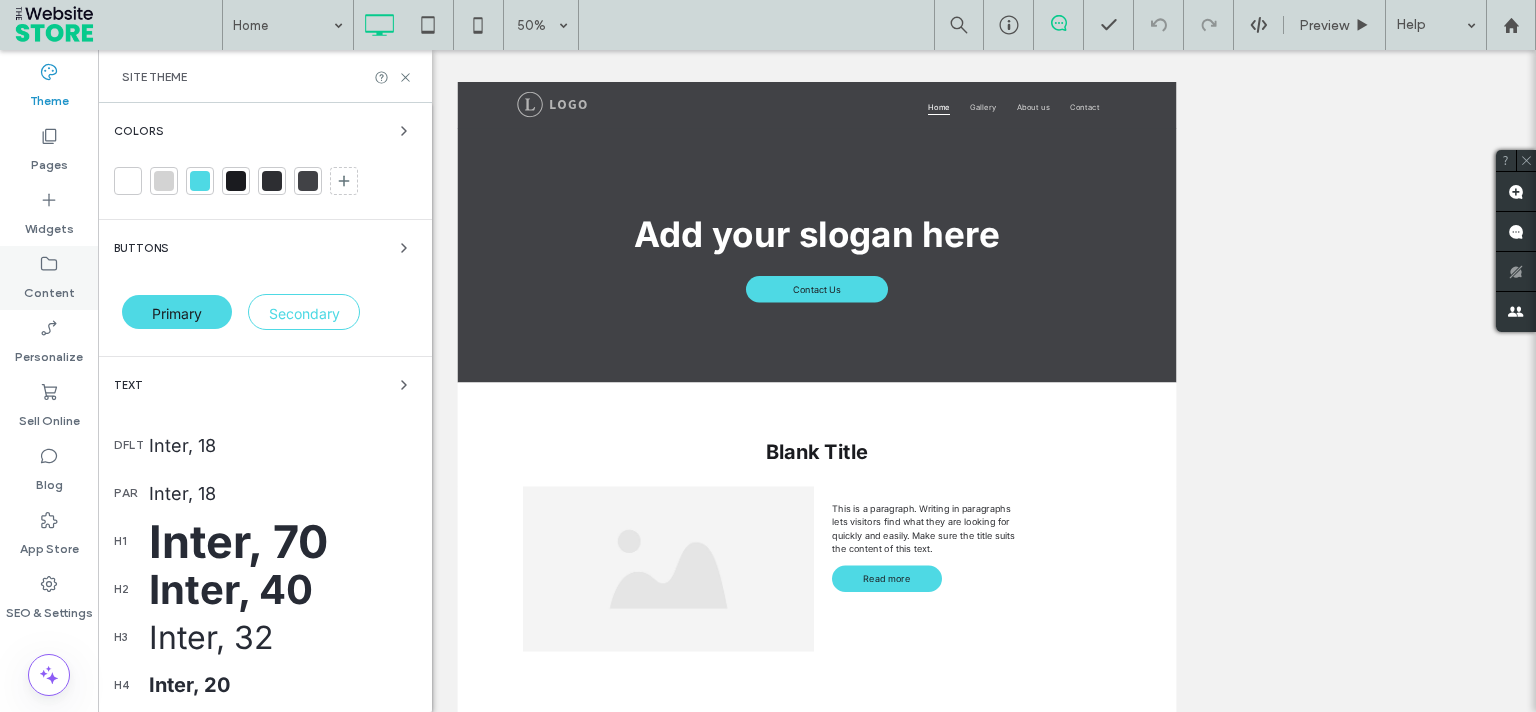 click on "Content" at bounding box center (49, 288) 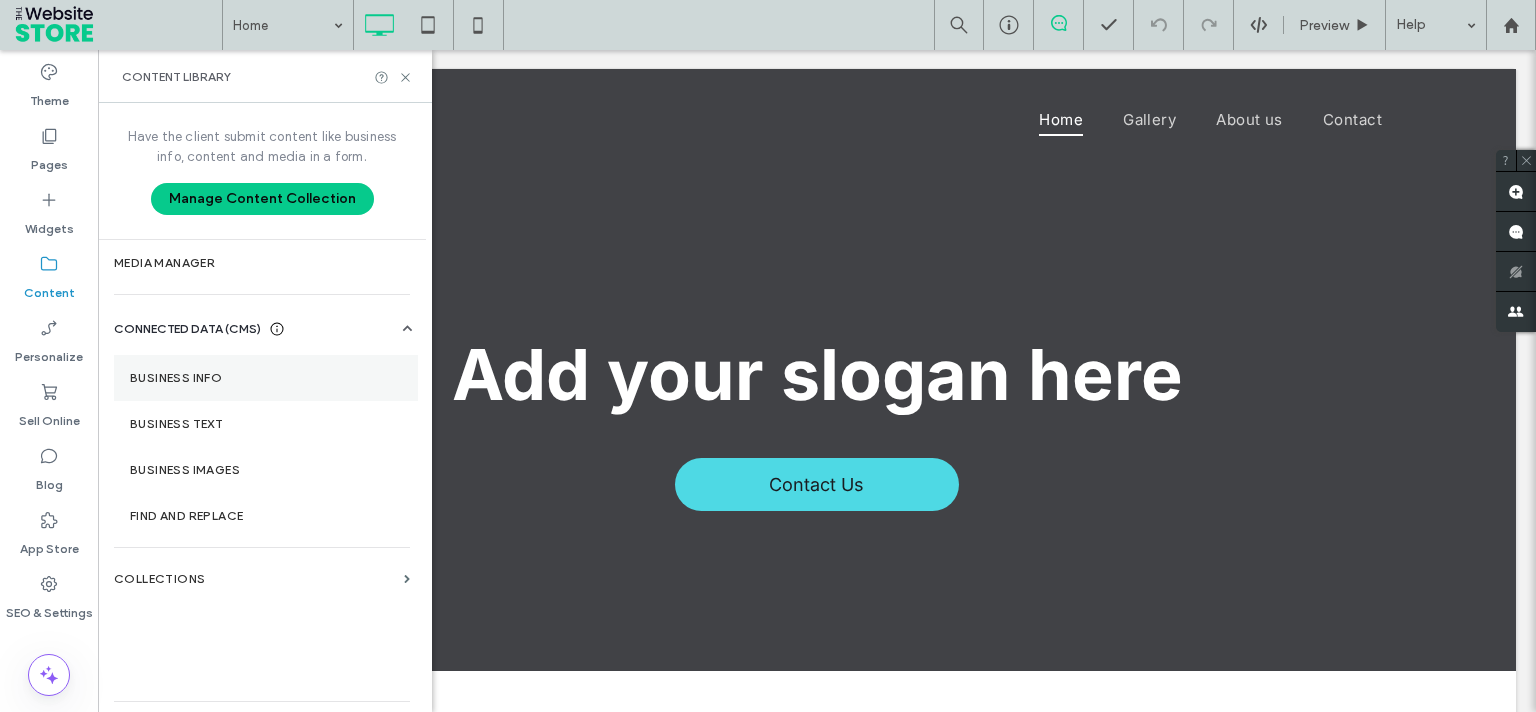 click on "Business Info" at bounding box center [266, 378] 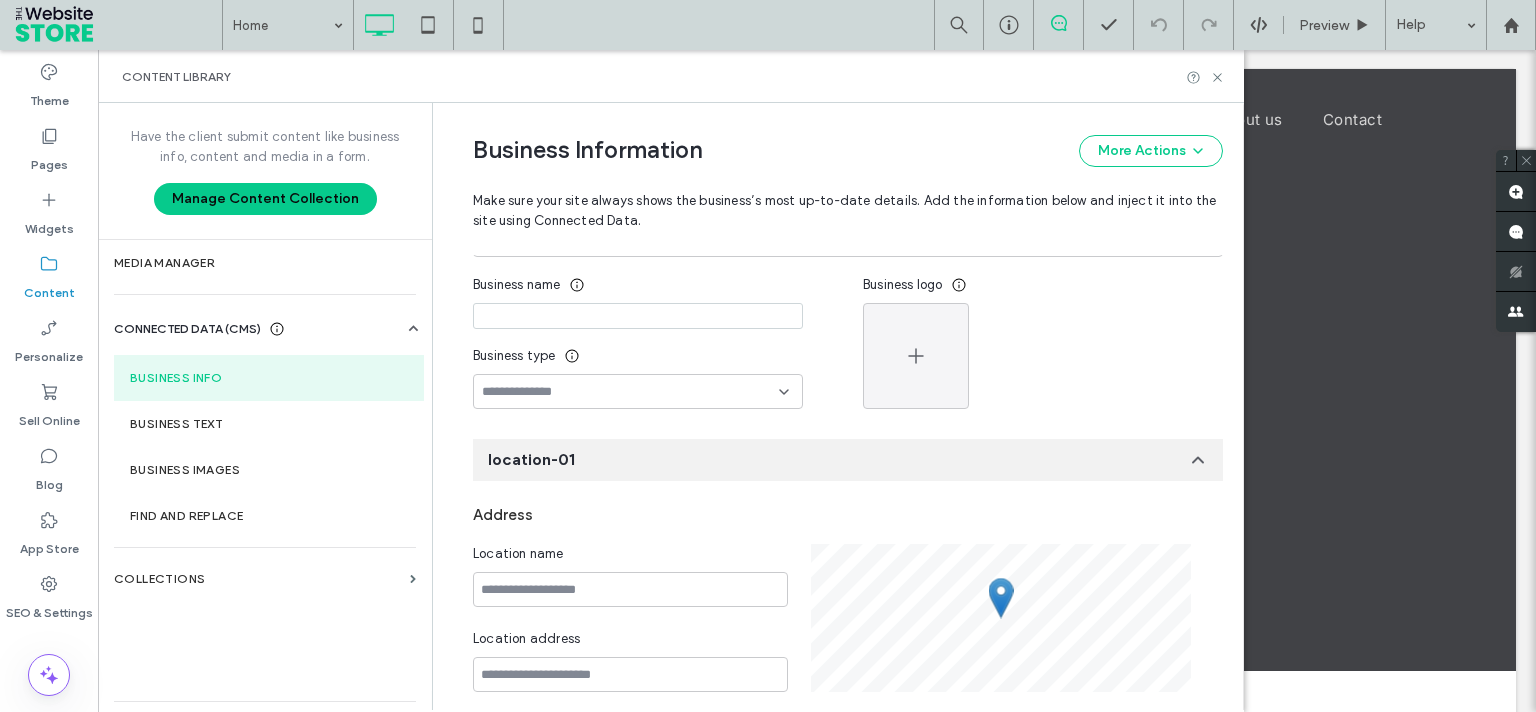 scroll, scrollTop: 0, scrollLeft: 0, axis: both 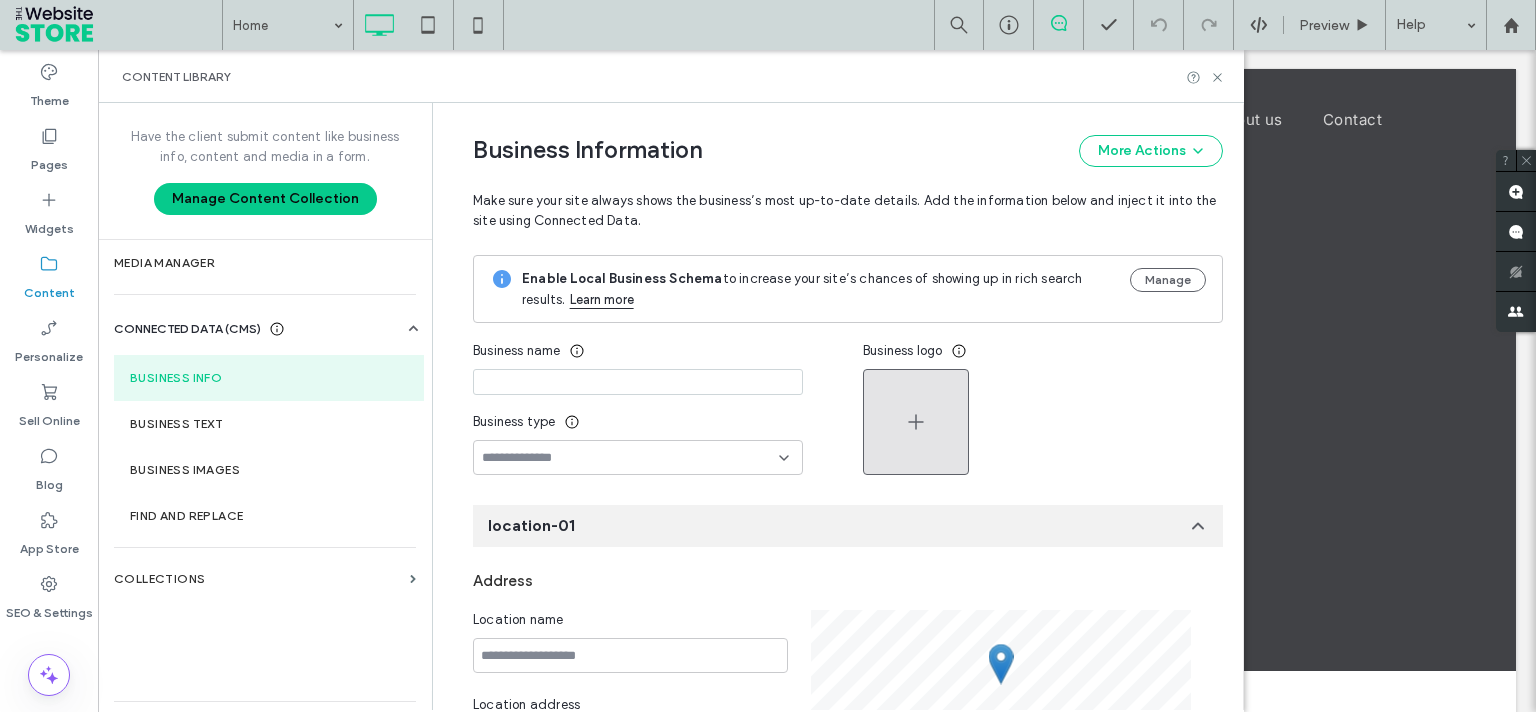 click at bounding box center (916, 422) 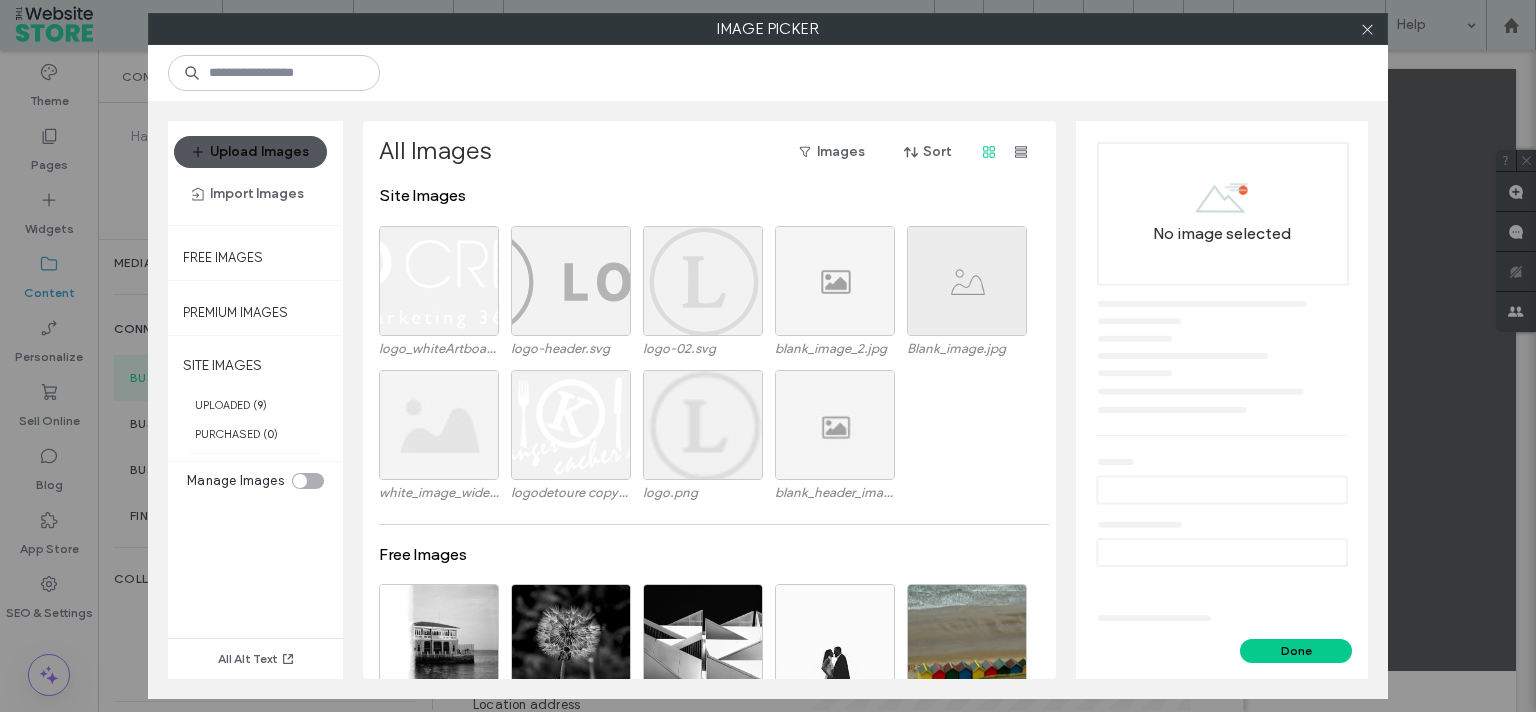 click on "Upload Images" at bounding box center (250, 152) 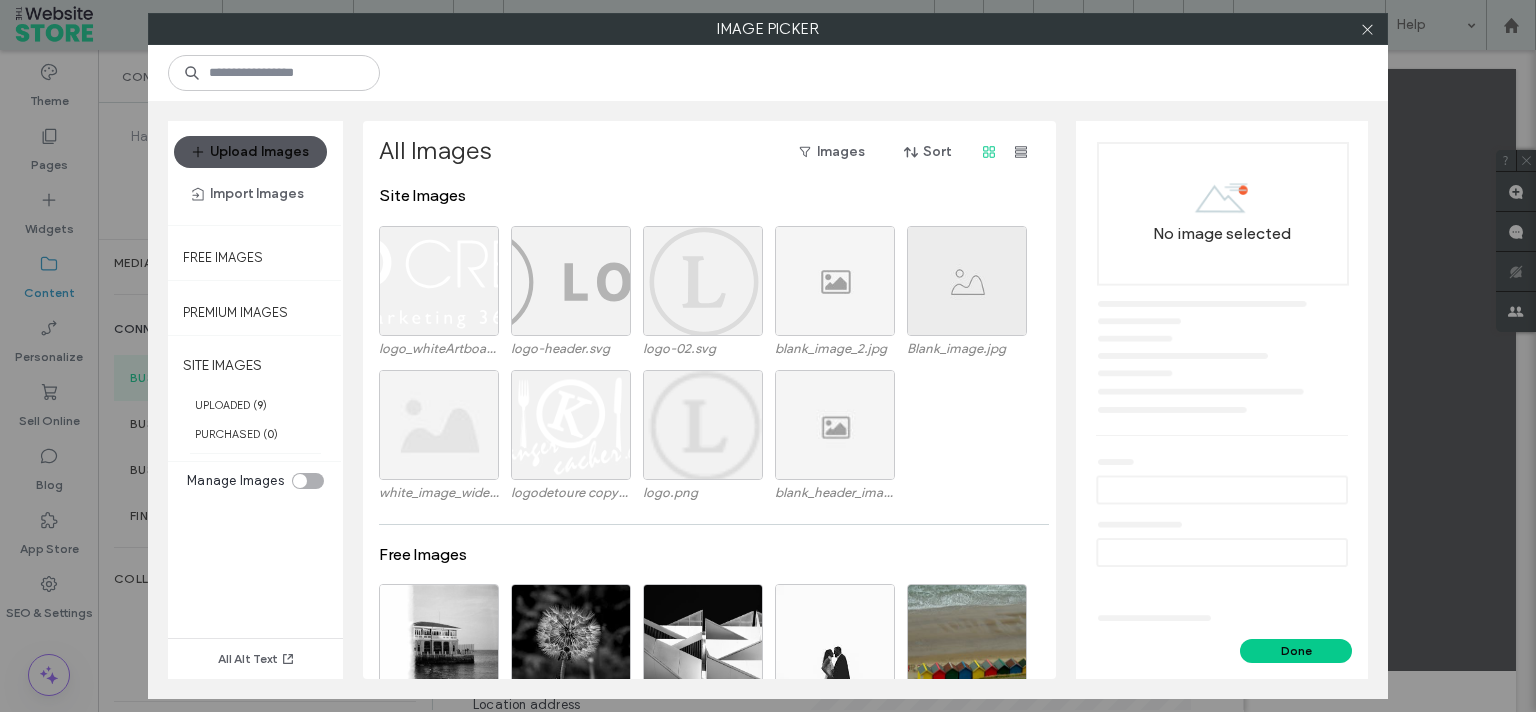 click on "Upload Images" at bounding box center [250, 152] 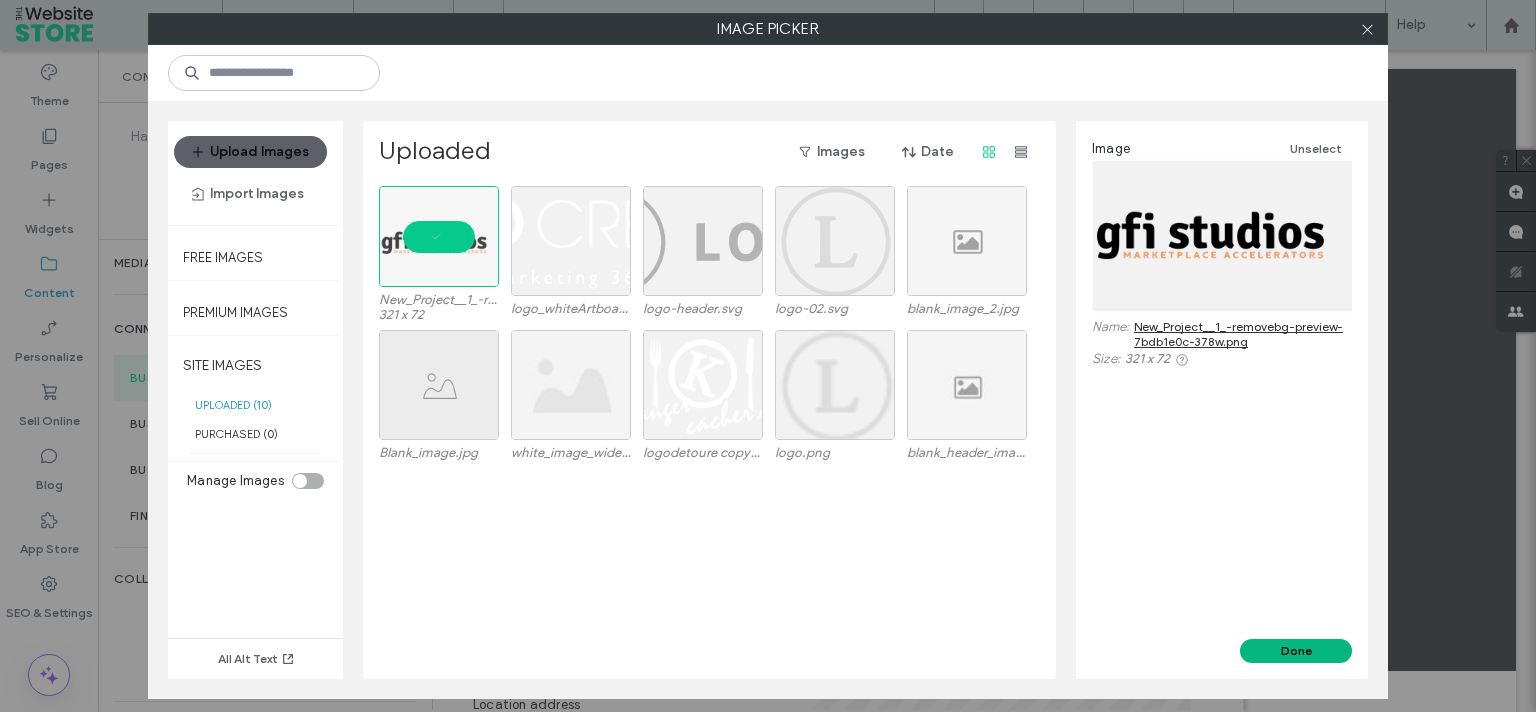 click on "Done" at bounding box center (1296, 651) 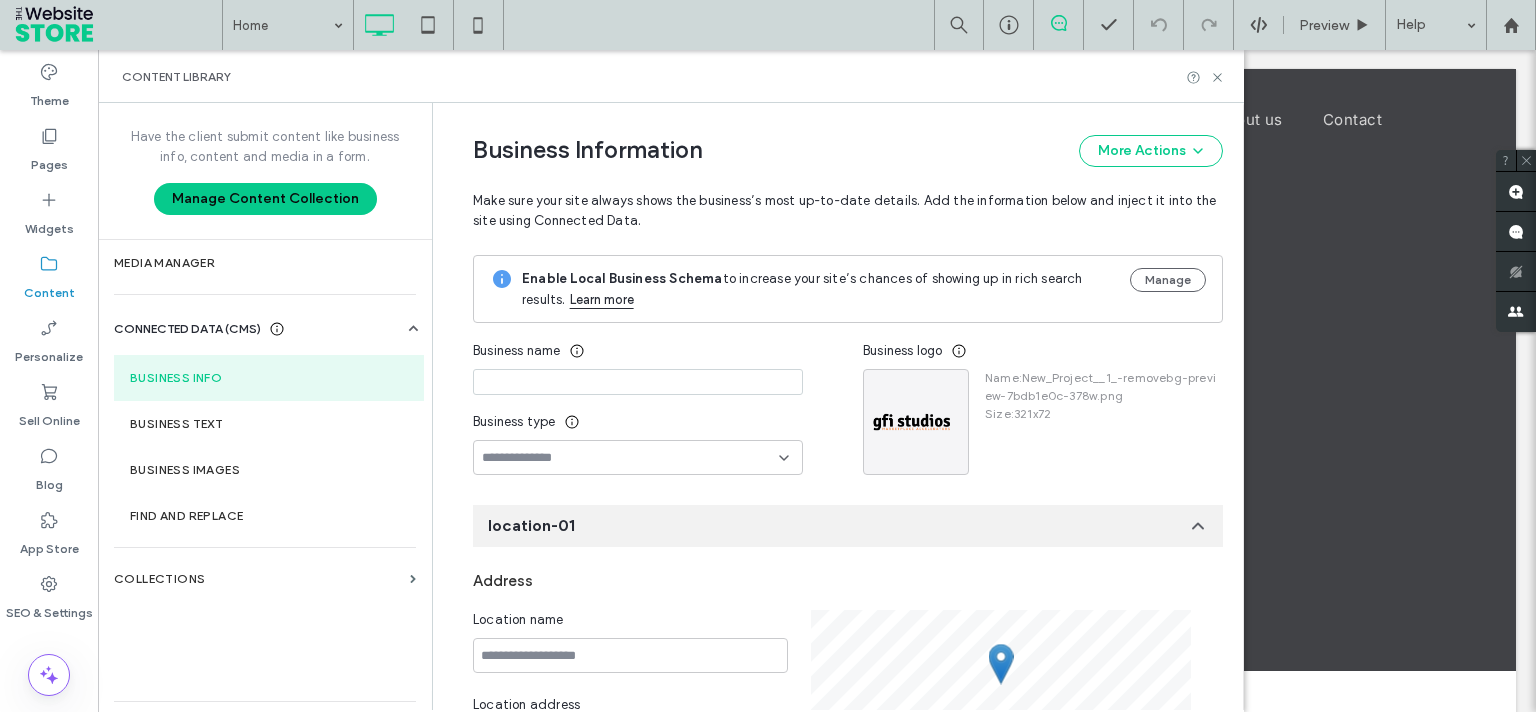 click at bounding box center (638, 382) 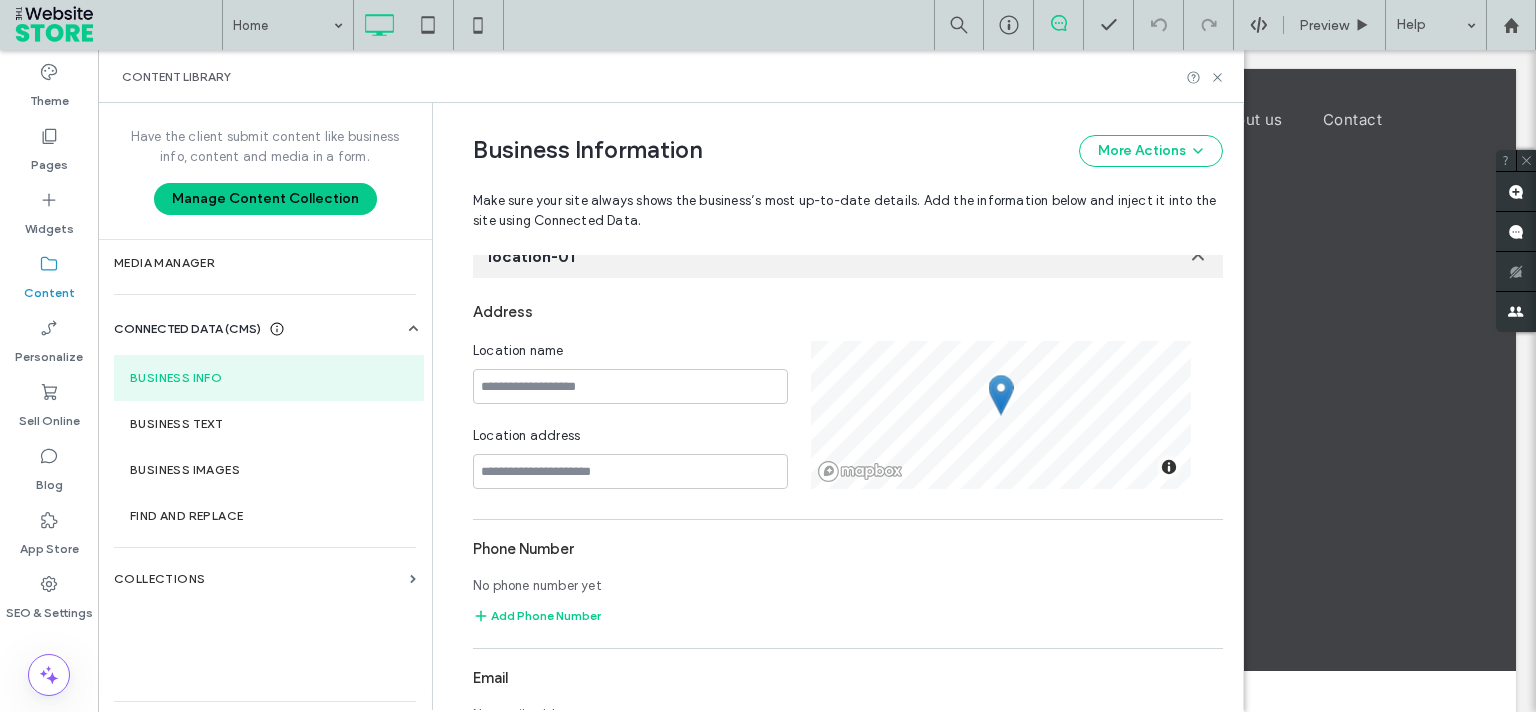 scroll, scrollTop: 257, scrollLeft: 0, axis: vertical 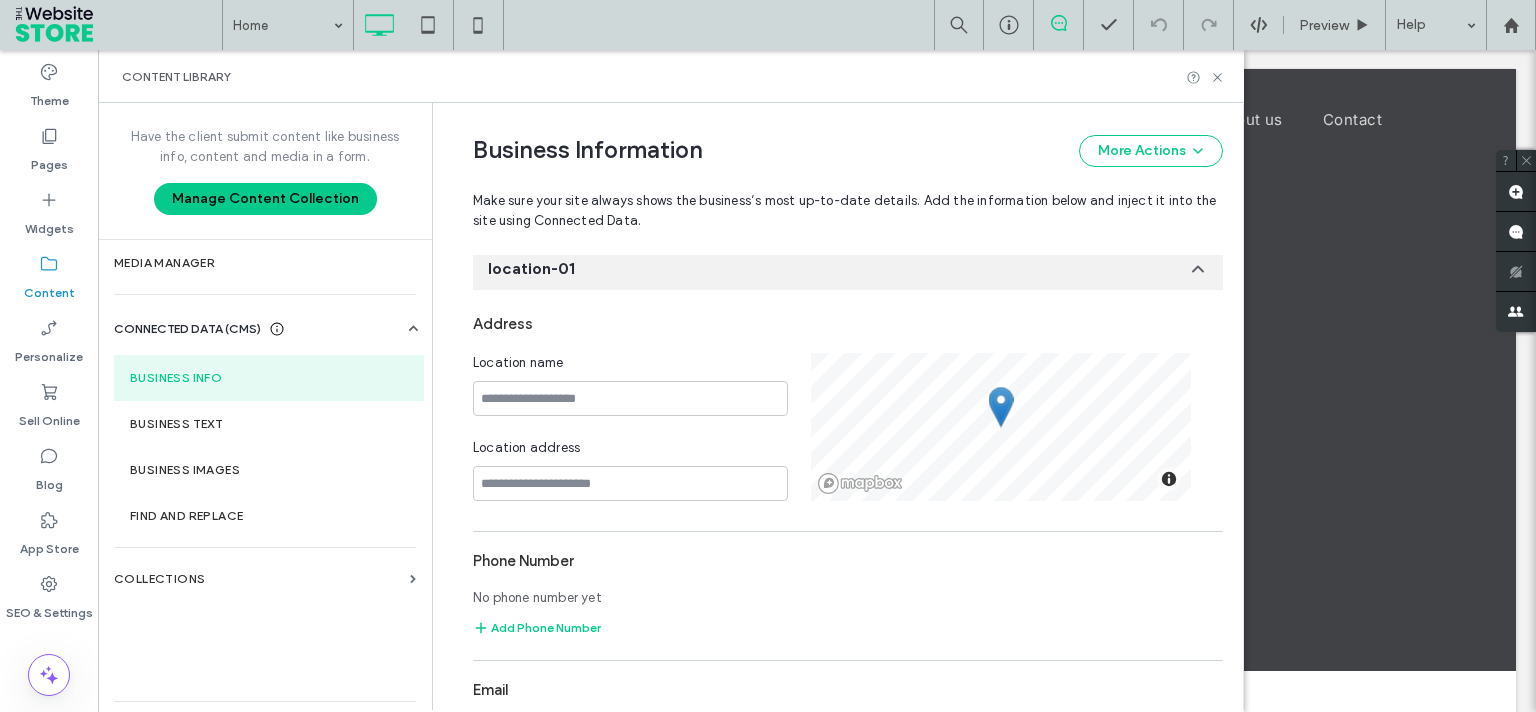 type on "**********" 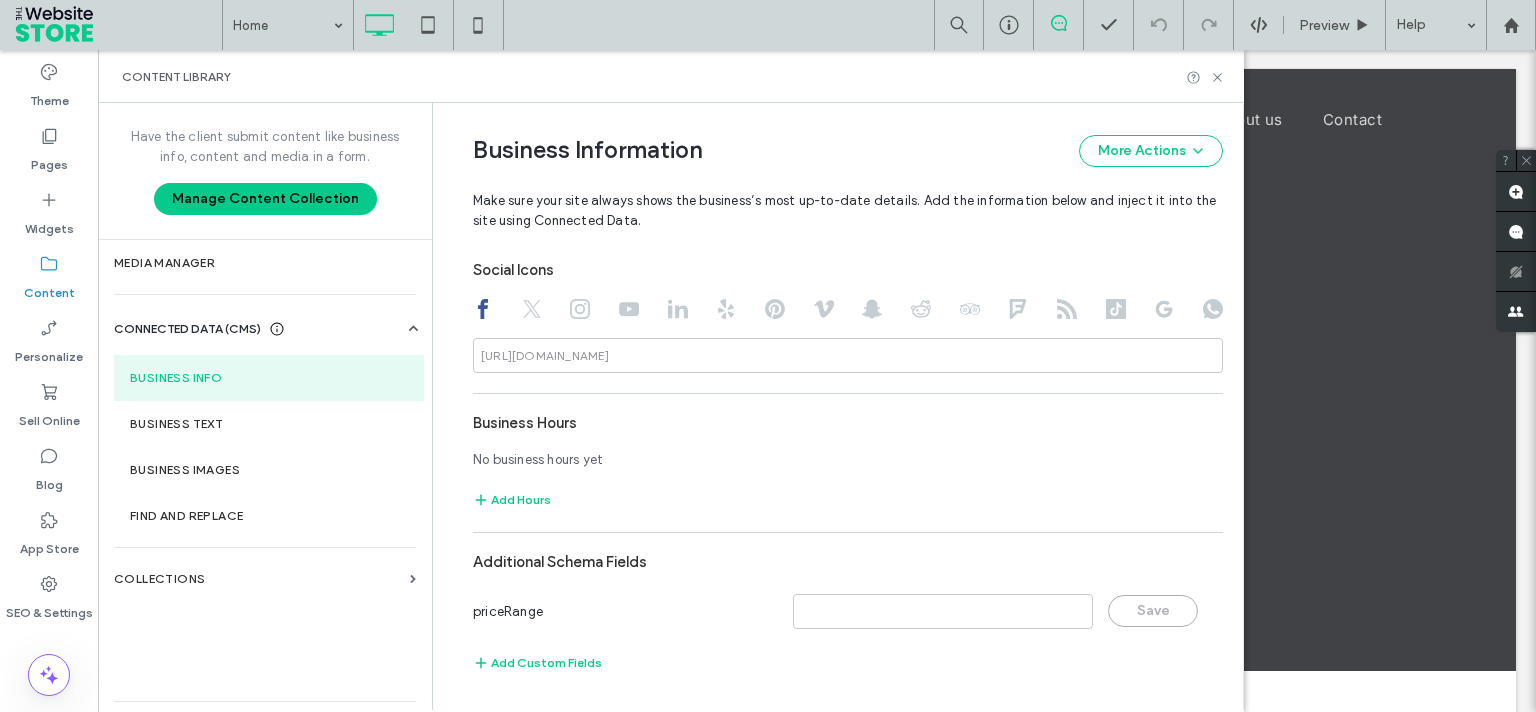 scroll, scrollTop: 0, scrollLeft: 0, axis: both 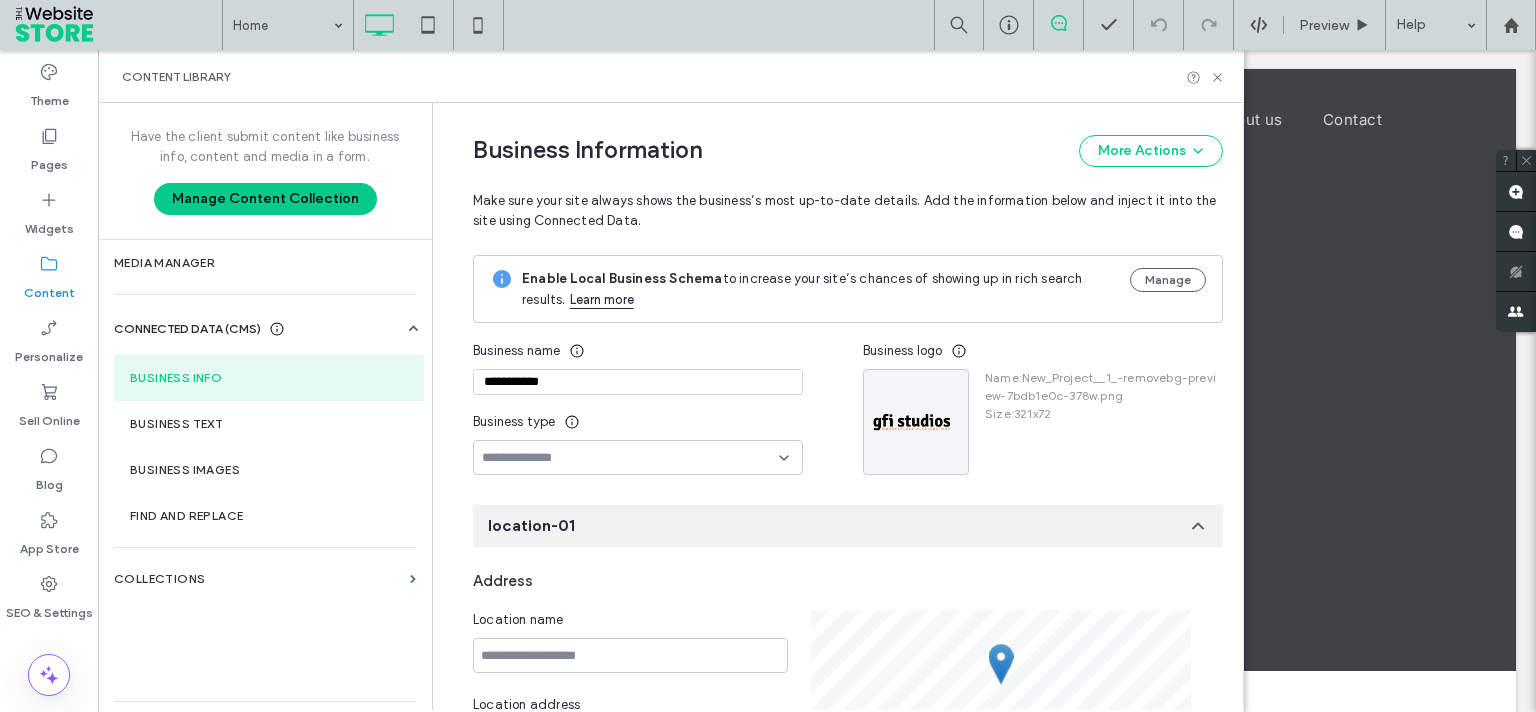 click on "Enable Local Business Schema  to increase your site’s chances of showing up in rich search results. Learn more" at bounding box center (818, 289) 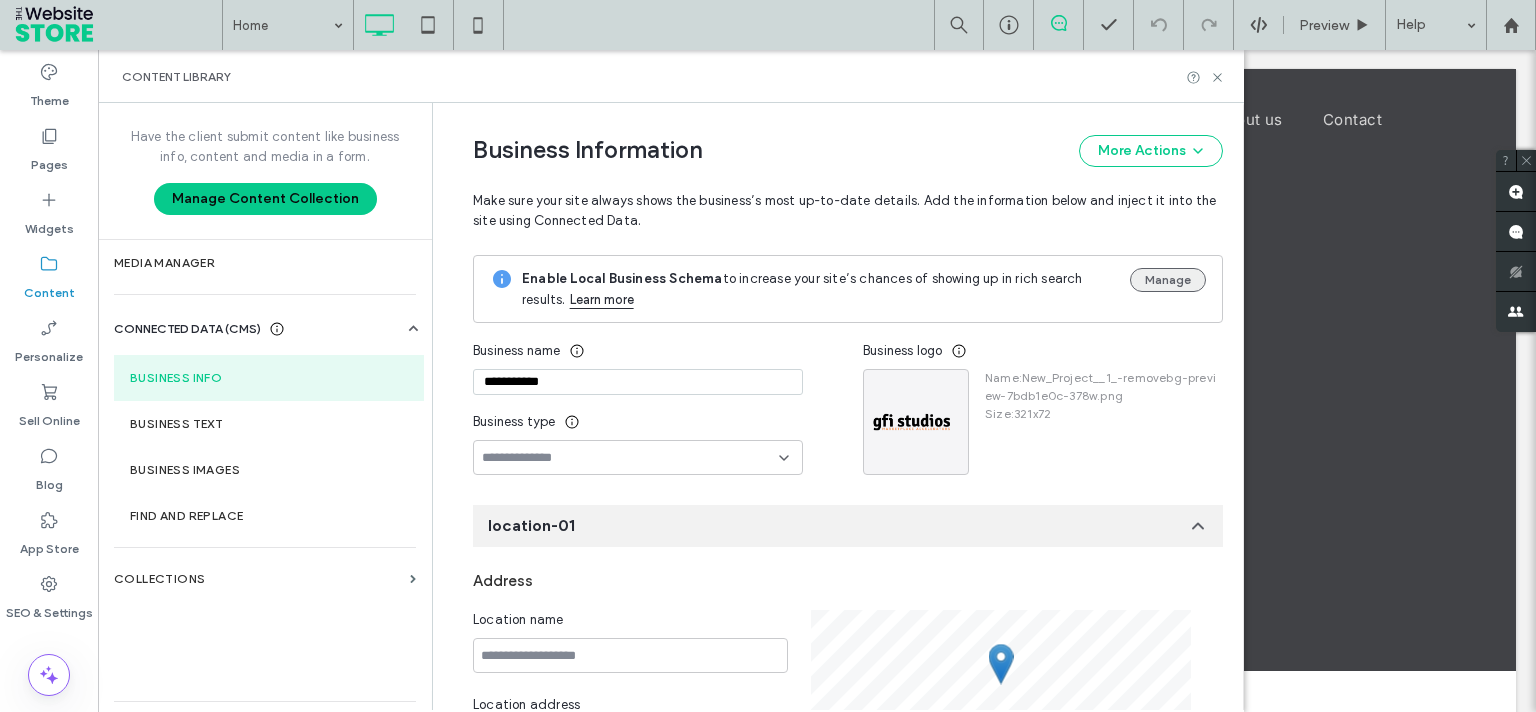 click on "Manage" at bounding box center [1168, 280] 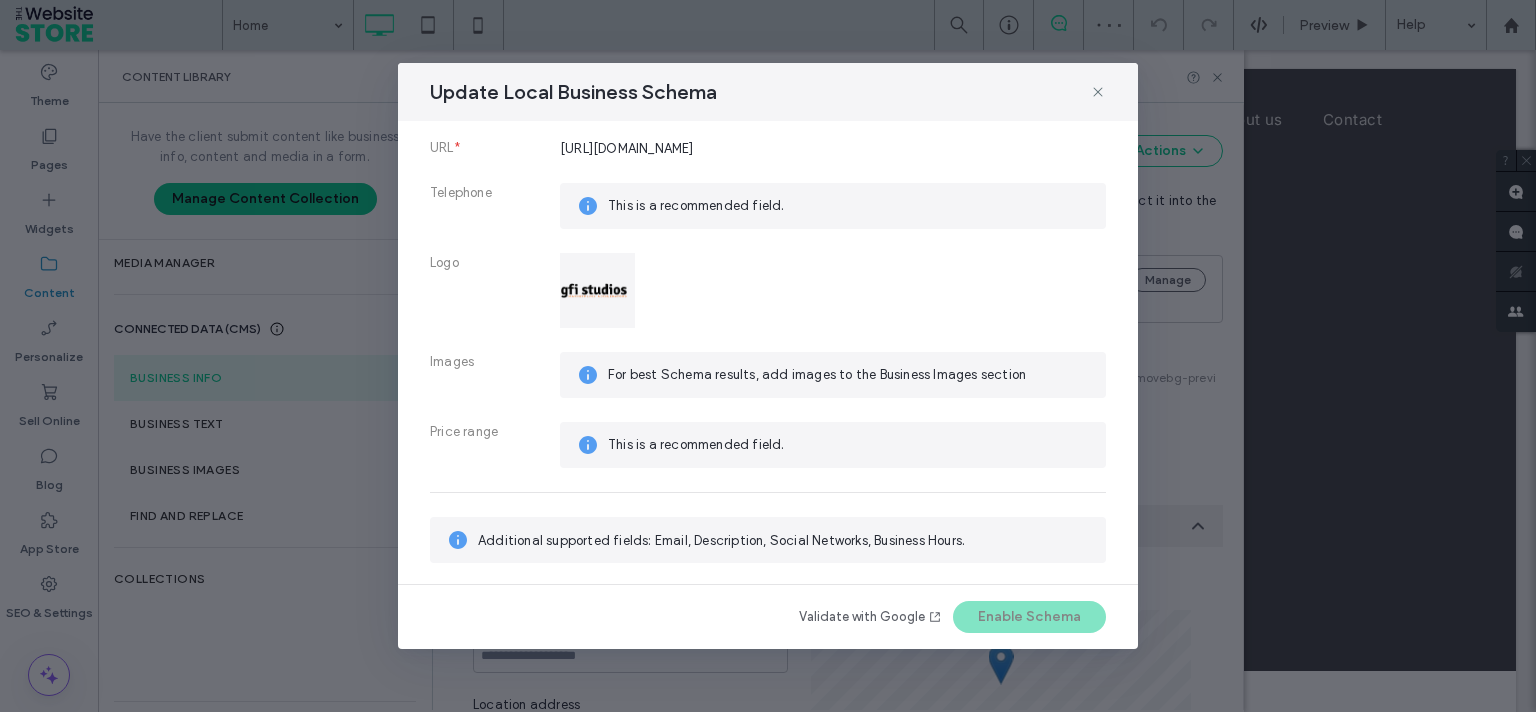 scroll, scrollTop: 0, scrollLeft: 0, axis: both 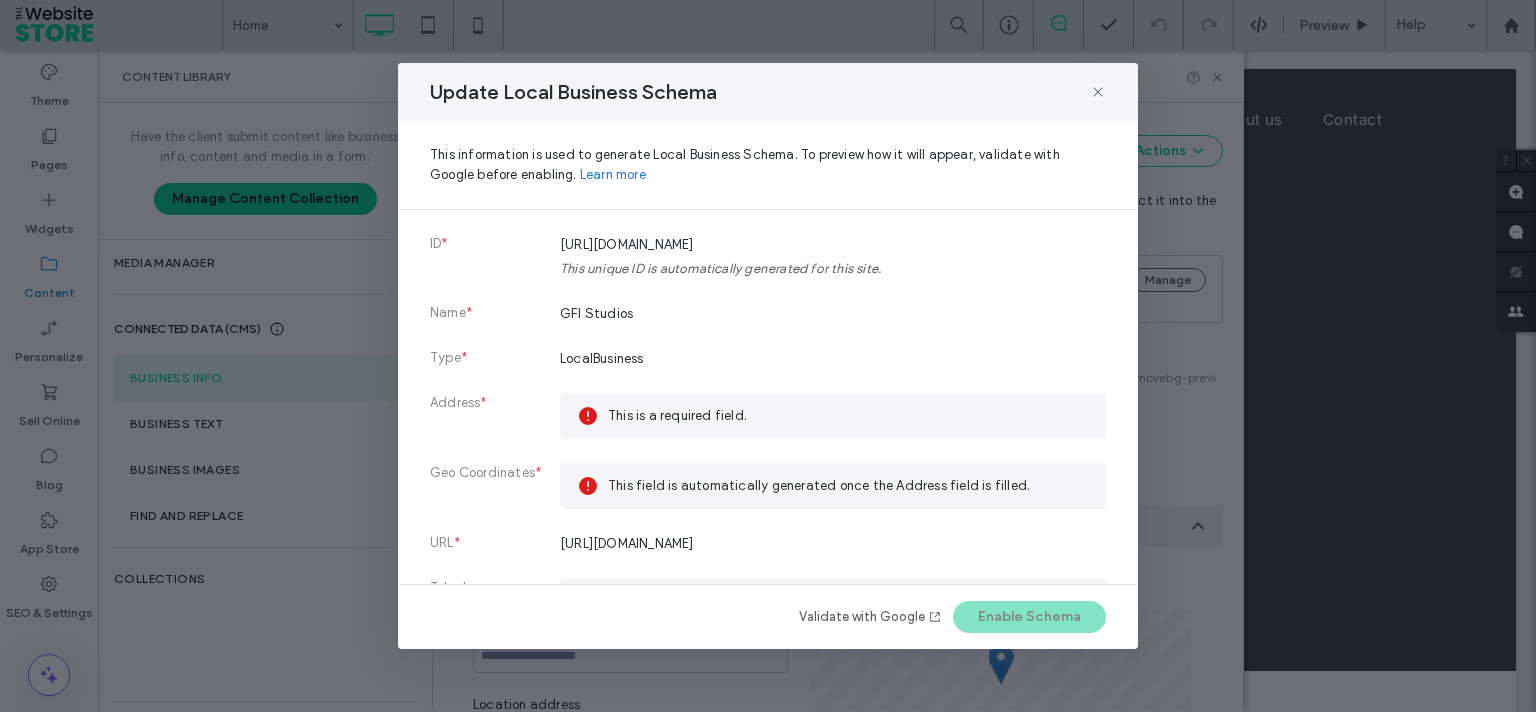 click on "Update Local Business Schema" at bounding box center [768, 92] 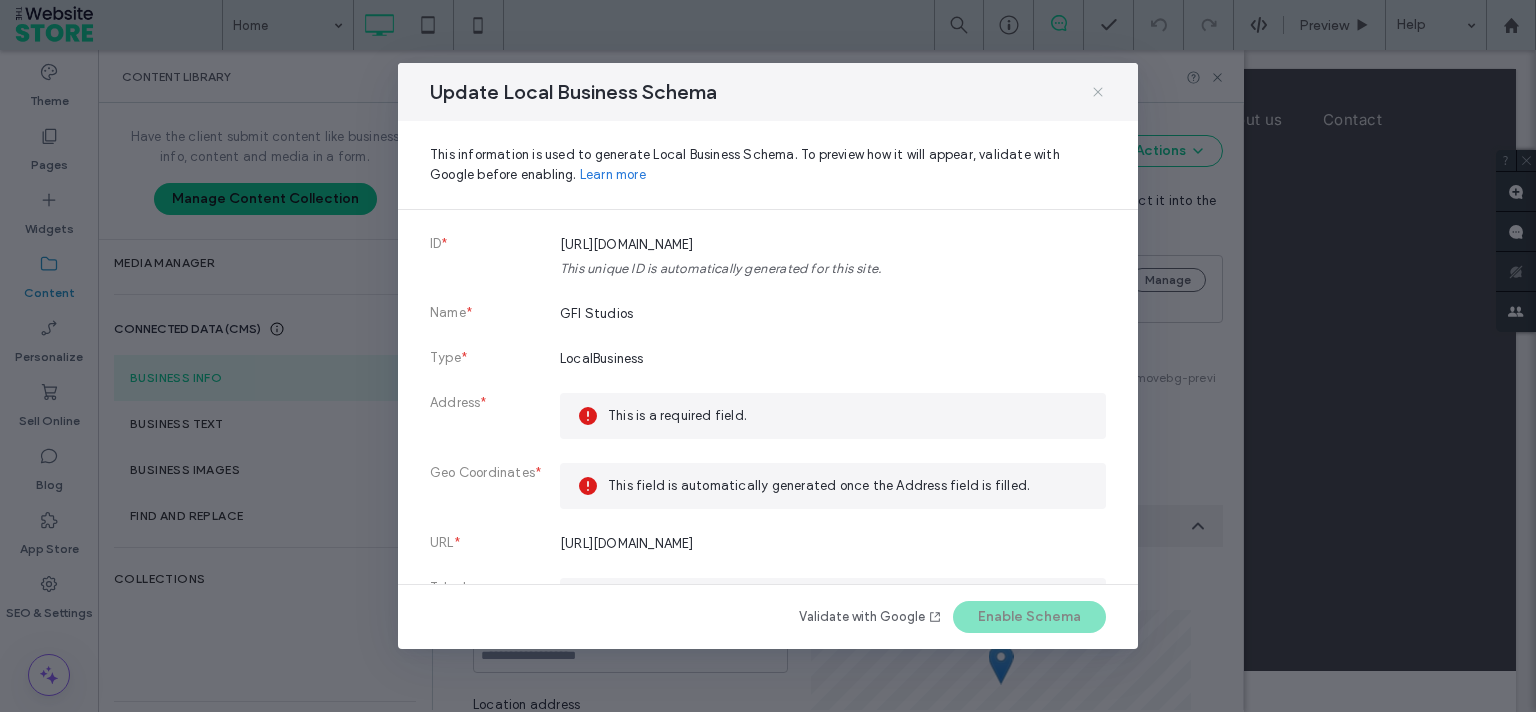 click 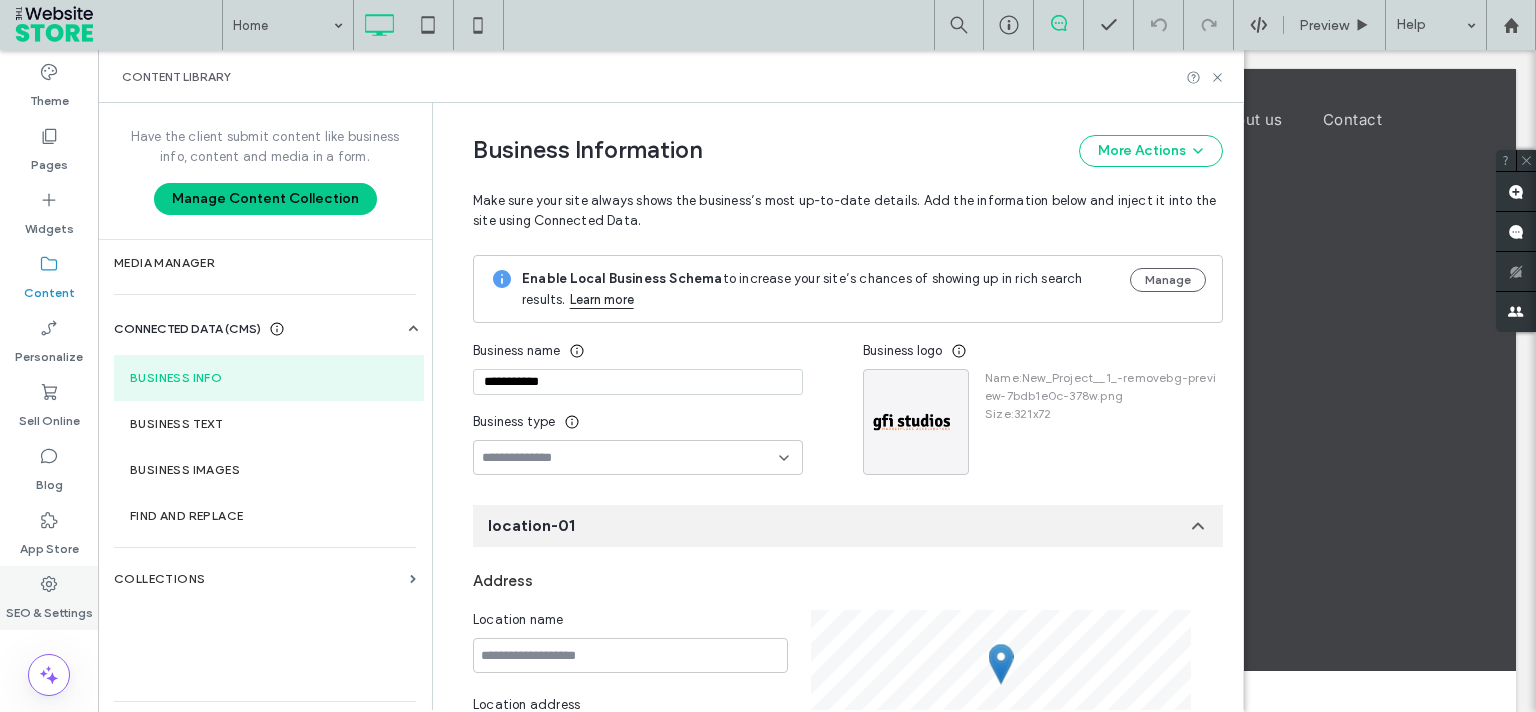 click on "SEO & Settings" at bounding box center (49, 608) 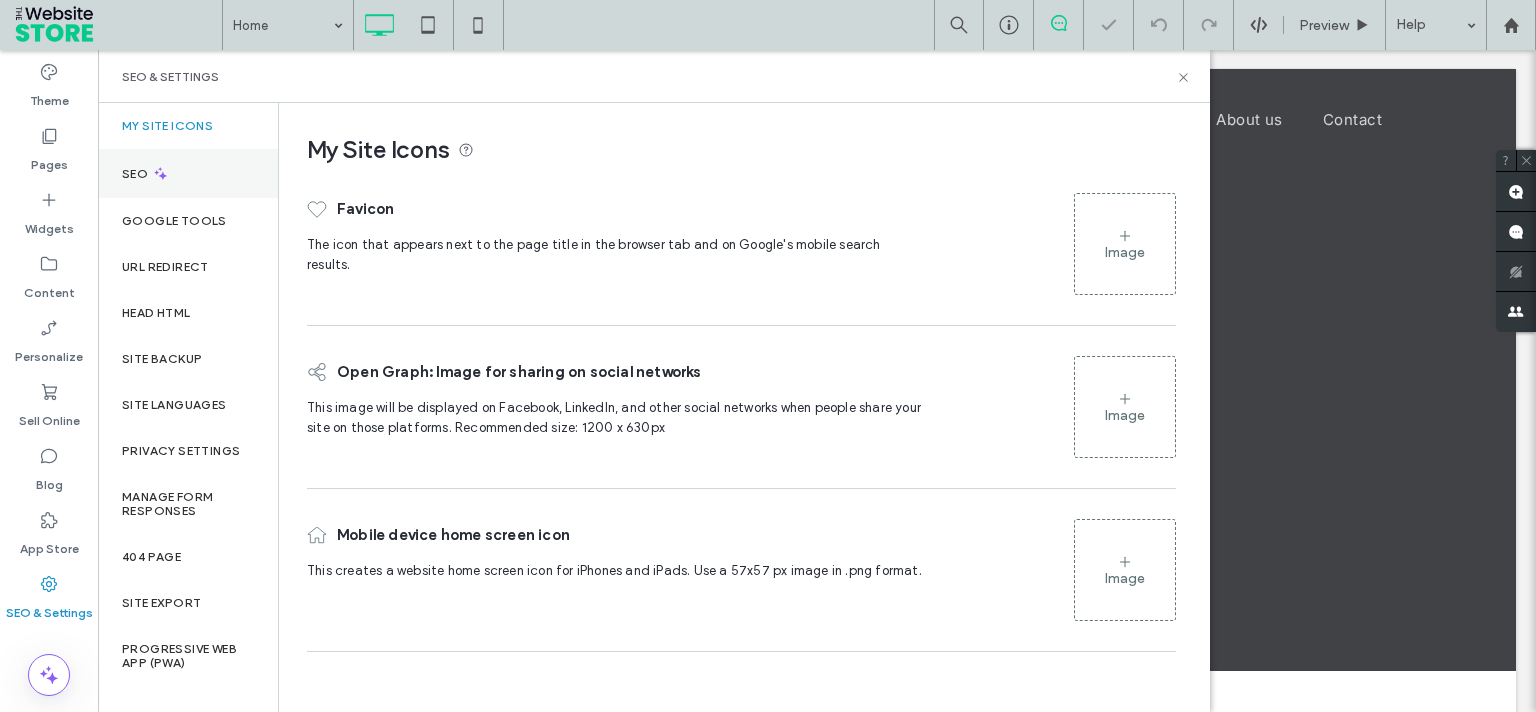 click on "SEO" at bounding box center [188, 173] 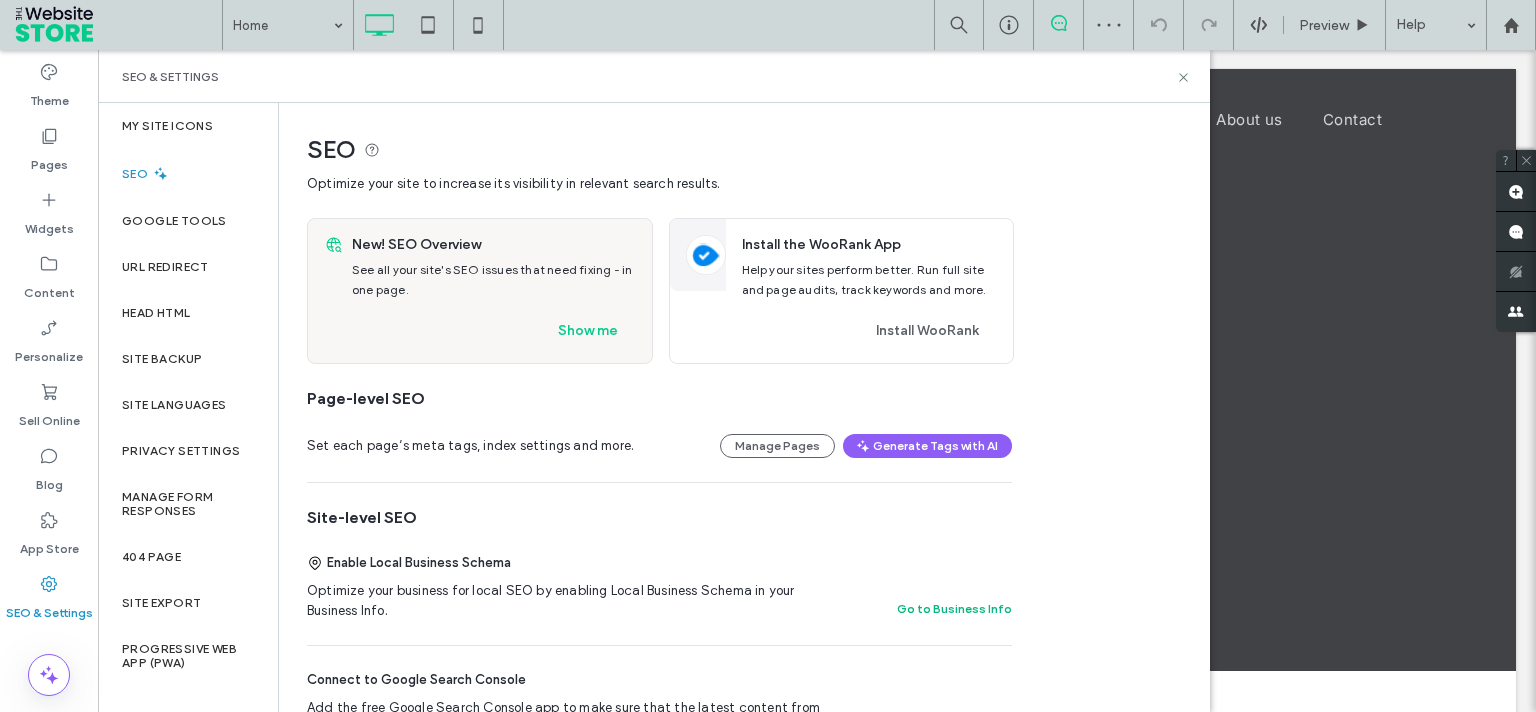 click on "Go to Business Info" at bounding box center [954, 609] 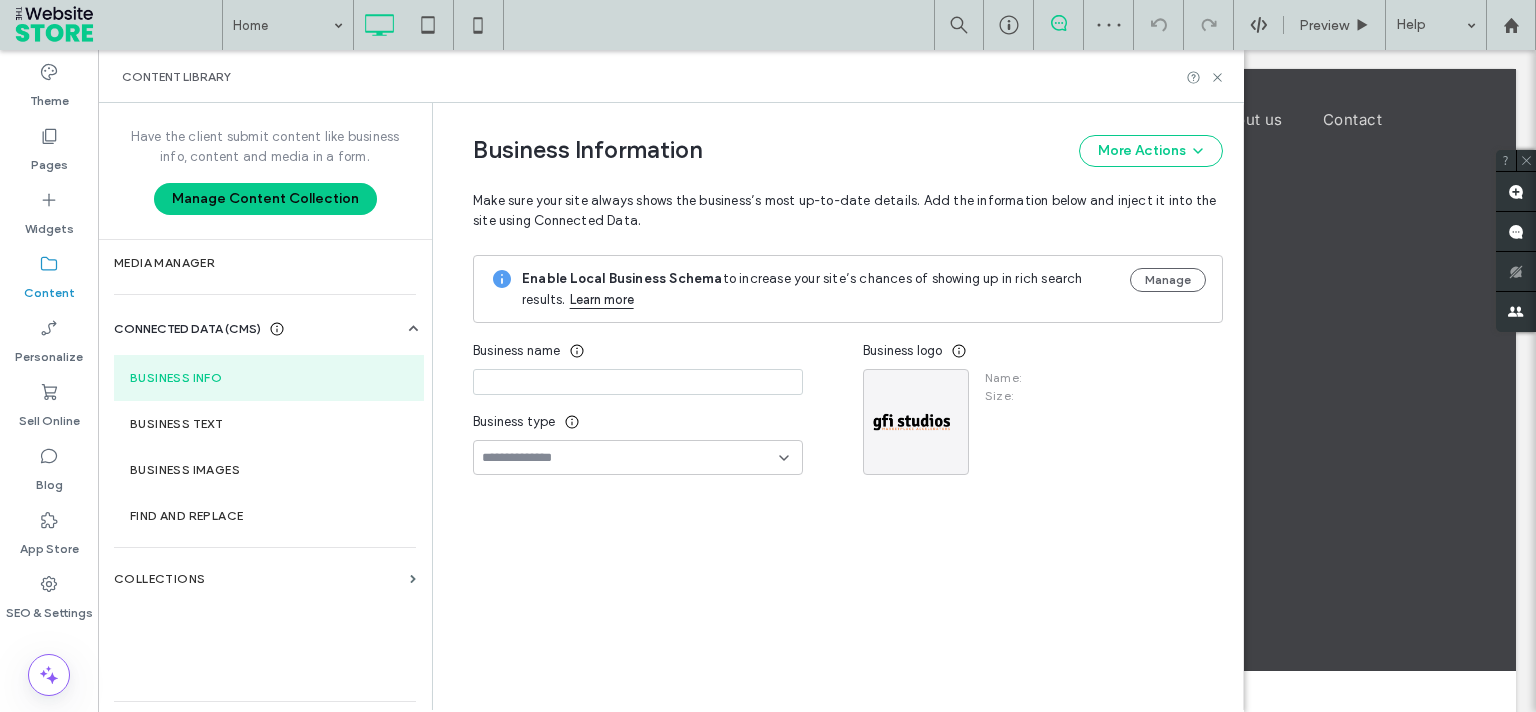 type on "**********" 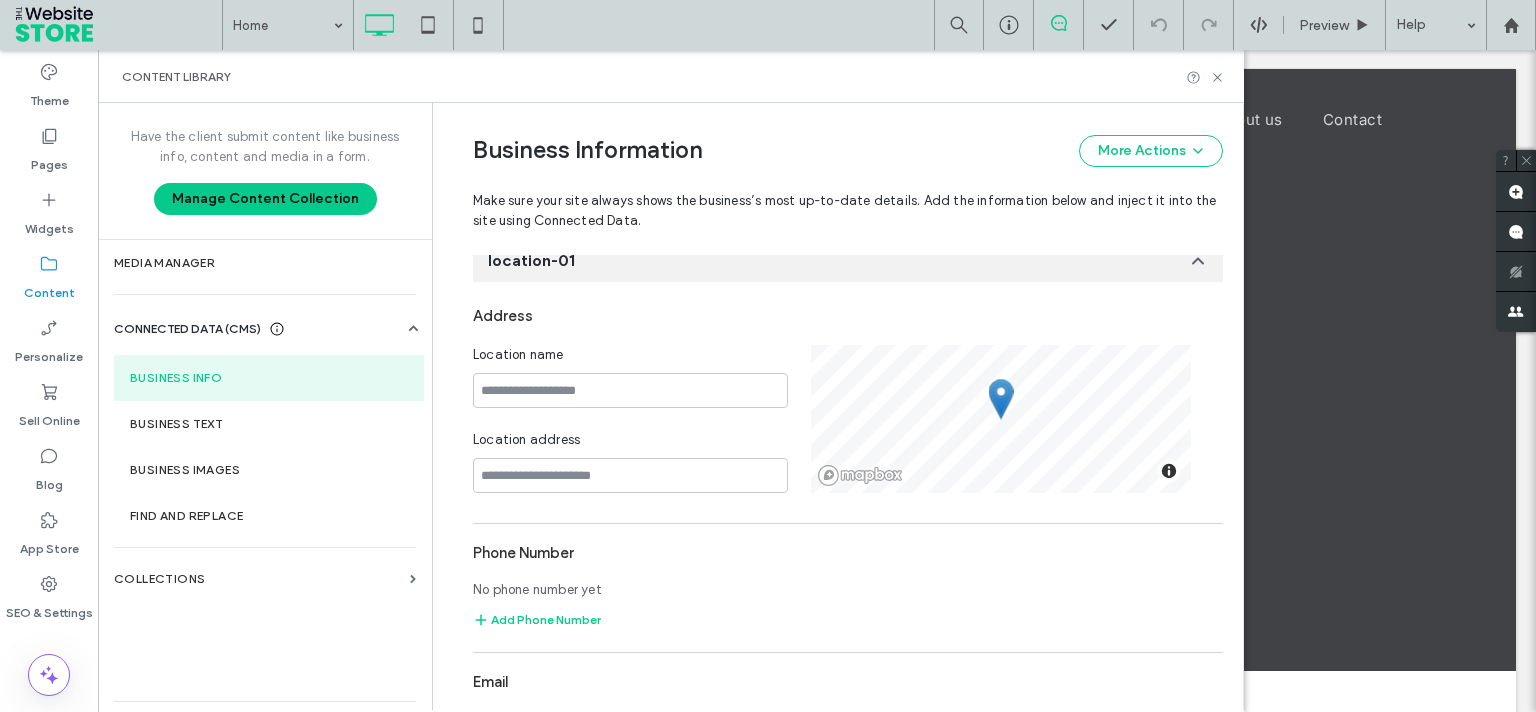 scroll, scrollTop: 280, scrollLeft: 0, axis: vertical 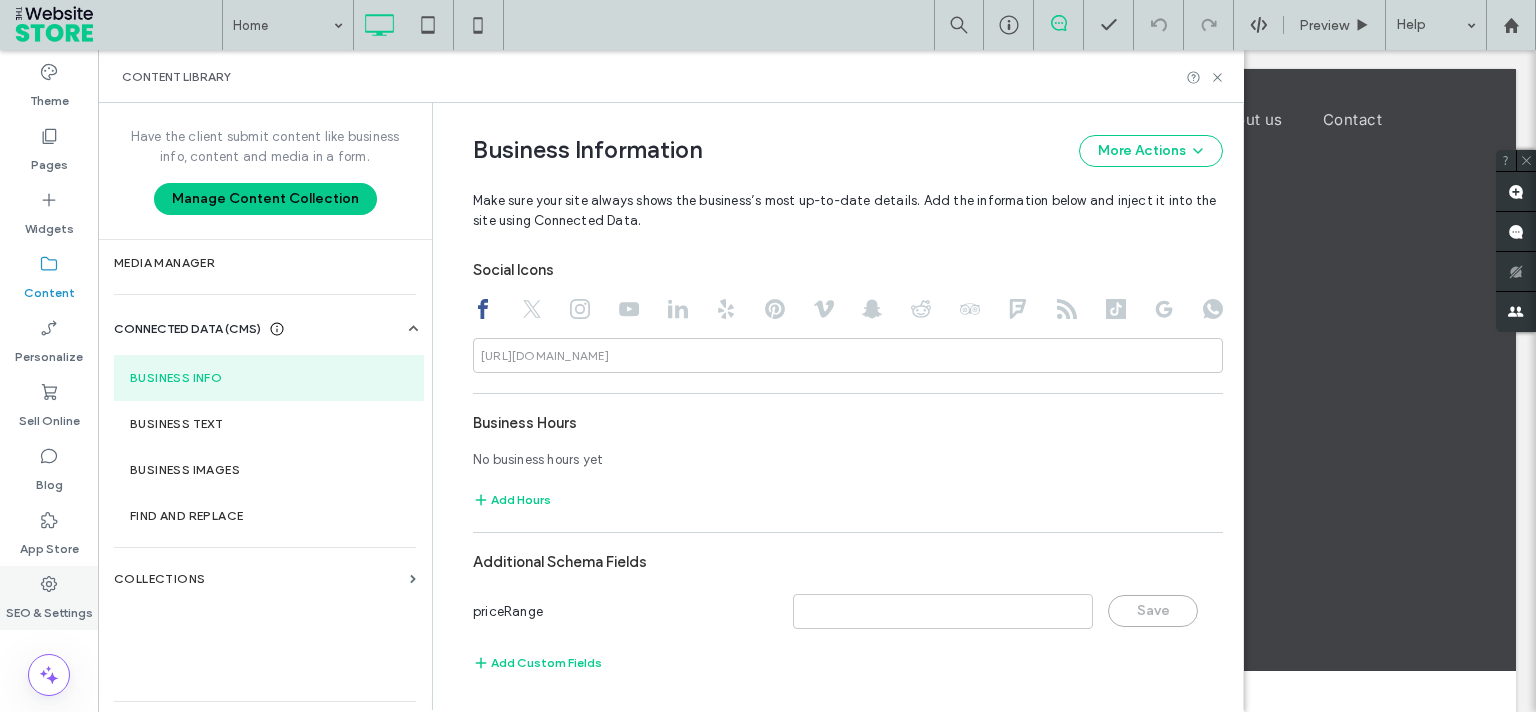 click on "SEO & Settings" at bounding box center (49, 598) 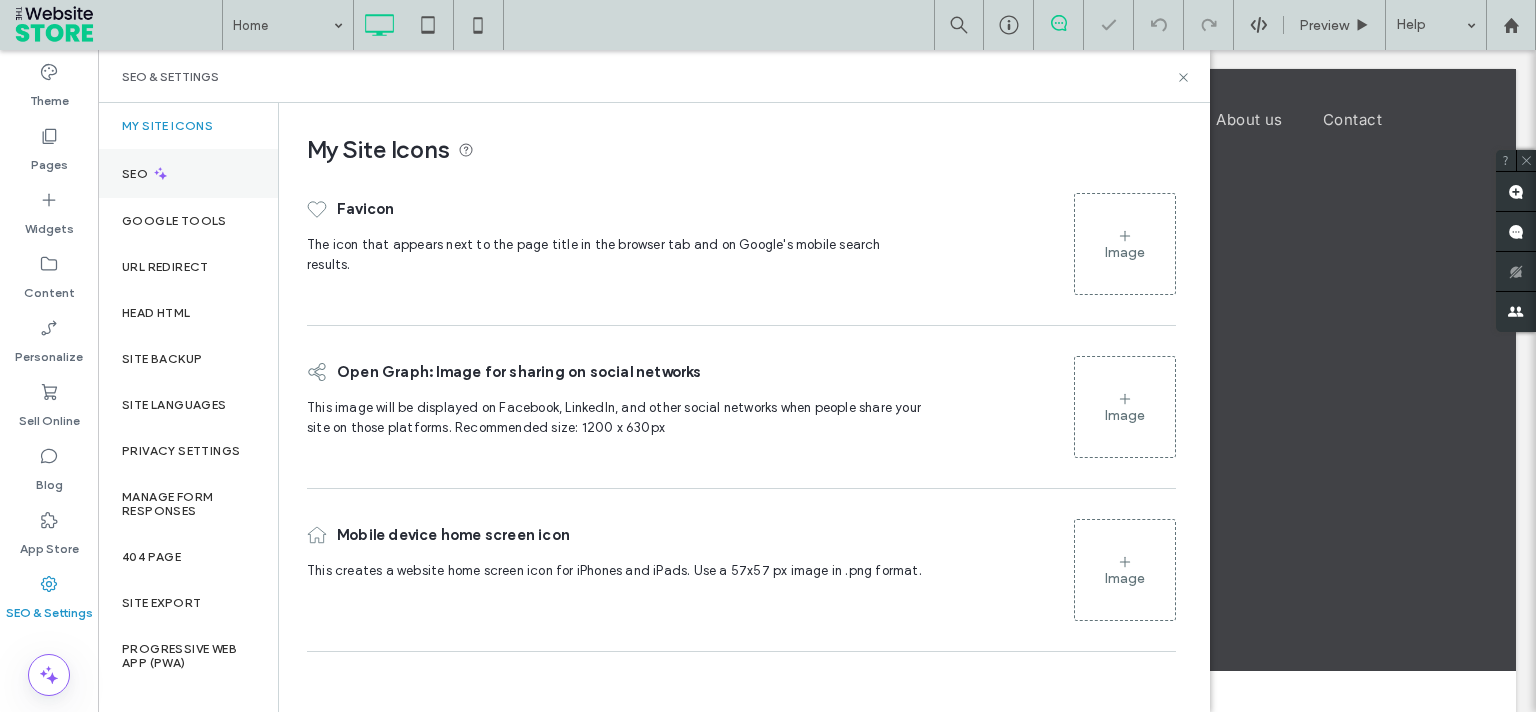 click on "SEO" at bounding box center [188, 173] 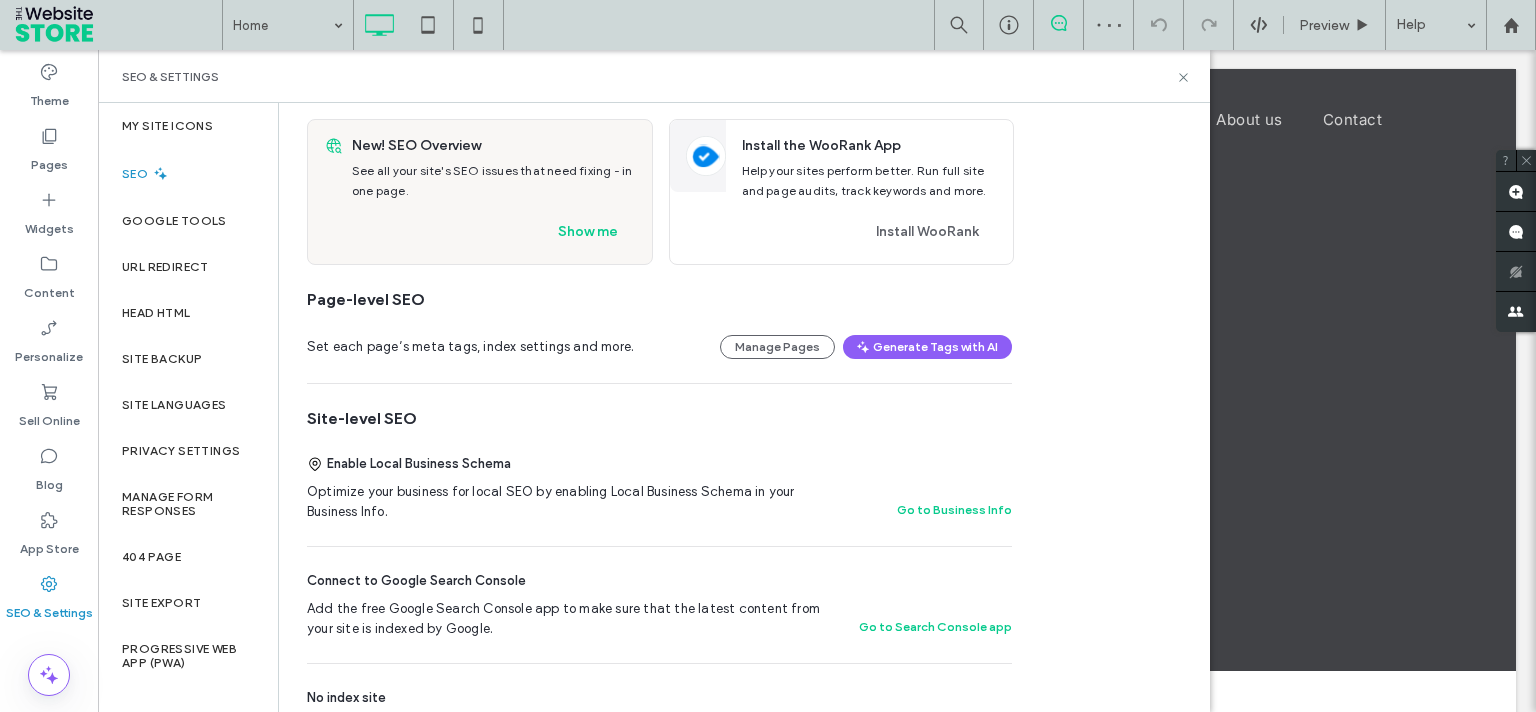 scroll, scrollTop: 0, scrollLeft: 0, axis: both 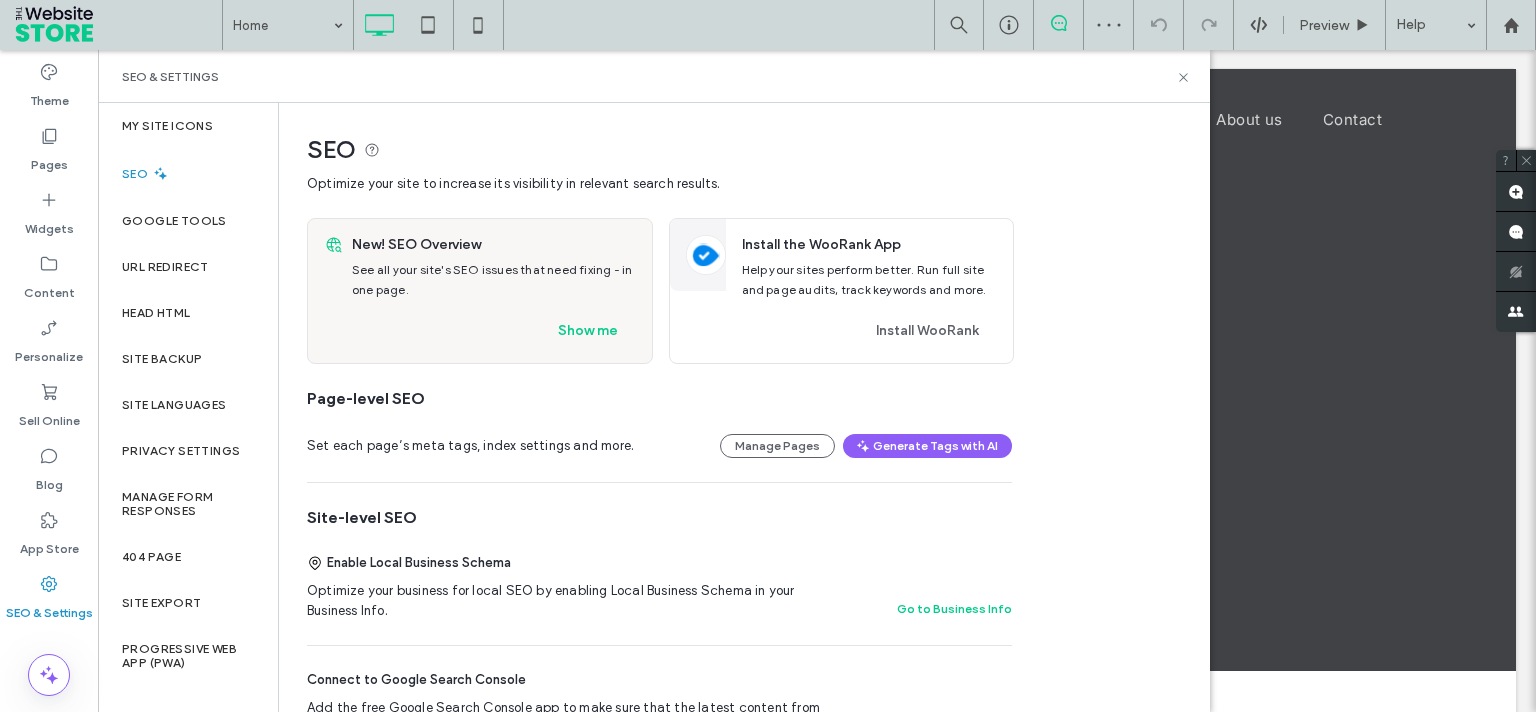 click on "SEO Optimize your site to increase its visibility in relevant search results. New! SEO Overview See all your site's SEO issues that need fixing - in one page. Show me Install the WooRank App Help your sites perform better. Run full site and page audits, track keywords and more.‎  Install WooRank Page-level SEO Set each page’s meta tags, index settings and more. Manage Pages Generate Tags with AI Site-level SEO Enable Local Business Schema Optimize your business for local SEO by enabling Local Business Schema in your Business Info.  Go to Business Info Connect to Google Search Console Add the free Google Search Console app to make sure that the latest content from your site is indexed by Google. Go to Search Console app No index site Tell search engines not to crawl your site so it won’t appear in search results. Custom sitemap, robots.txt & other files Go to URL Redirect Lazy loading of images & widgets This improves page speed by loading images and widgets only when they appear on scroll. 0   ch. 0" at bounding box center [652, 973] 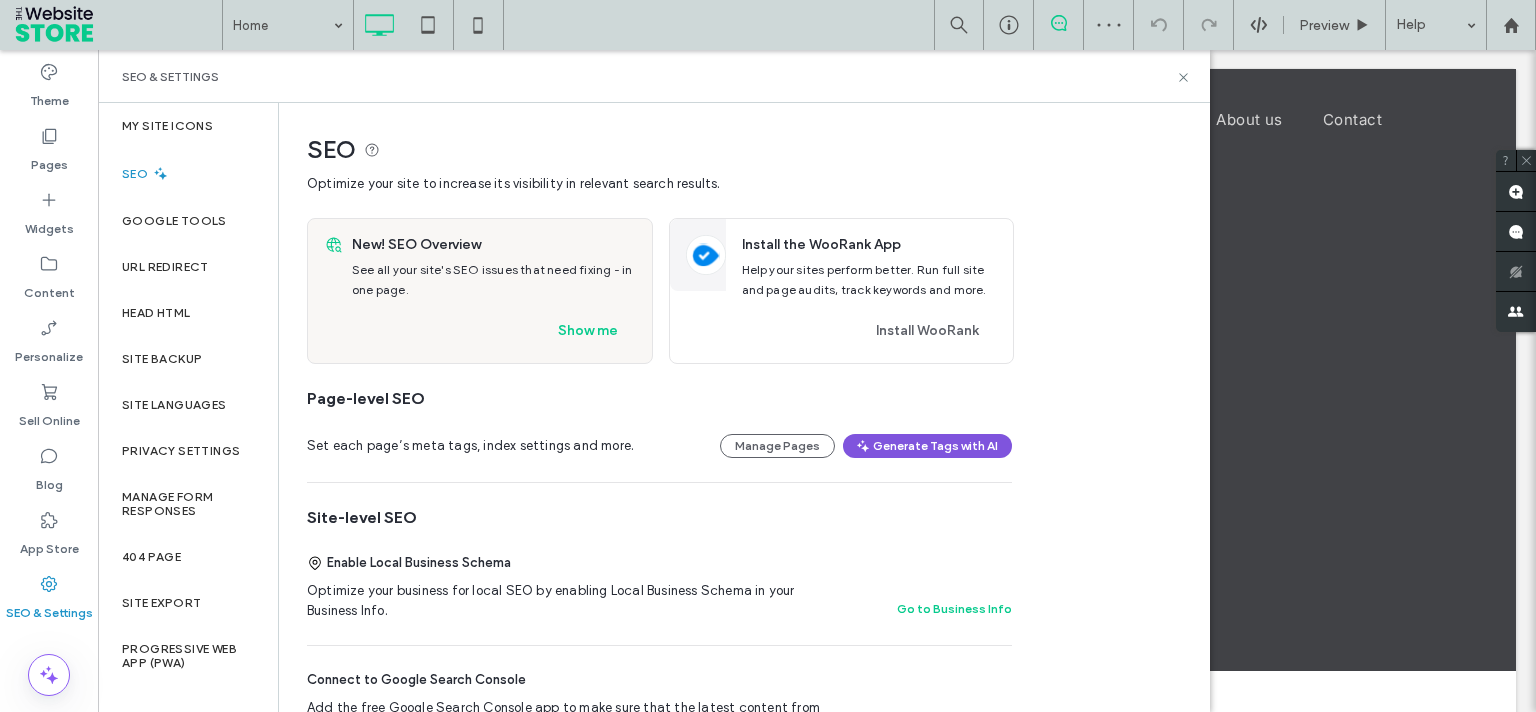 click on "Generate Tags with AI" at bounding box center (927, 446) 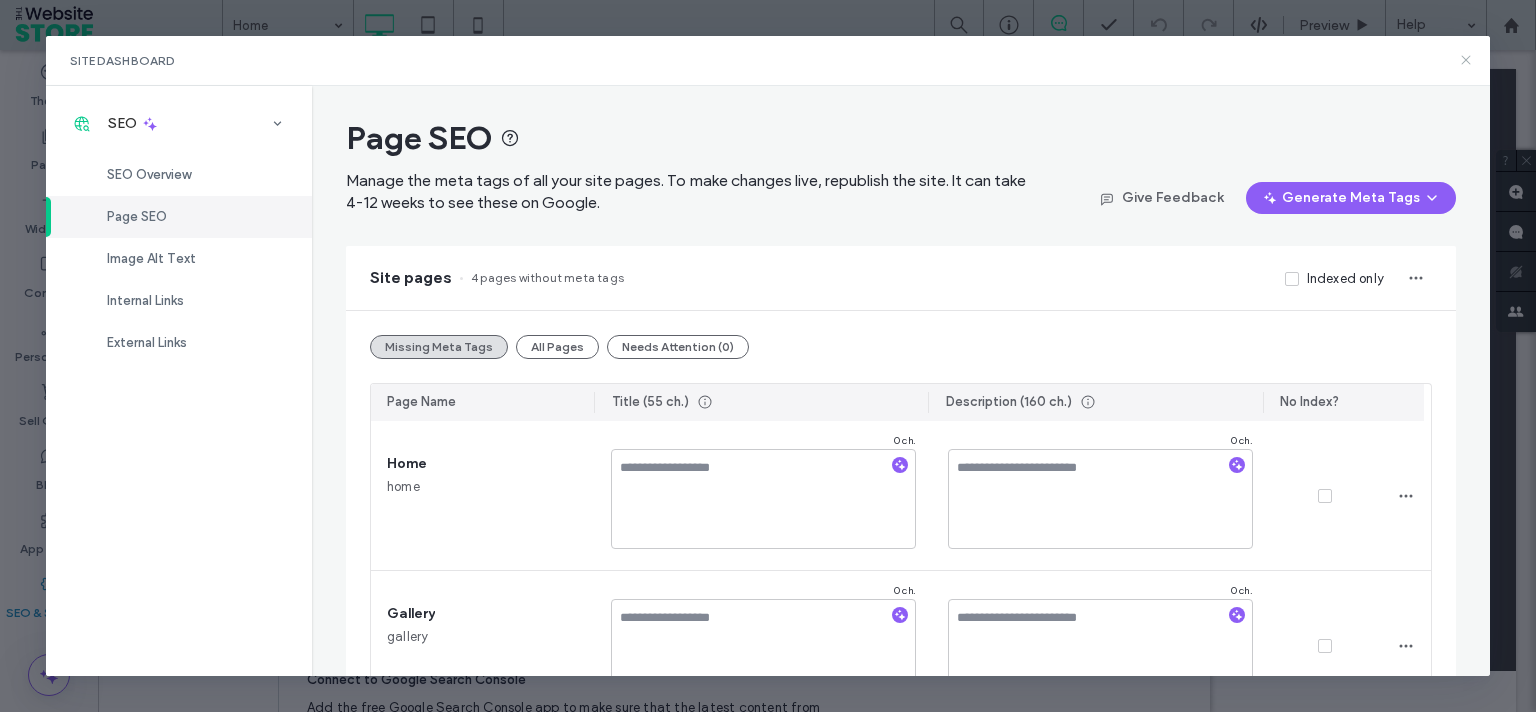 drag, startPoint x: 1471, startPoint y: 58, endPoint x: 1224, endPoint y: 72, distance: 247.39644 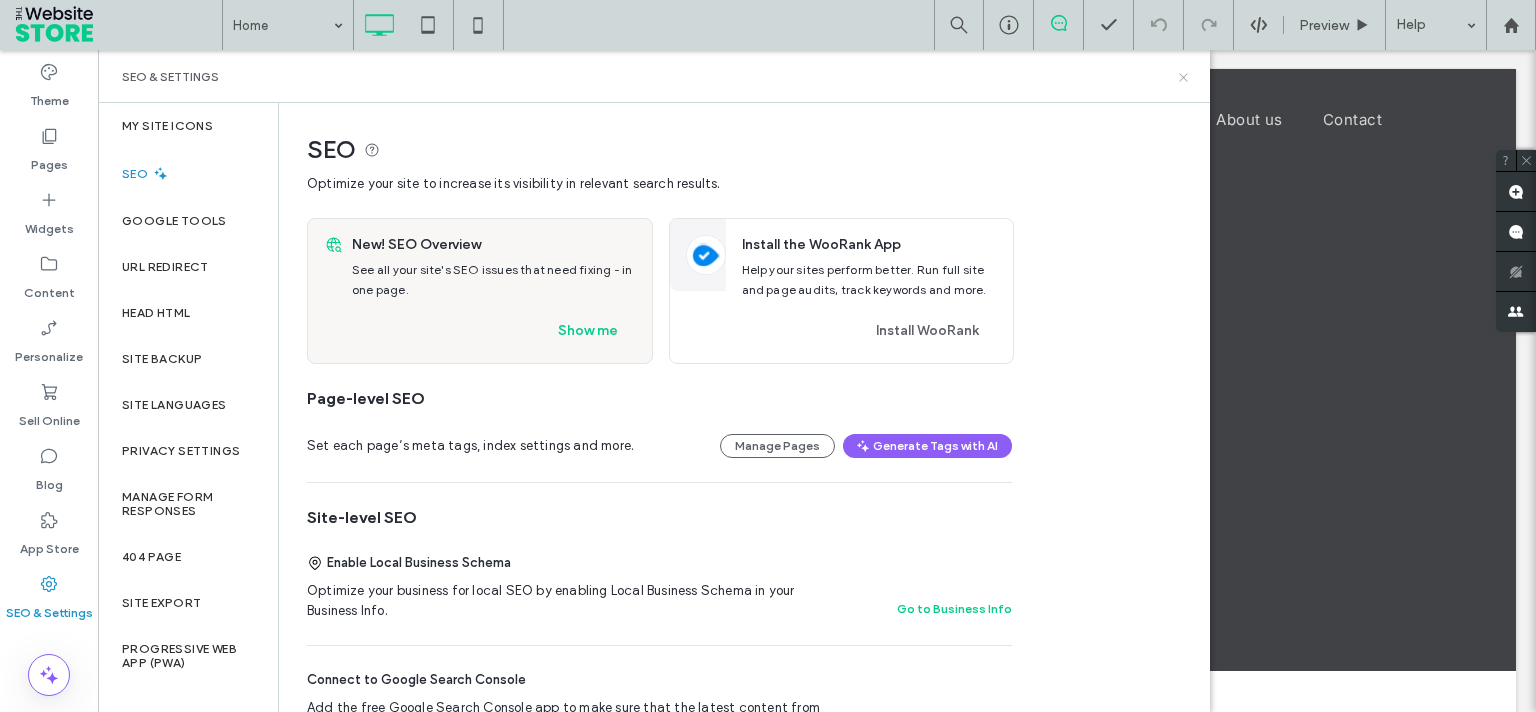 drag, startPoint x: 1186, startPoint y: 75, endPoint x: 747, endPoint y: 120, distance: 441.30035 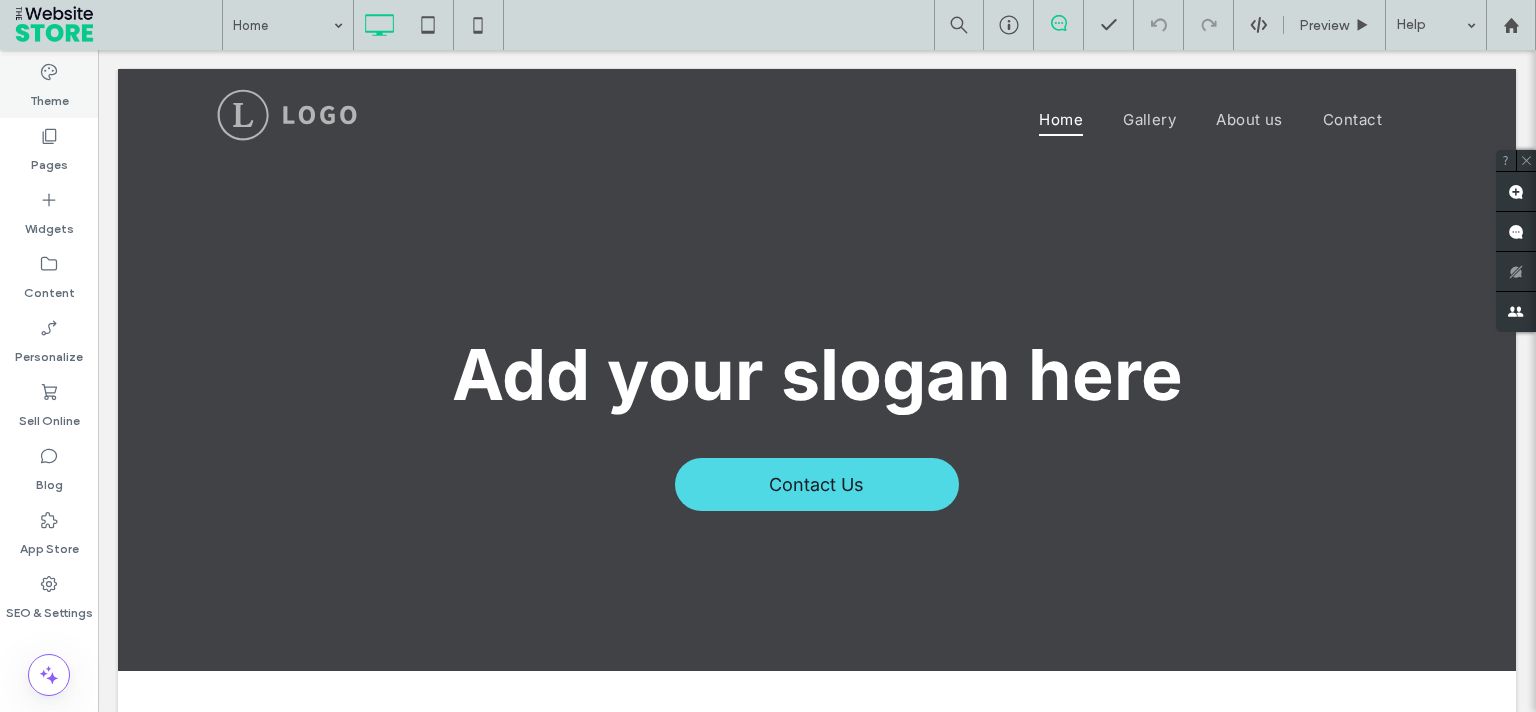 click on "Theme" at bounding box center [49, 86] 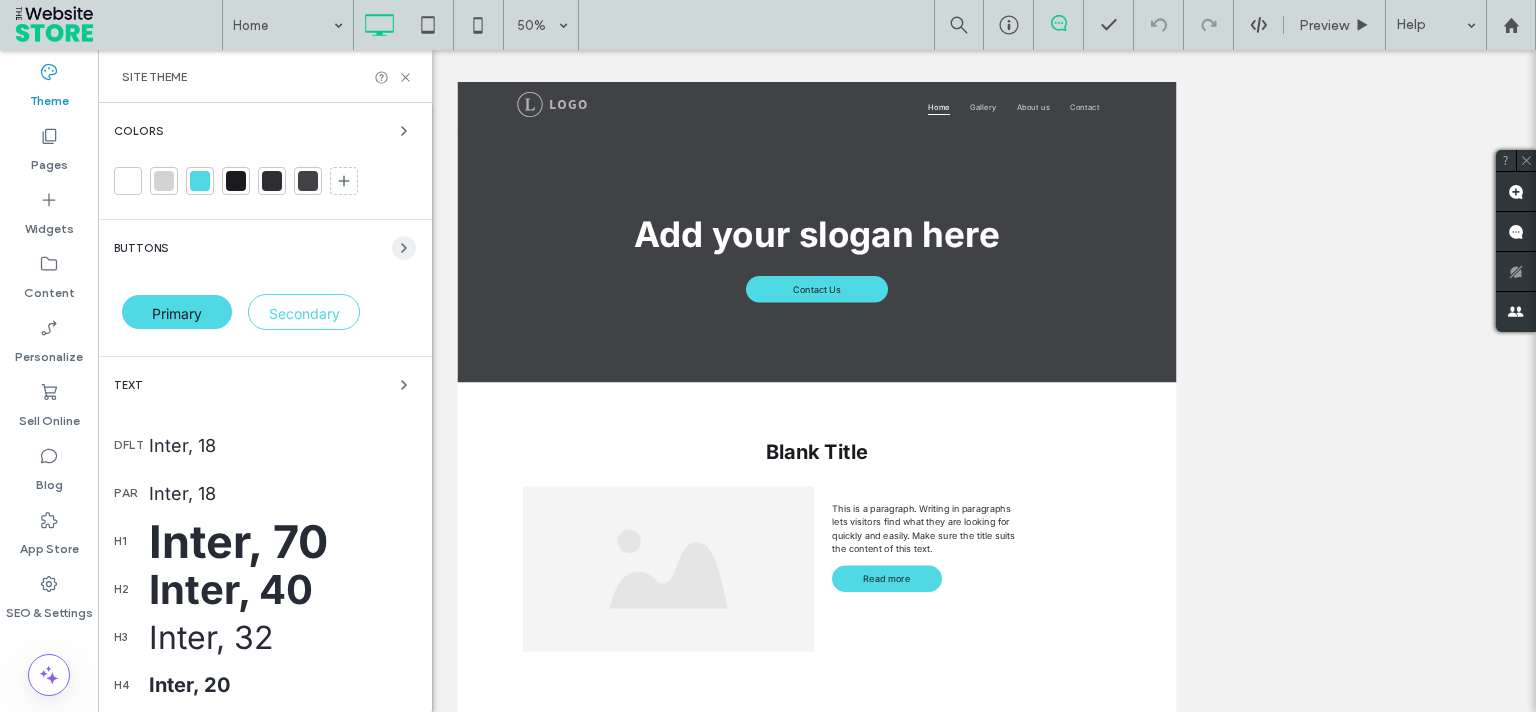 click 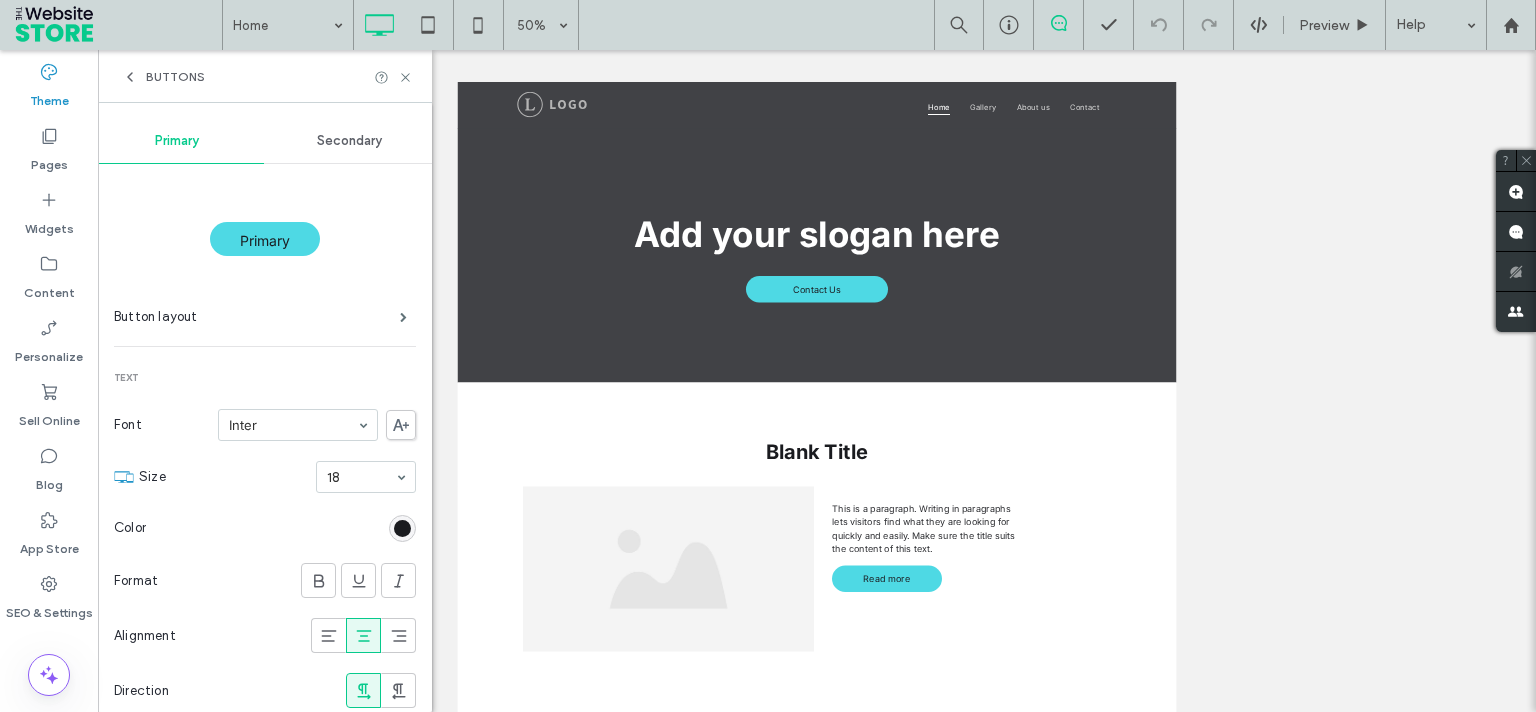 click on "Buttons" at bounding box center (265, 76) 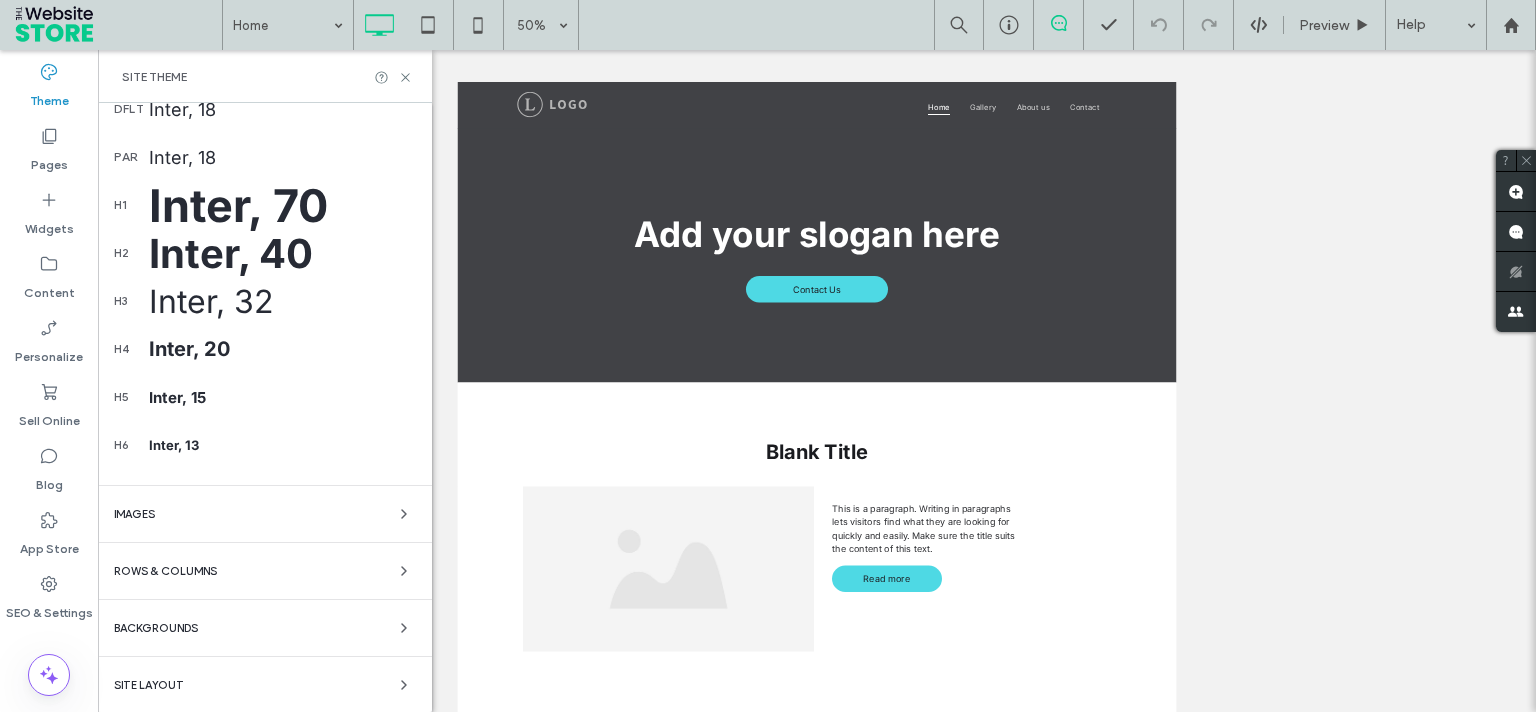 scroll, scrollTop: 0, scrollLeft: 0, axis: both 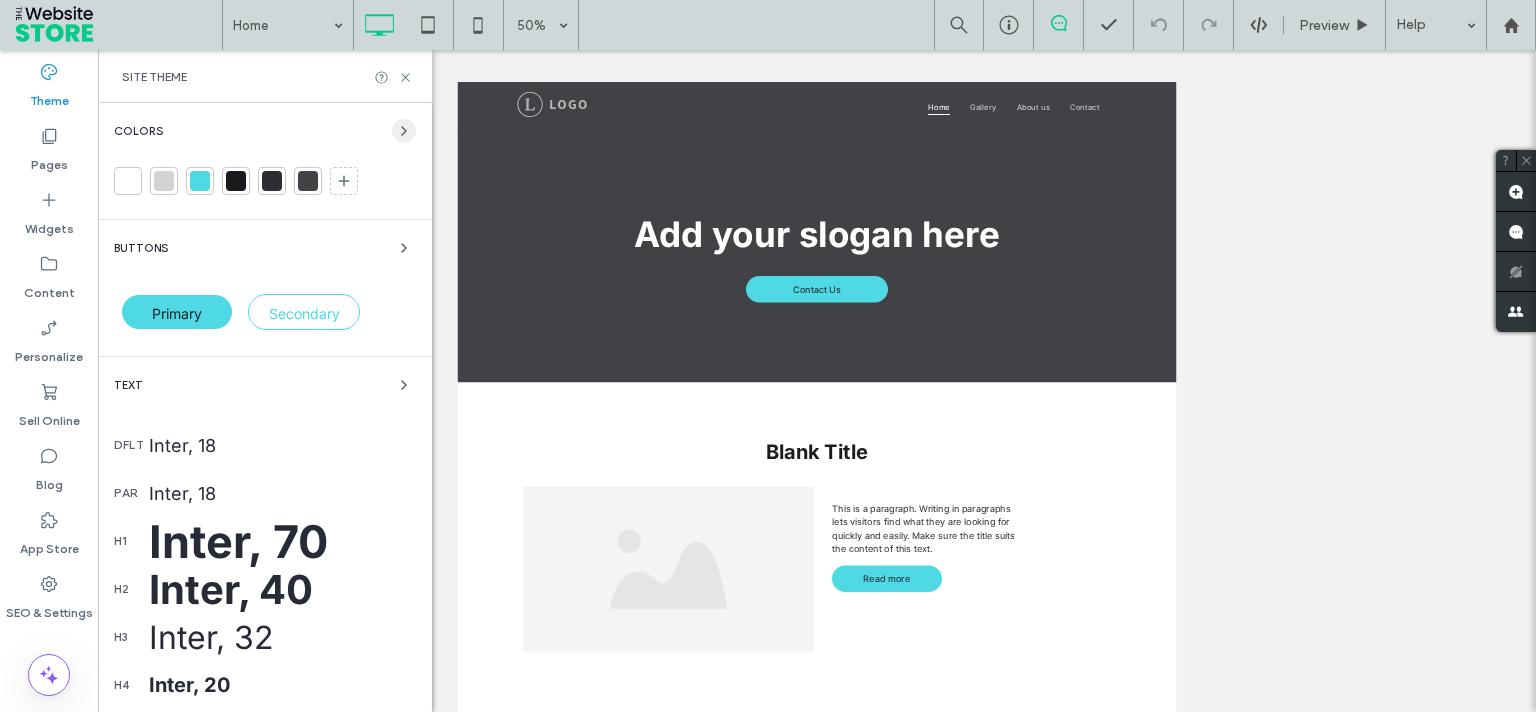 click 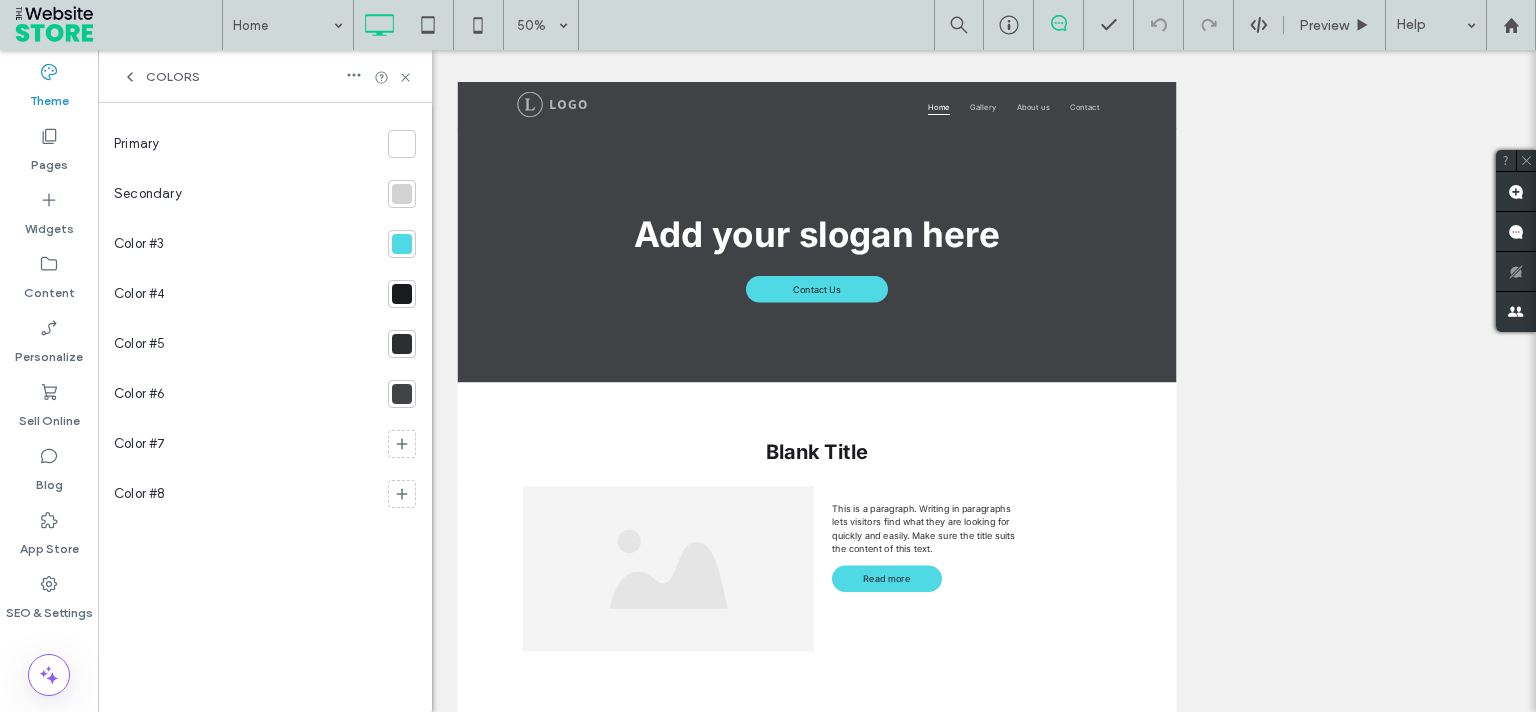 click at bounding box center [402, 244] 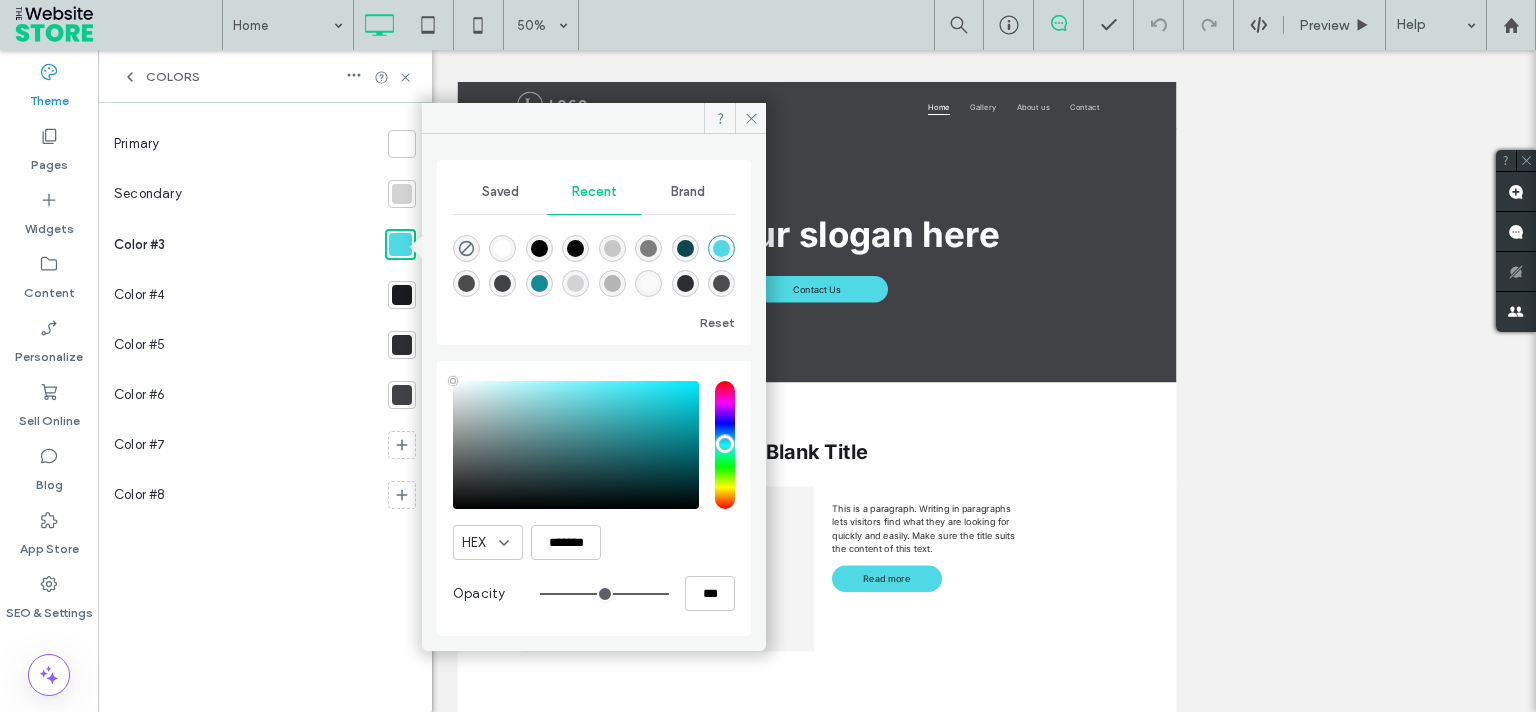 type on "****" 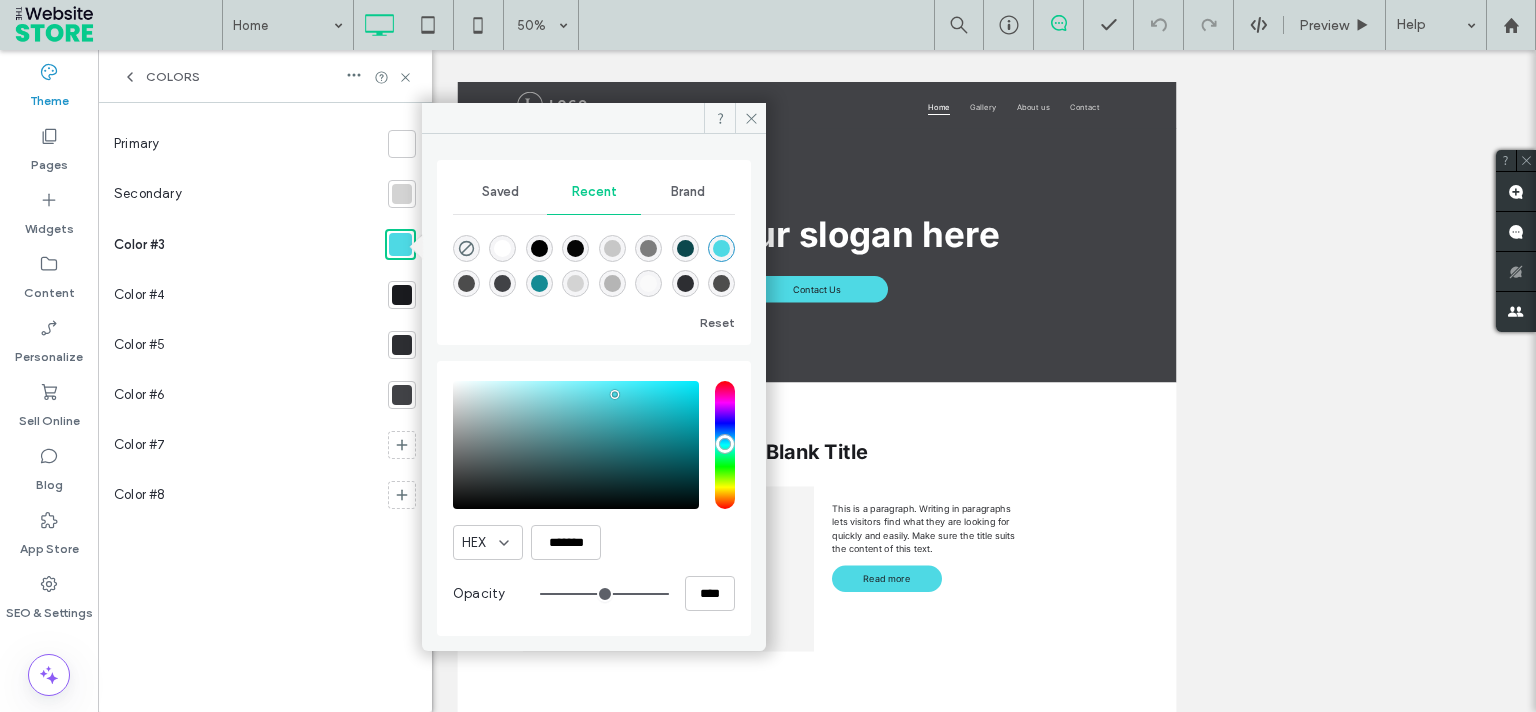 click on "Saved" at bounding box center (500, 192) 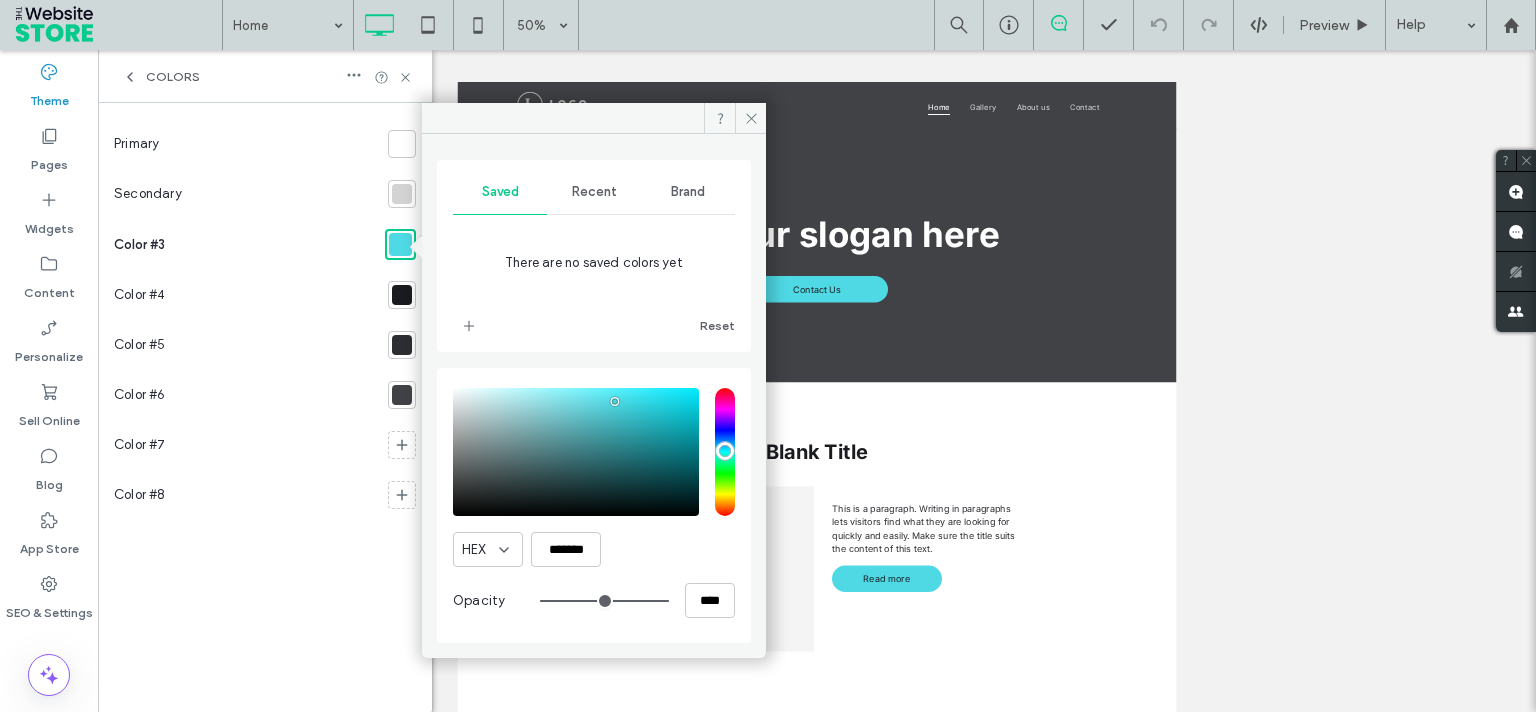 click on "Brand" at bounding box center [688, 192] 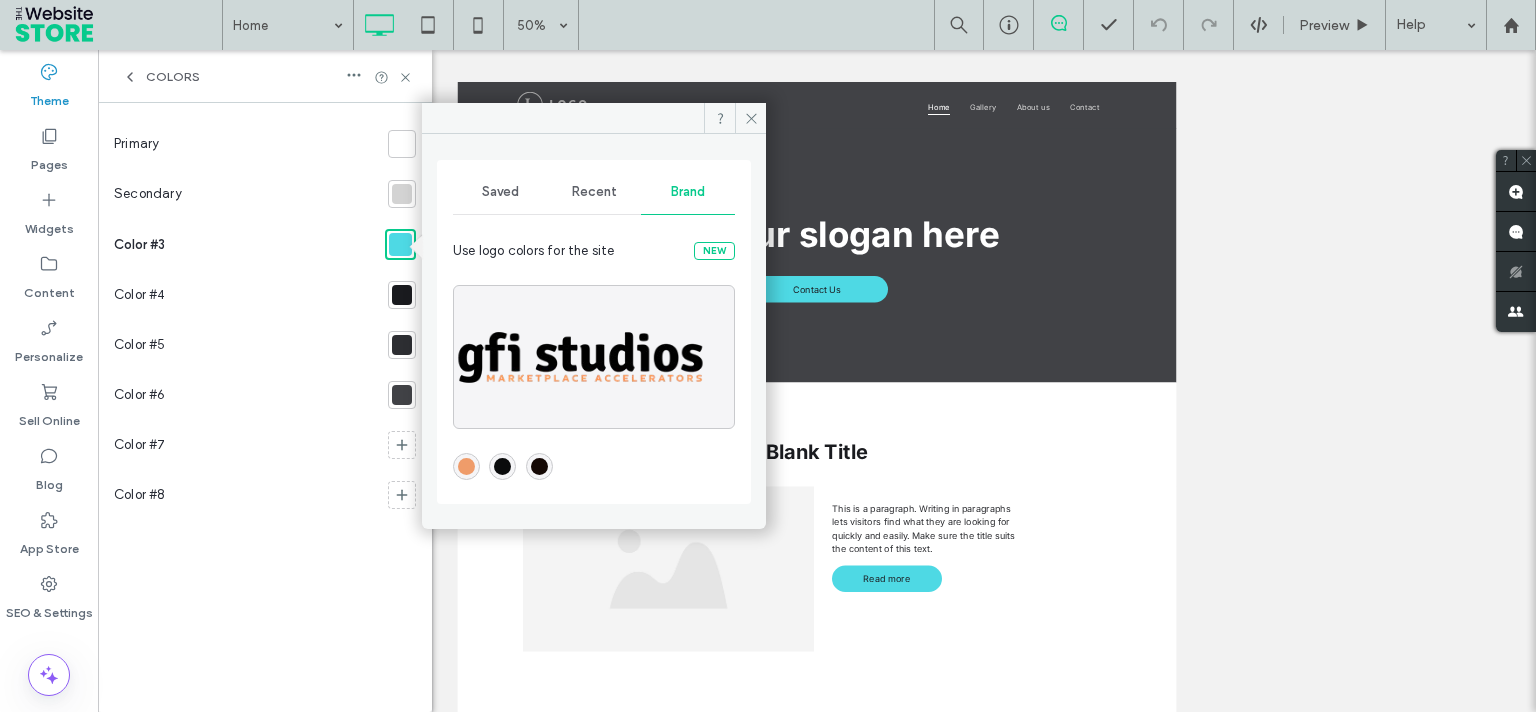 click at bounding box center (466, 466) 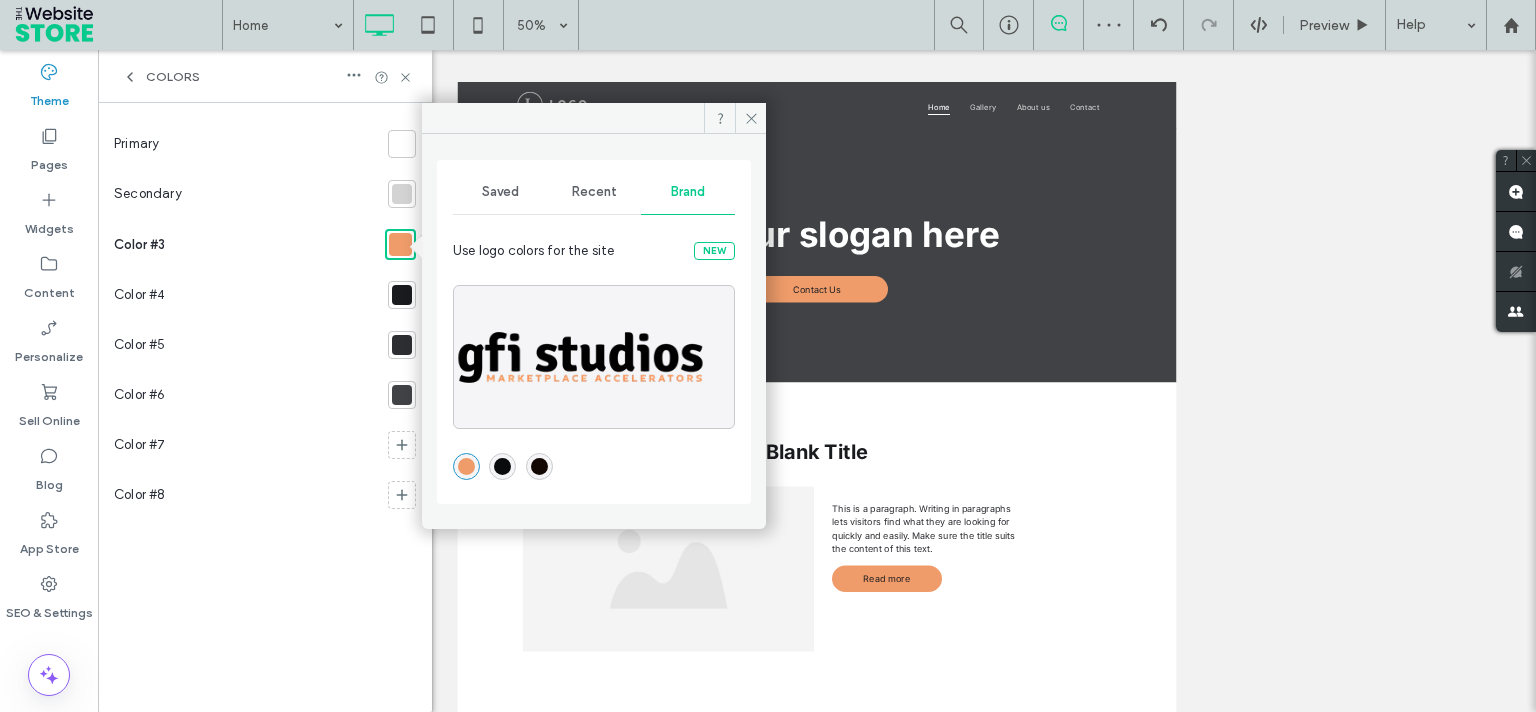 click at bounding box center [402, 194] 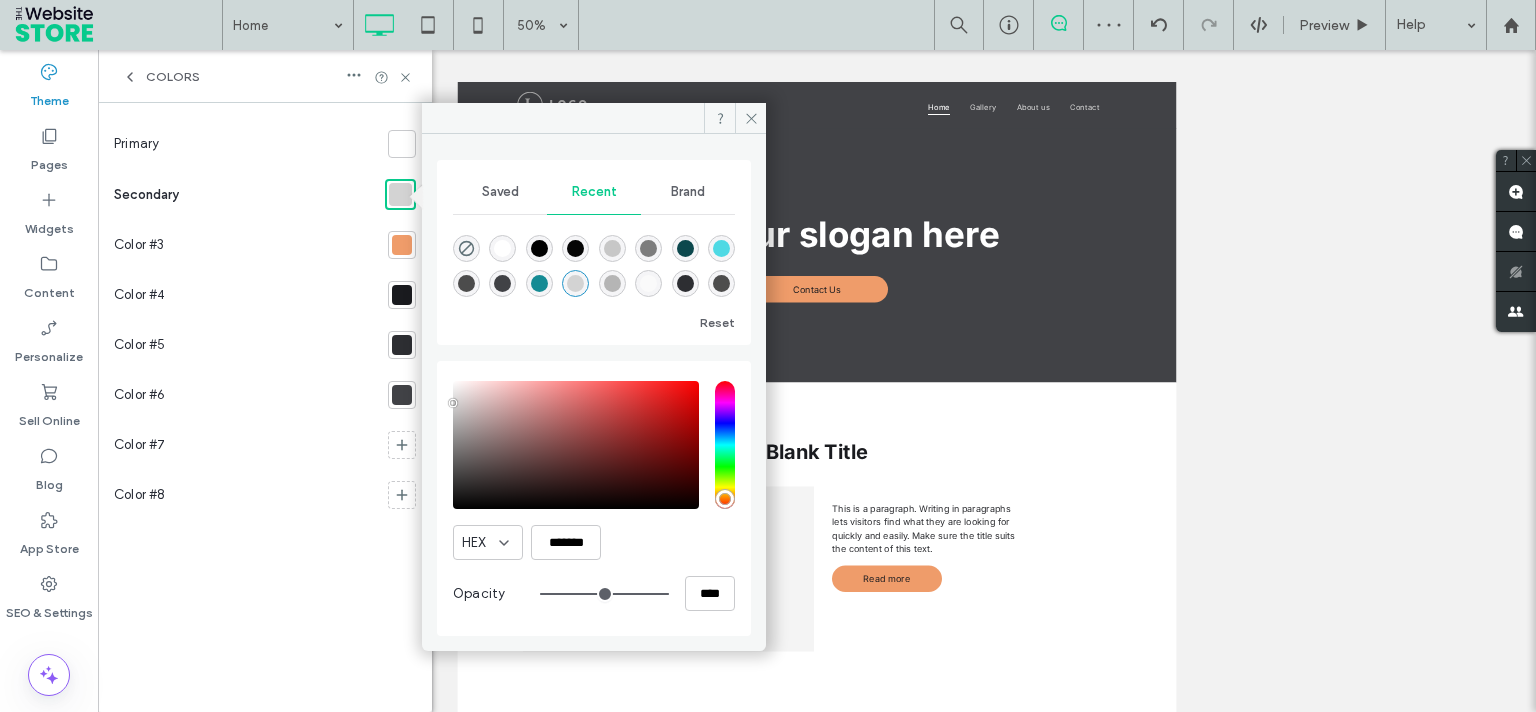 click at bounding box center (539, 248) 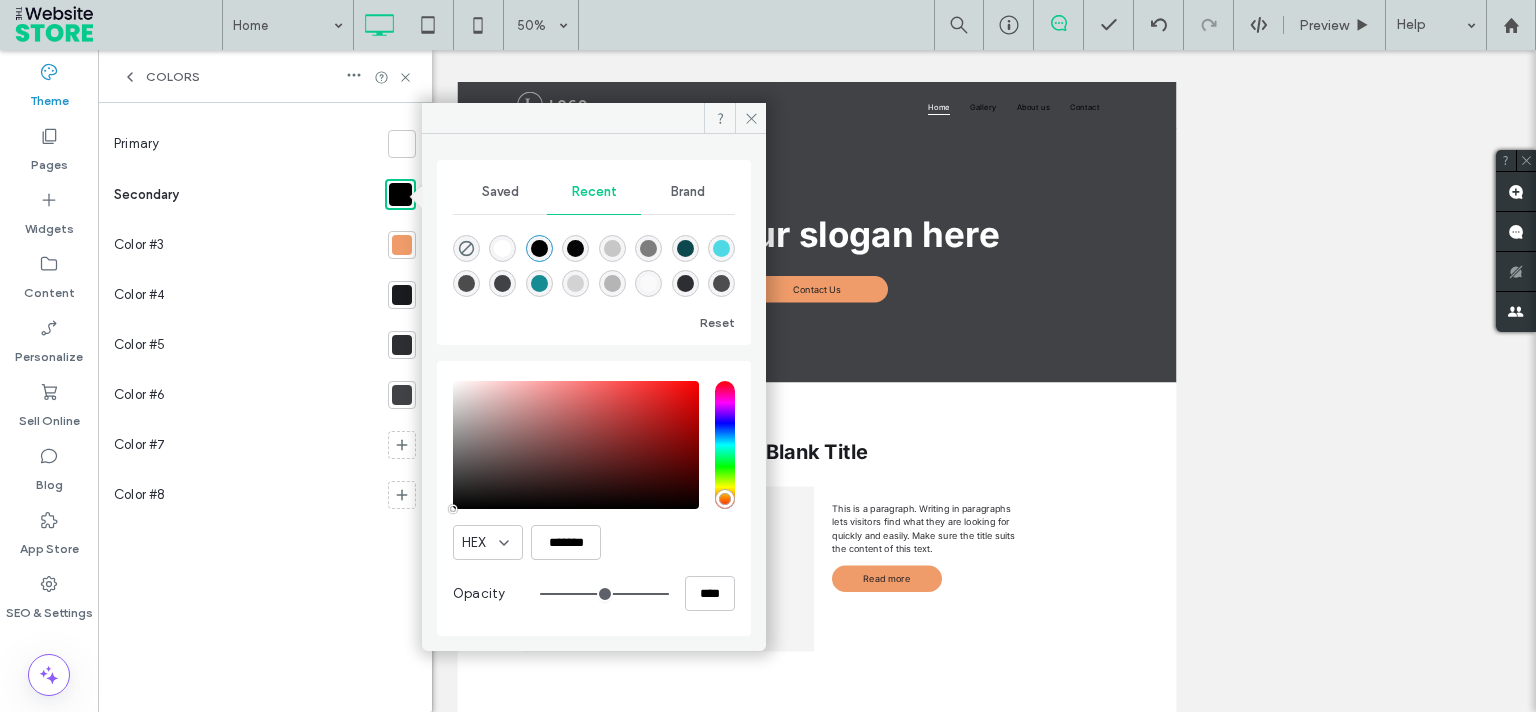 click at bounding box center (402, 295) 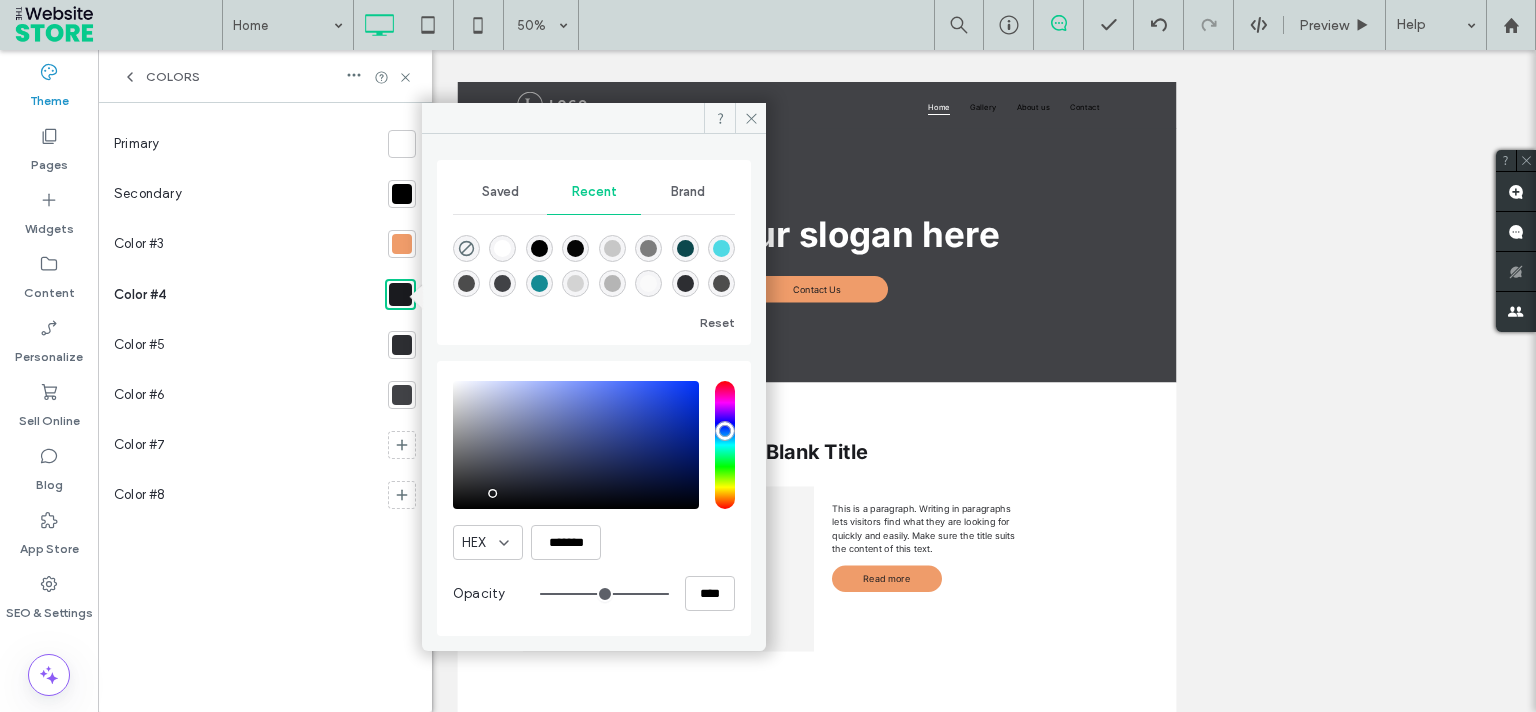 click on "Saved" at bounding box center [500, 192] 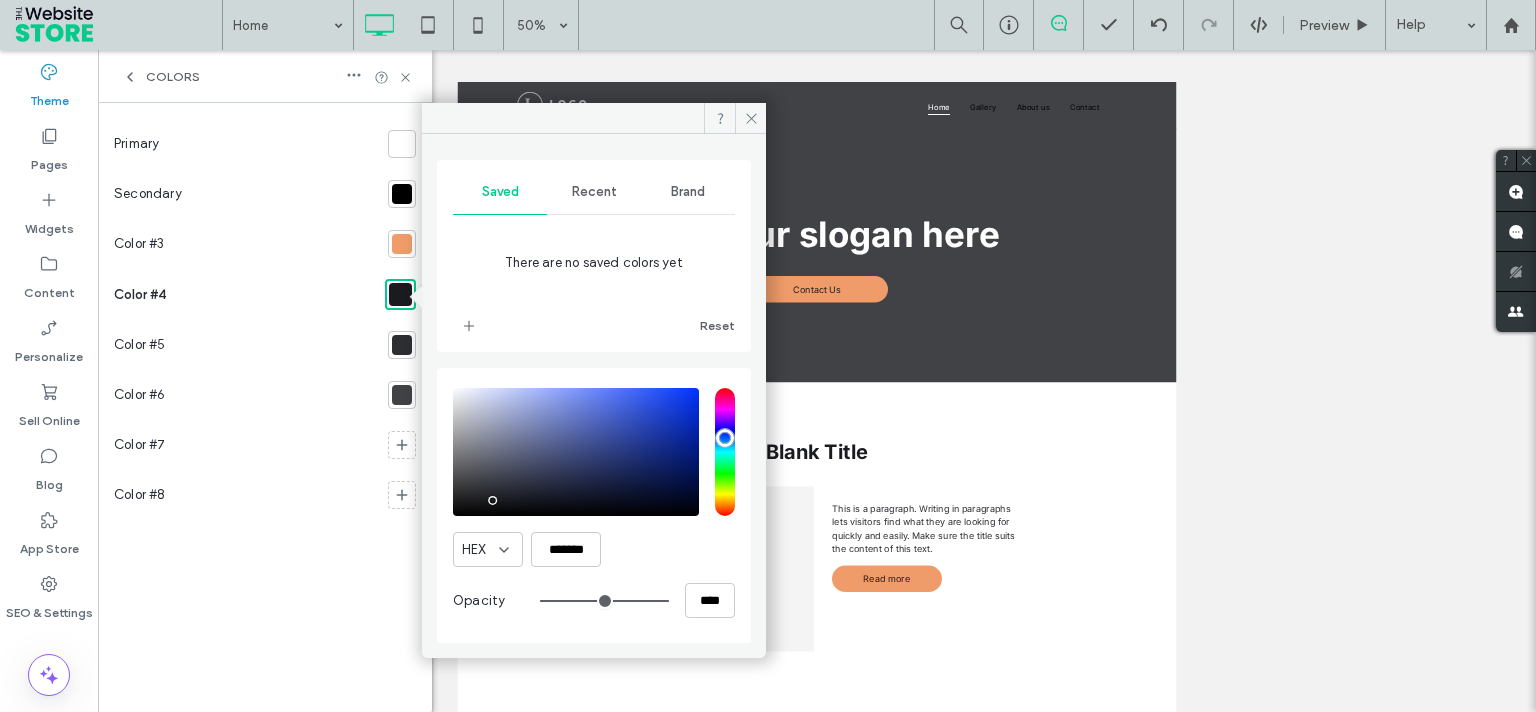 click on "Brand" at bounding box center [688, 192] 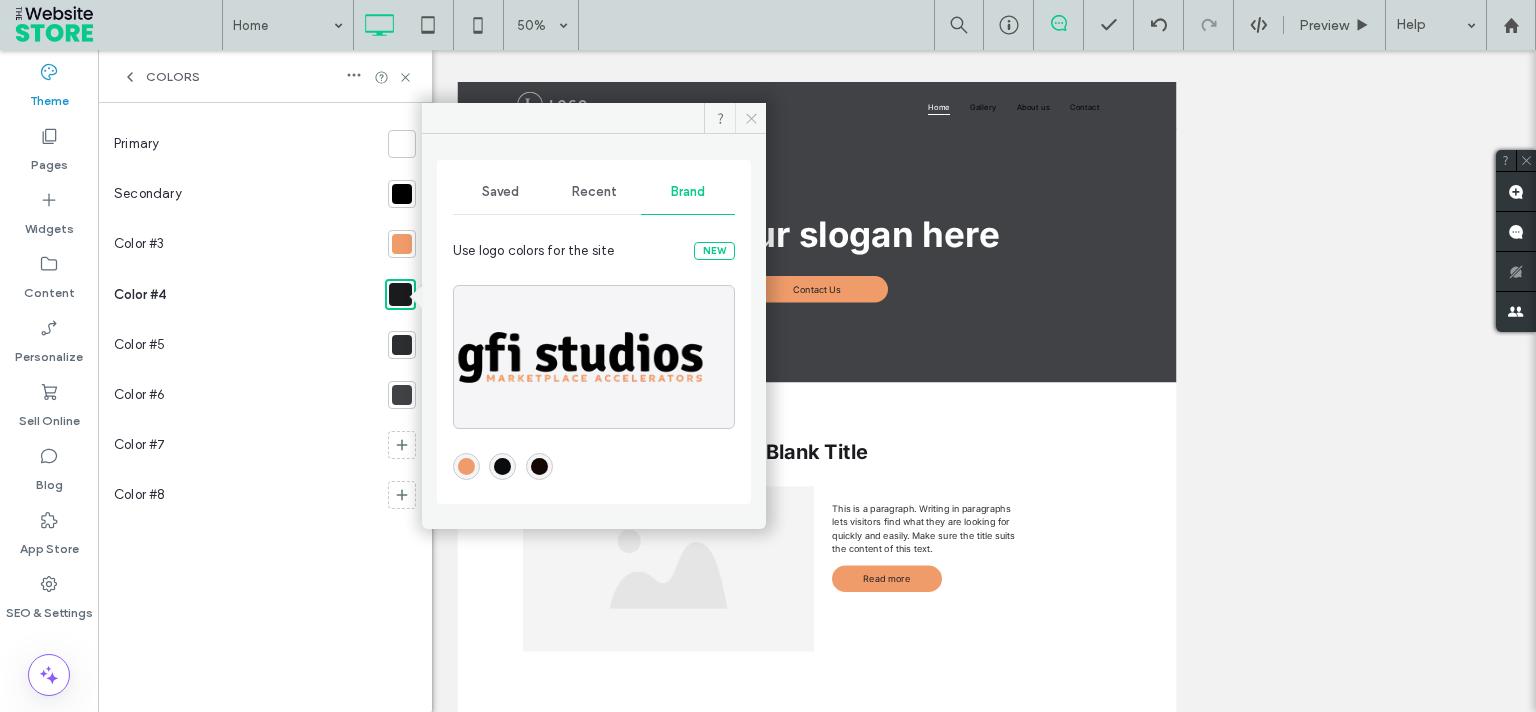 click at bounding box center [750, 118] 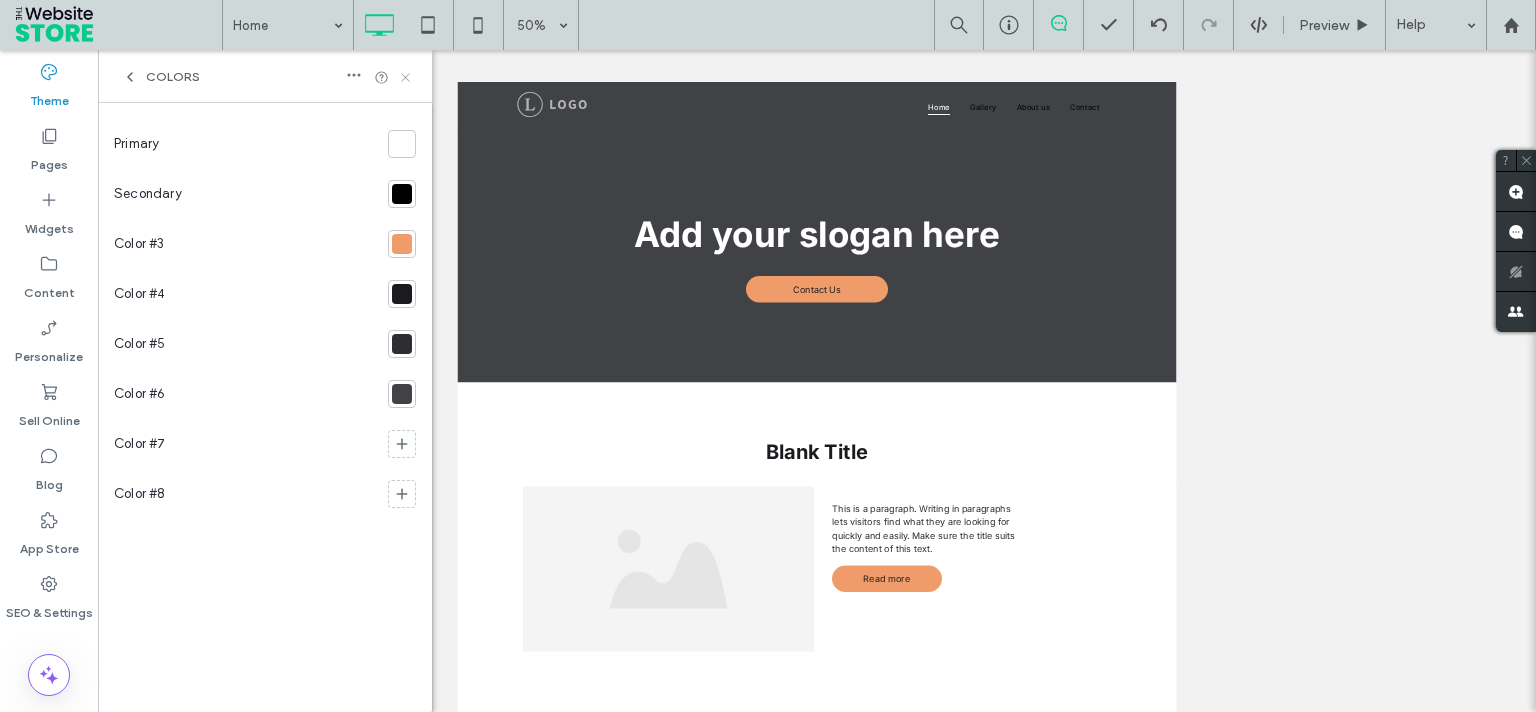 click 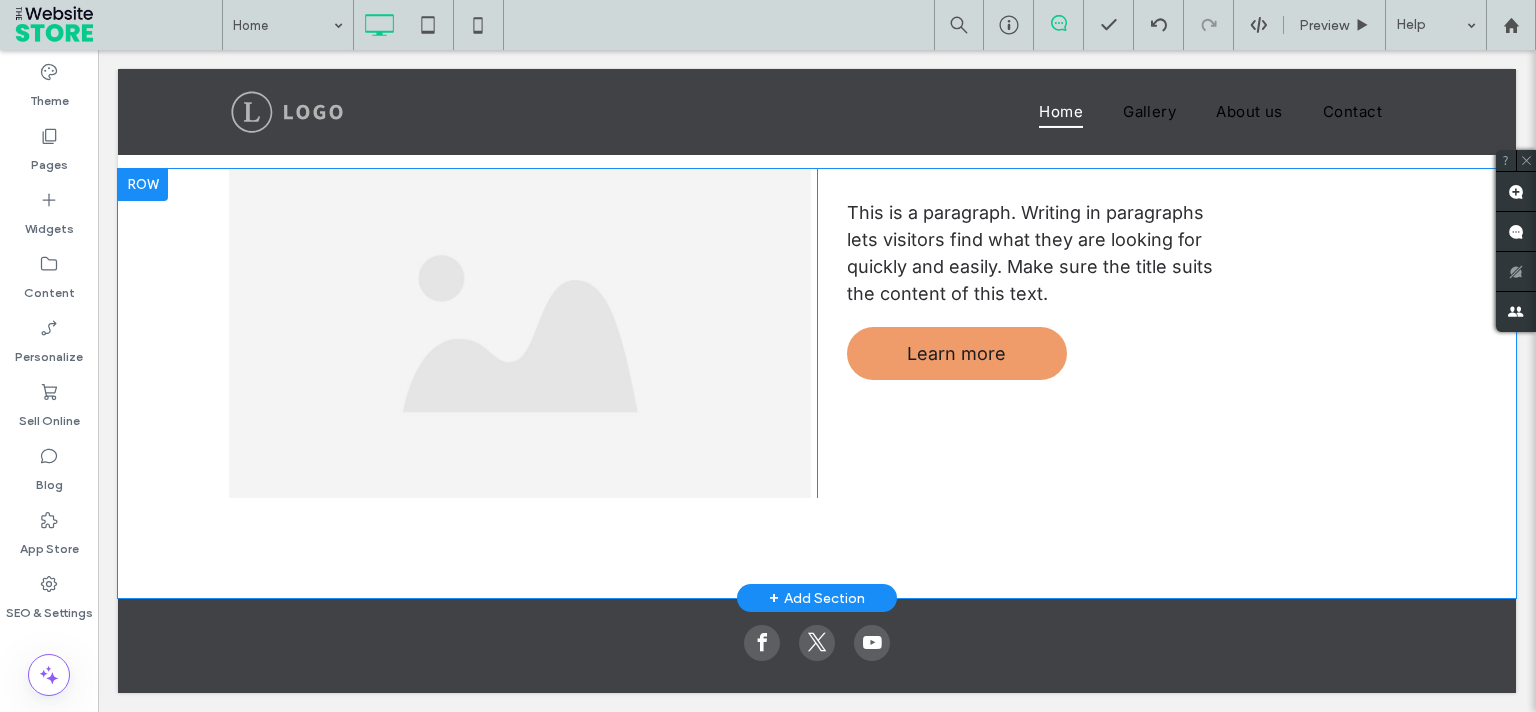 scroll, scrollTop: 0, scrollLeft: 0, axis: both 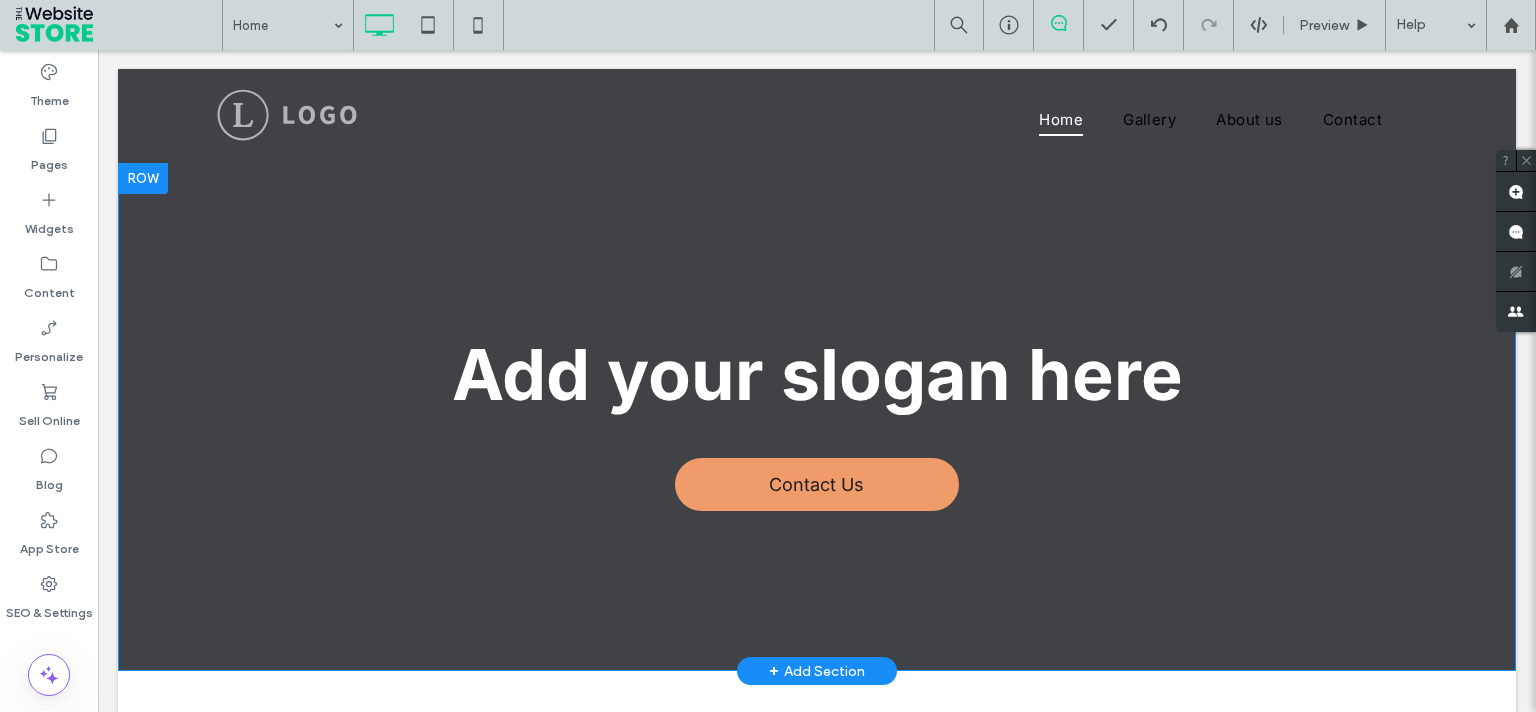 click at bounding box center (143, 178) 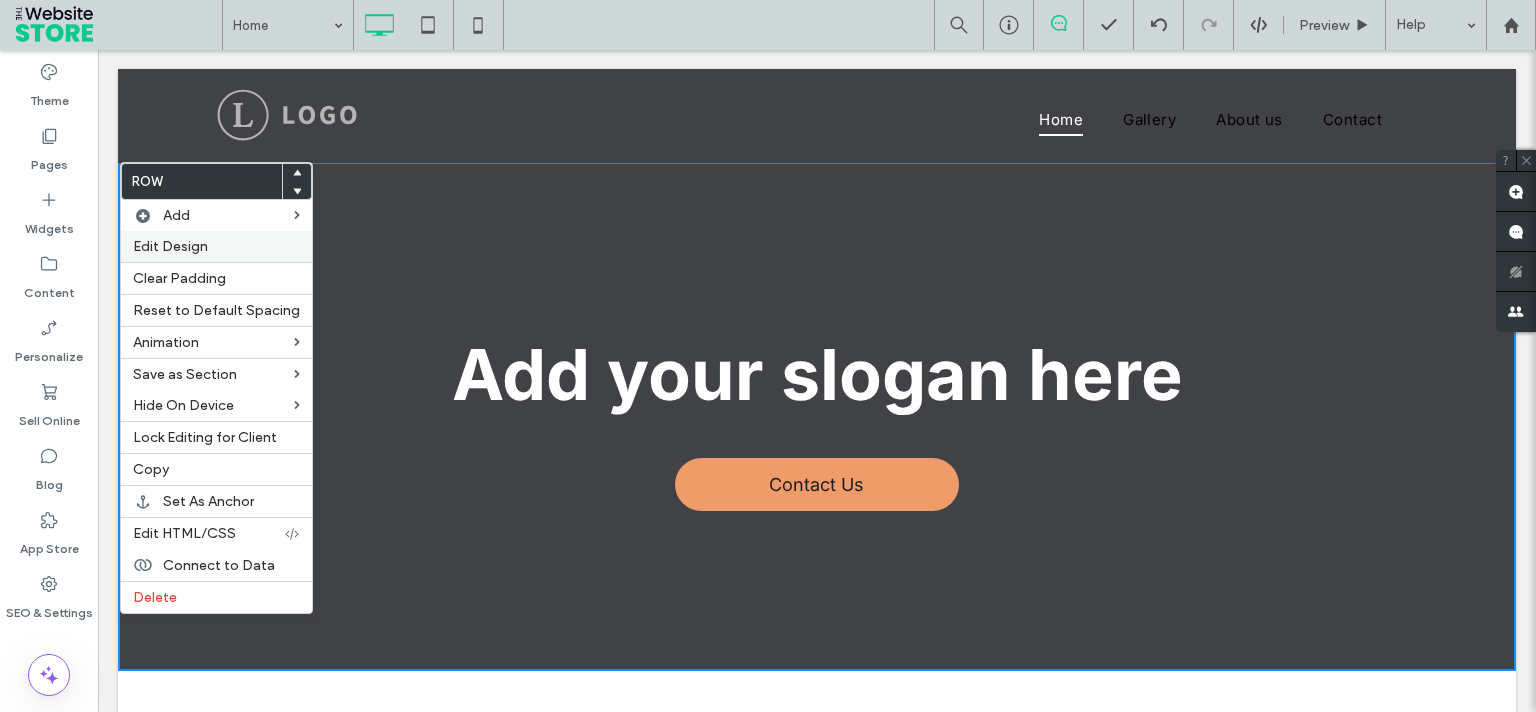 click on "Edit Design" at bounding box center (170, 246) 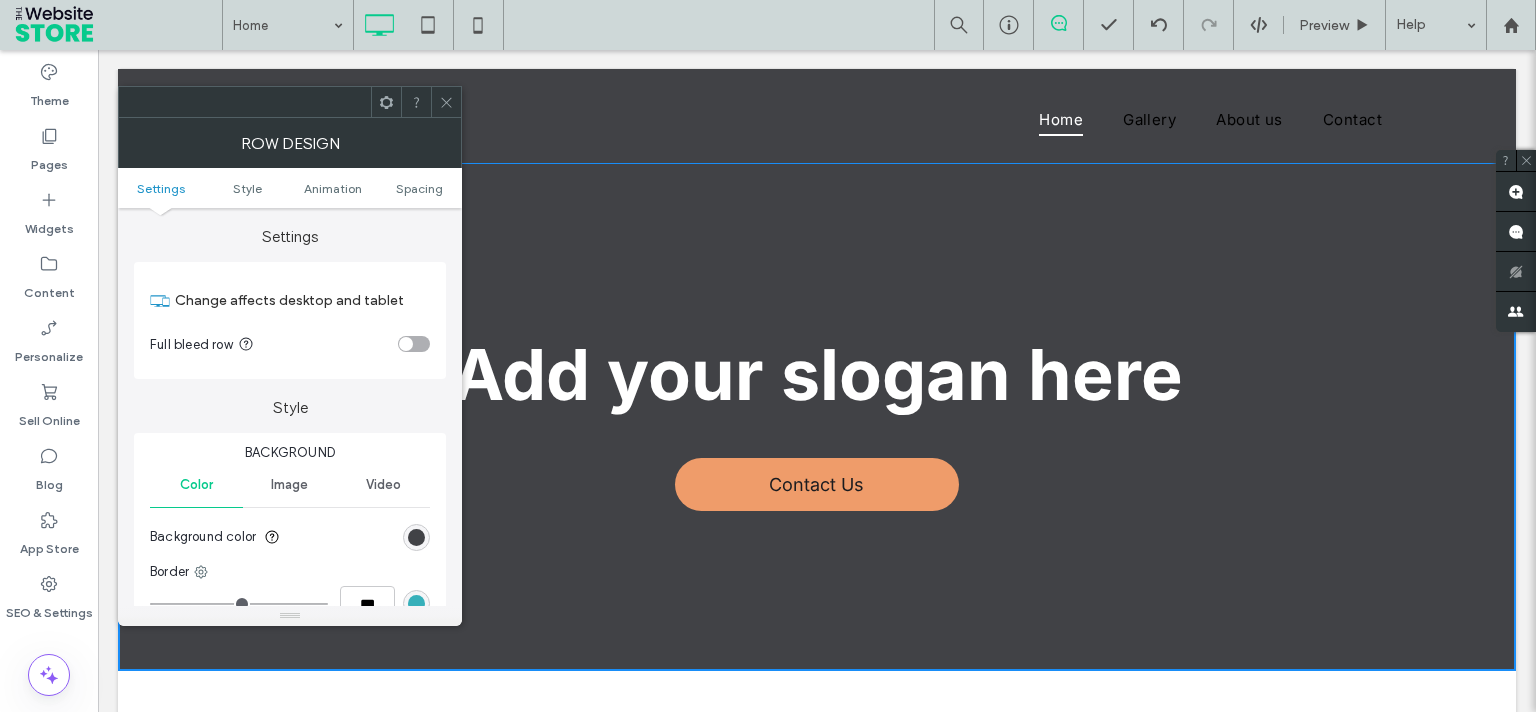 click on "Background color" at bounding box center [290, 537] 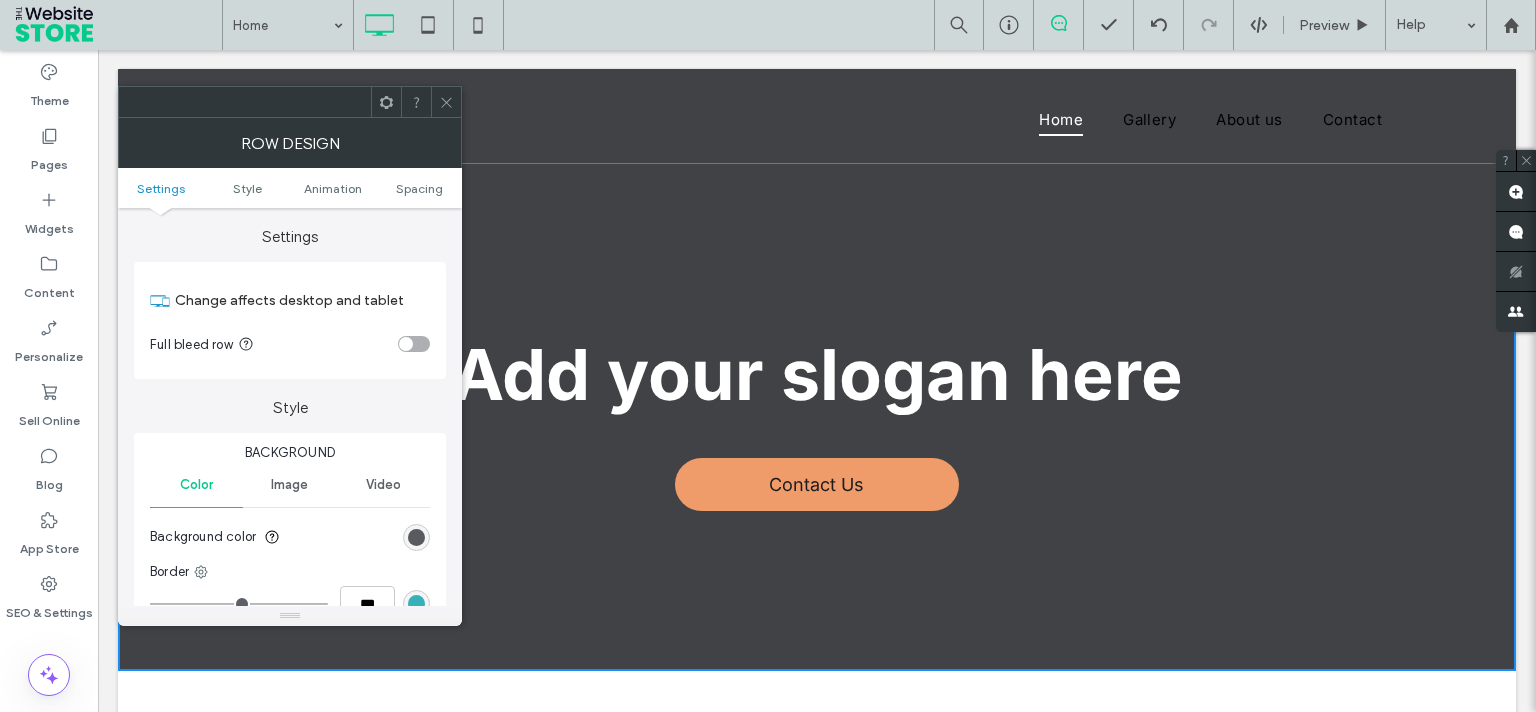 click at bounding box center (416, 537) 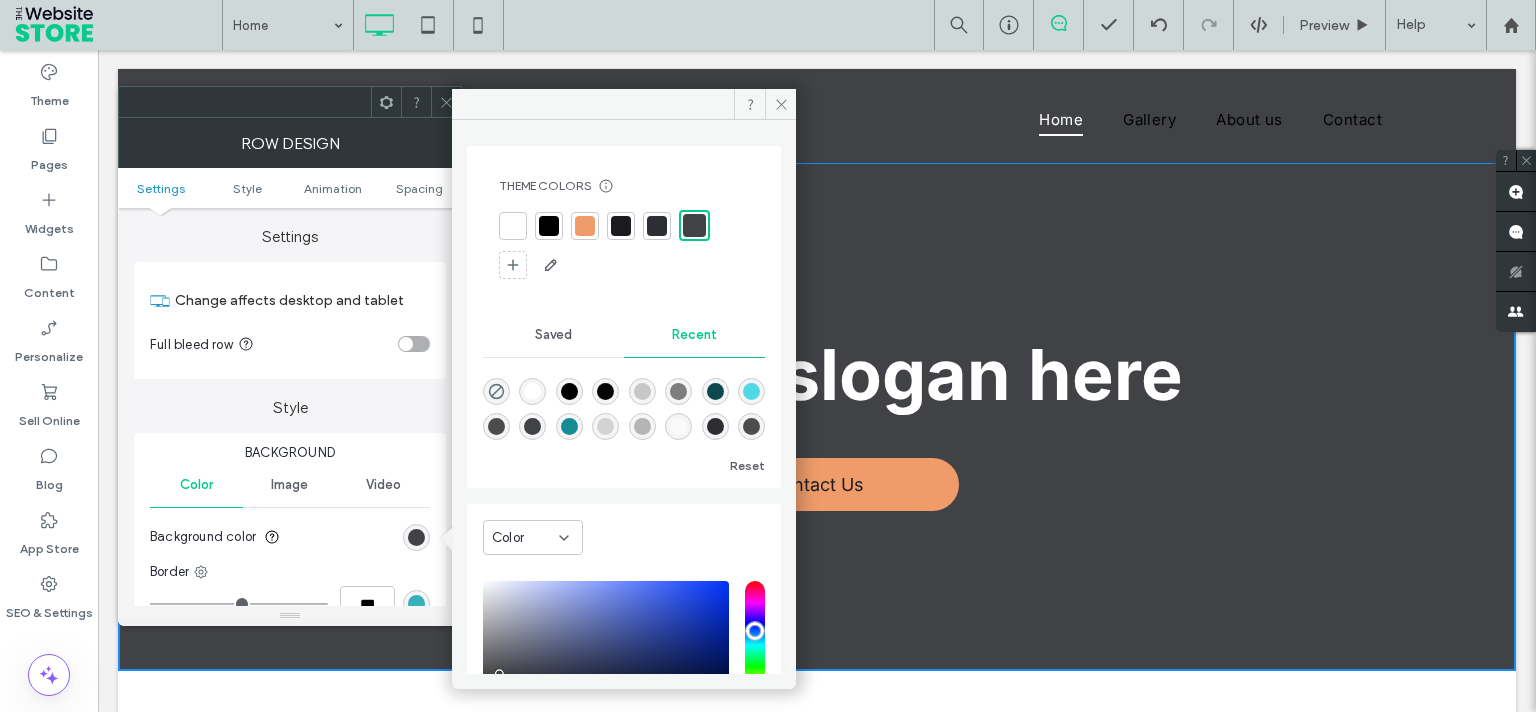 click on "Saved" at bounding box center [553, 335] 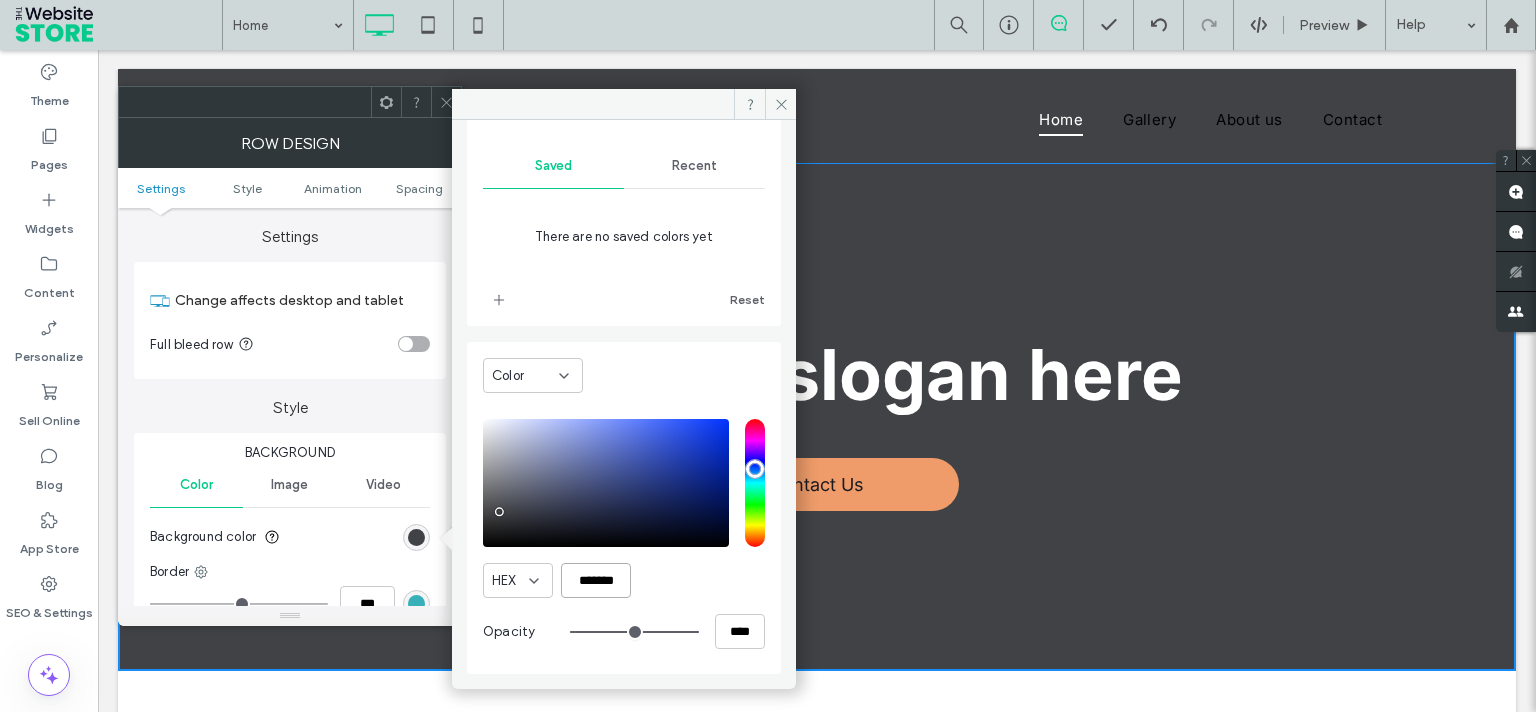 click on "*******" at bounding box center [596, 580] 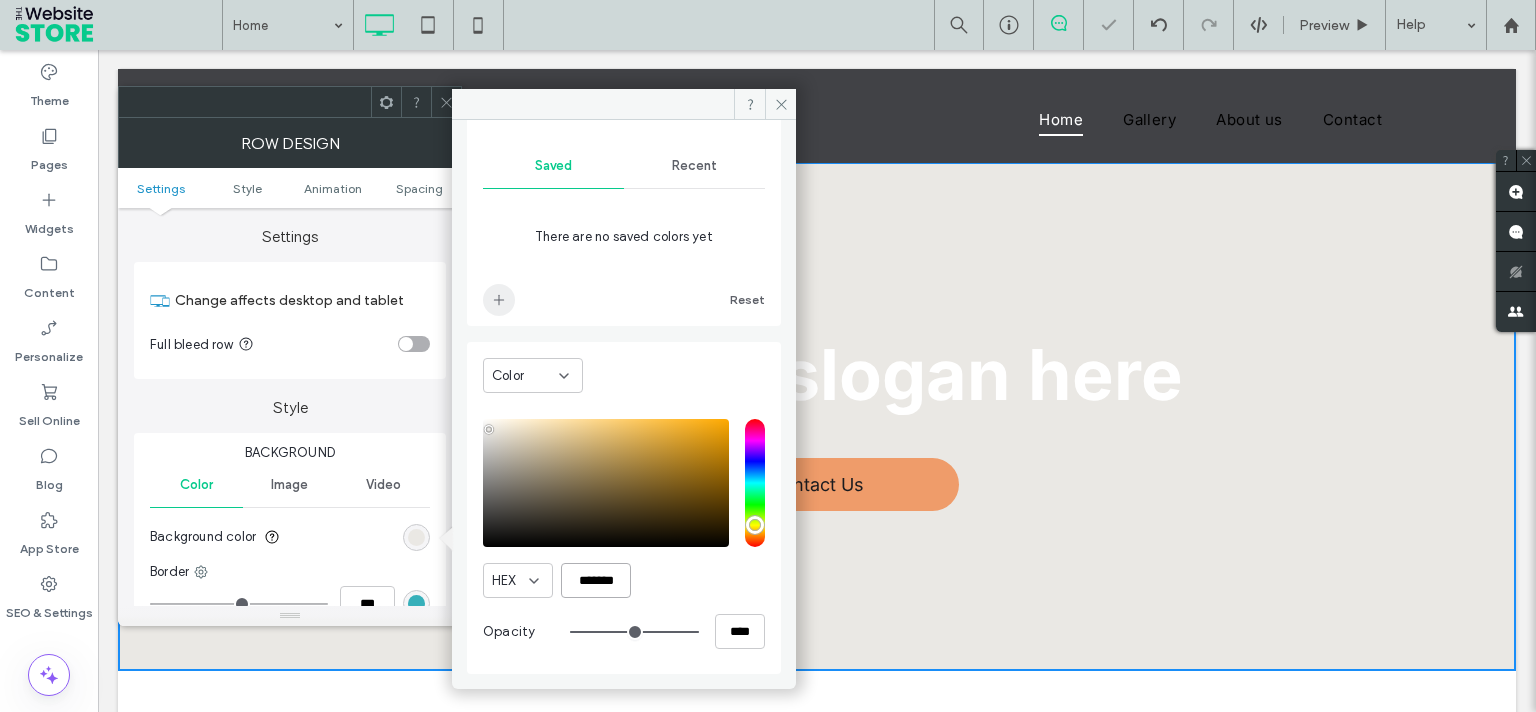 type on "*******" 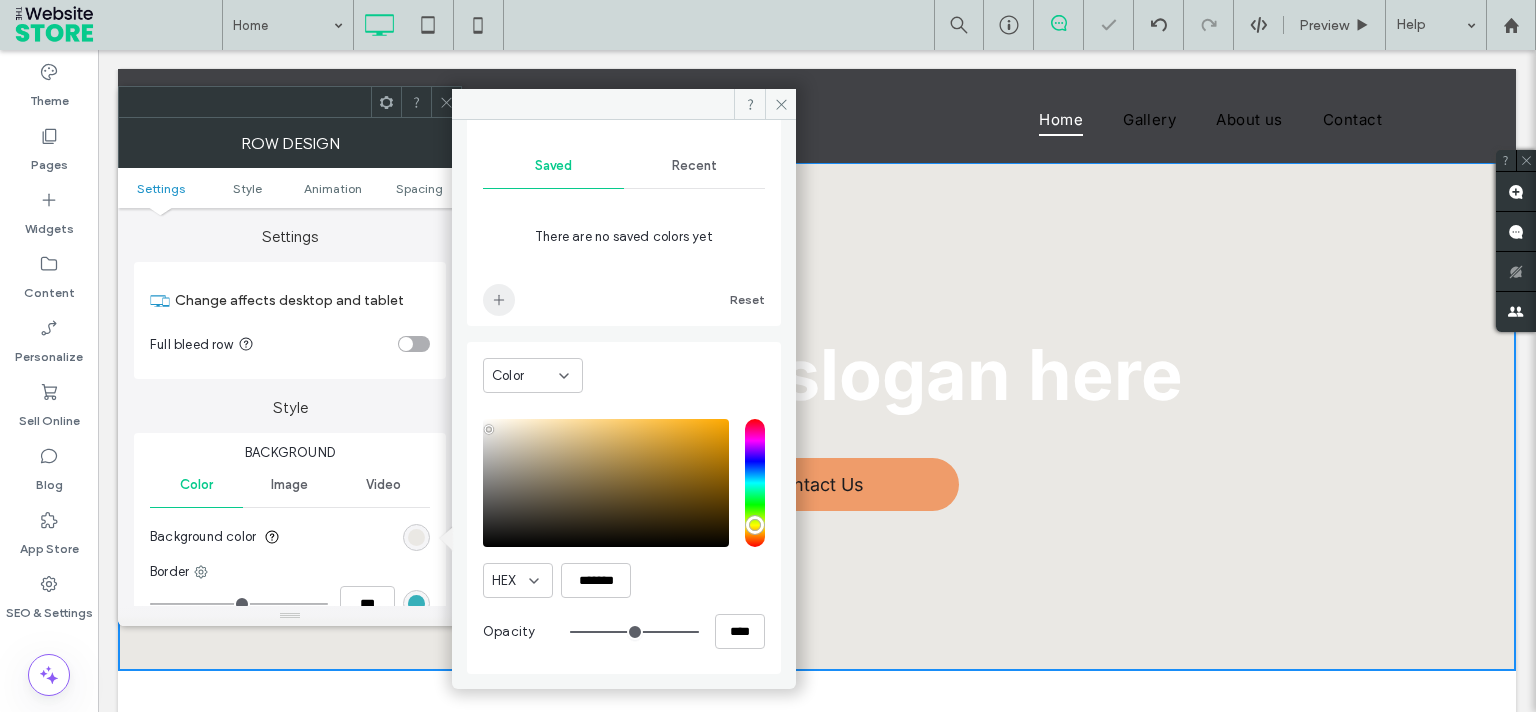 click 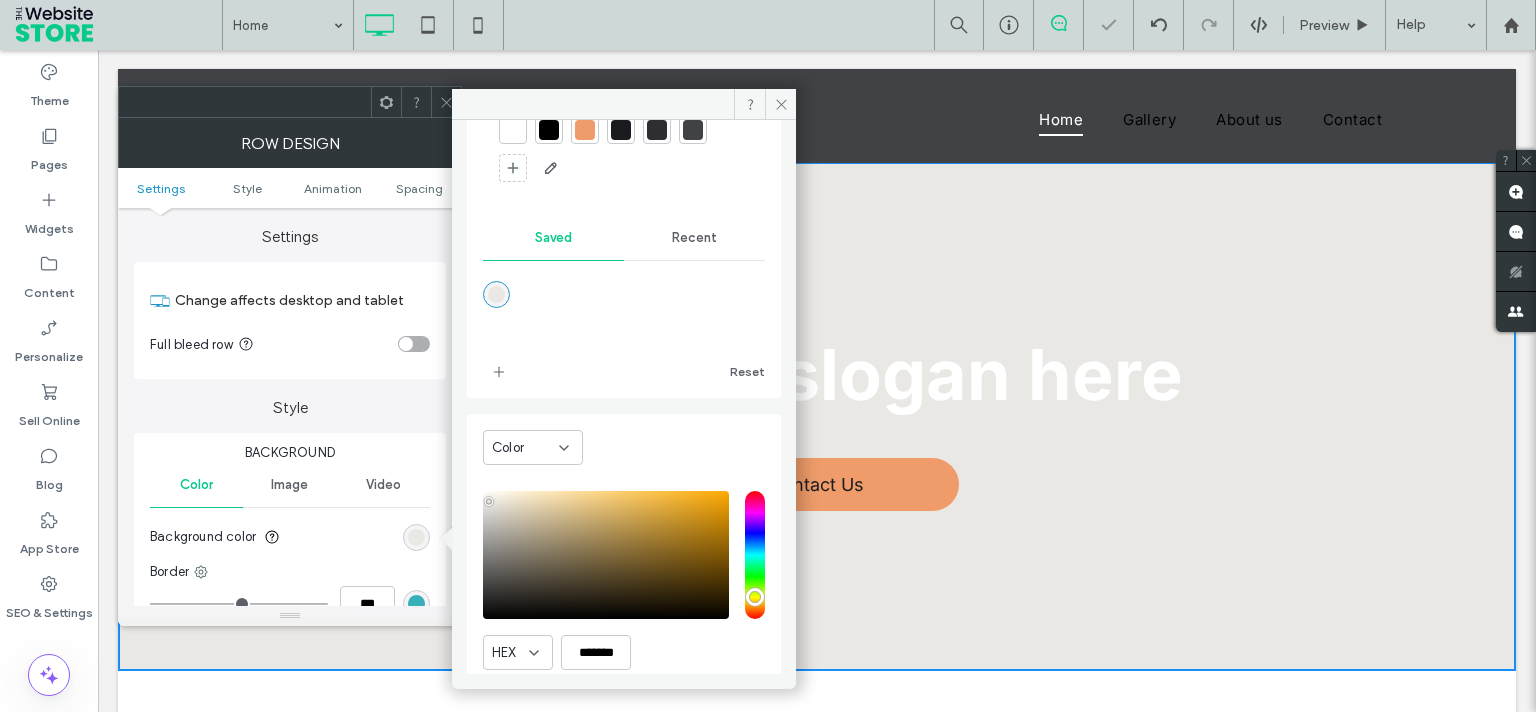 scroll, scrollTop: 0, scrollLeft: 0, axis: both 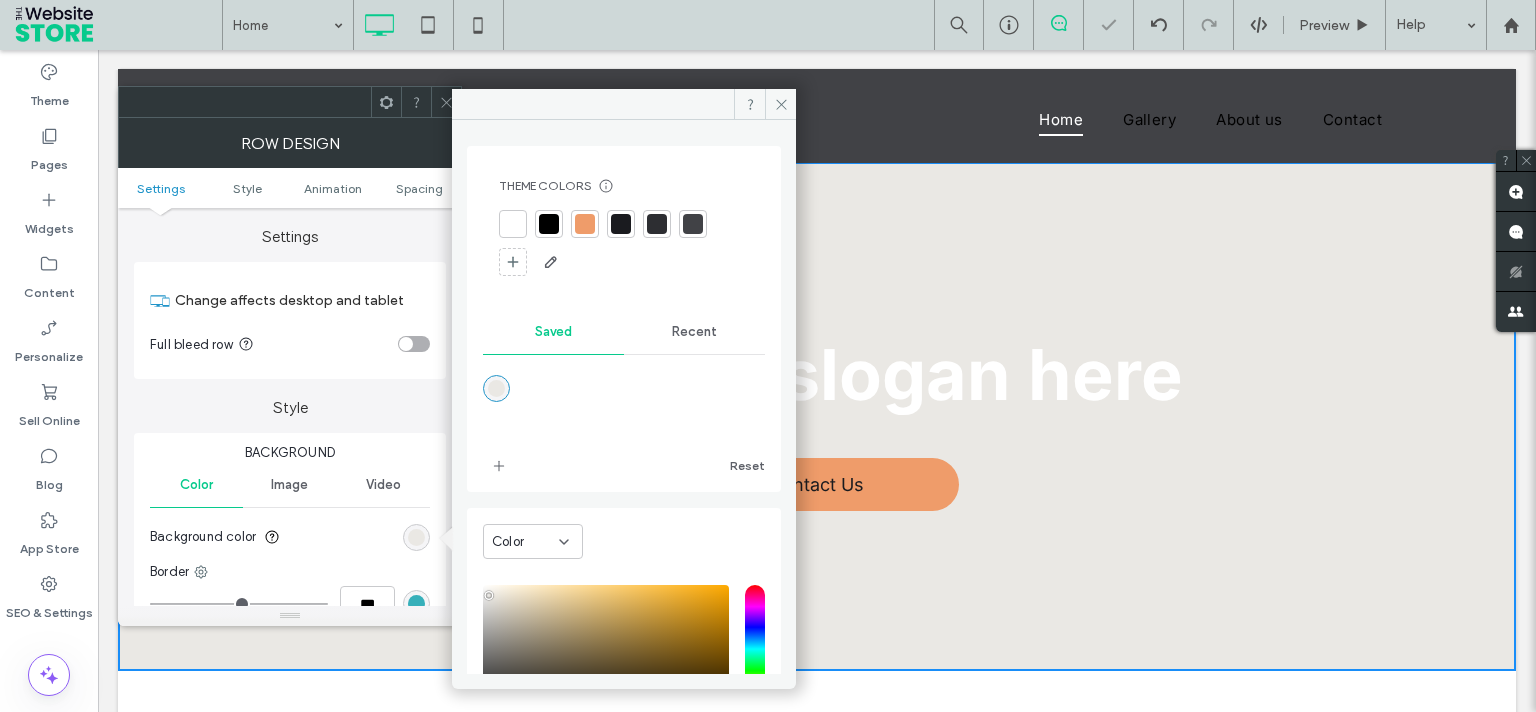 click at bounding box center (585, 224) 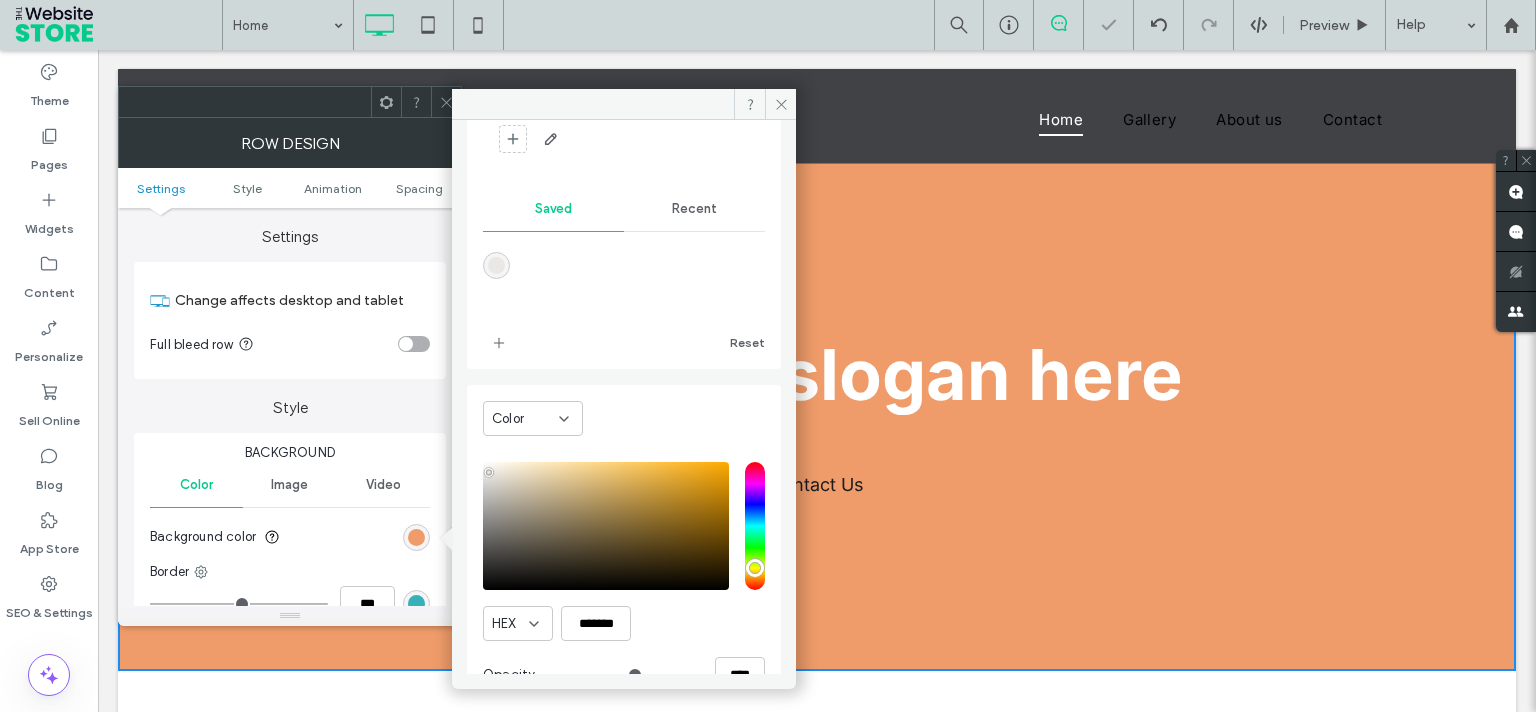 scroll, scrollTop: 170, scrollLeft: 0, axis: vertical 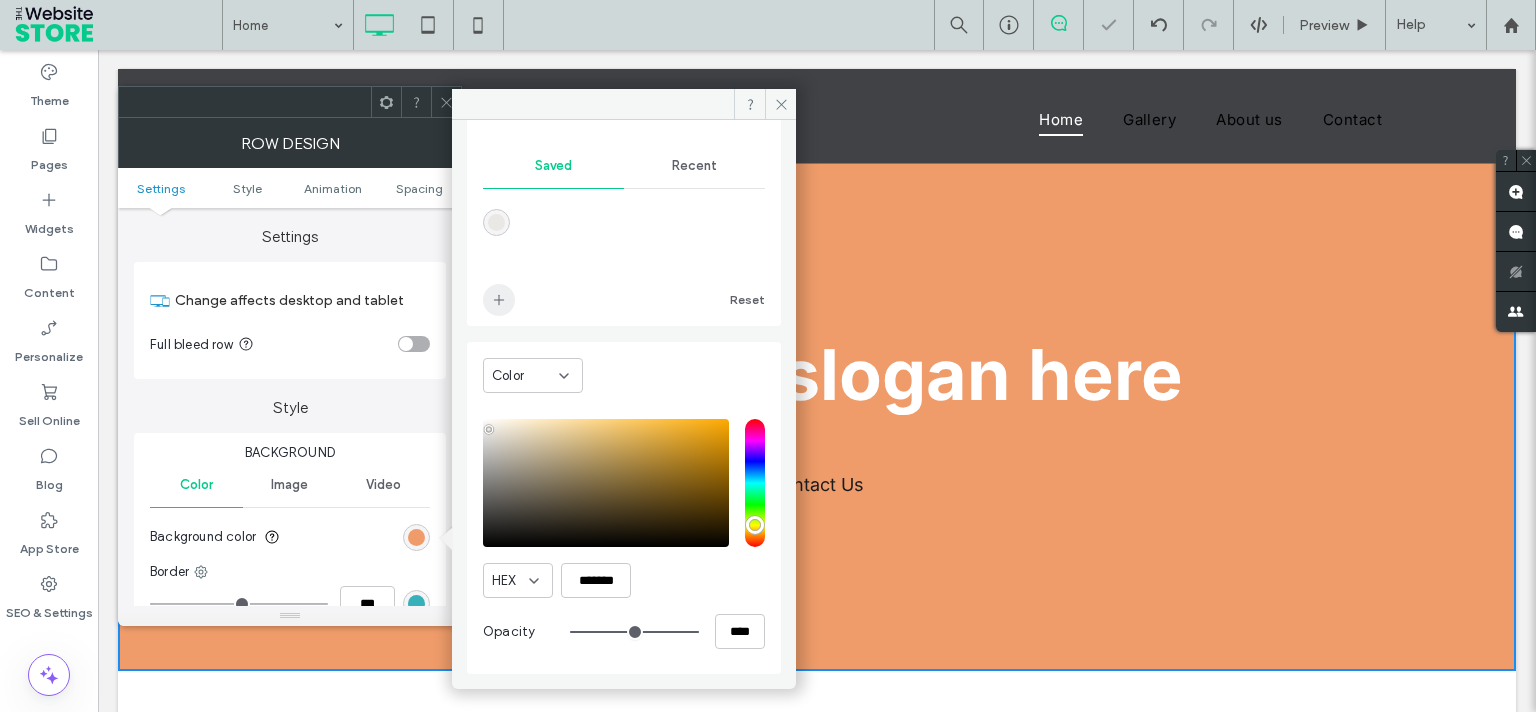 click at bounding box center (499, 300) 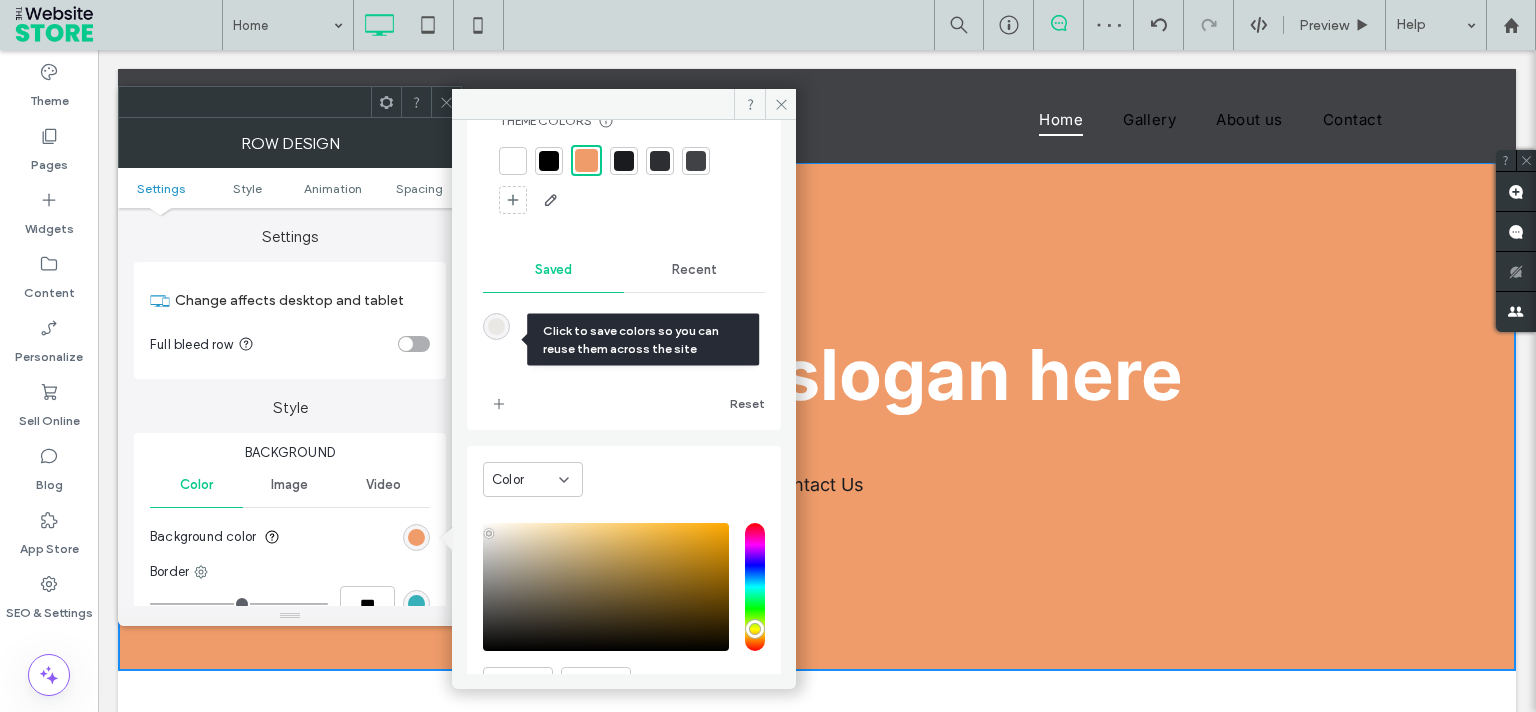 scroll, scrollTop: 0, scrollLeft: 0, axis: both 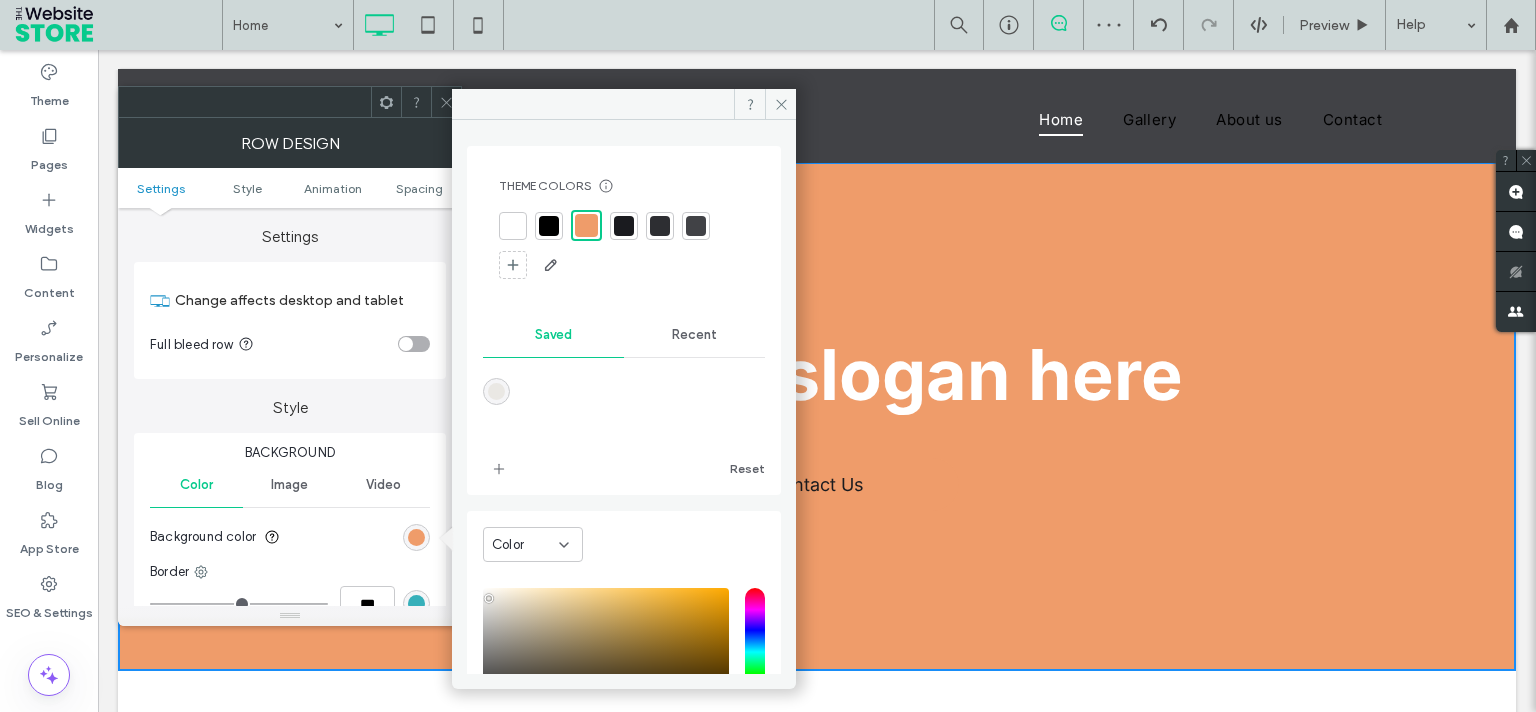 click at bounding box center (549, 226) 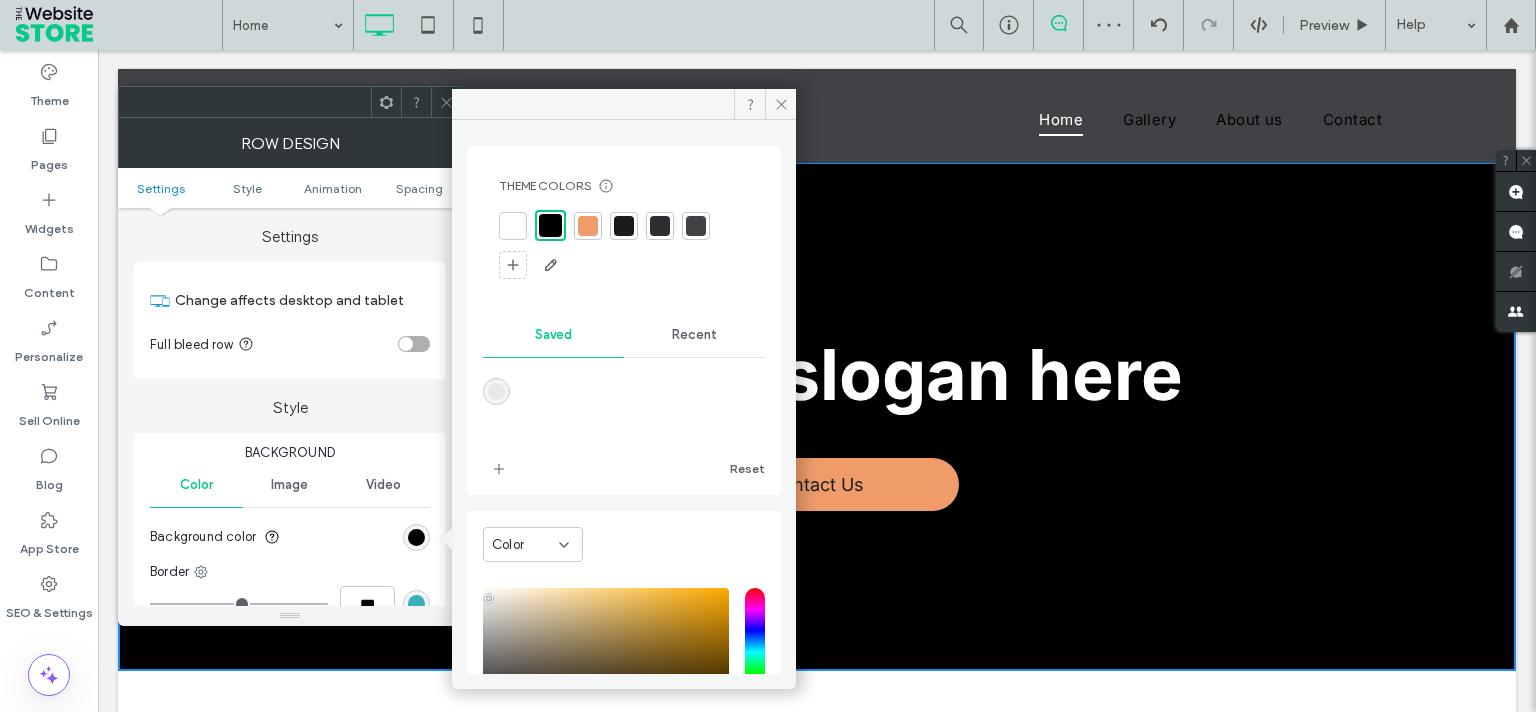 scroll, scrollTop: 170, scrollLeft: 0, axis: vertical 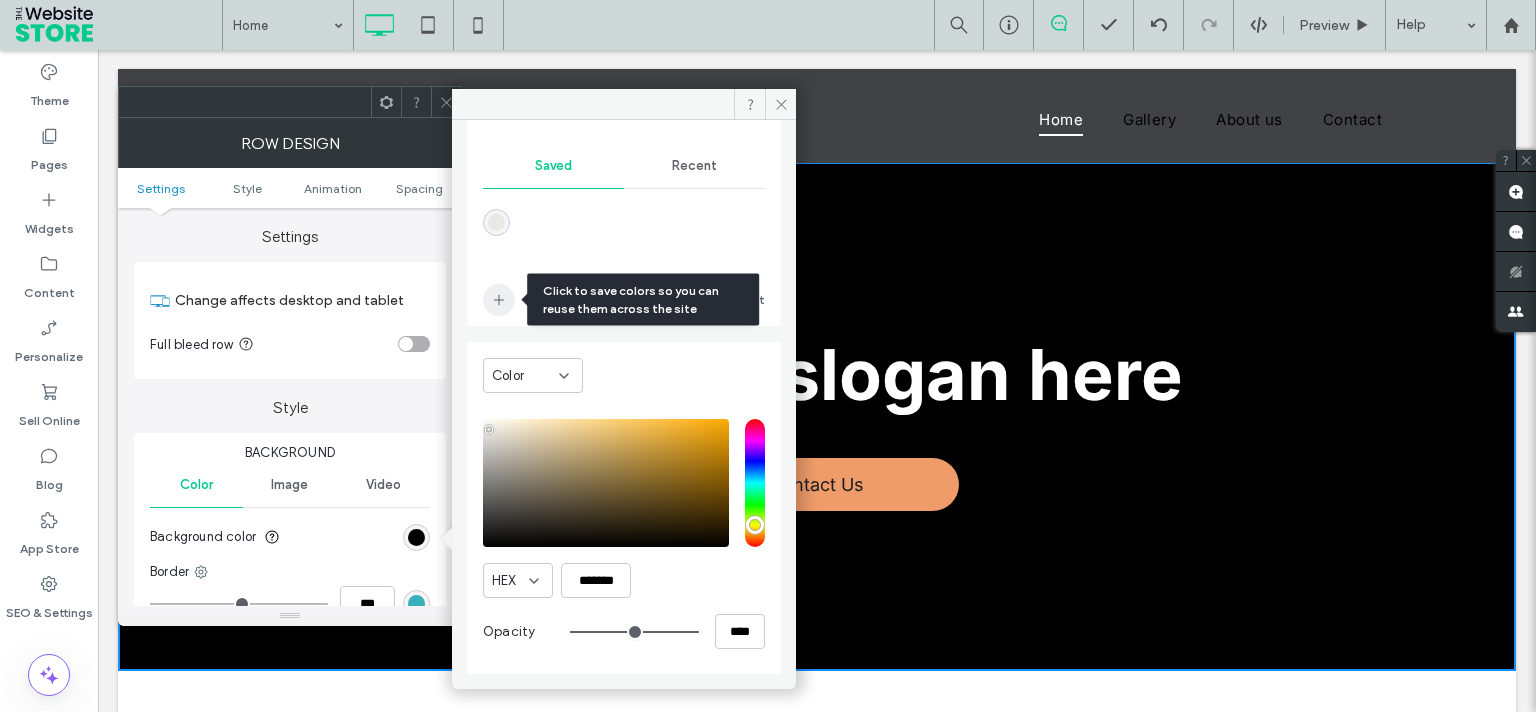 click 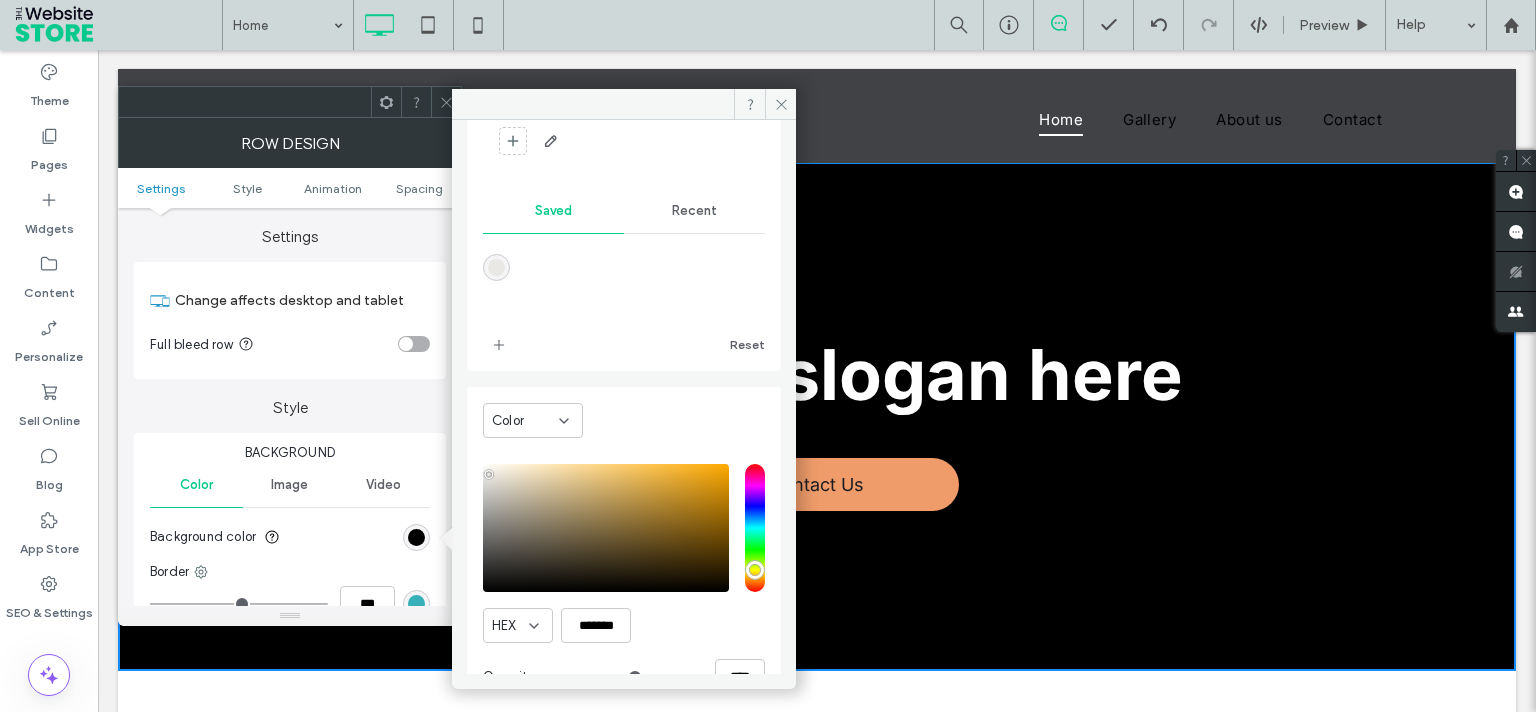 scroll, scrollTop: 170, scrollLeft: 0, axis: vertical 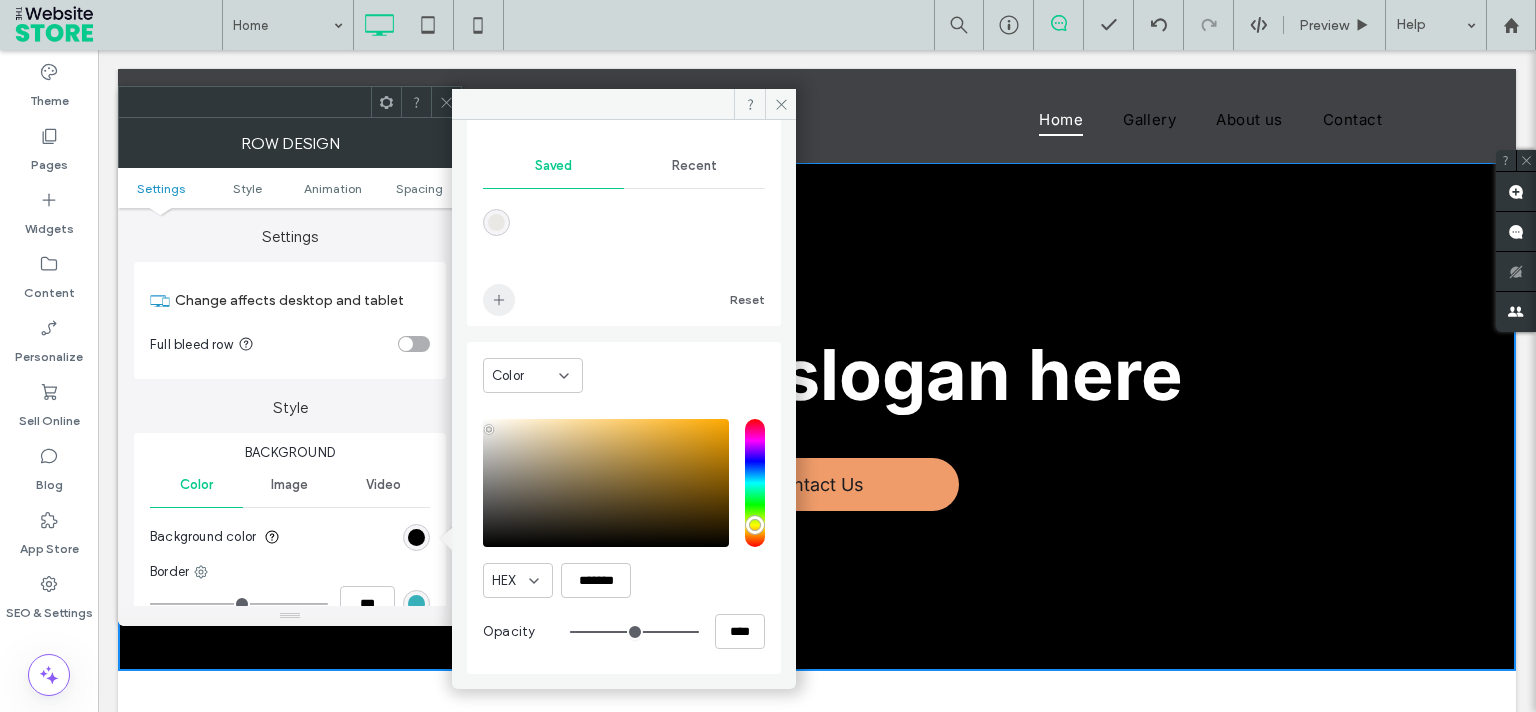 click 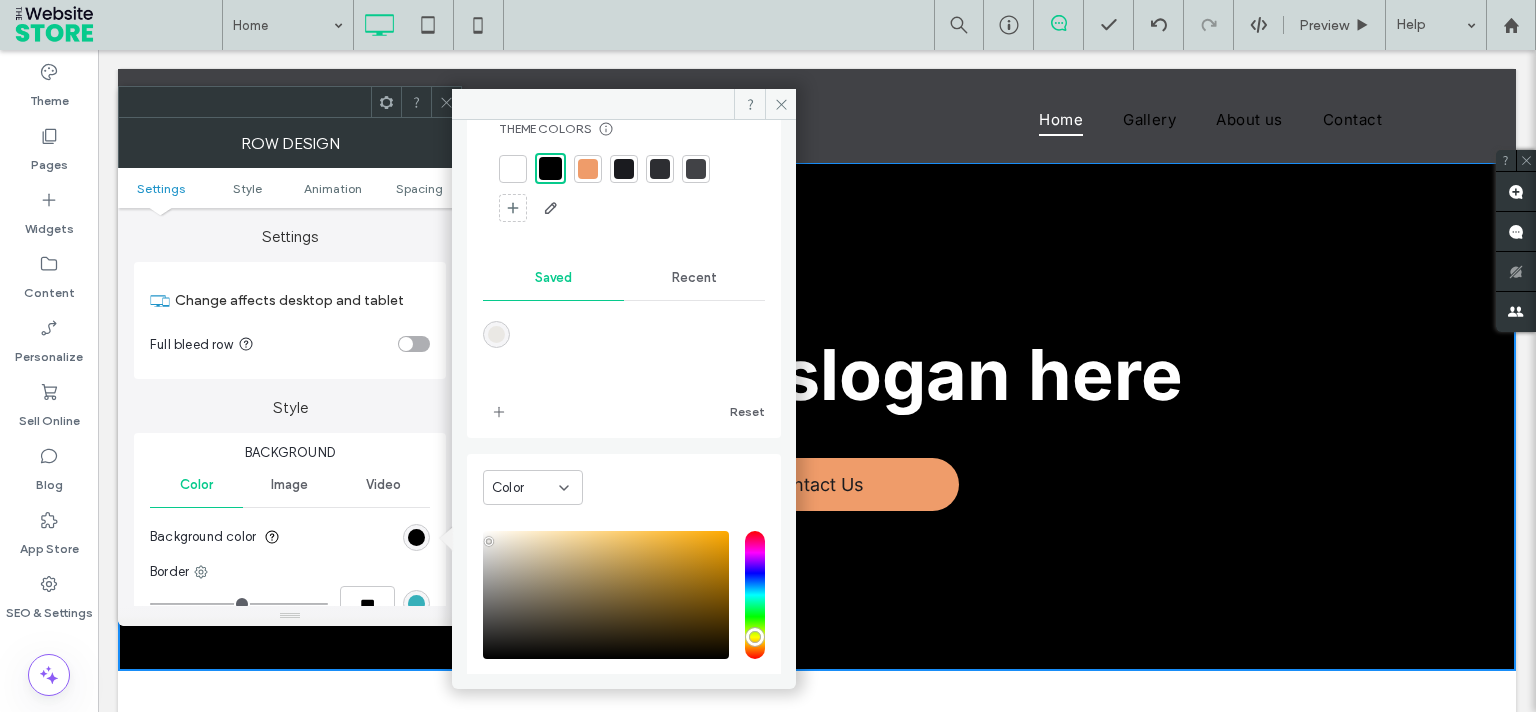scroll, scrollTop: 0, scrollLeft: 0, axis: both 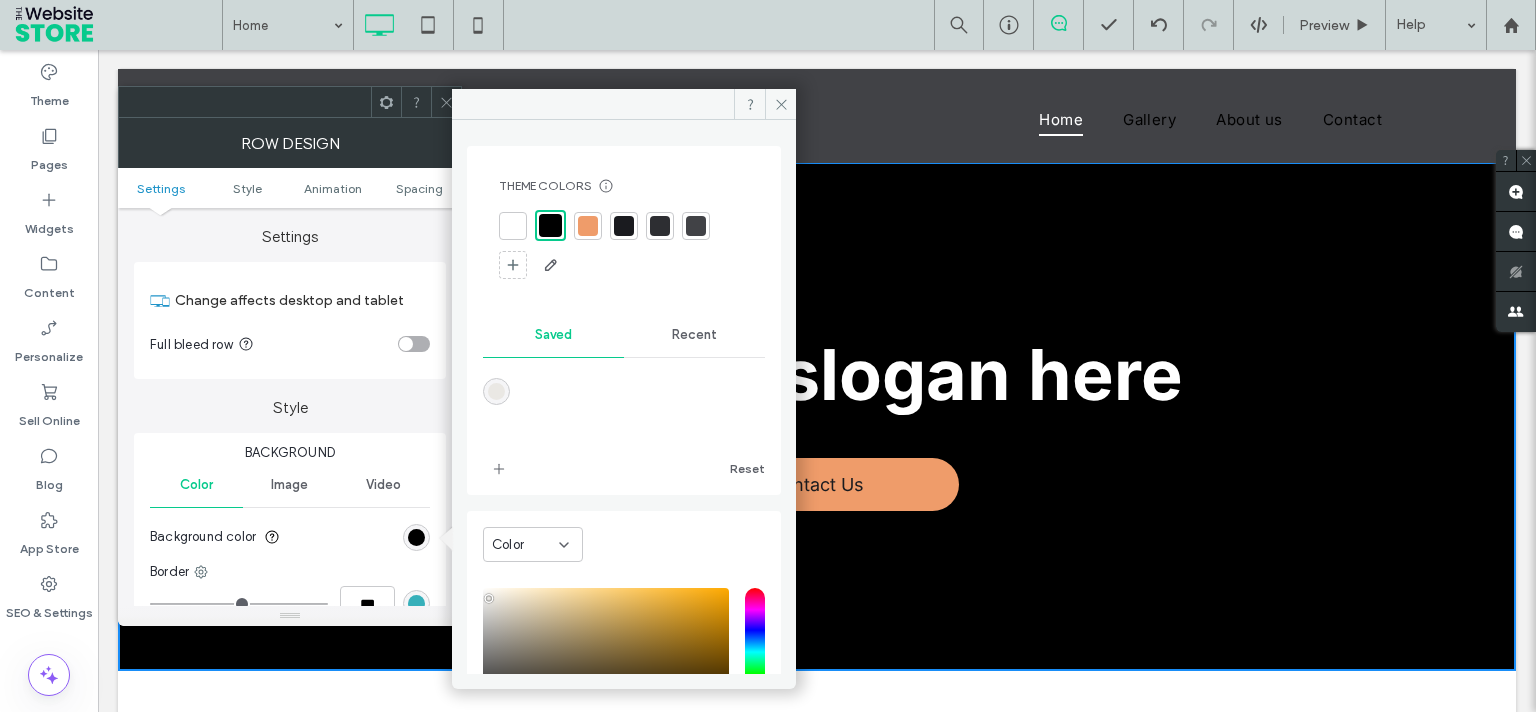 click at bounding box center (550, 225) 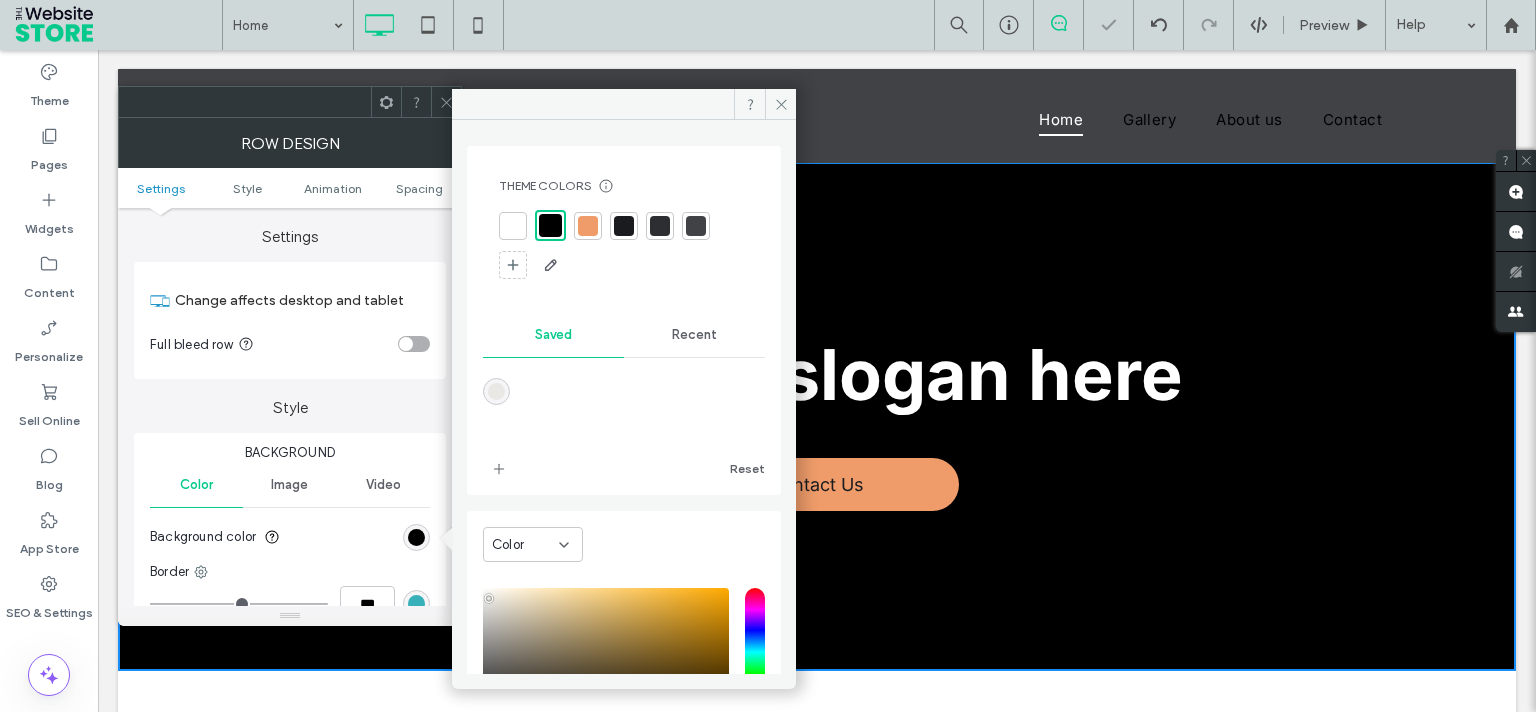 click at bounding box center [588, 226] 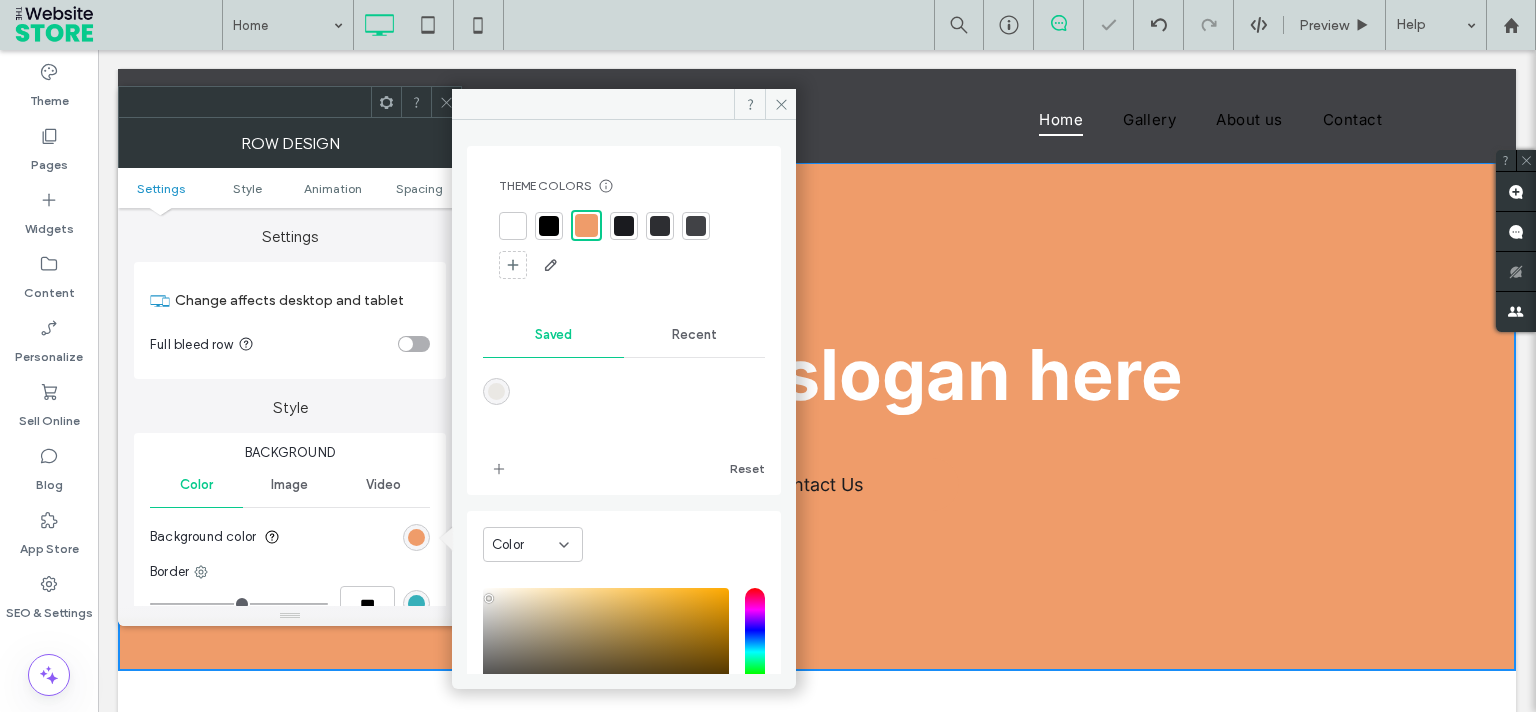 scroll, scrollTop: 170, scrollLeft: 0, axis: vertical 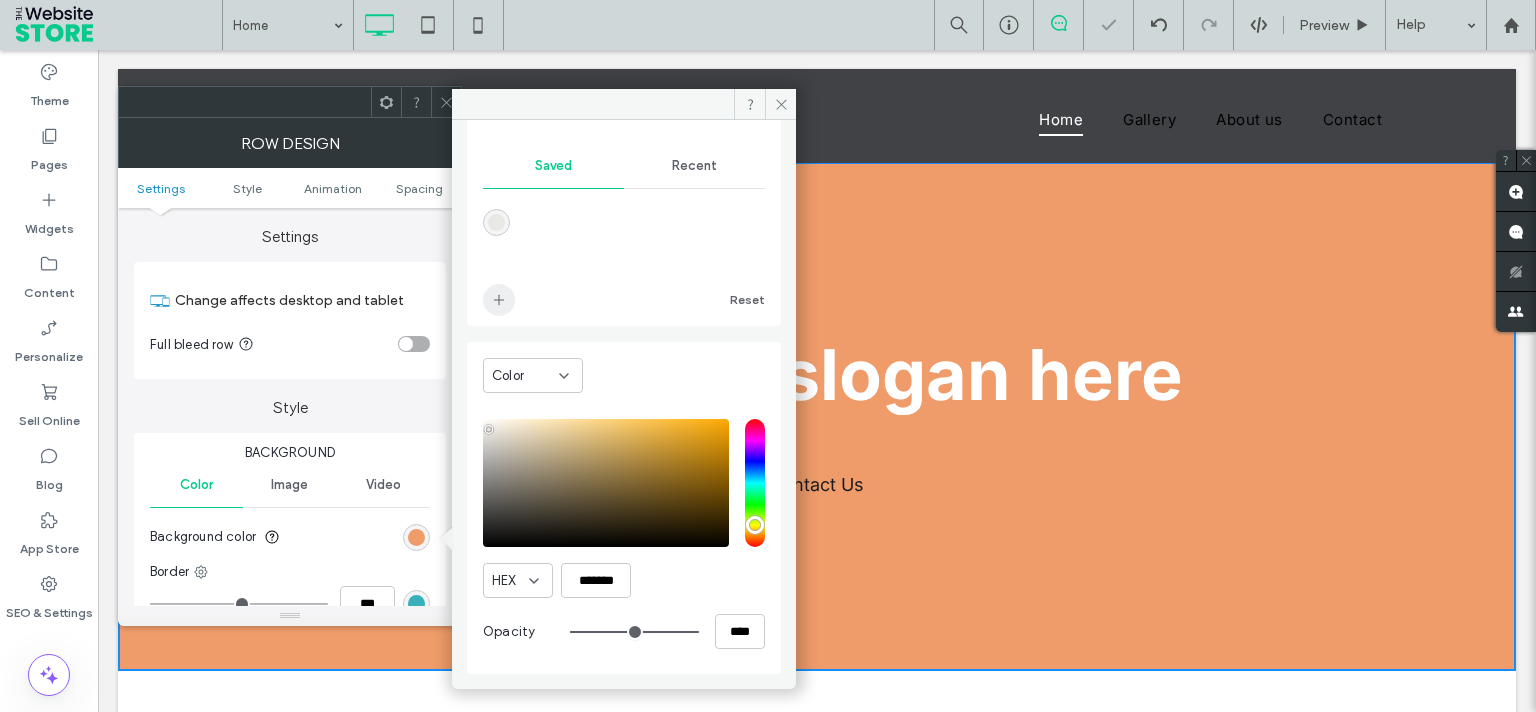 click 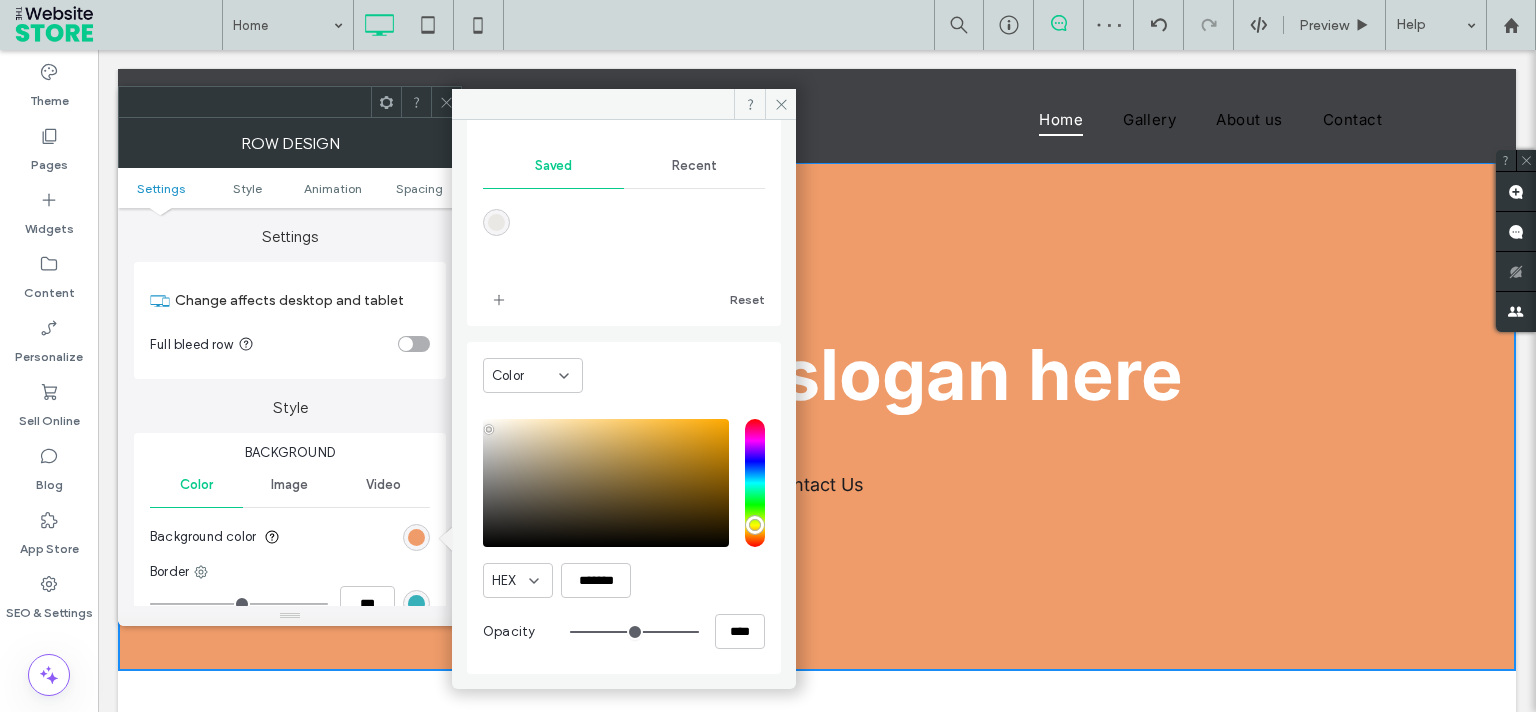 scroll, scrollTop: 0, scrollLeft: 0, axis: both 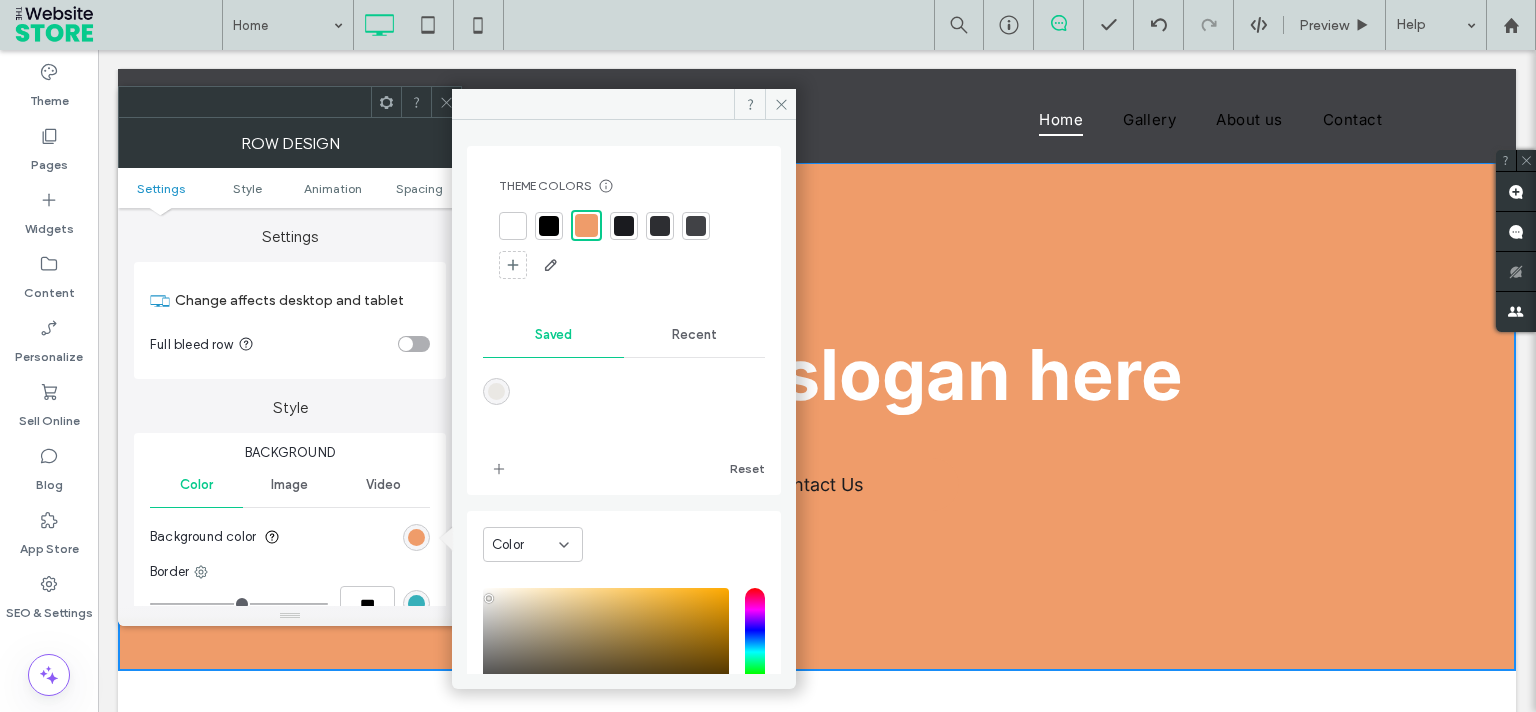 click on "Recent" at bounding box center [694, 335] 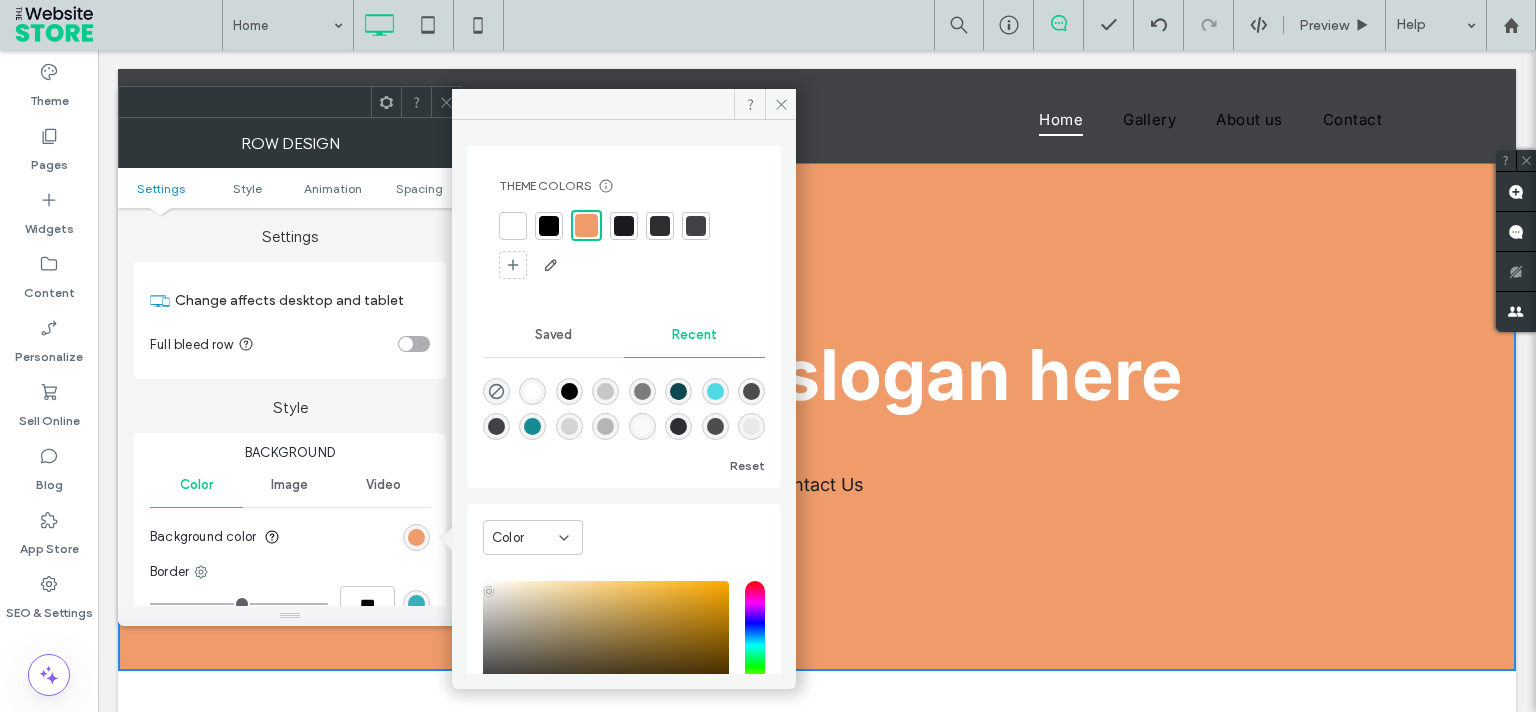 scroll, scrollTop: 0, scrollLeft: 0, axis: both 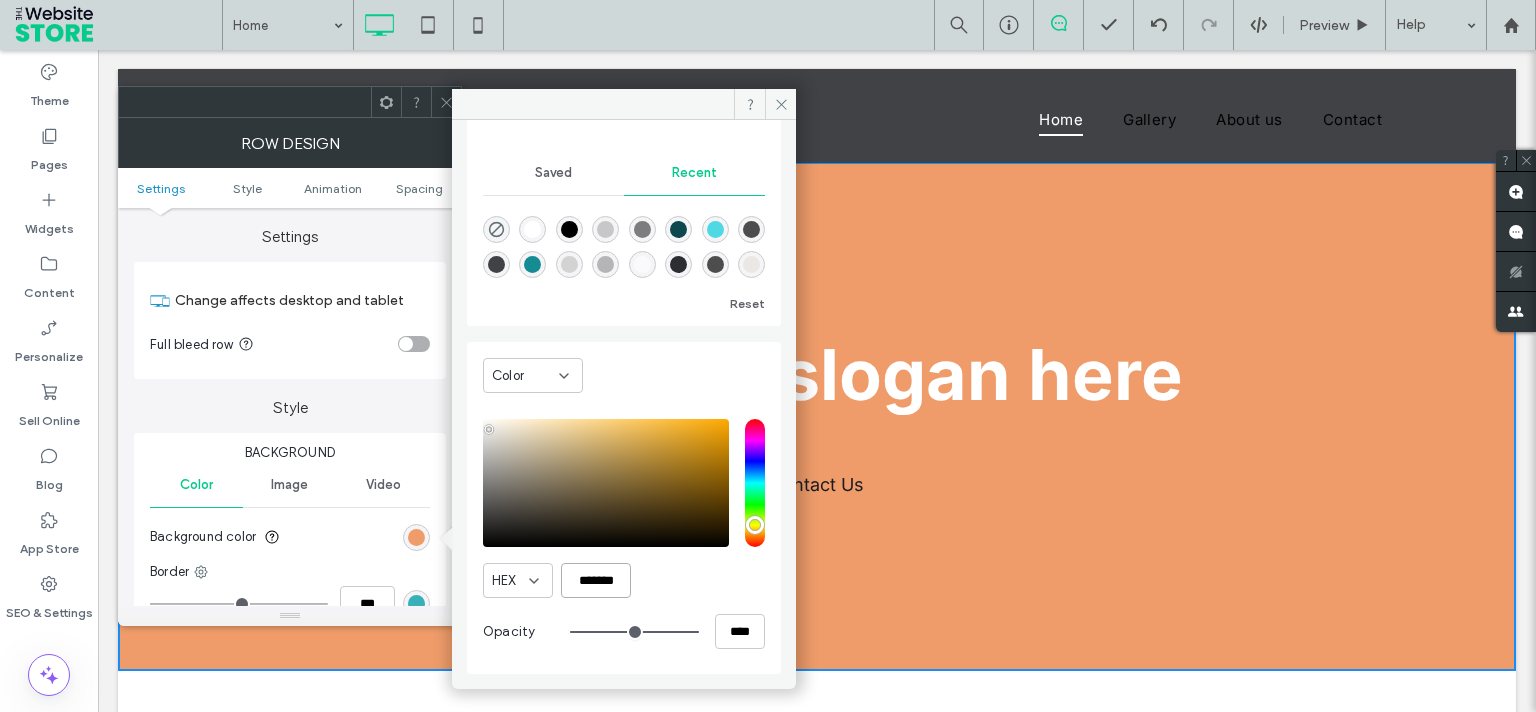 click on "*******" at bounding box center [596, 580] 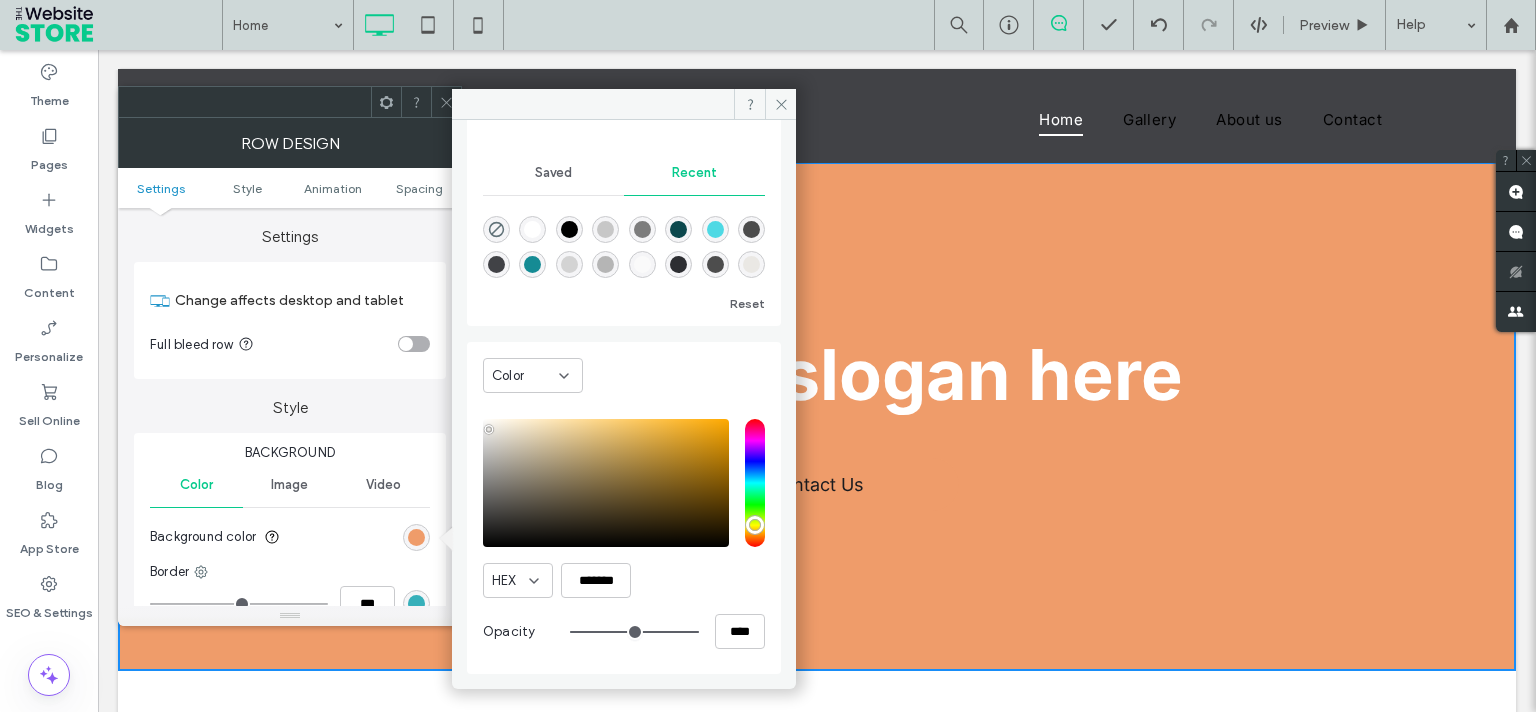 click on "Saved" at bounding box center (553, 173) 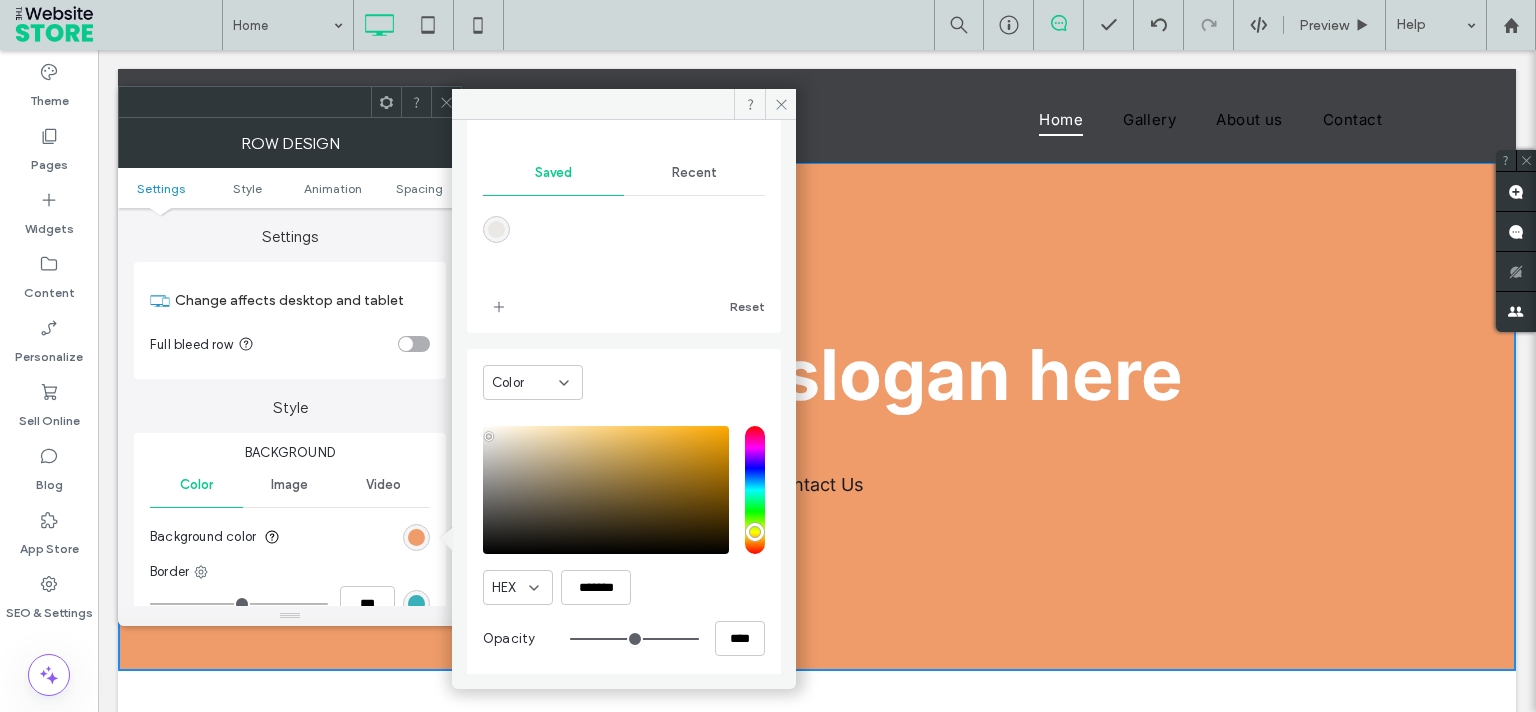 click on "HEX ******* Opacity ****" at bounding box center (624, 543) 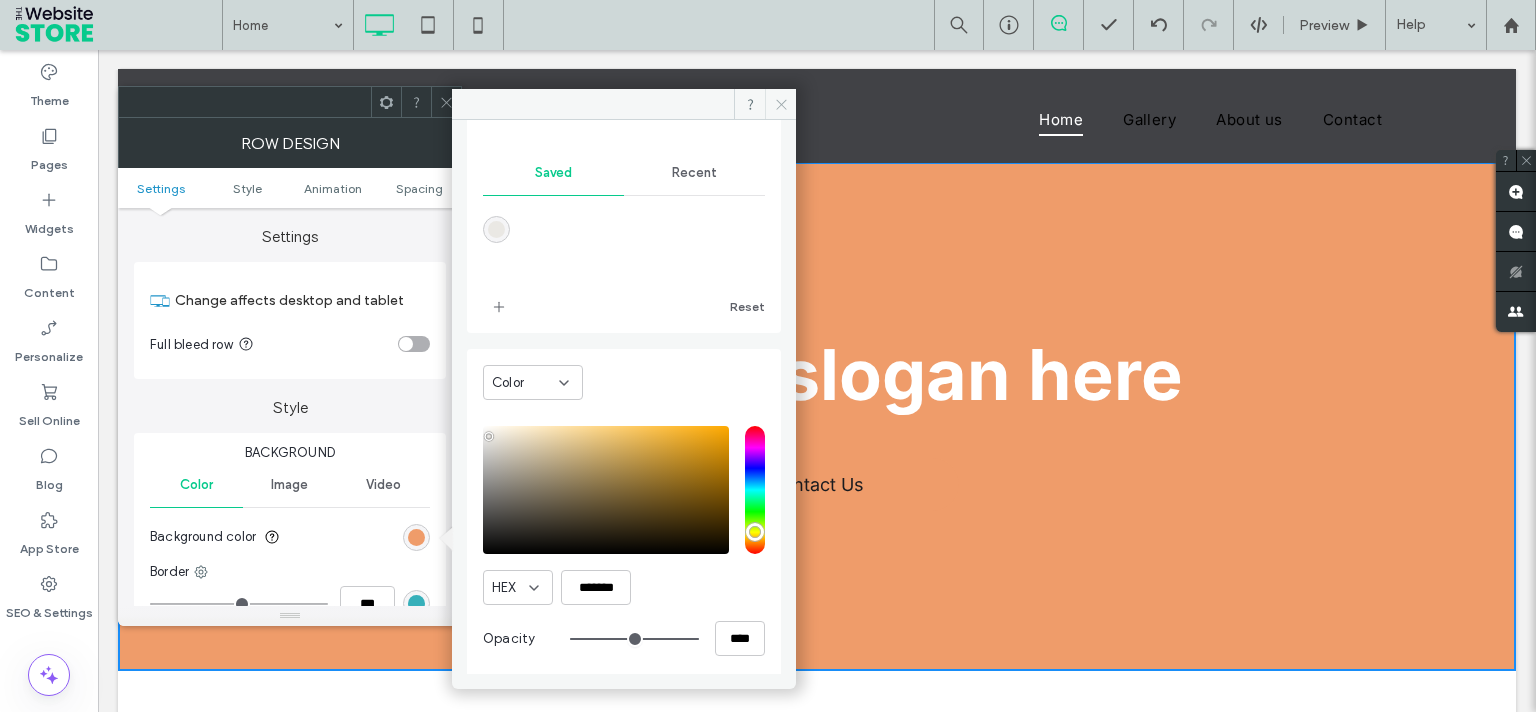 click 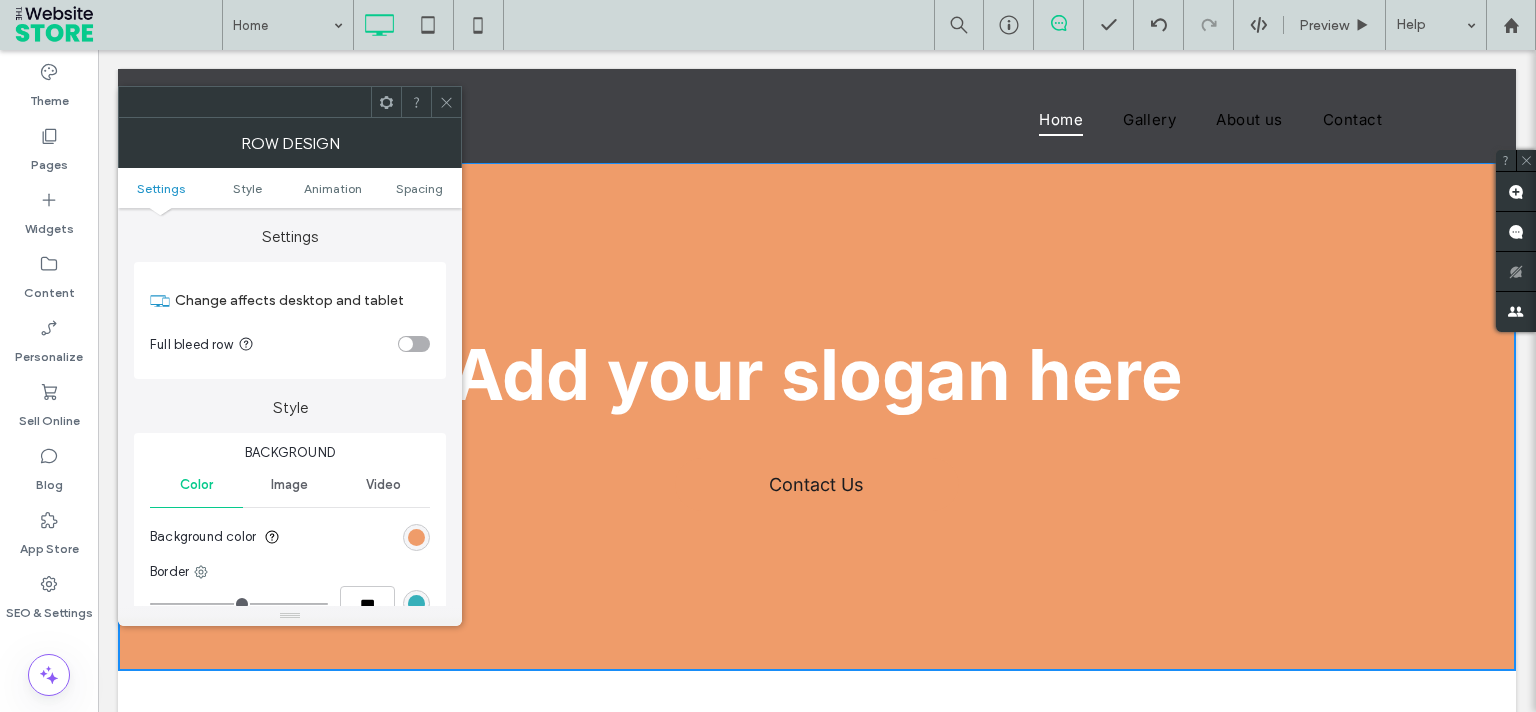 click 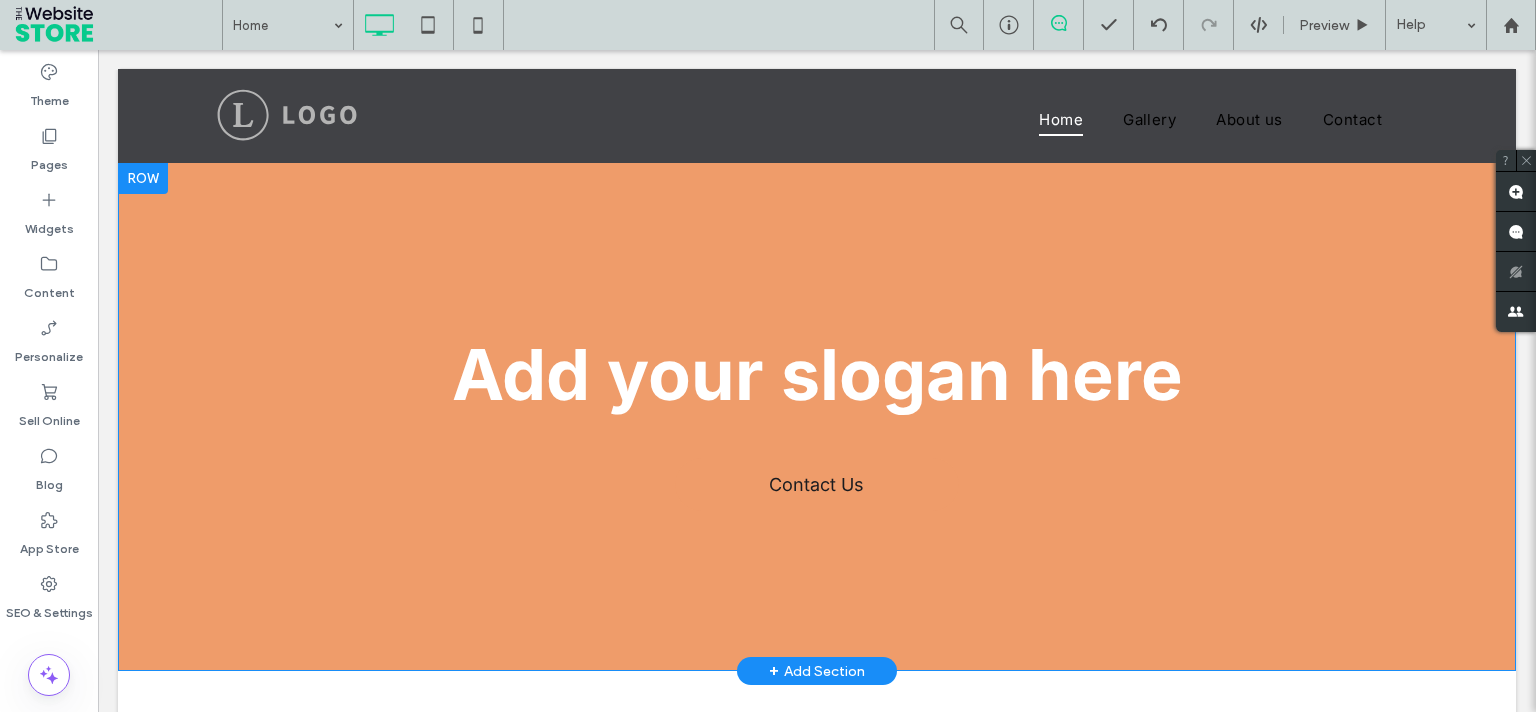 click on "Add your slogan here
Contact Us
Click To Paste
Row + Add Section" at bounding box center (817, 416) 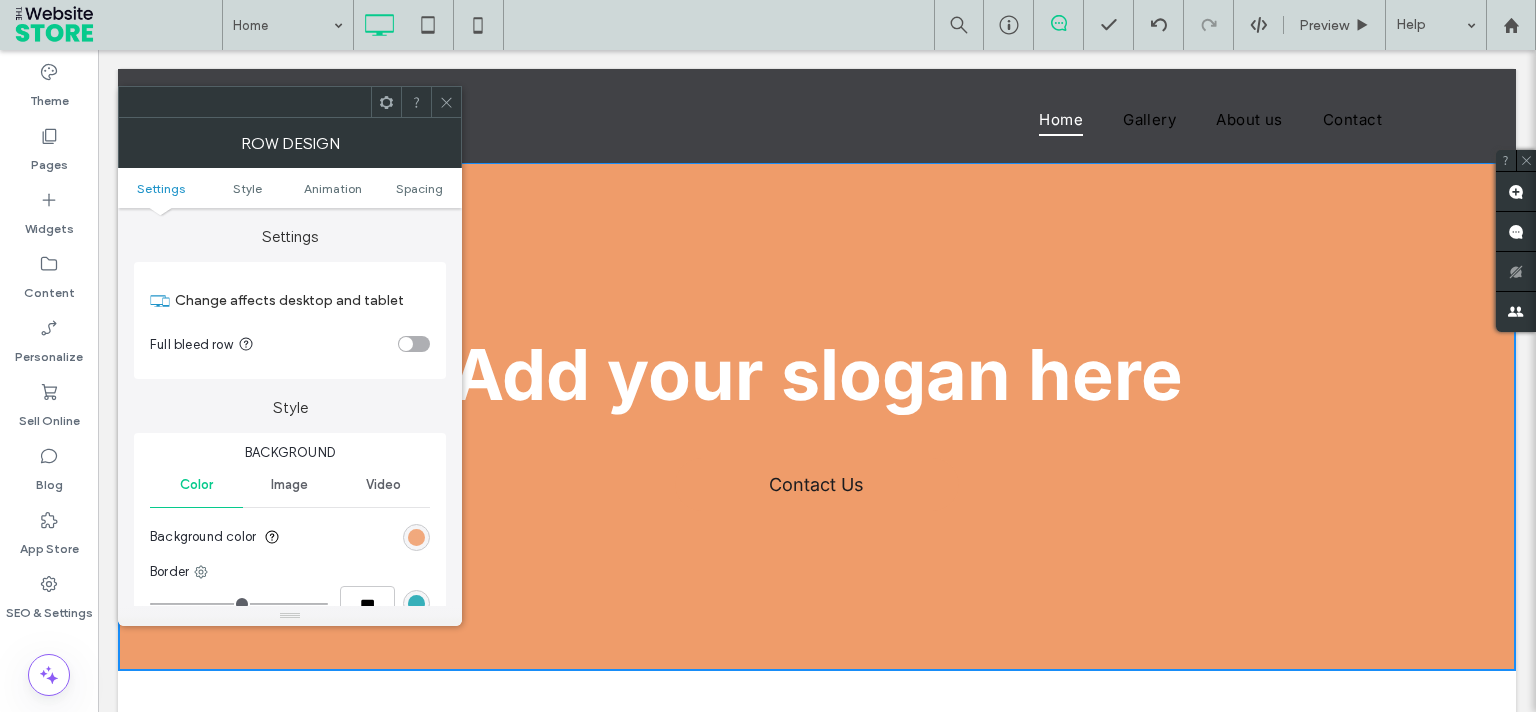 click at bounding box center (416, 537) 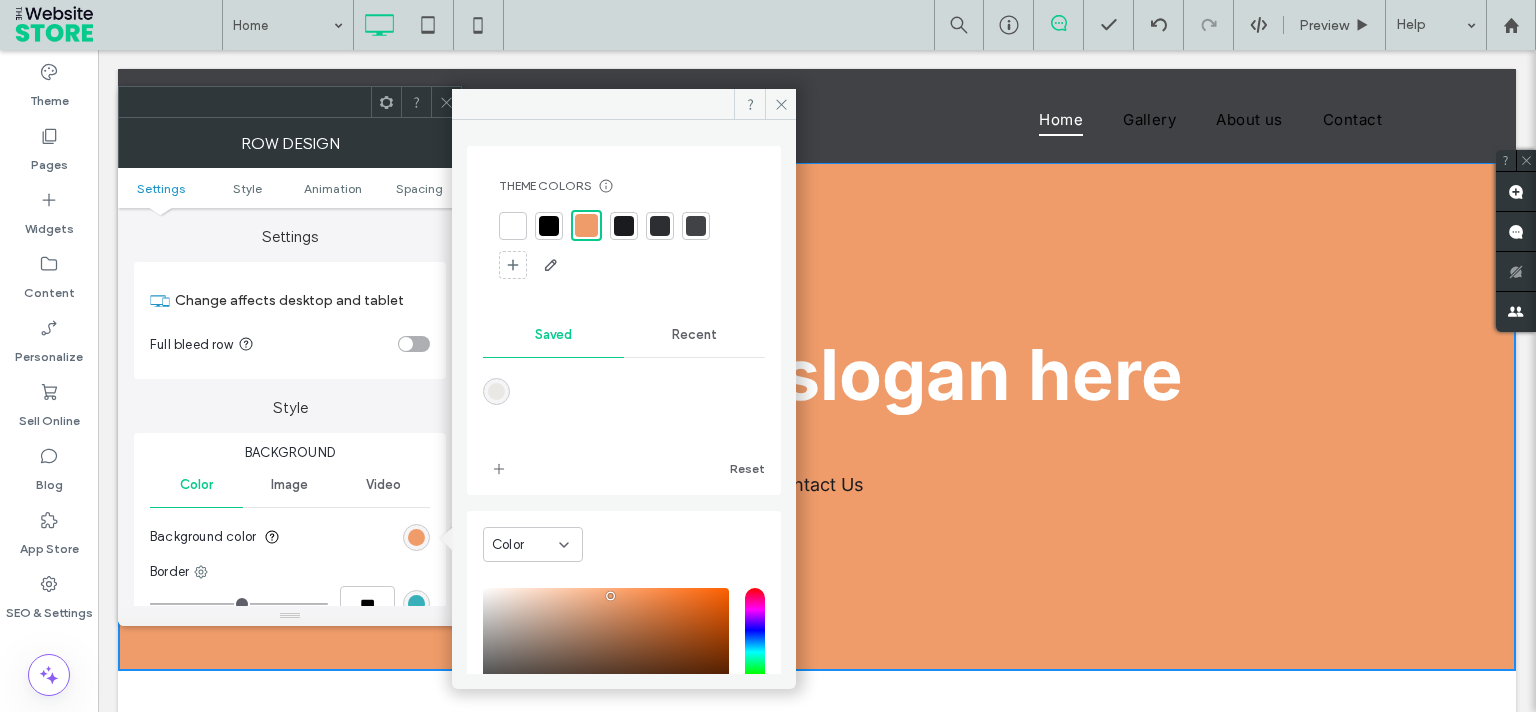 click at bounding box center (496, 391) 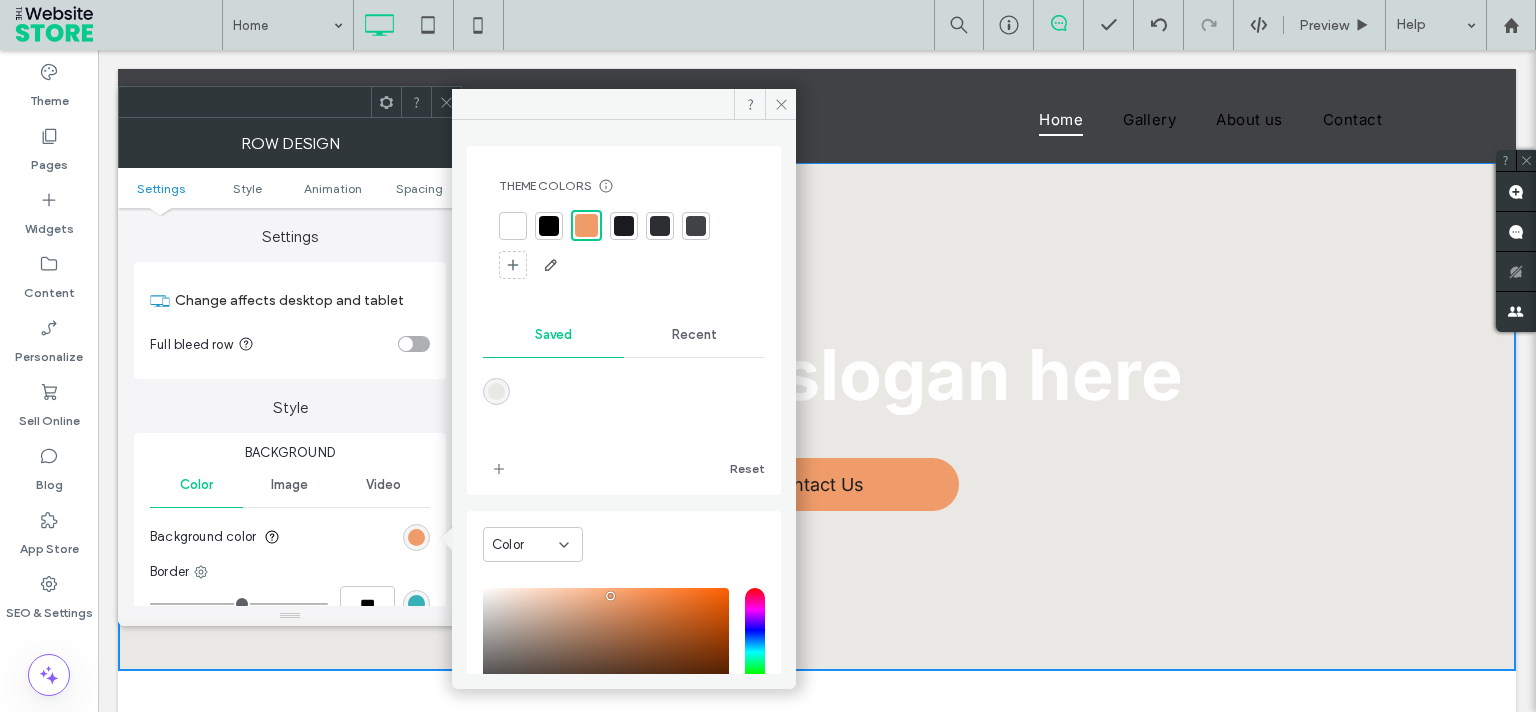 type on "*******" 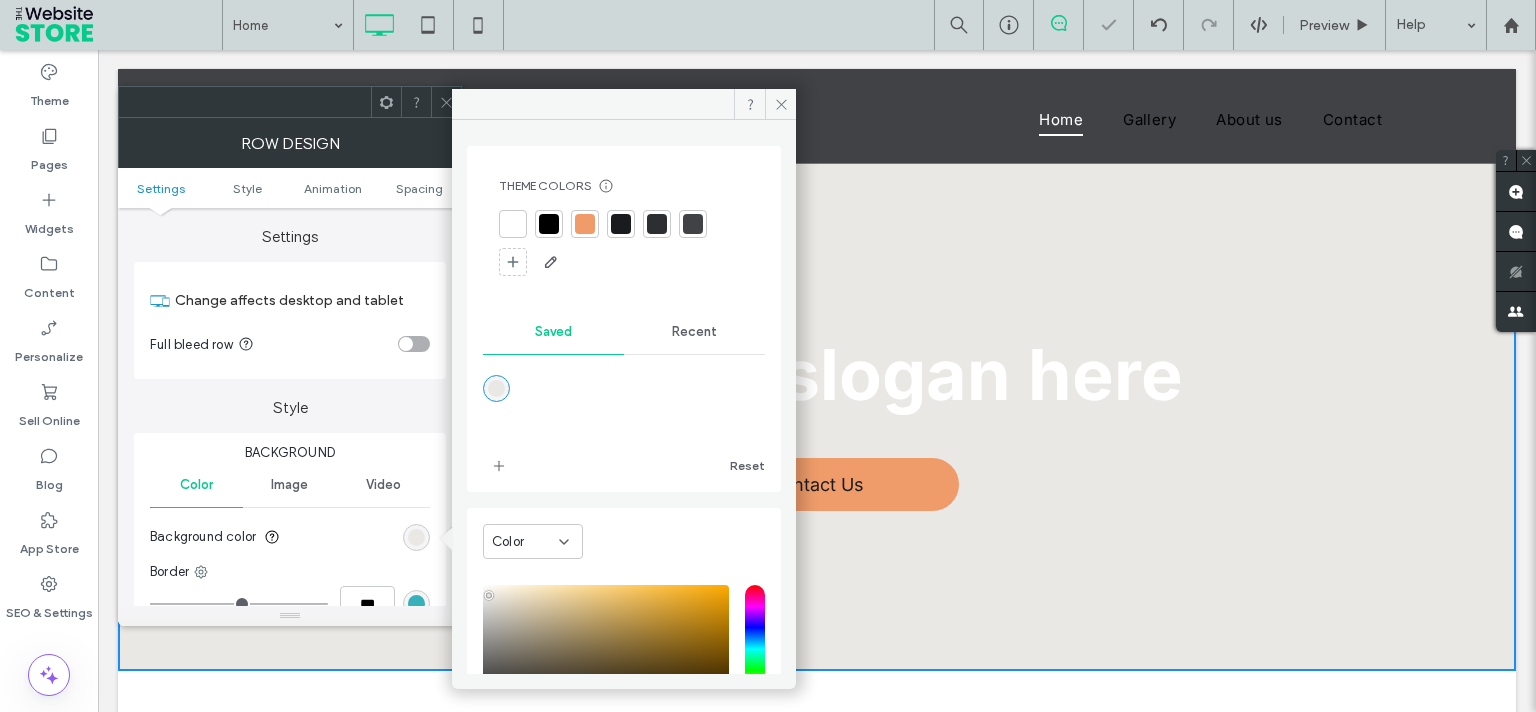 click at bounding box center [416, 102] 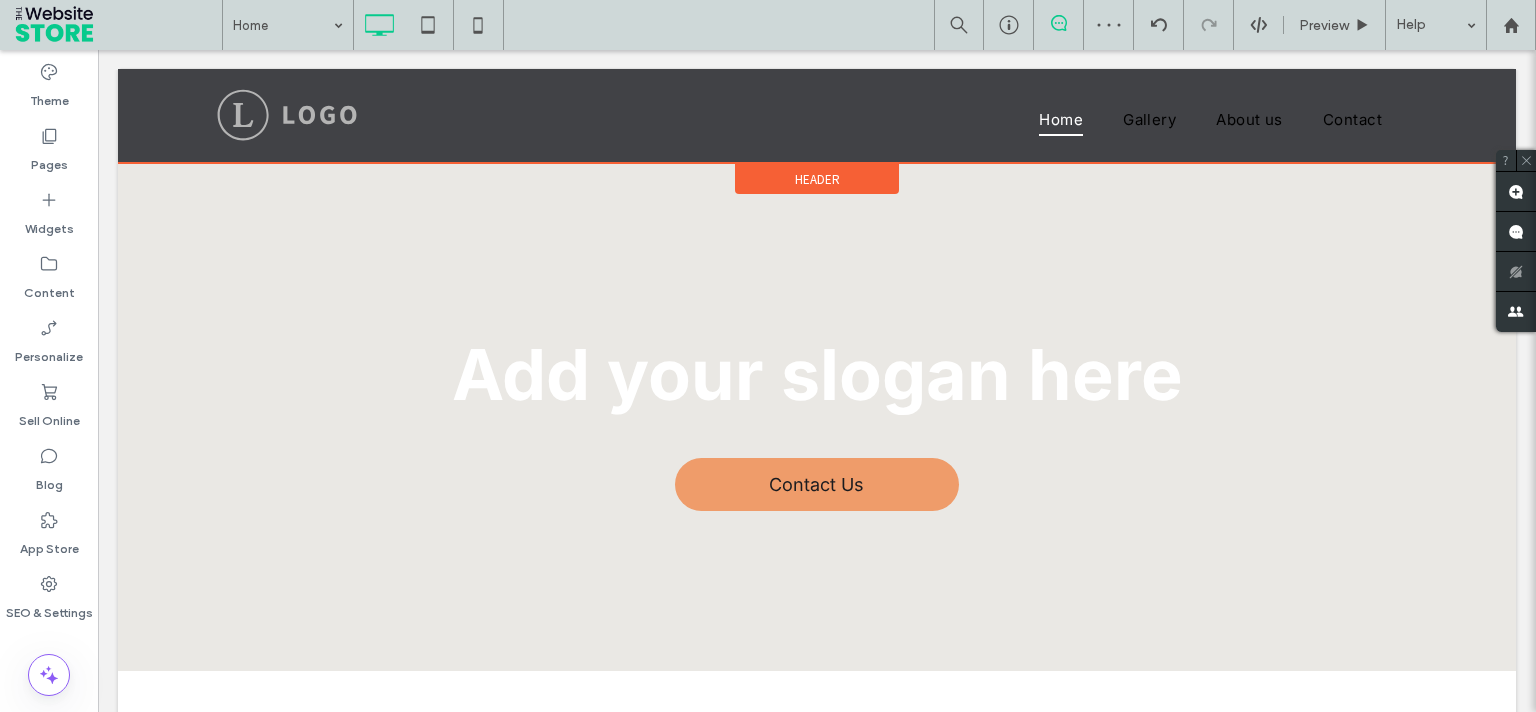 click on "Click To Paste
Home
Gallery
About us
Contact
Click To Paste
Header" at bounding box center [817, 116] 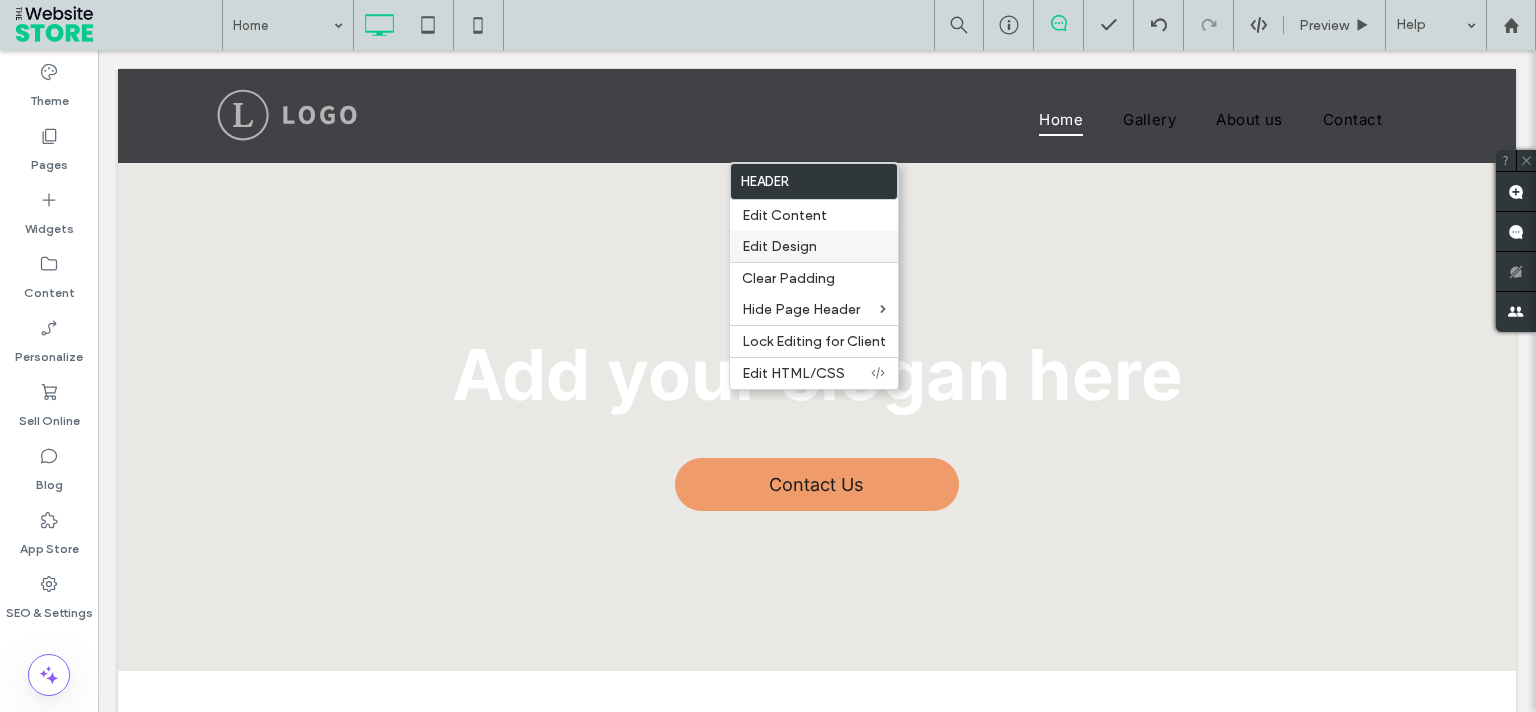 click on "Edit Design" at bounding box center [814, 246] 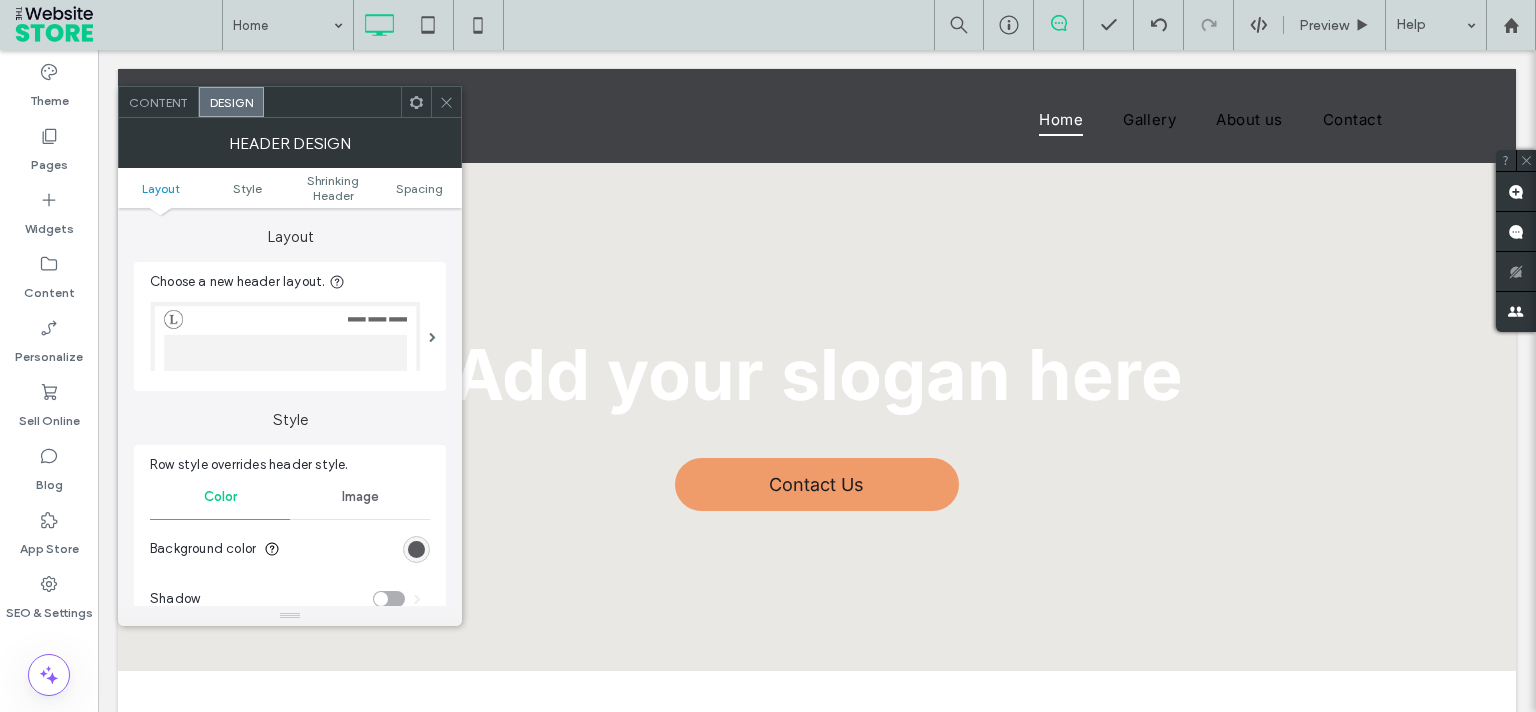 click at bounding box center (416, 549) 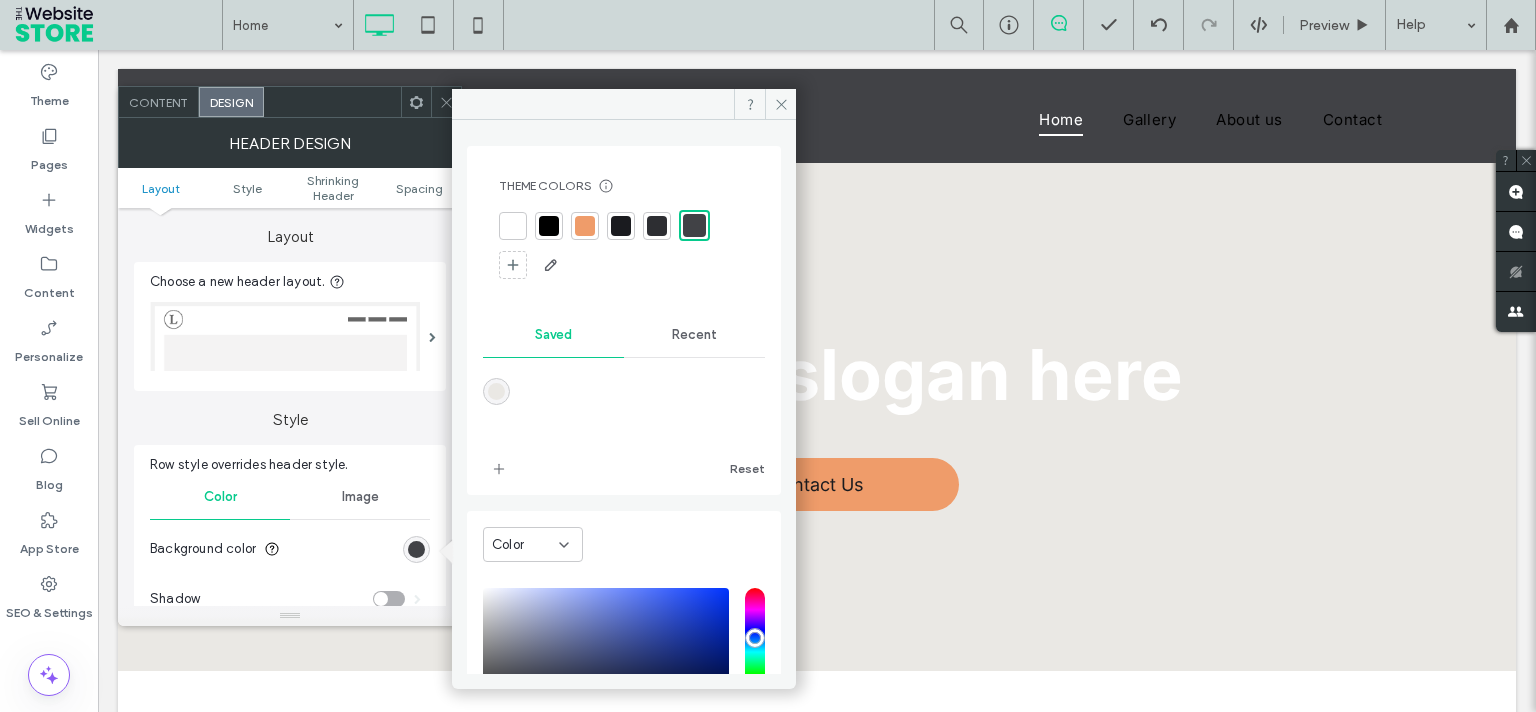 click at bounding box center [496, 391] 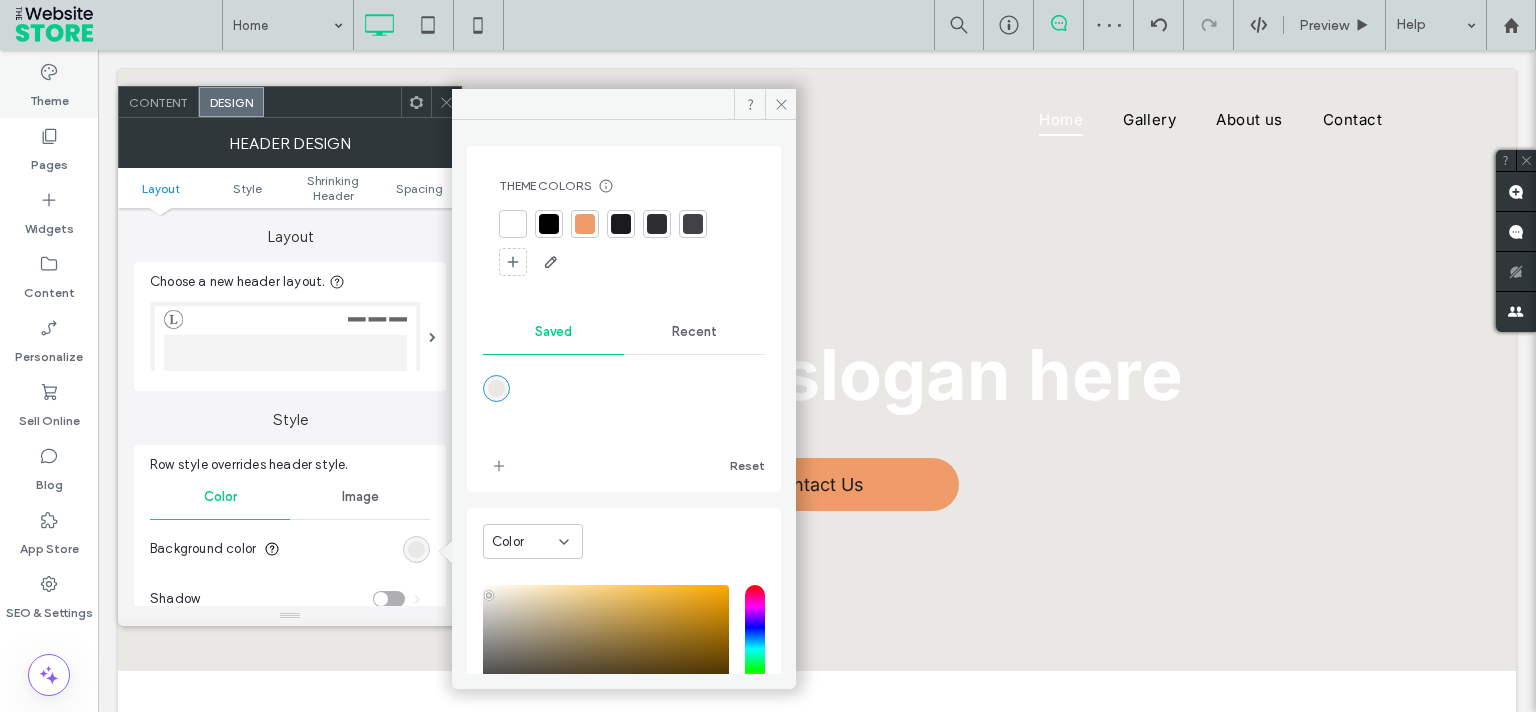 click on "Theme" at bounding box center (49, 96) 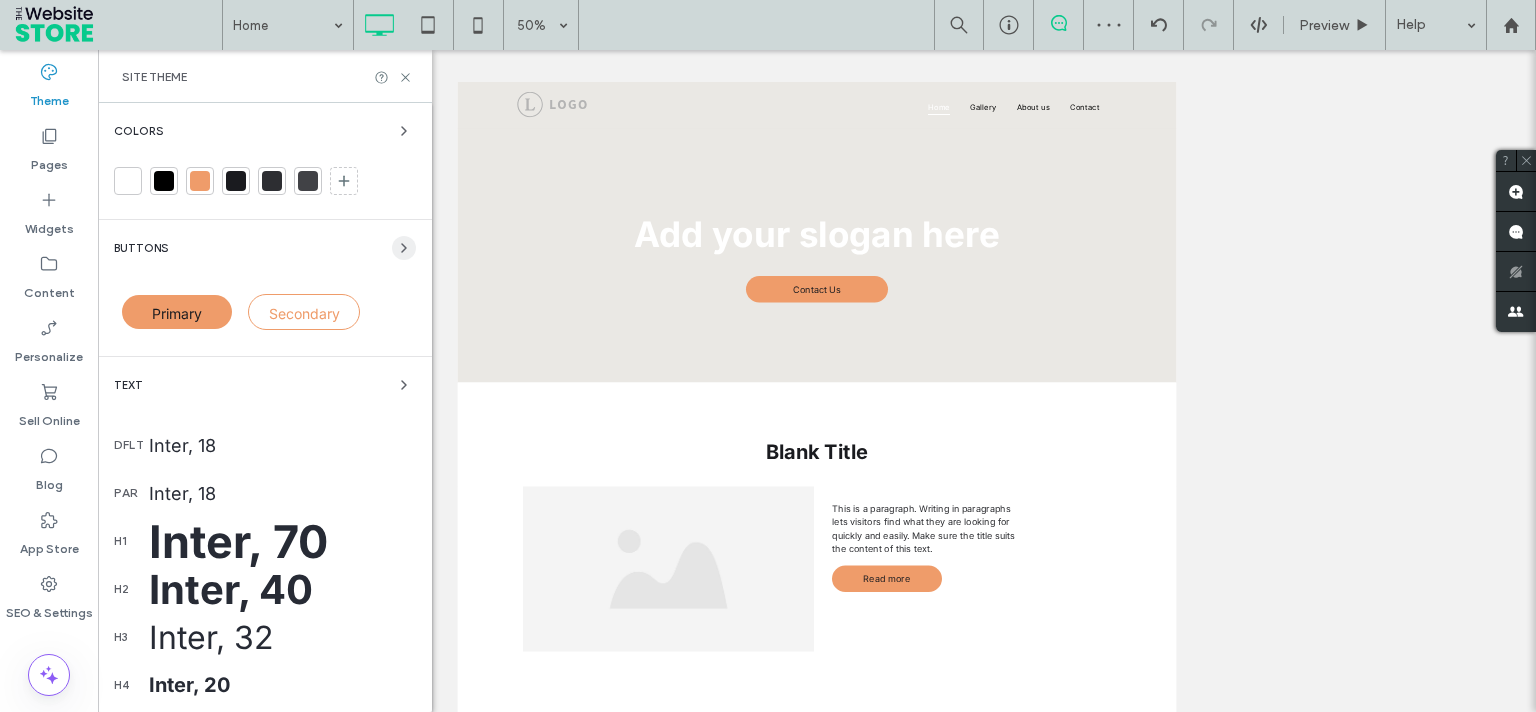 click at bounding box center (404, 248) 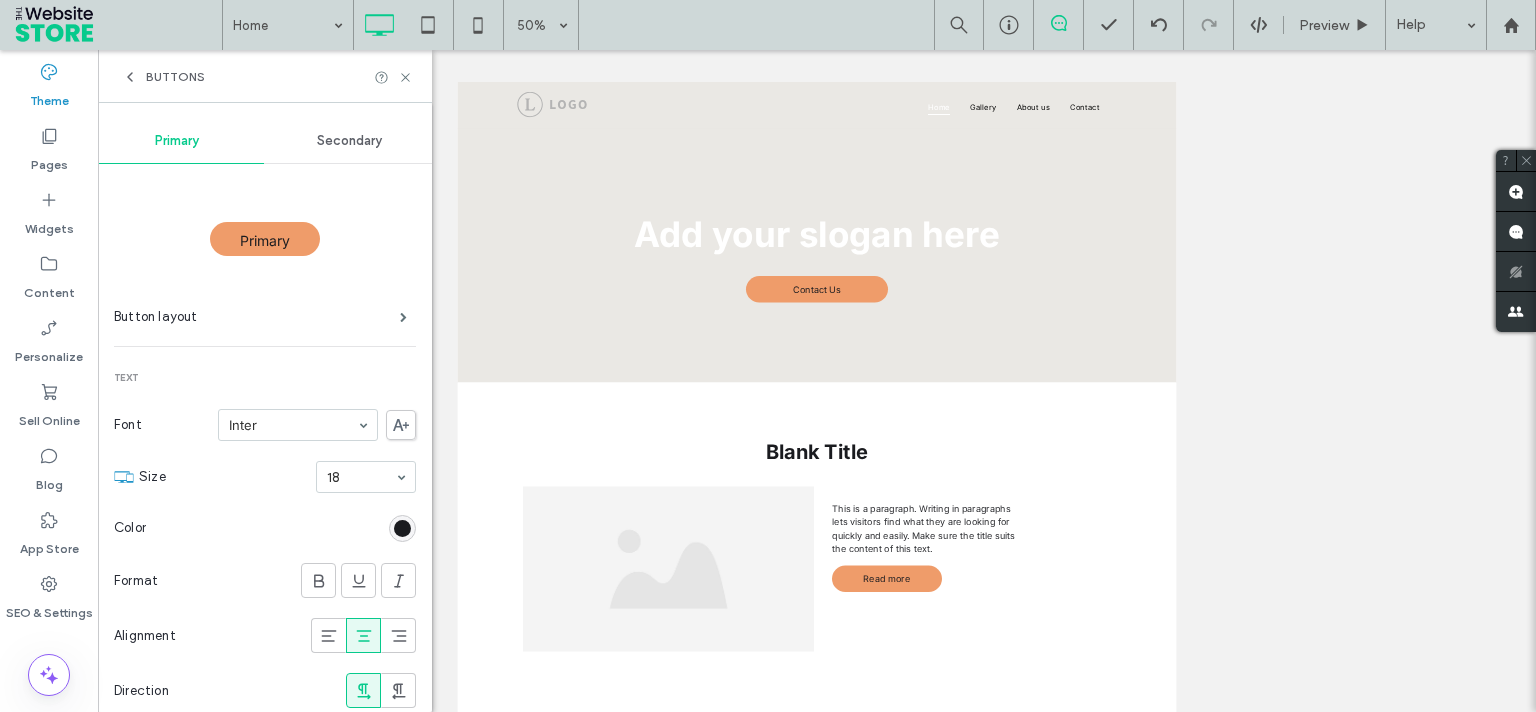 click on "Buttons" at bounding box center [163, 77] 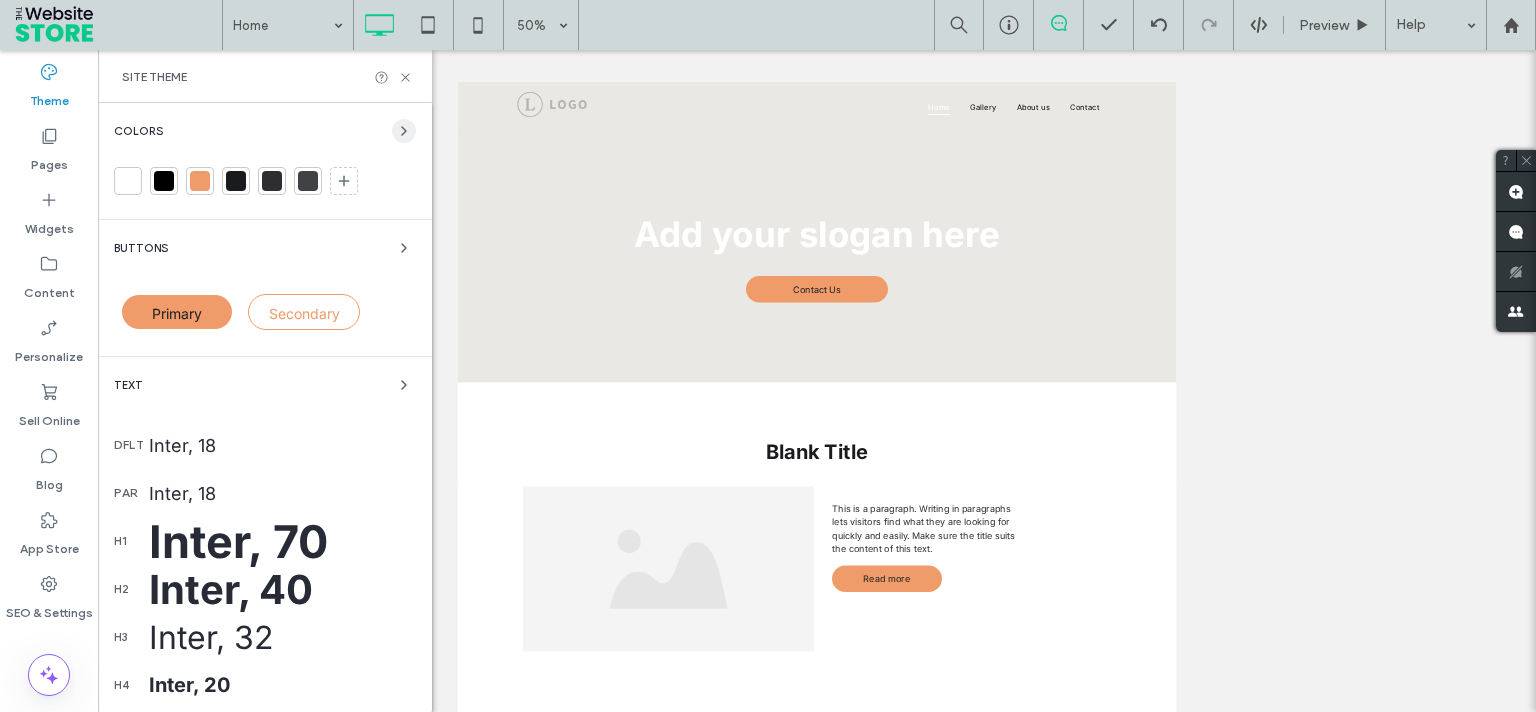 click 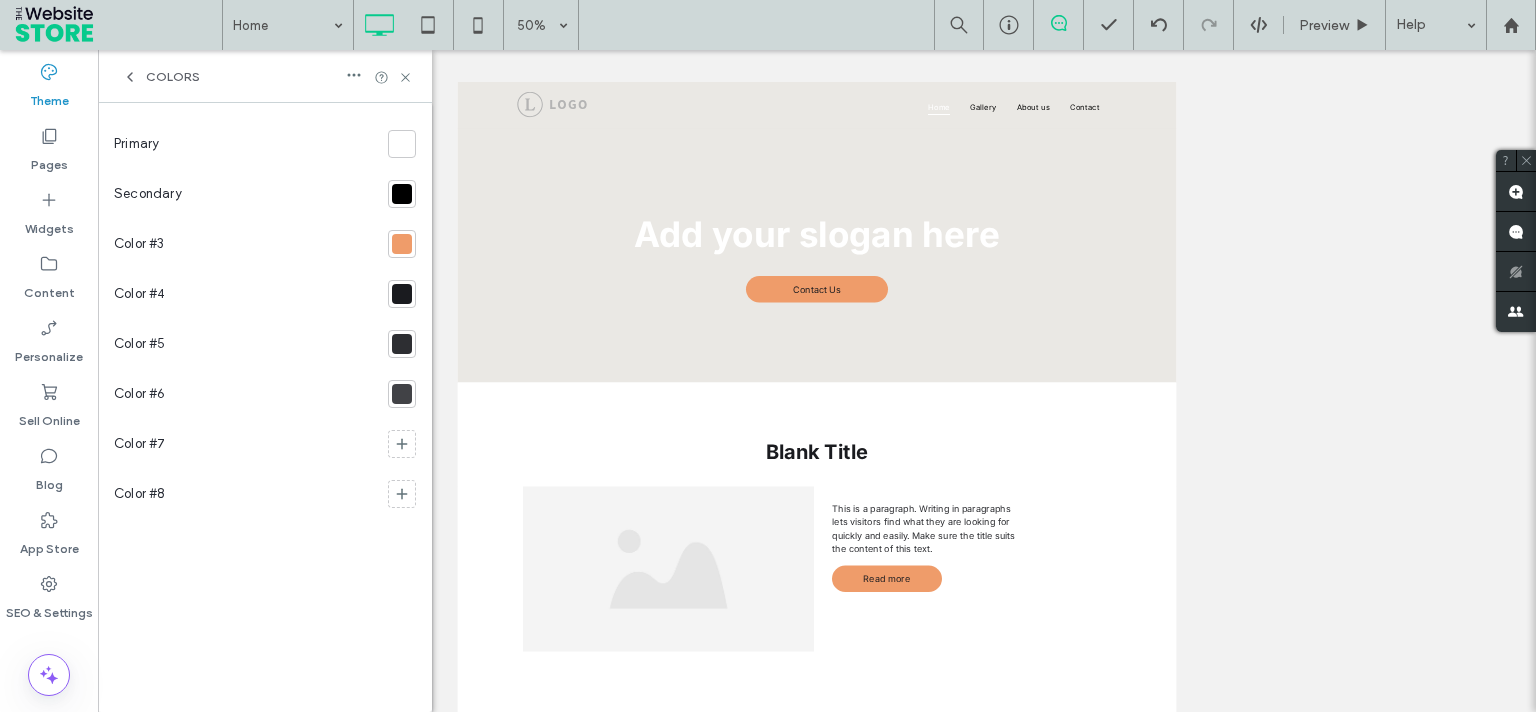 click at bounding box center (402, 244) 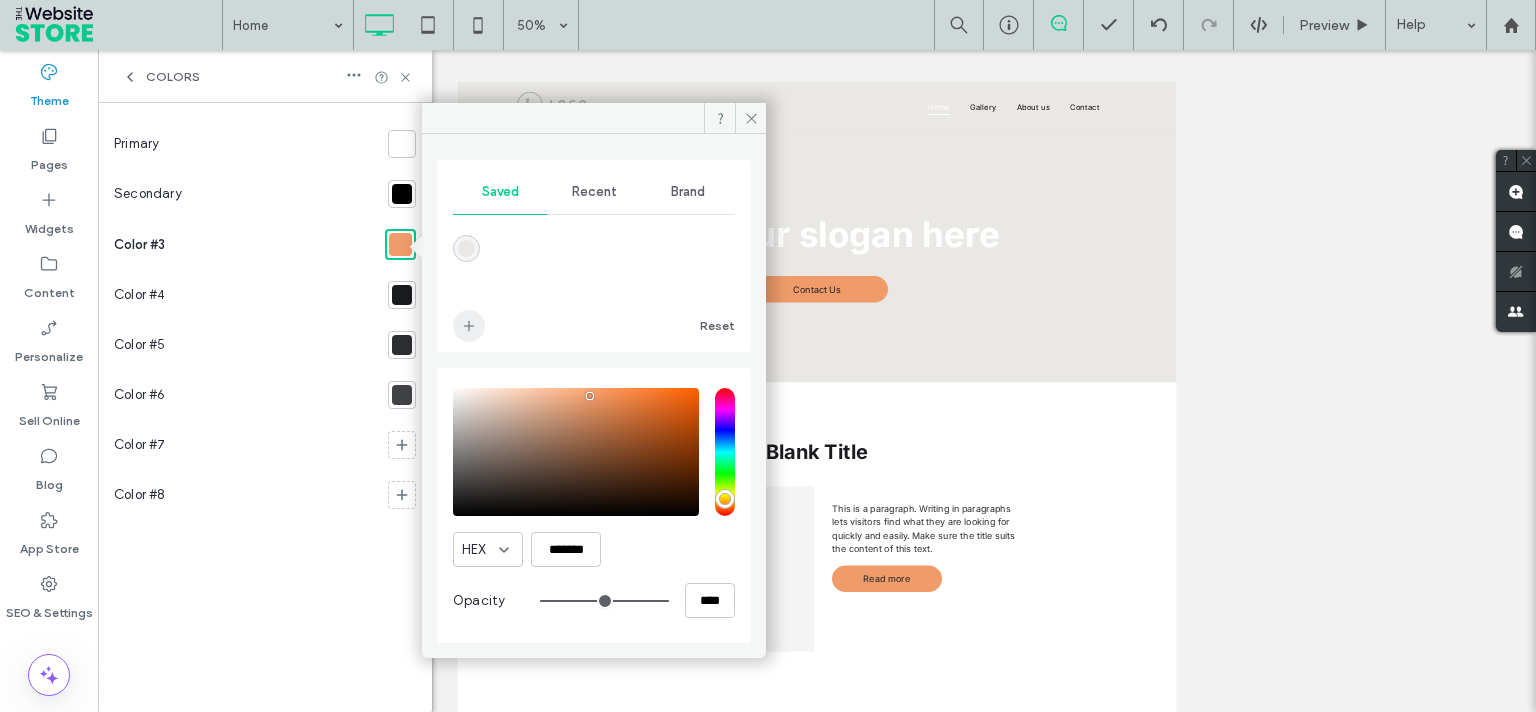 click at bounding box center [469, 326] 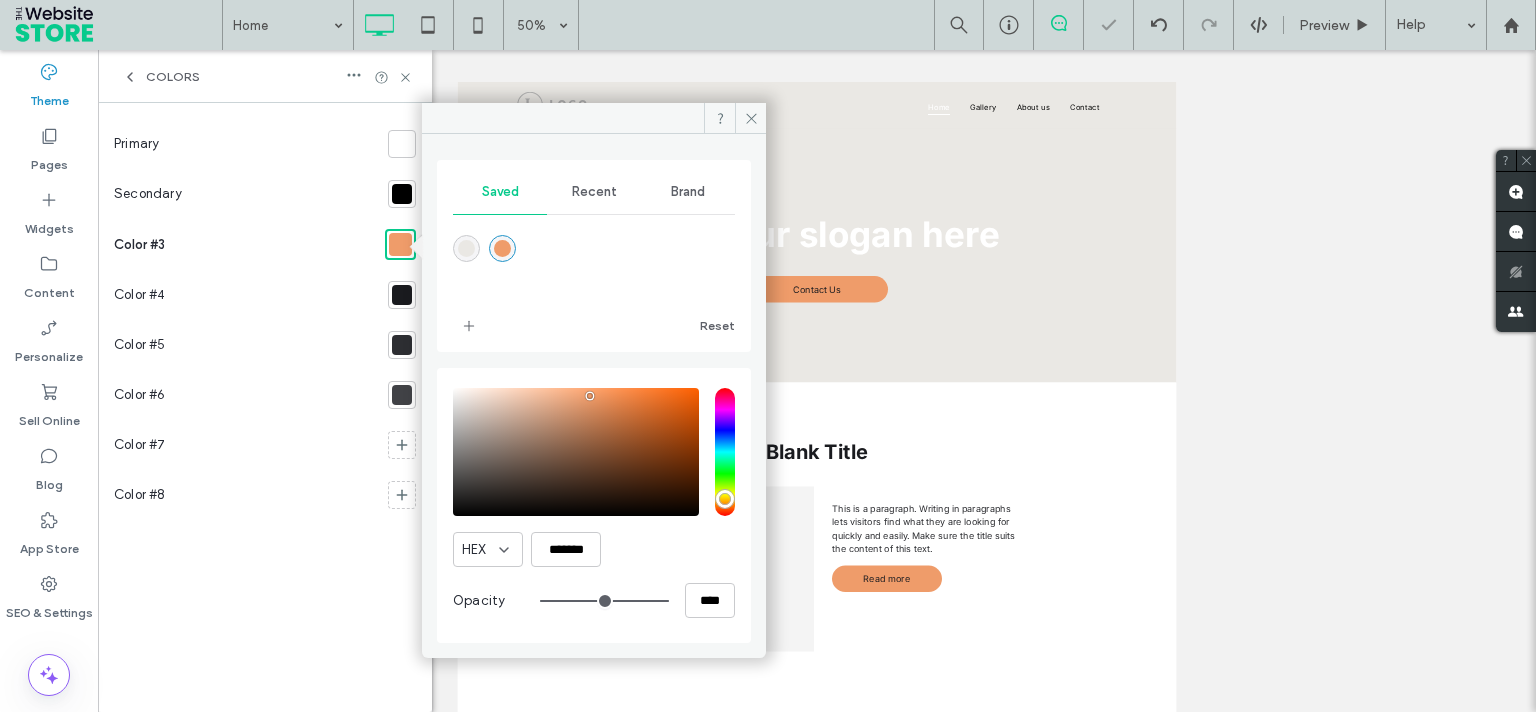 click at bounding box center (402, 295) 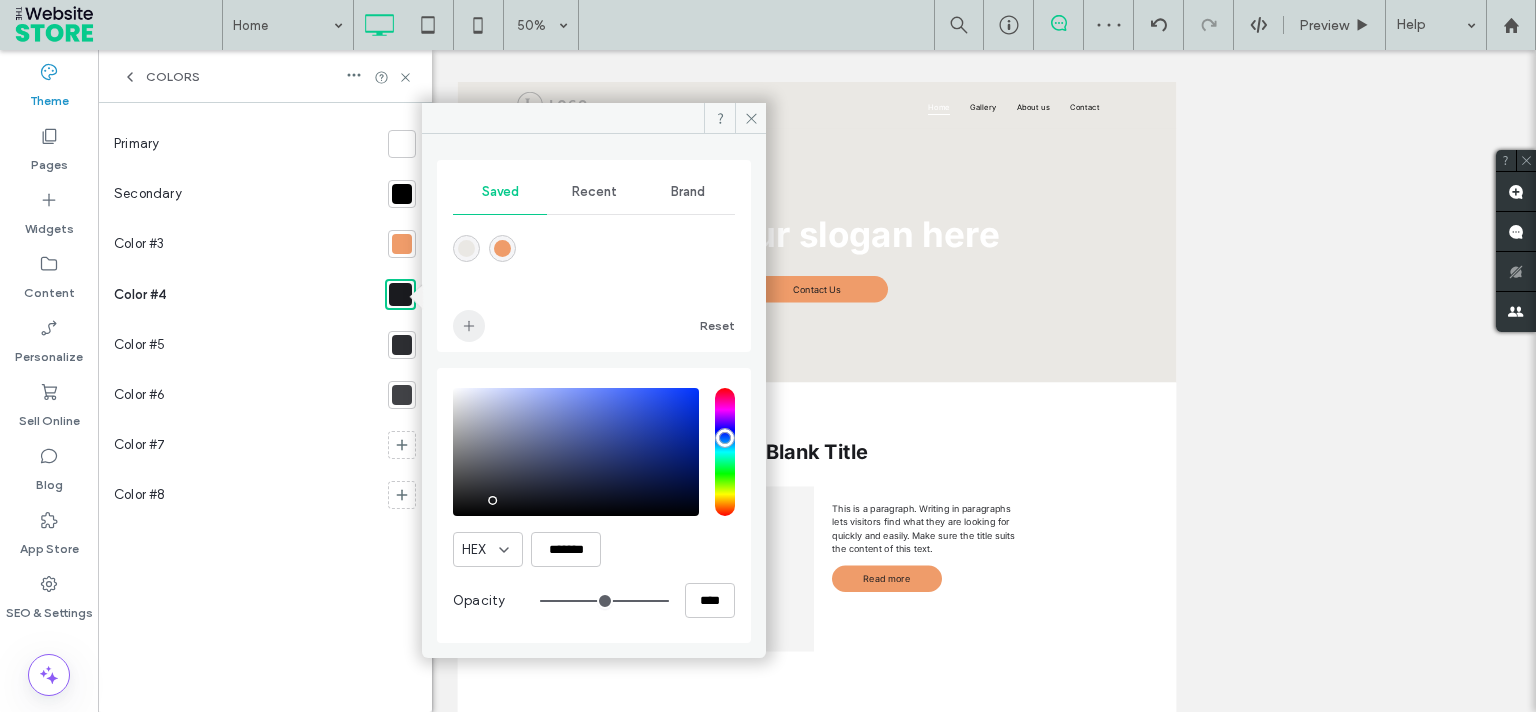 click 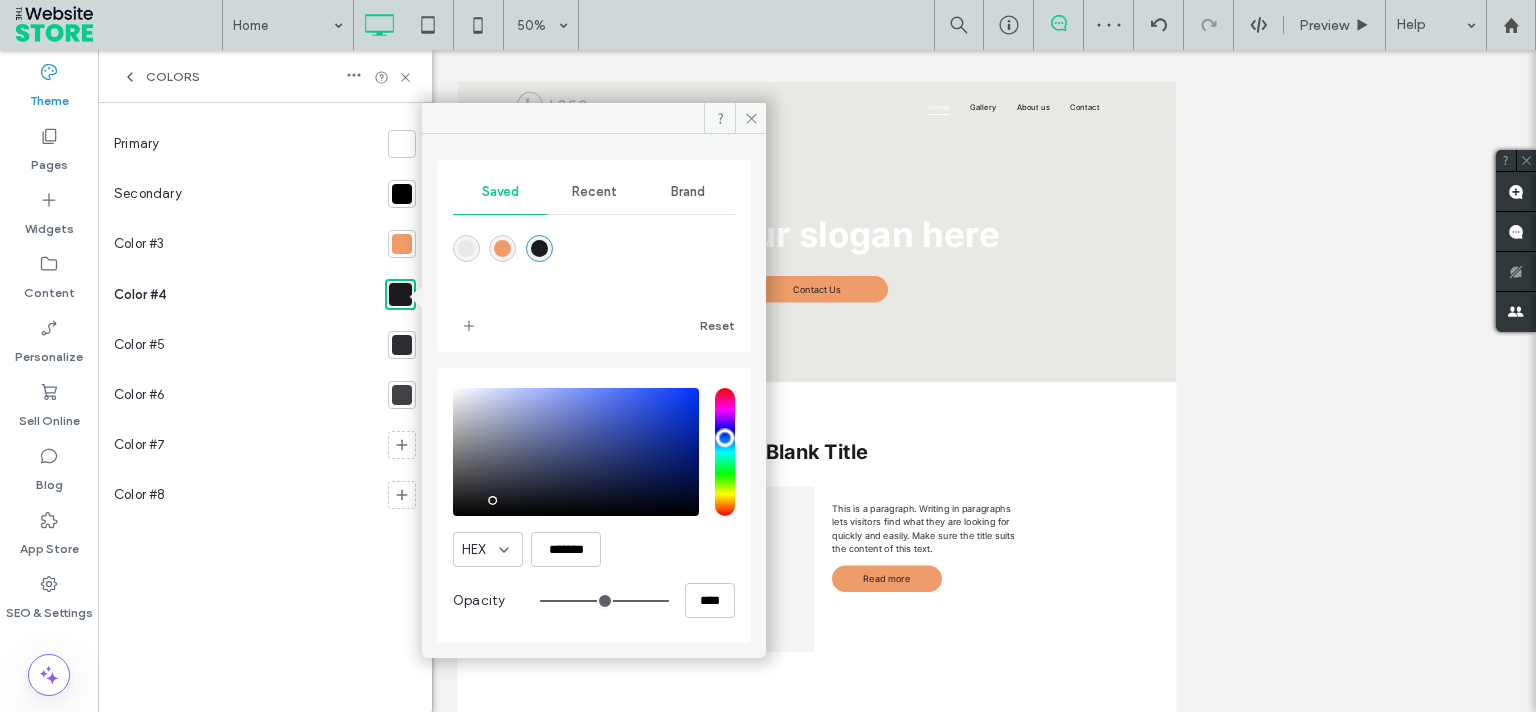 click at bounding box center (402, 194) 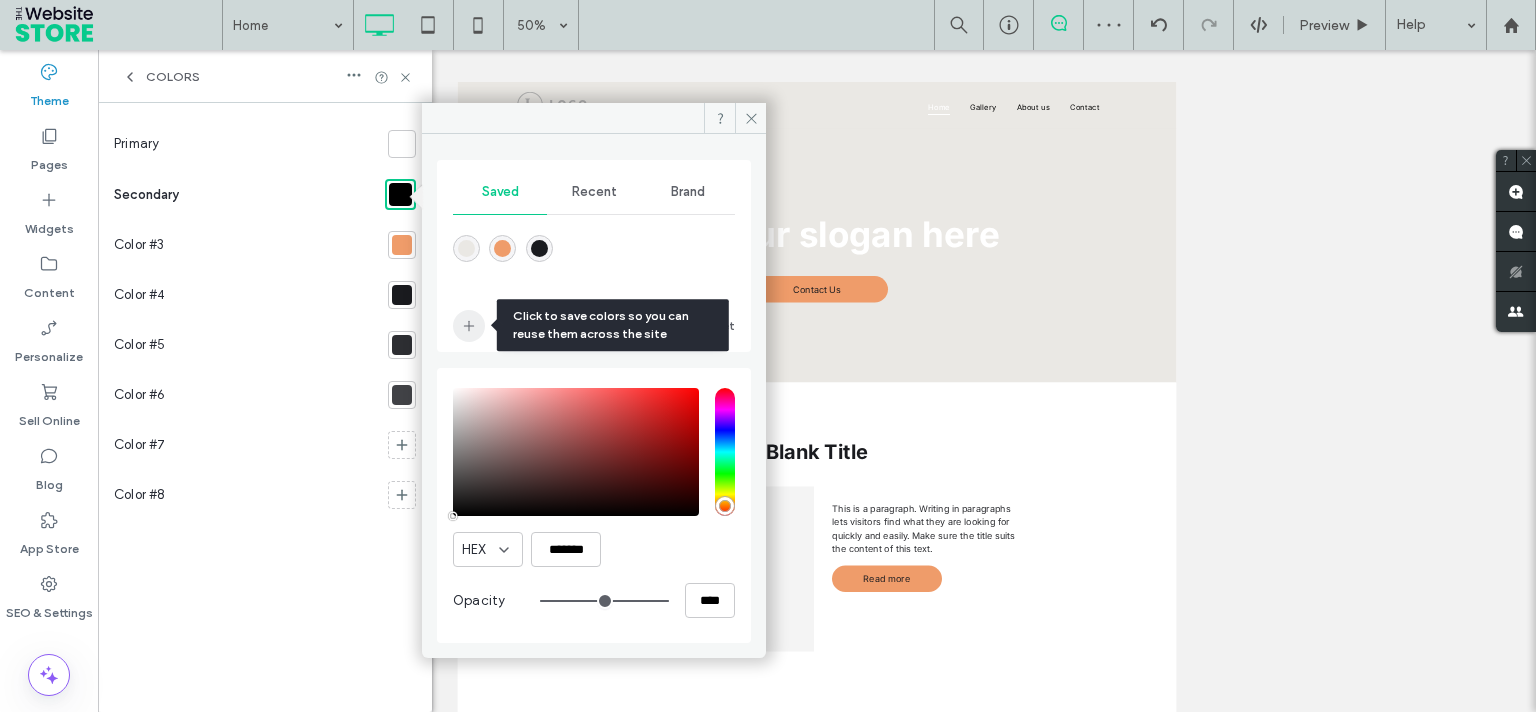 click 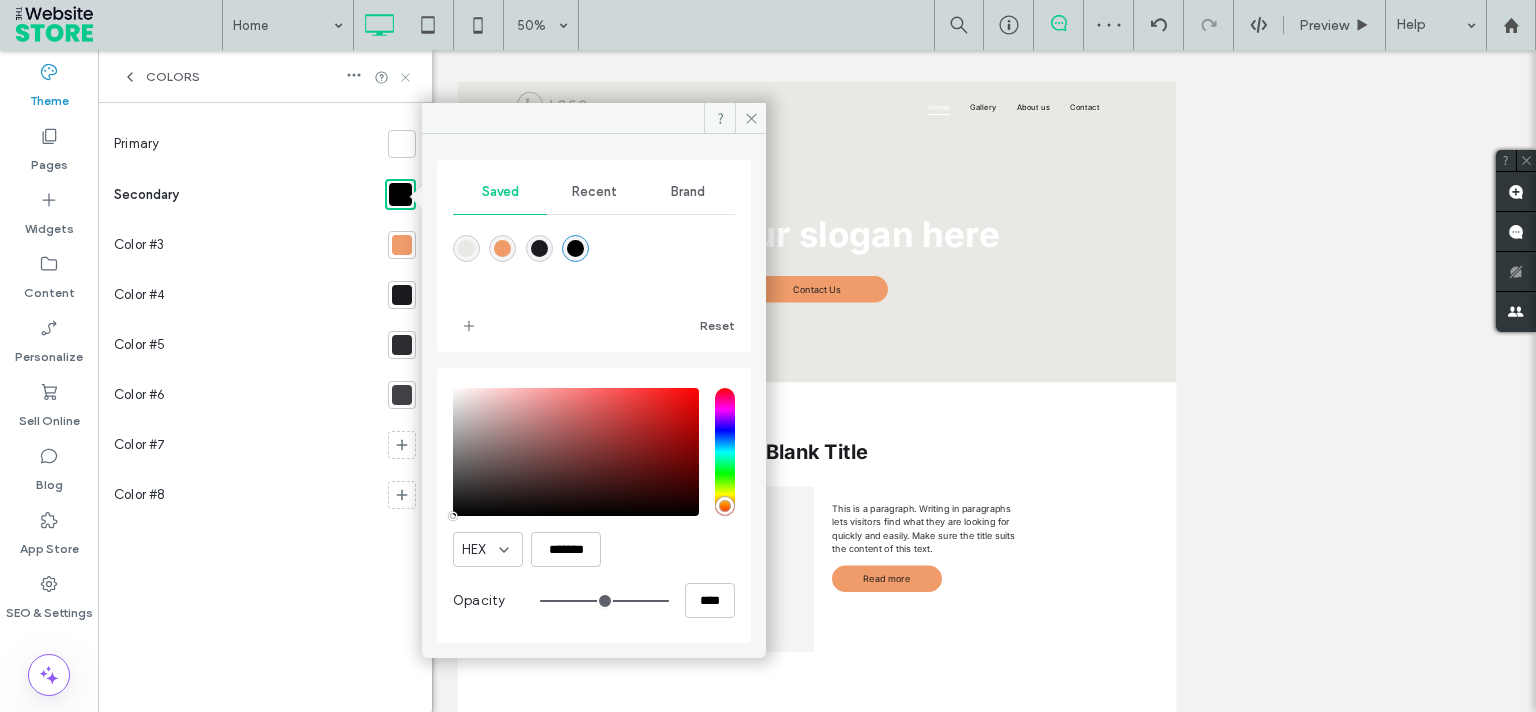 drag, startPoint x: 406, startPoint y: 75, endPoint x: 875, endPoint y: 183, distance: 481.27435 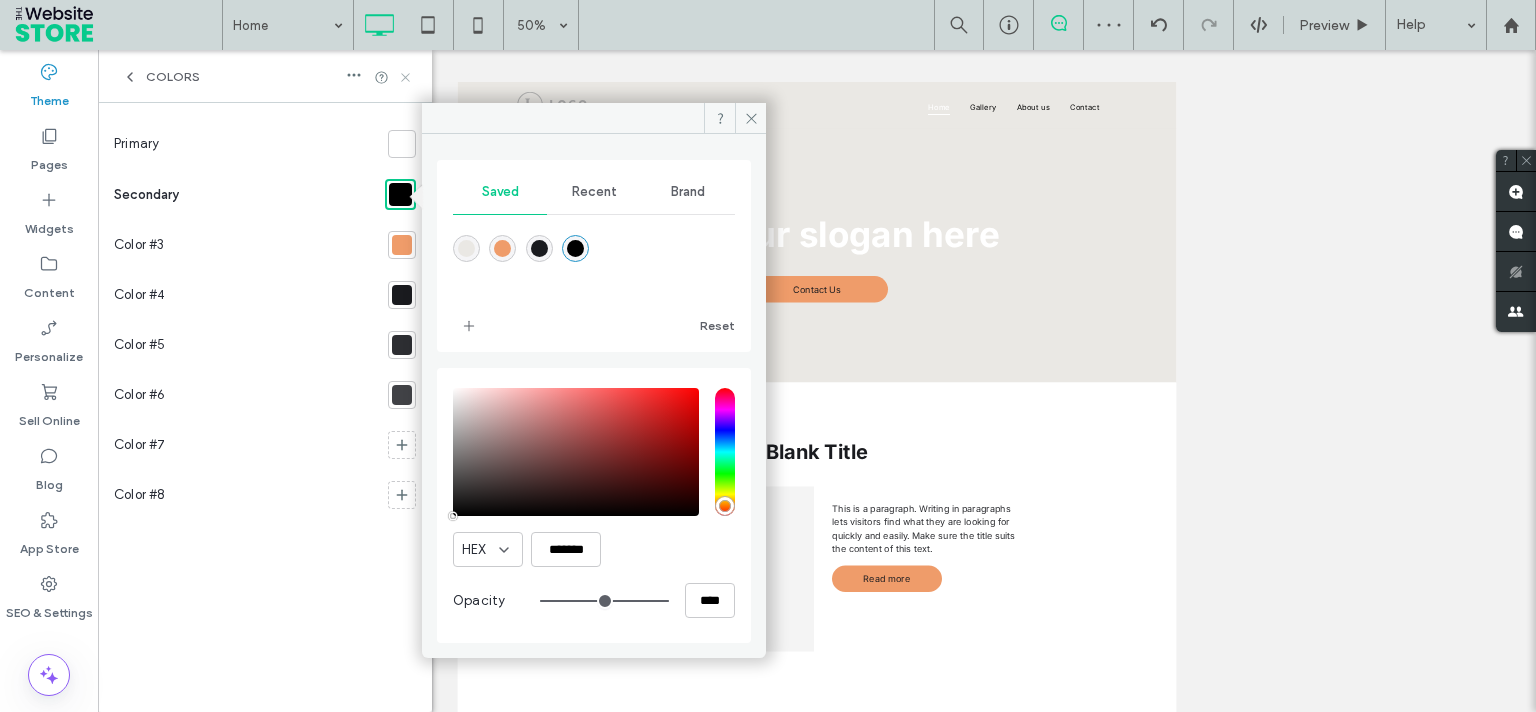click 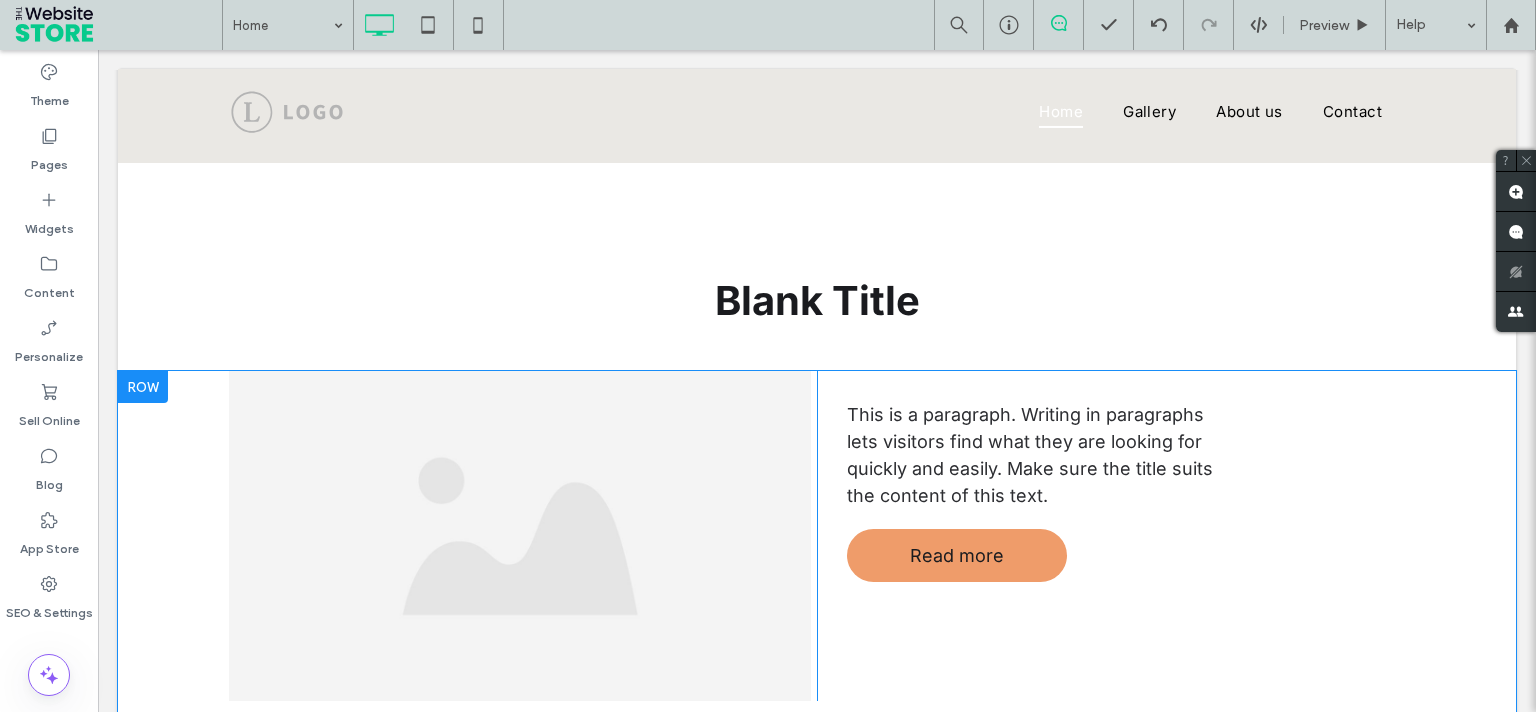 scroll, scrollTop: 515, scrollLeft: 0, axis: vertical 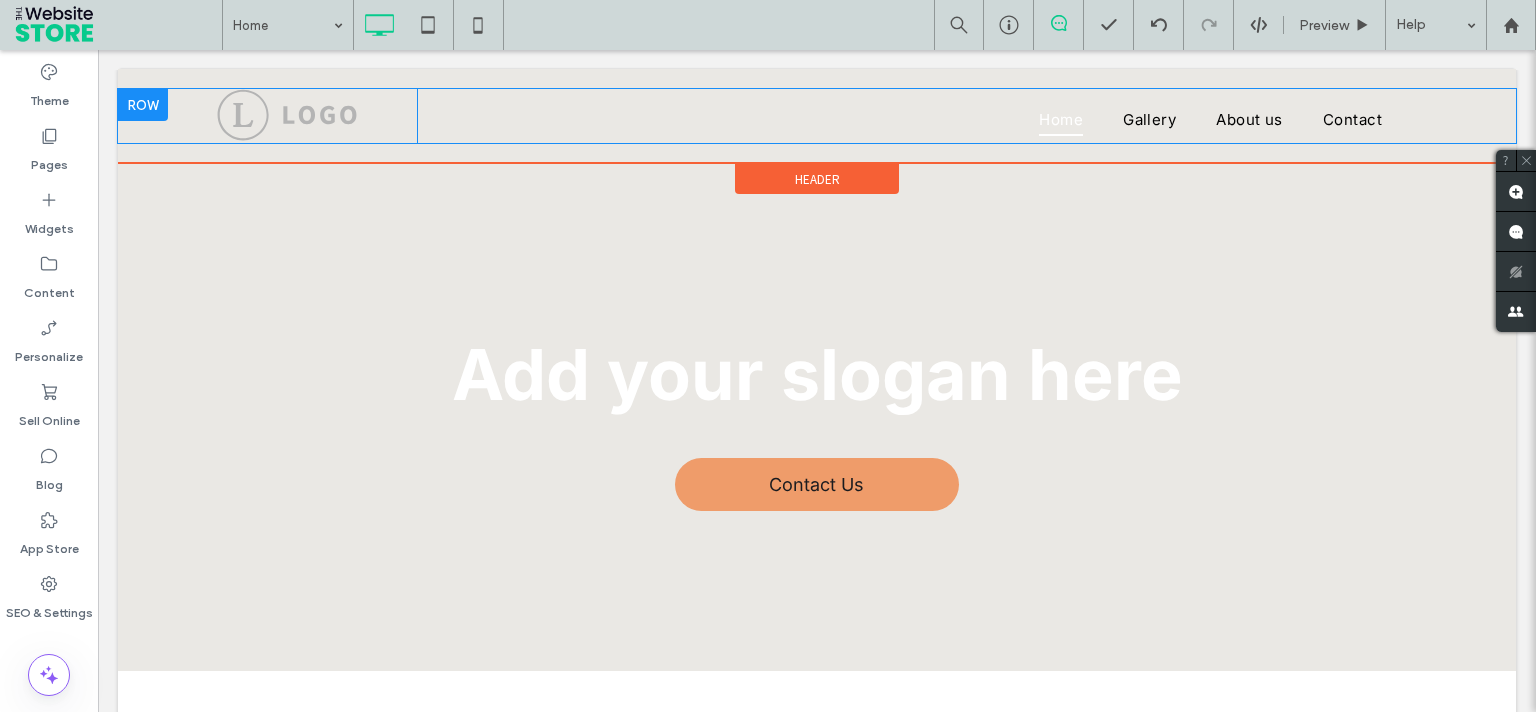 click at bounding box center (287, 115) 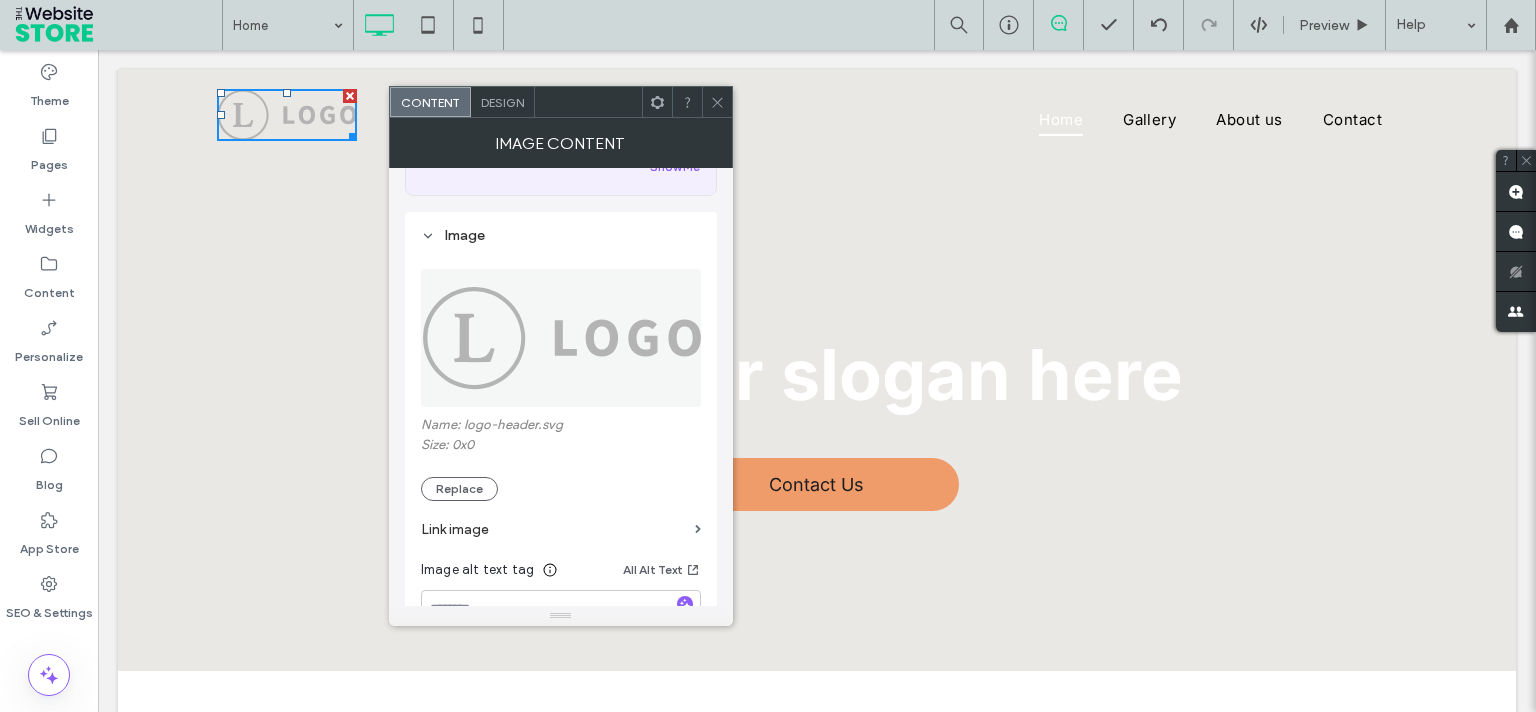 scroll, scrollTop: 400, scrollLeft: 0, axis: vertical 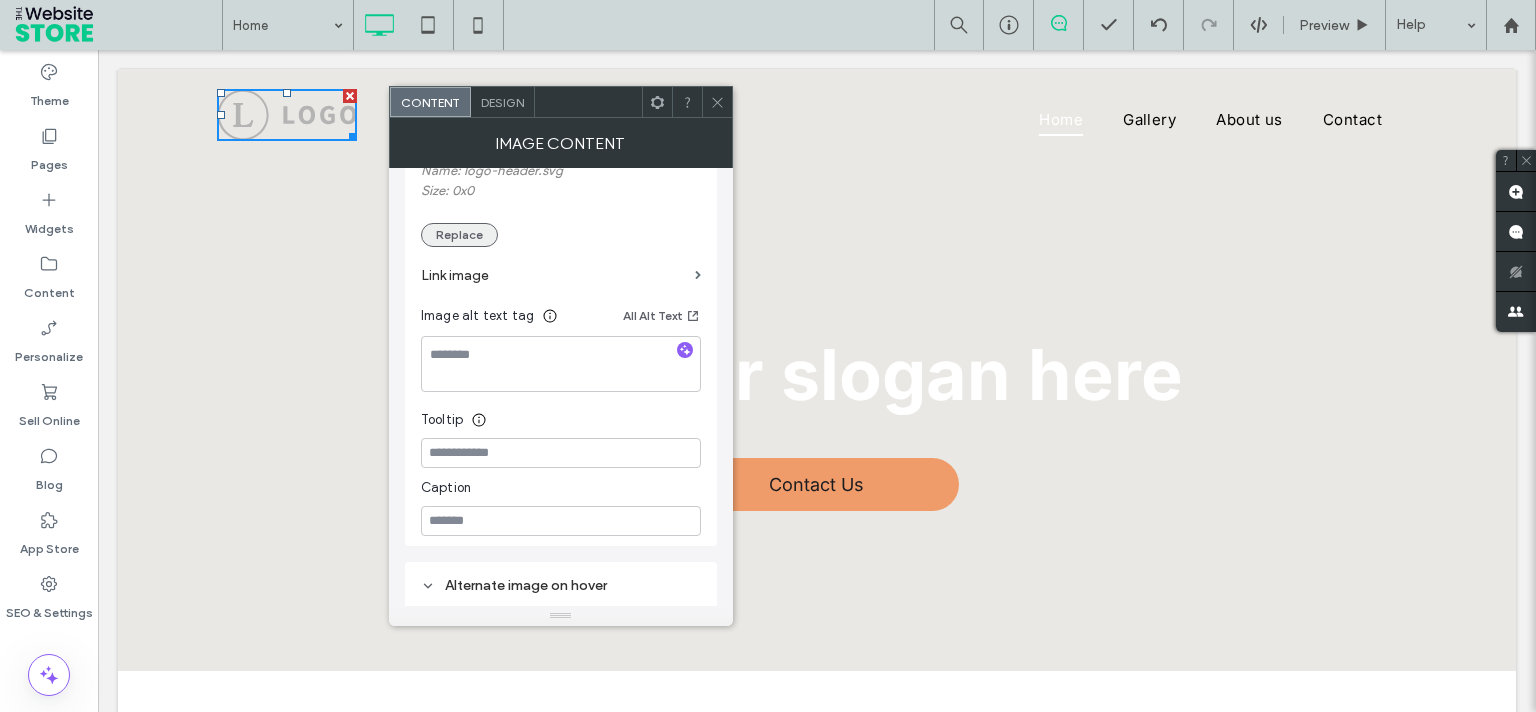 click on "Replace" at bounding box center [459, 235] 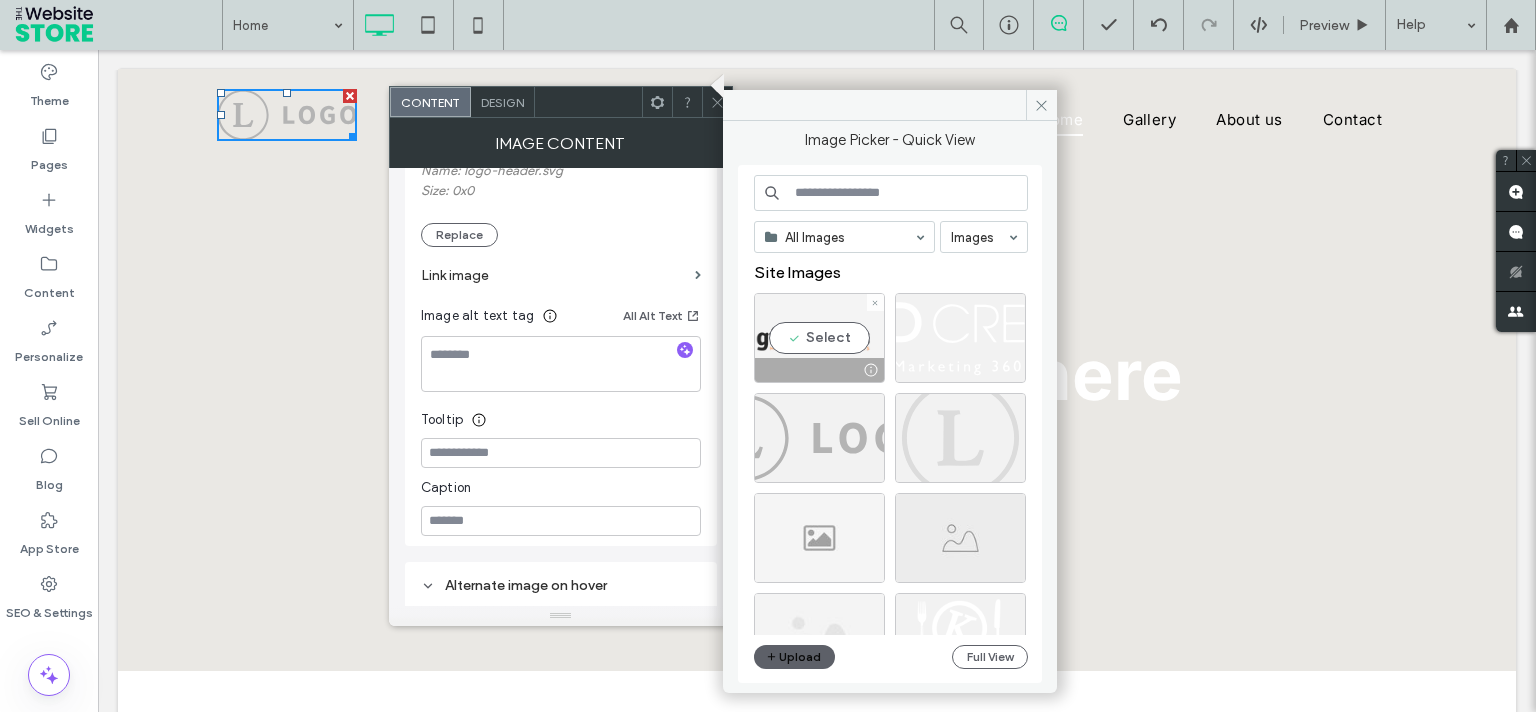 click on "Select" at bounding box center [819, 338] 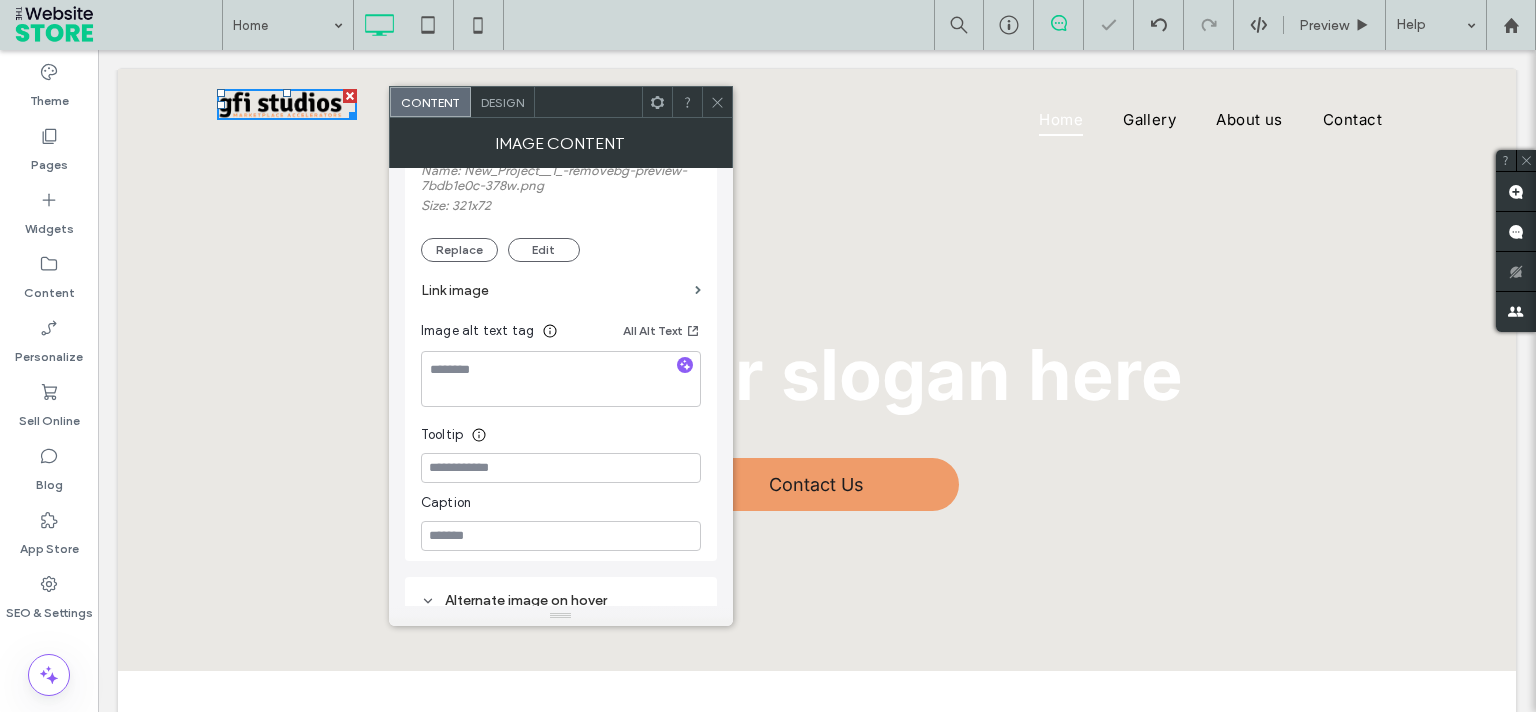 click 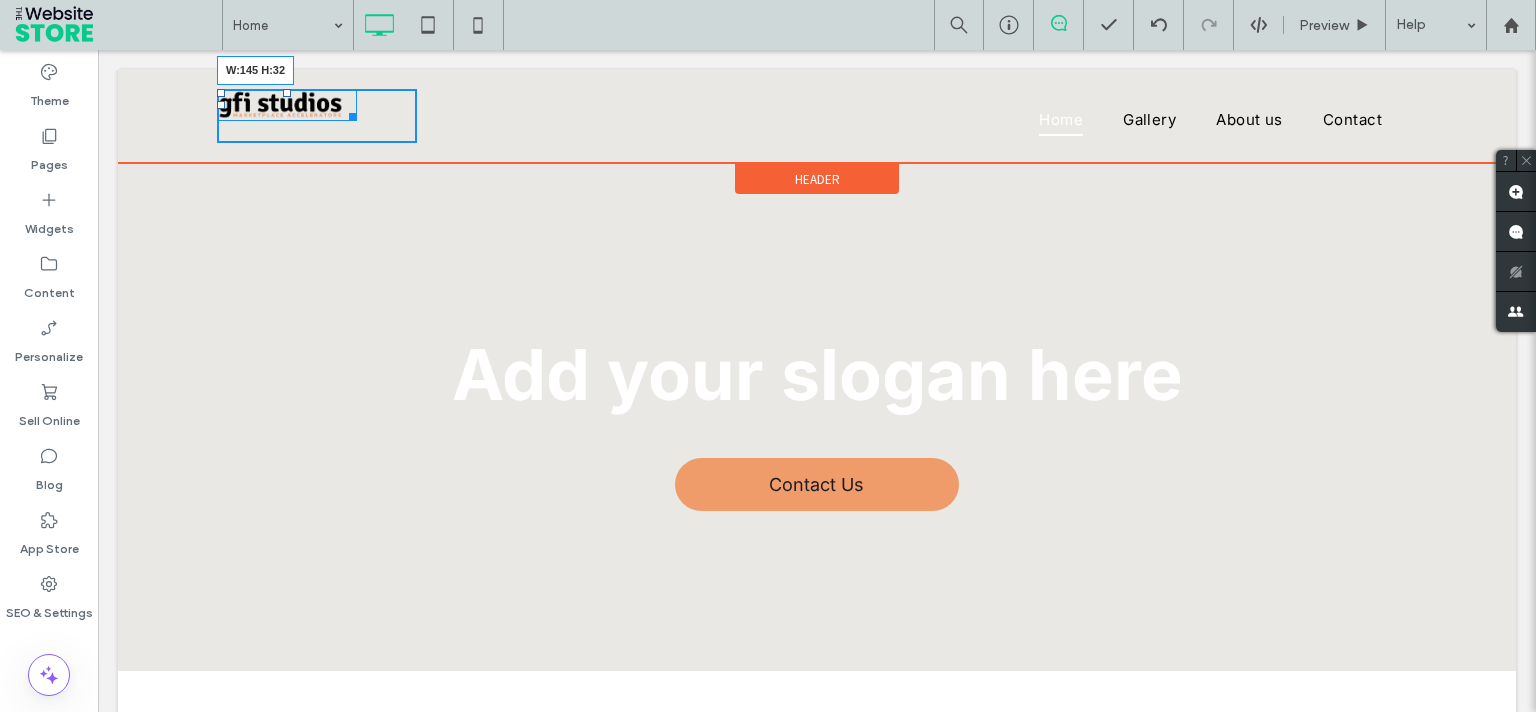 drag, startPoint x: 344, startPoint y: 114, endPoint x: 475, endPoint y: 158, distance: 138.1919 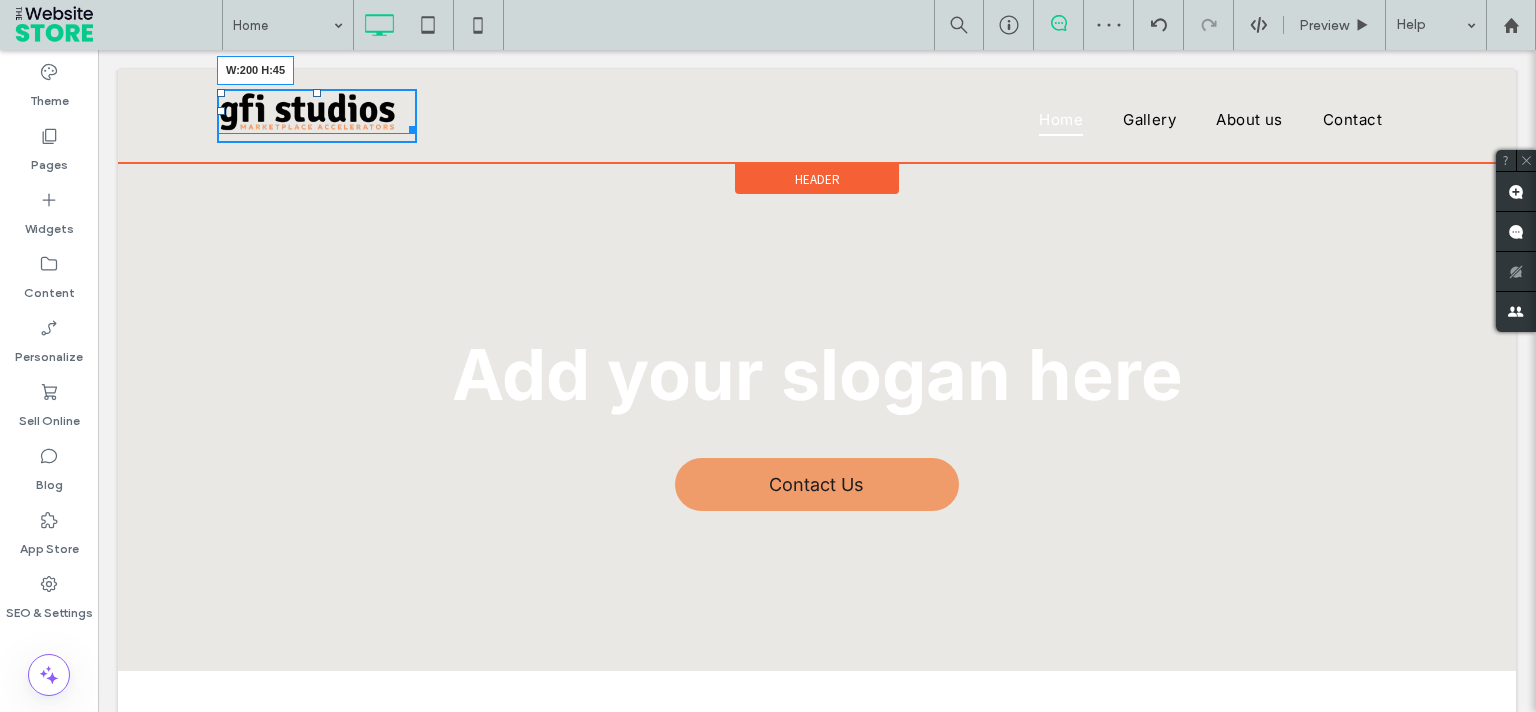 drag, startPoint x: 397, startPoint y: 126, endPoint x: 505, endPoint y: 199, distance: 130.35721 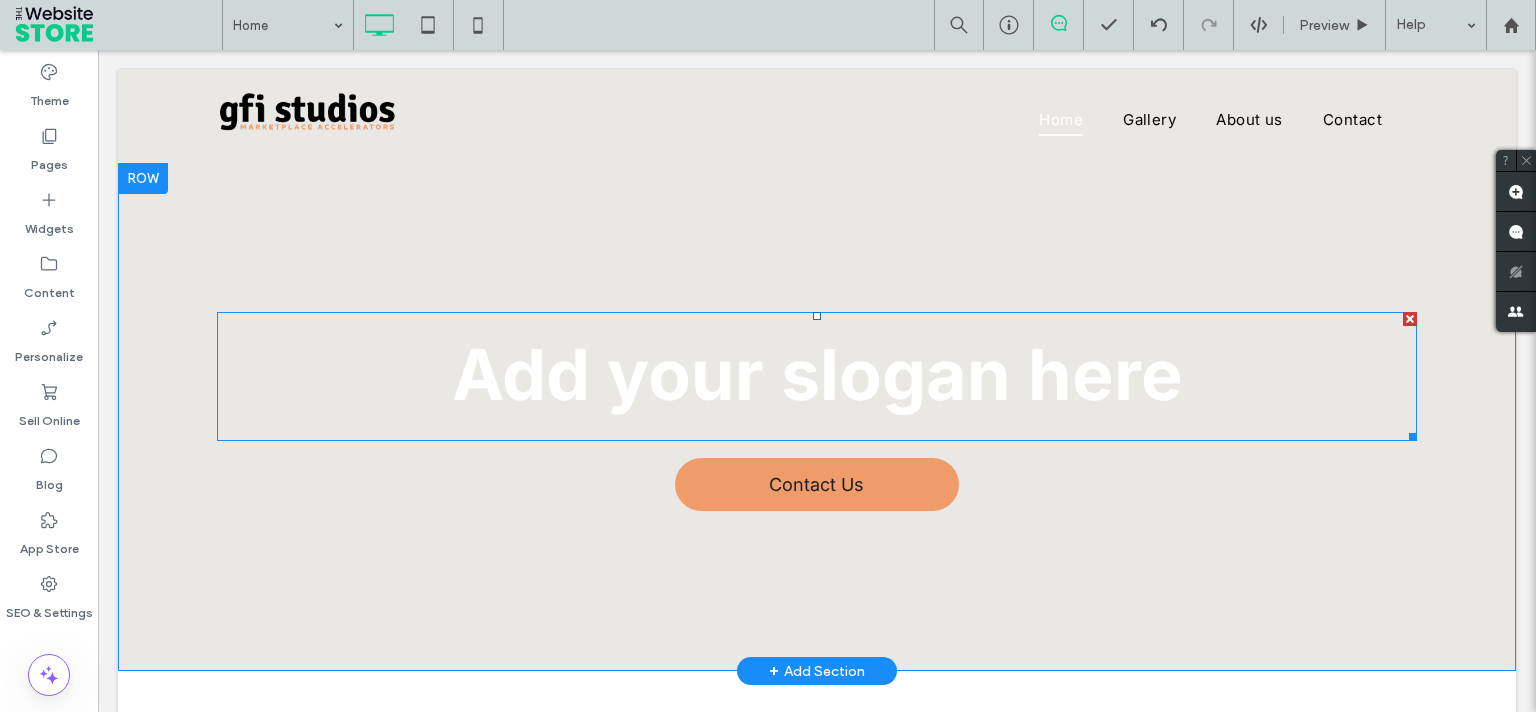 click on "Add your slogan here" at bounding box center [817, 374] 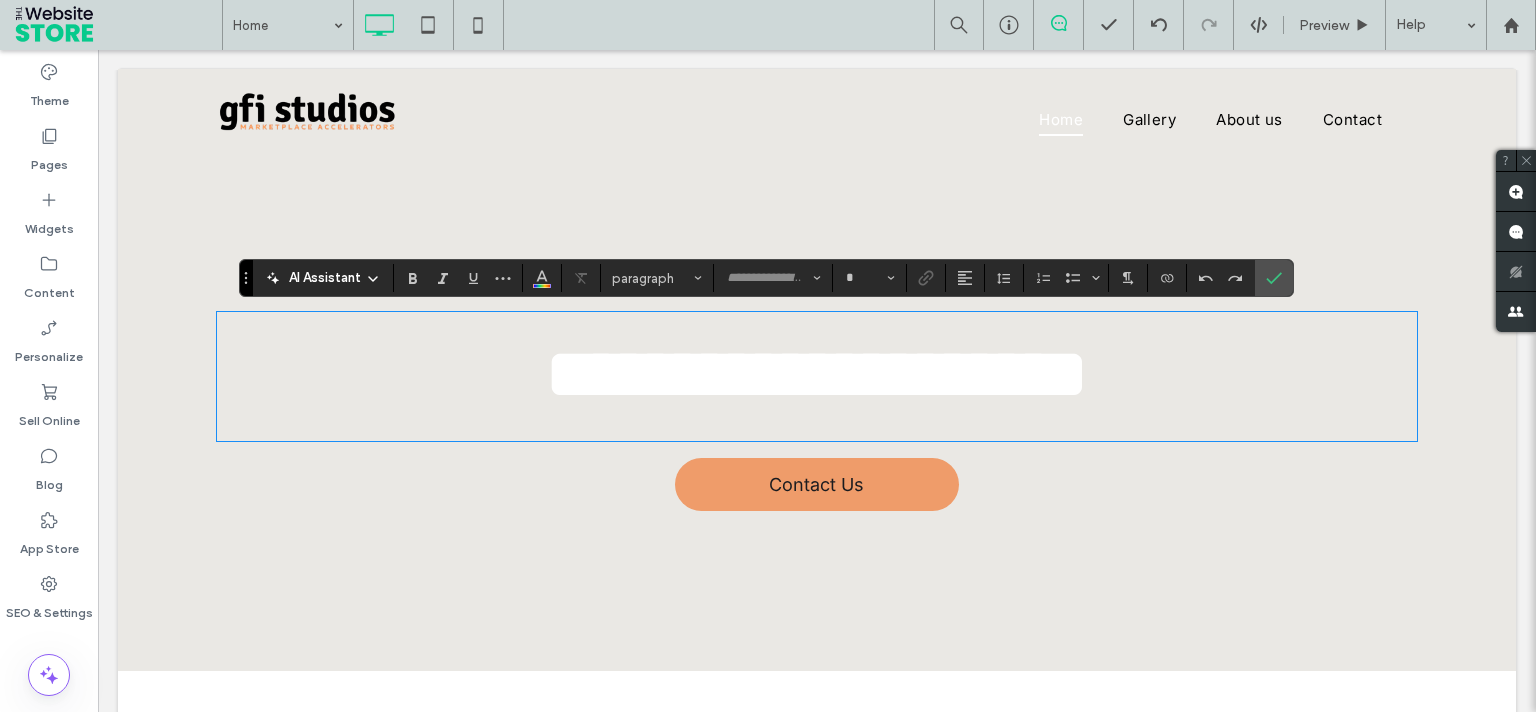 type on "*****" 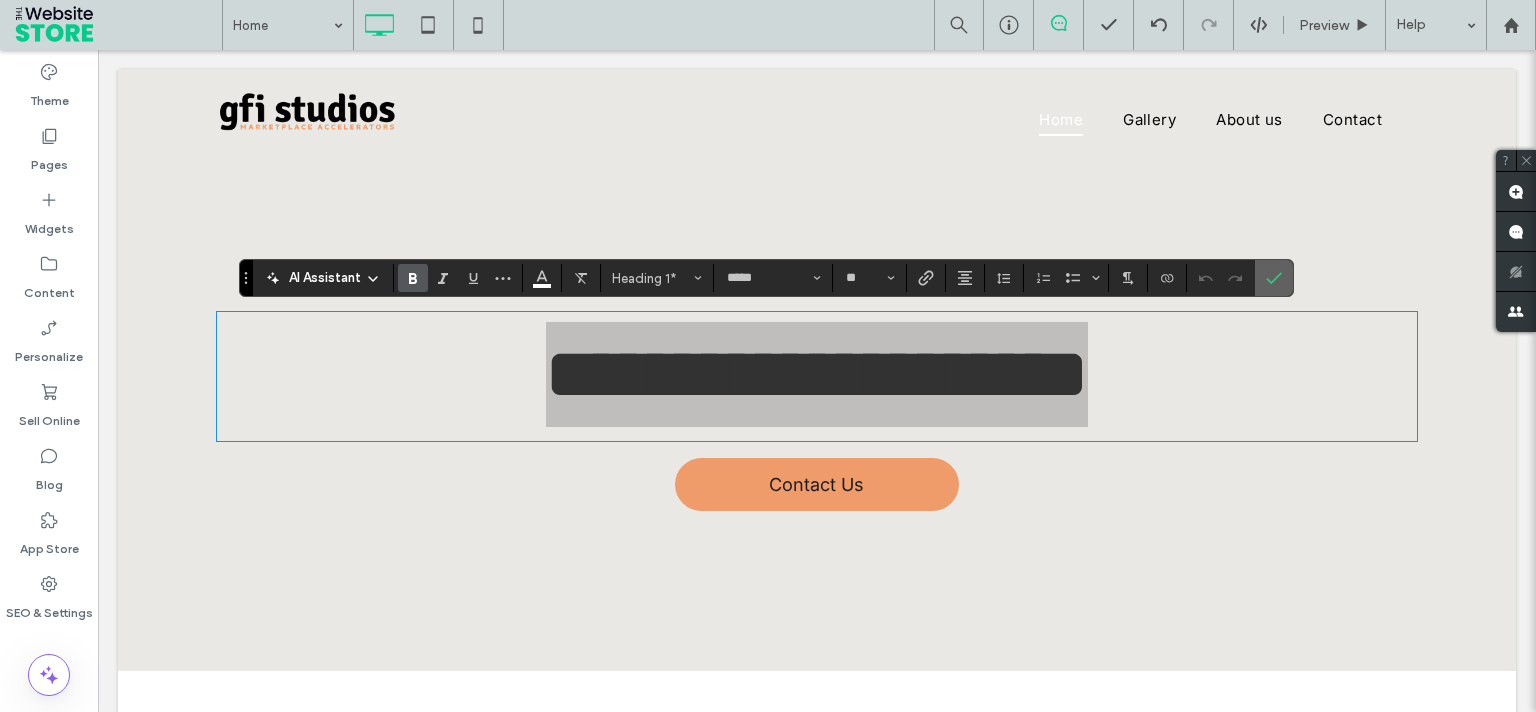 drag, startPoint x: 1282, startPoint y: 280, endPoint x: 1044, endPoint y: 257, distance: 239.10876 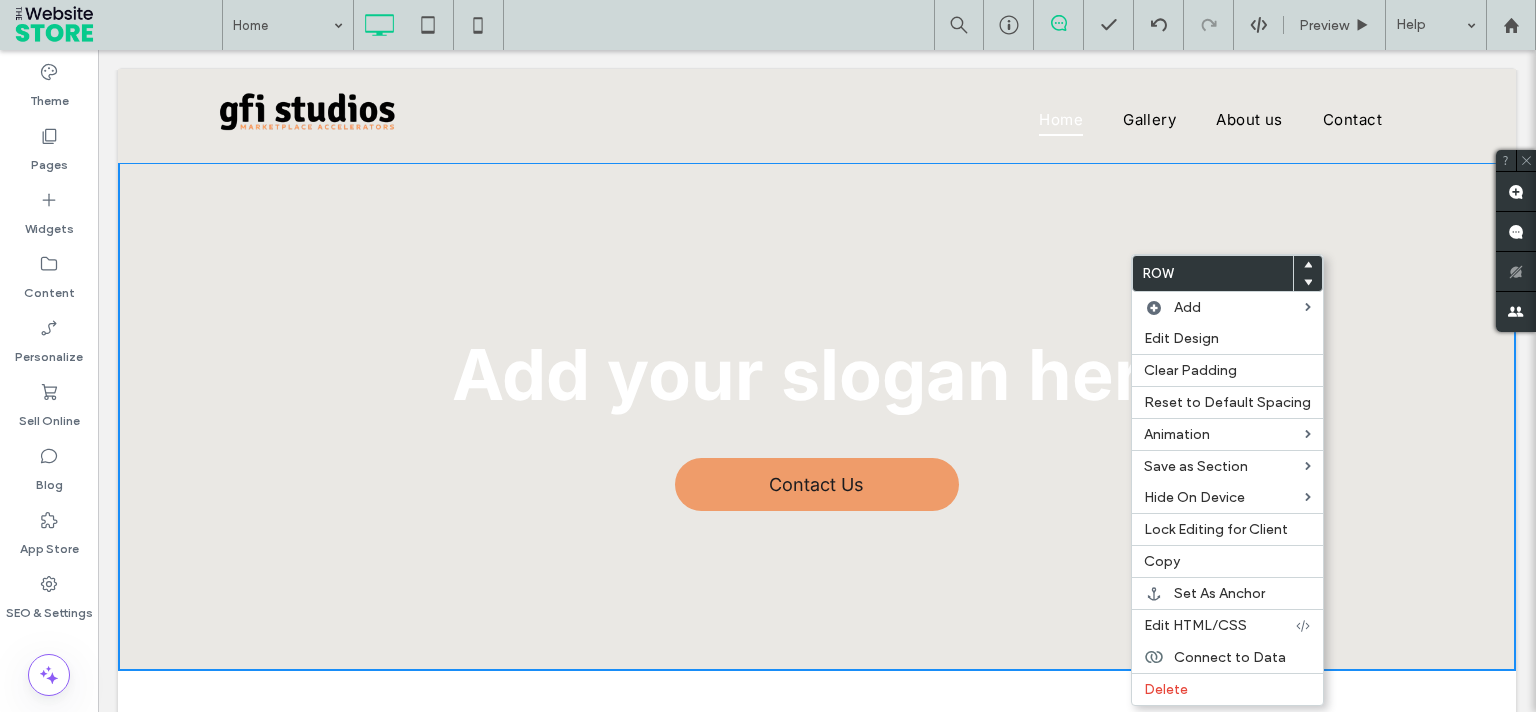 click on "Add your slogan here" at bounding box center [817, 376] 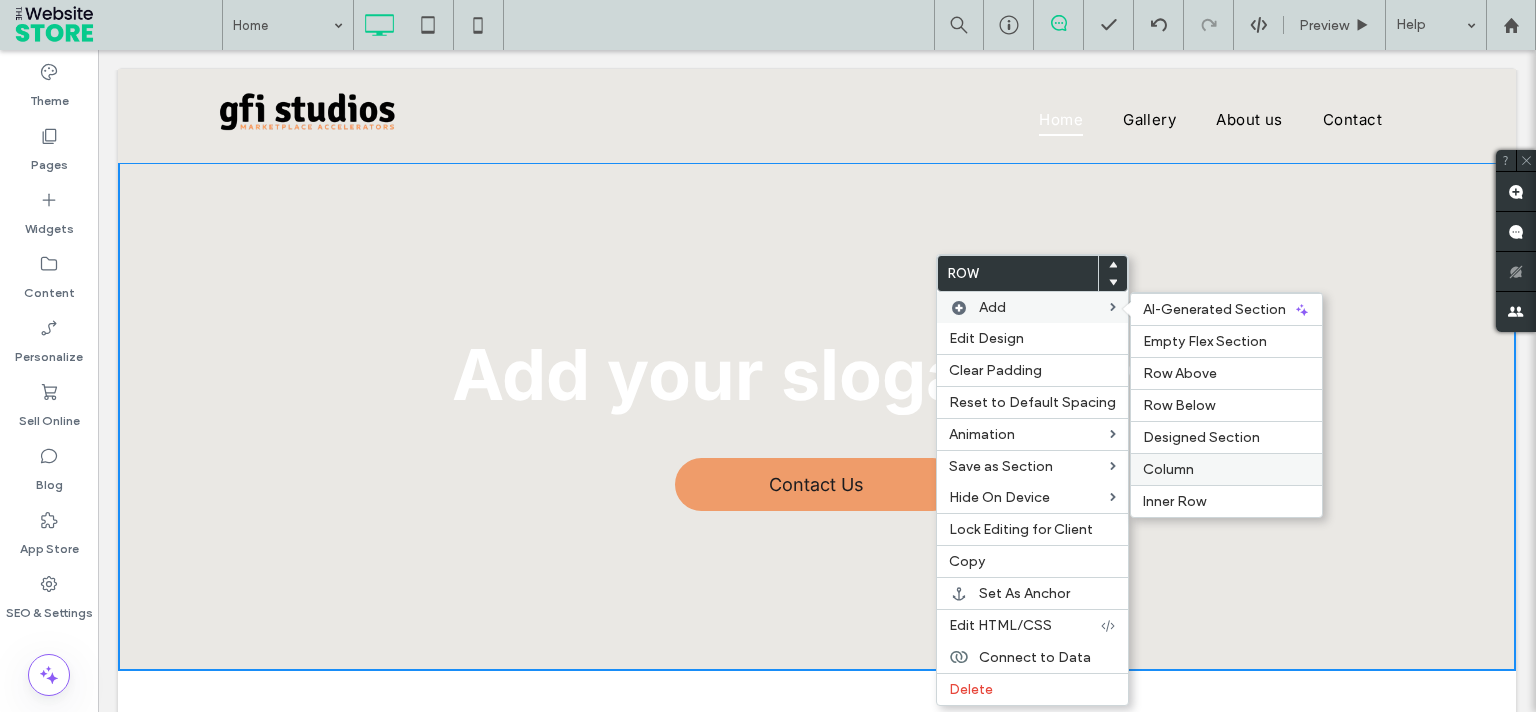 click on "Column" at bounding box center (1226, 469) 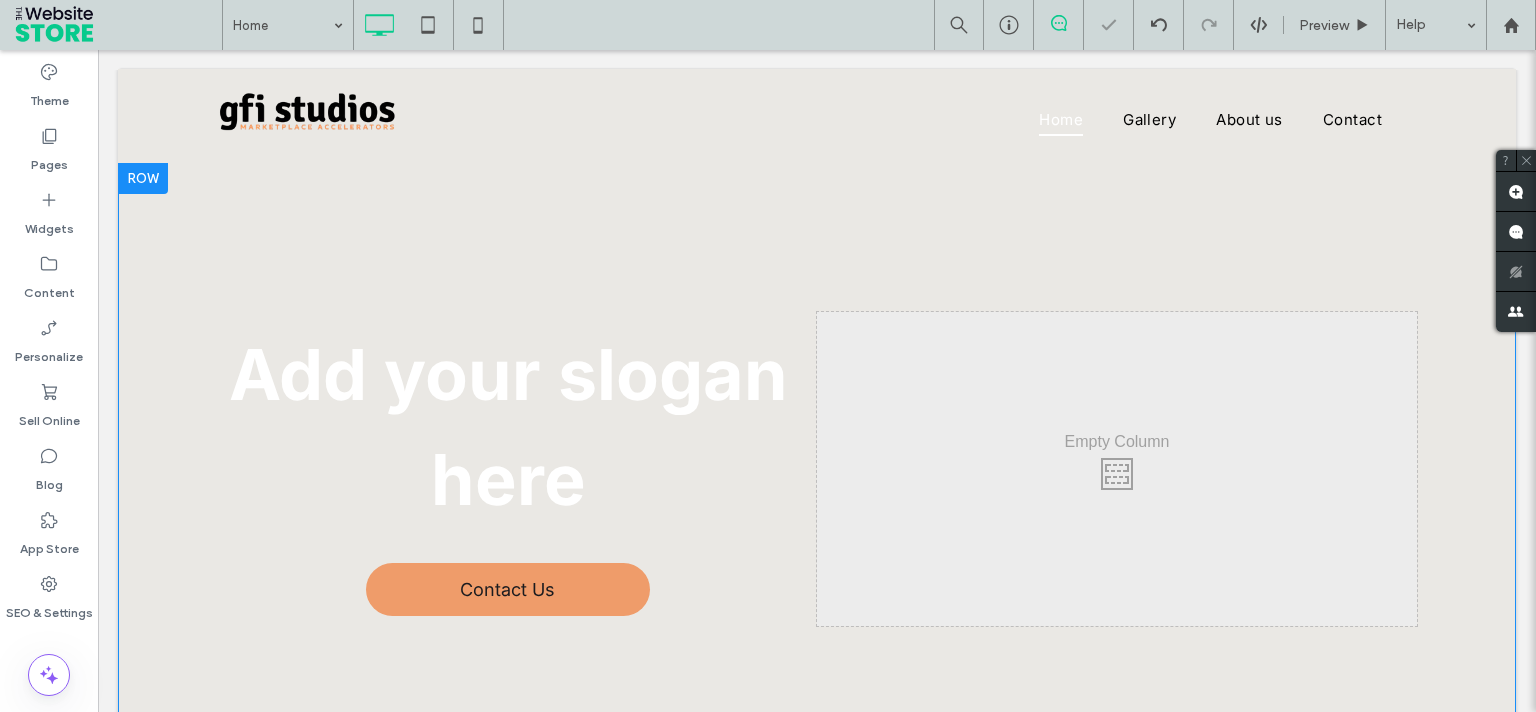 click on "Add your slogan here
Contact Us
Click To Paste
Click To Paste     Click To Paste
Row + Add Section" at bounding box center [817, 469] 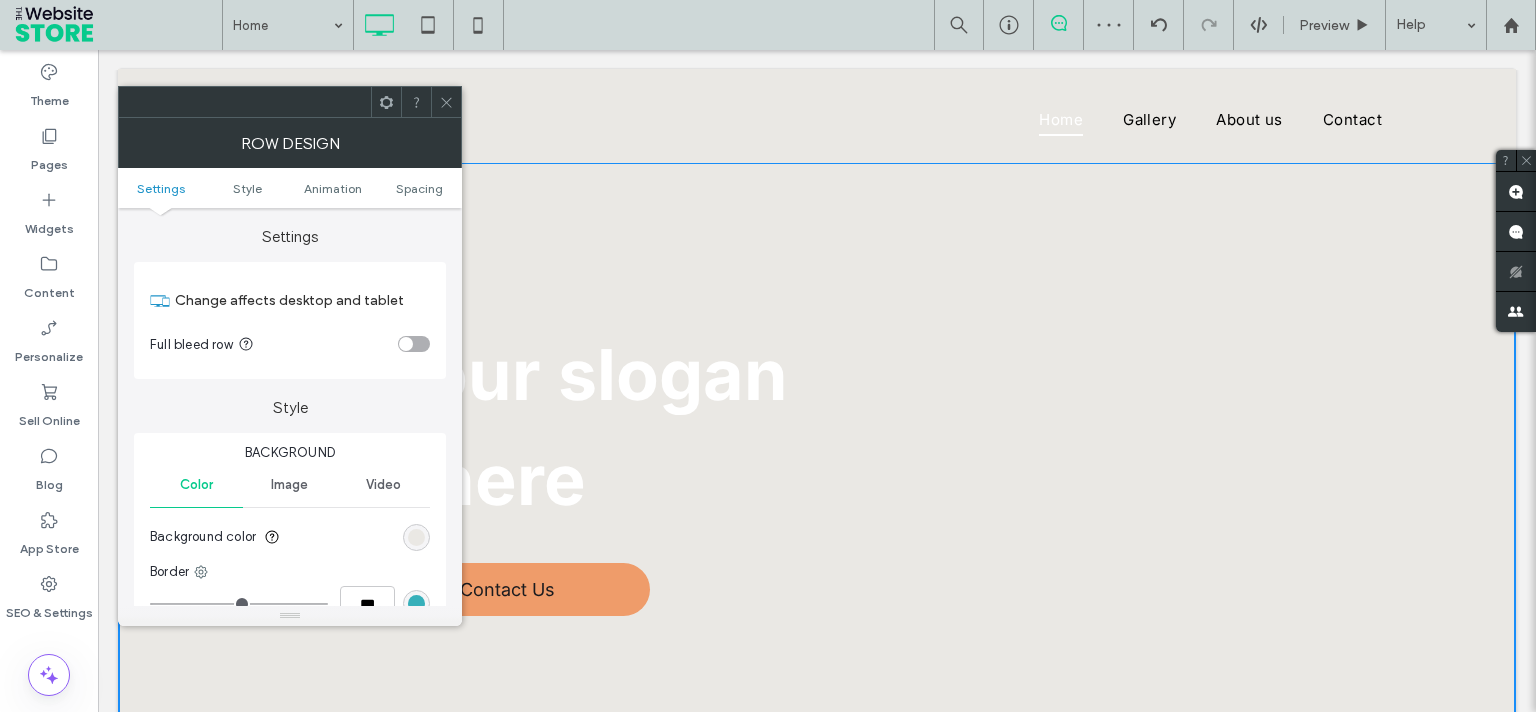 click at bounding box center [446, 102] 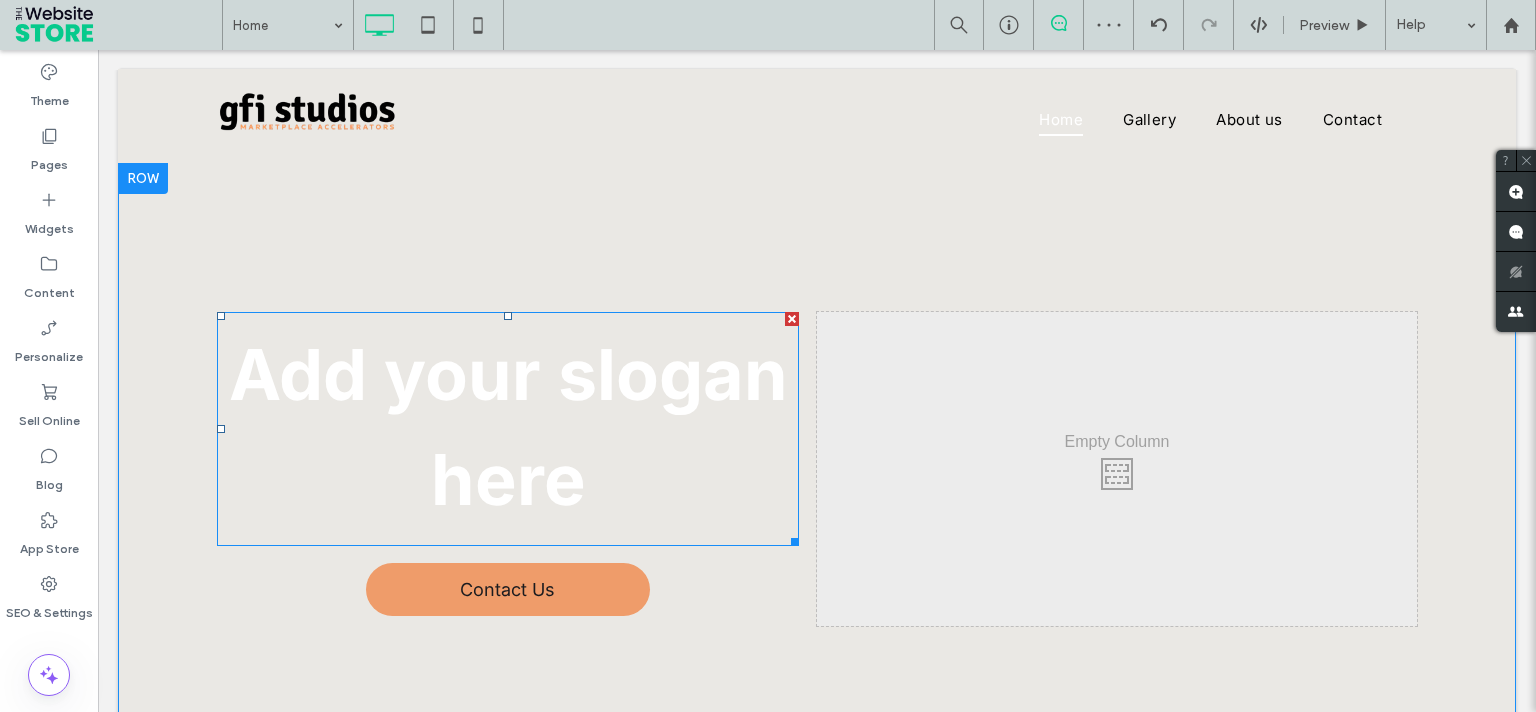 click on "Add your slogan here" at bounding box center [508, 427] 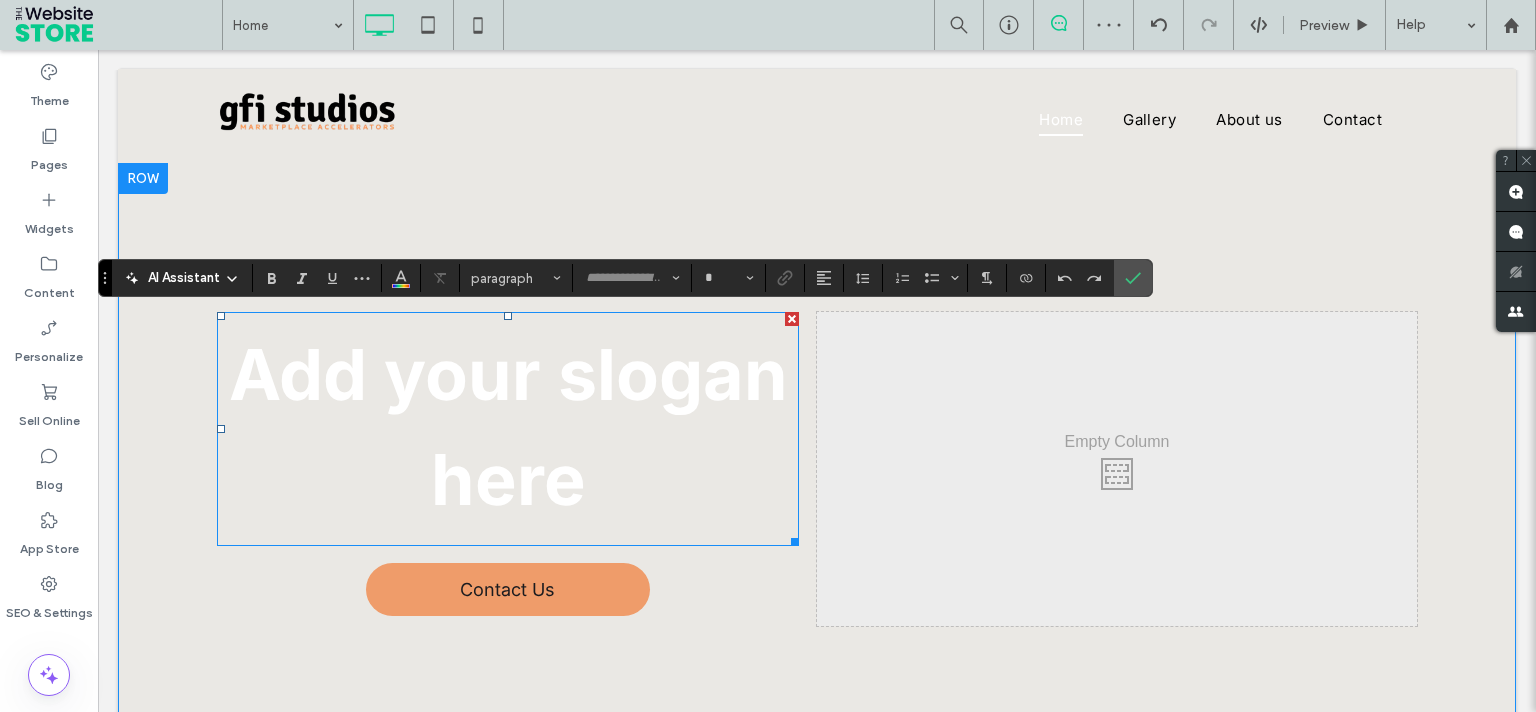 type on "*****" 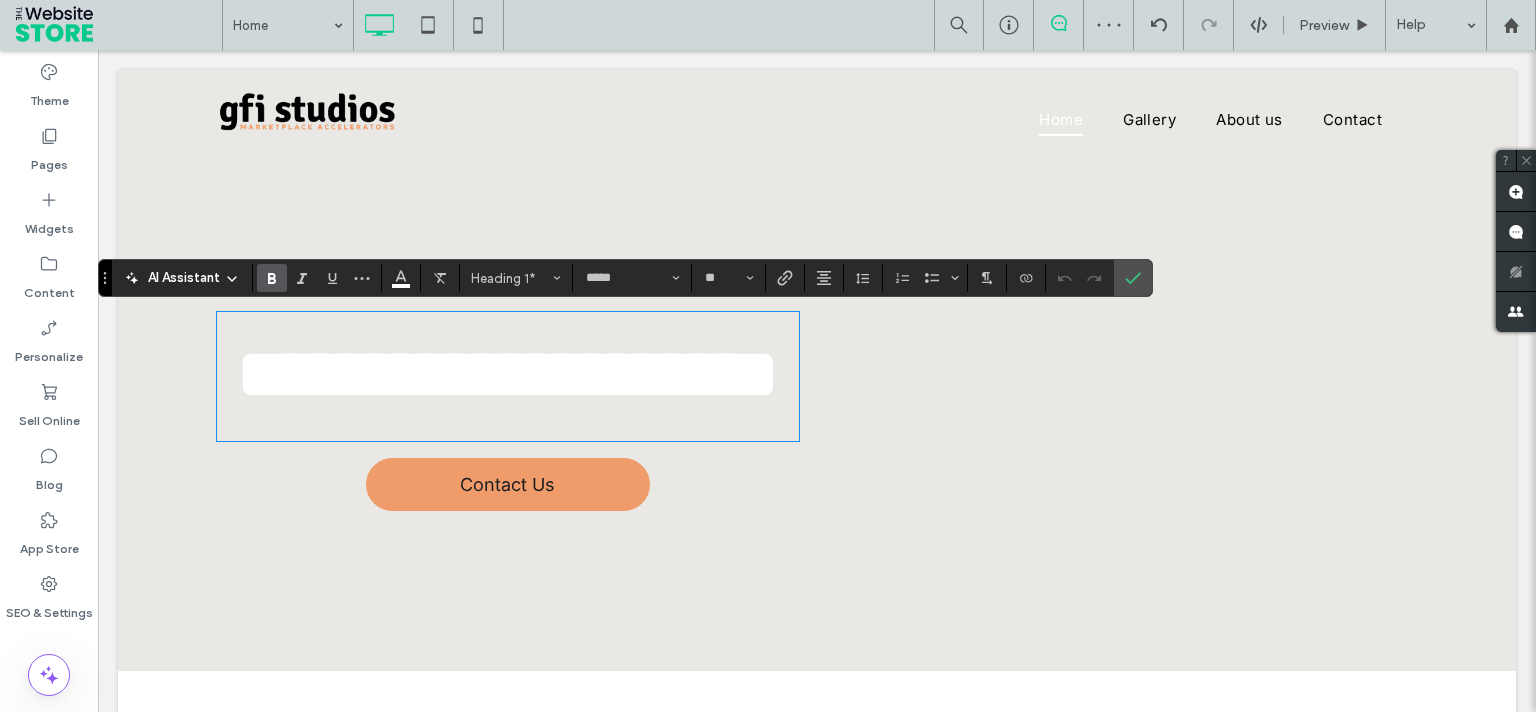 type on "**" 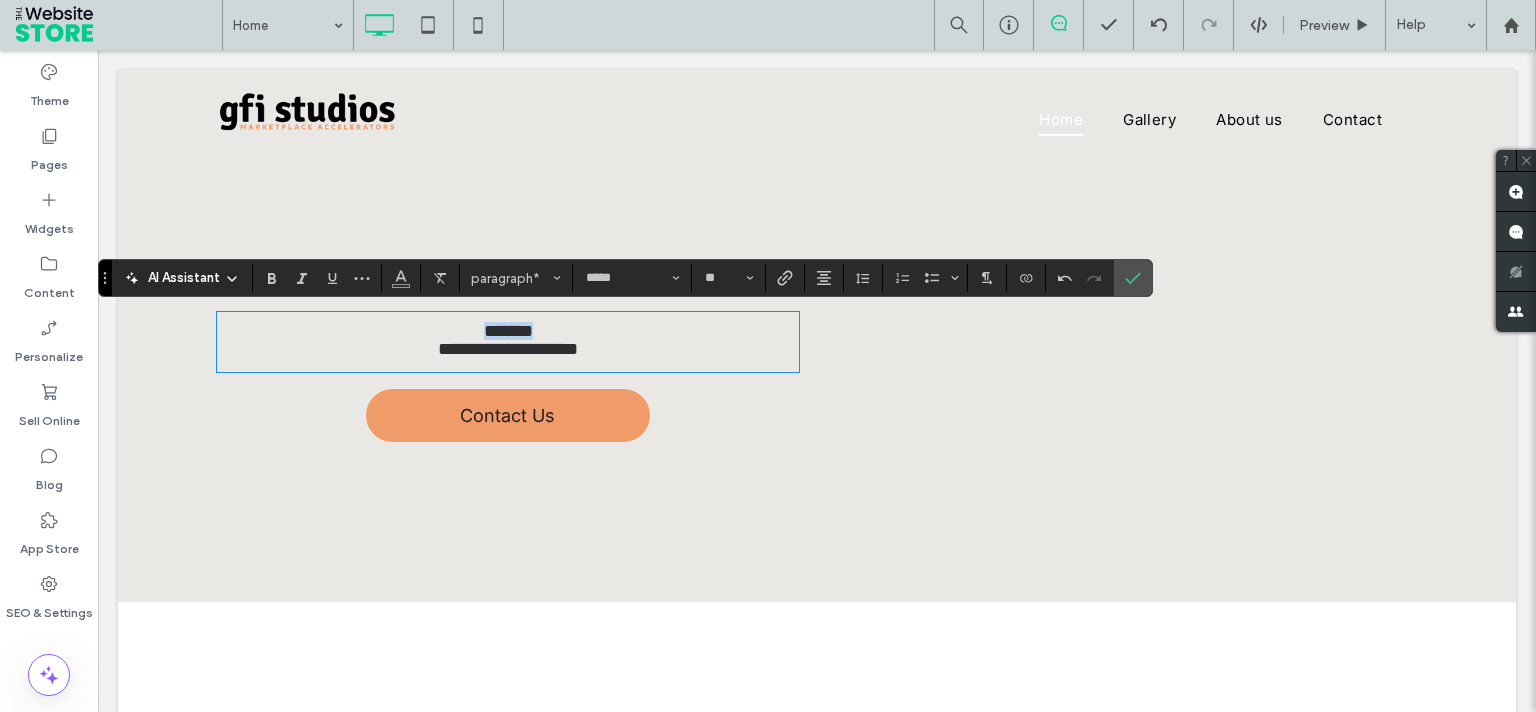 scroll, scrollTop: 0, scrollLeft: 0, axis: both 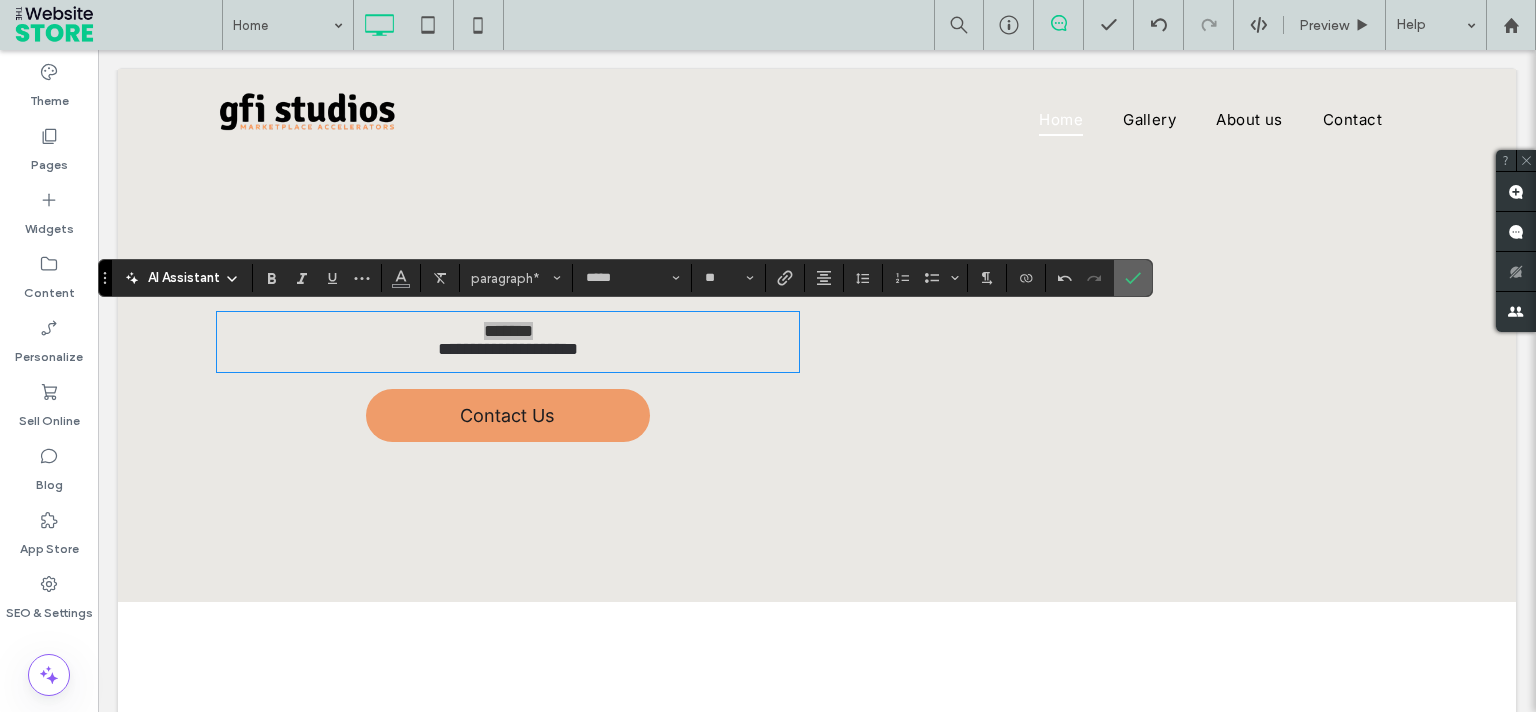 drag, startPoint x: 1141, startPoint y: 275, endPoint x: 474, endPoint y: 225, distance: 668.87146 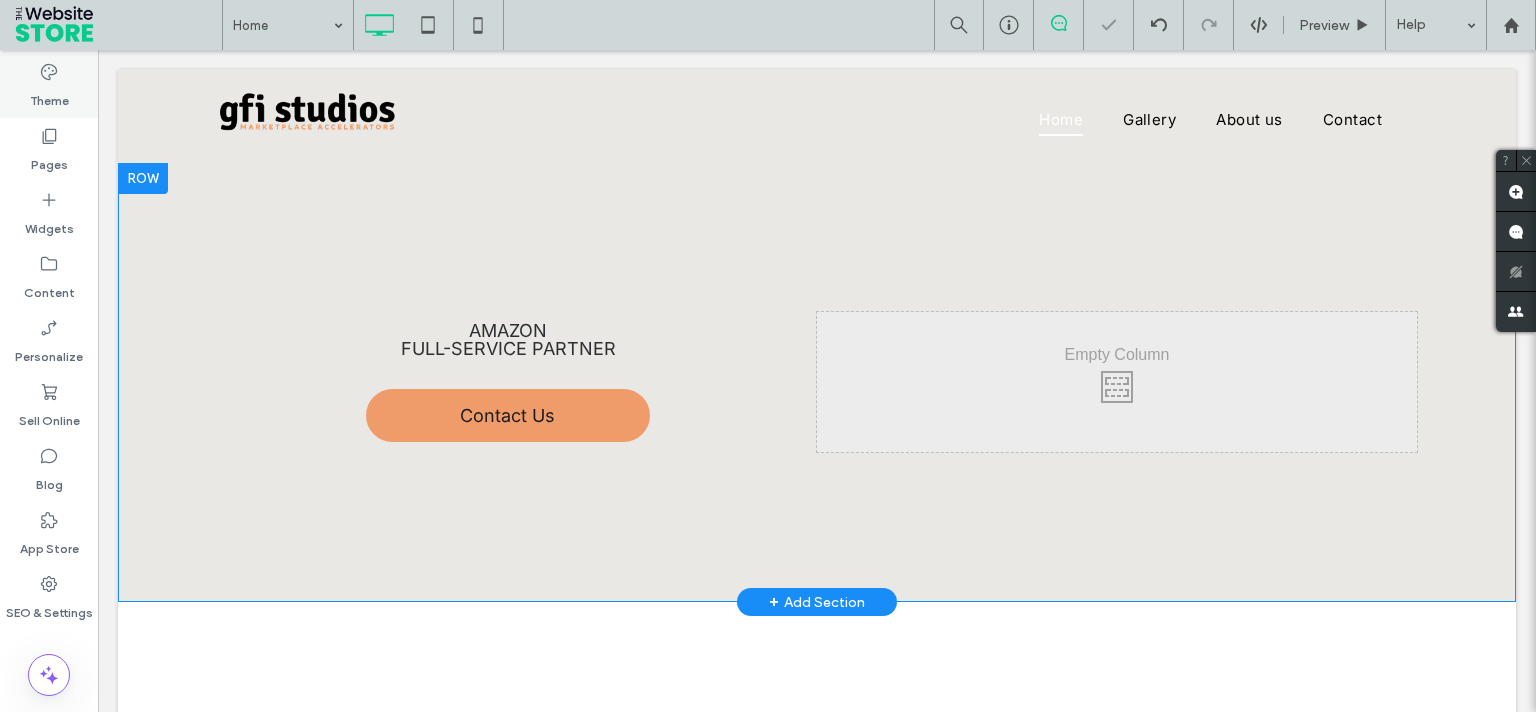 click on "Theme" at bounding box center [49, 86] 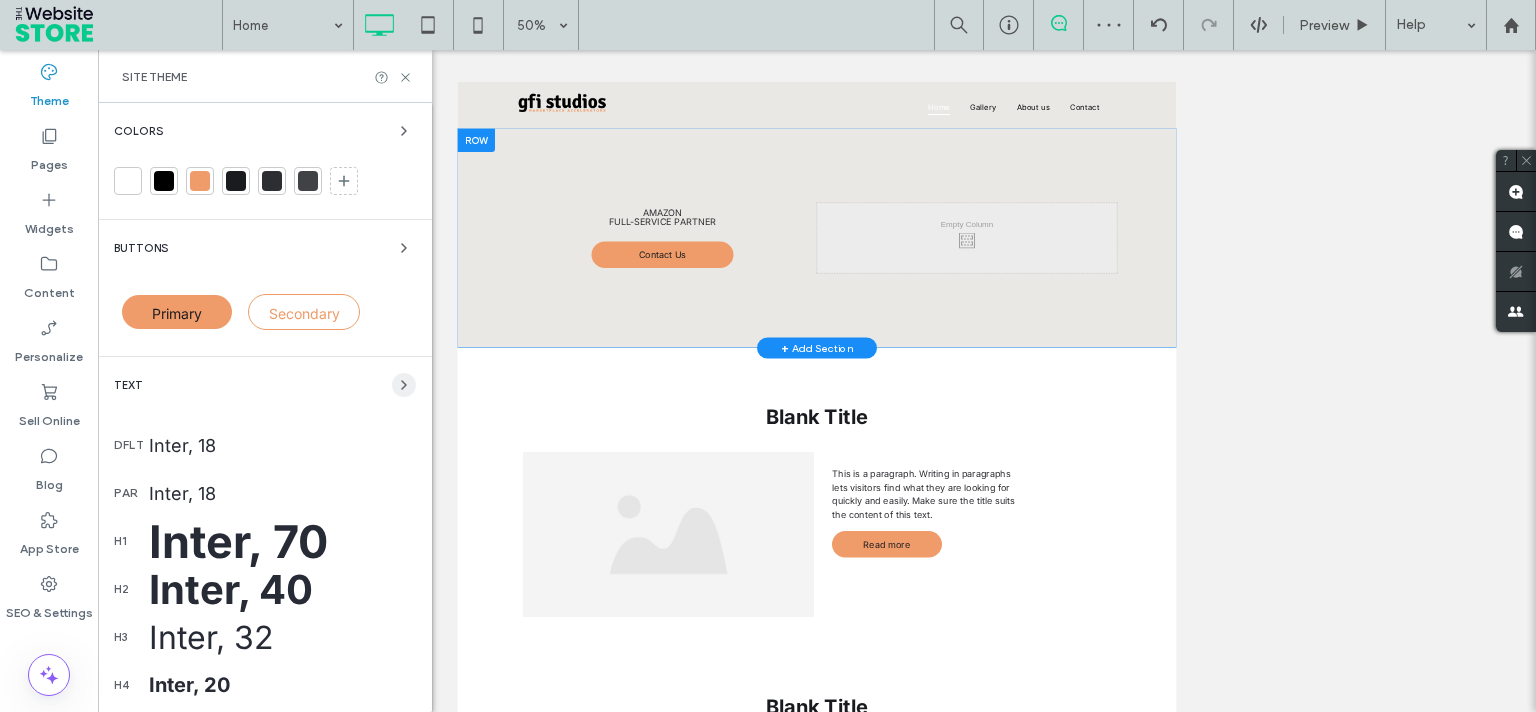 click at bounding box center [404, 385] 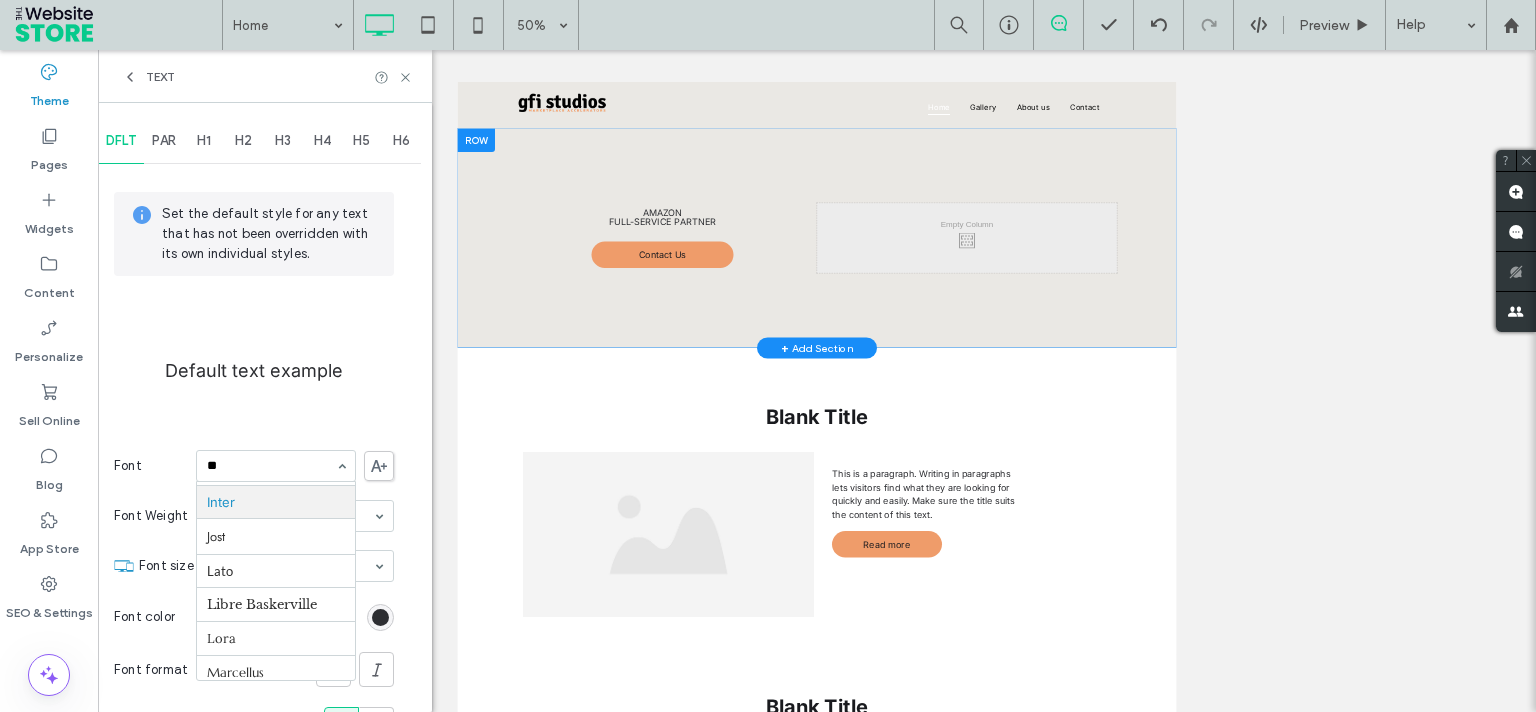 scroll, scrollTop: 0, scrollLeft: 0, axis: both 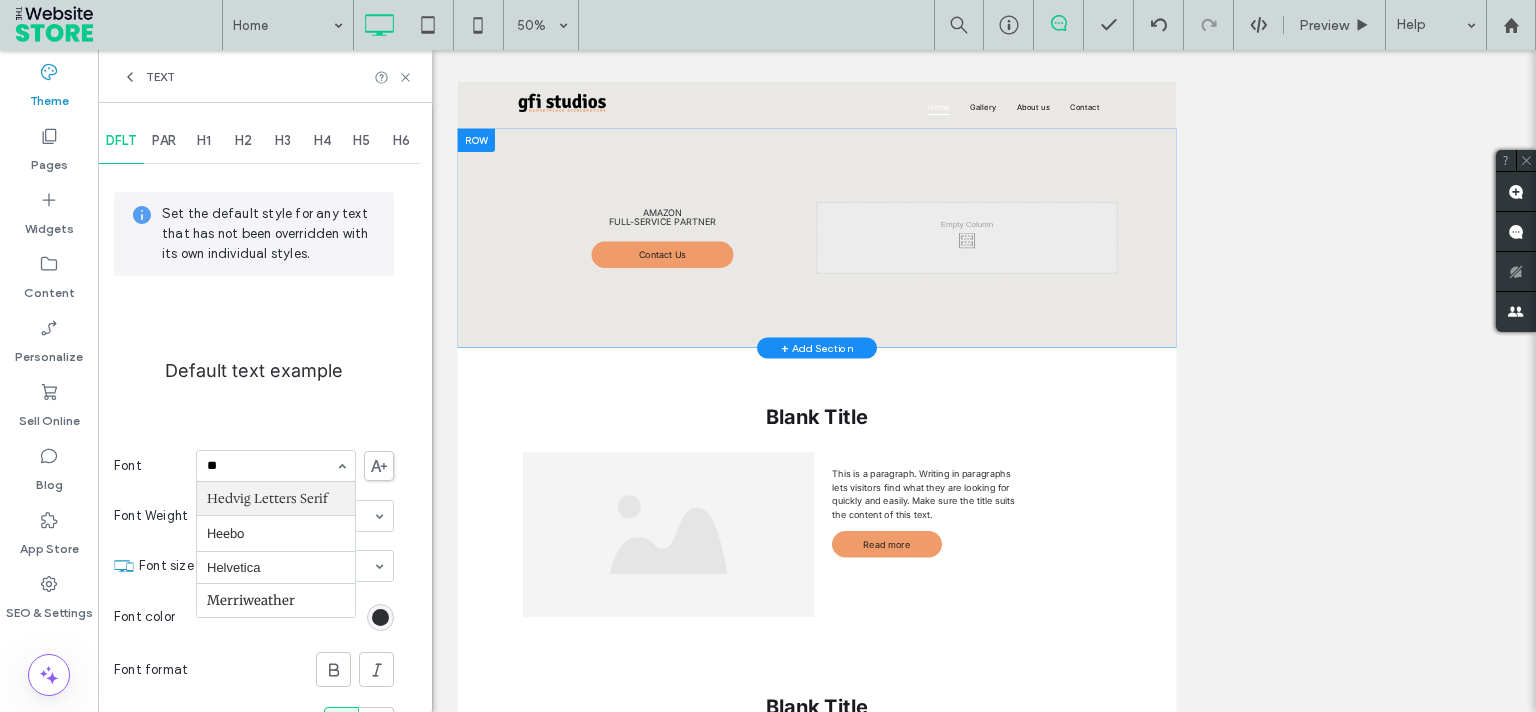 type on "***" 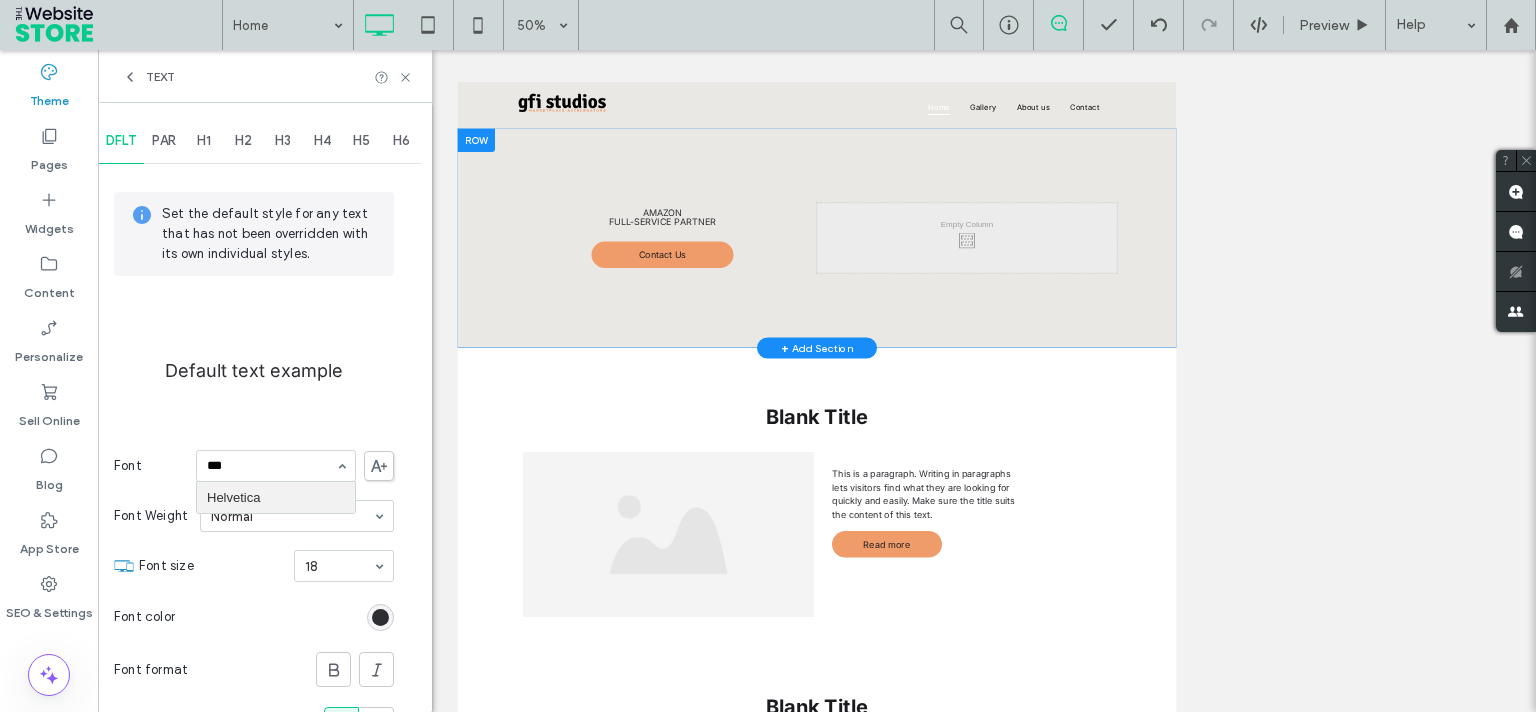type 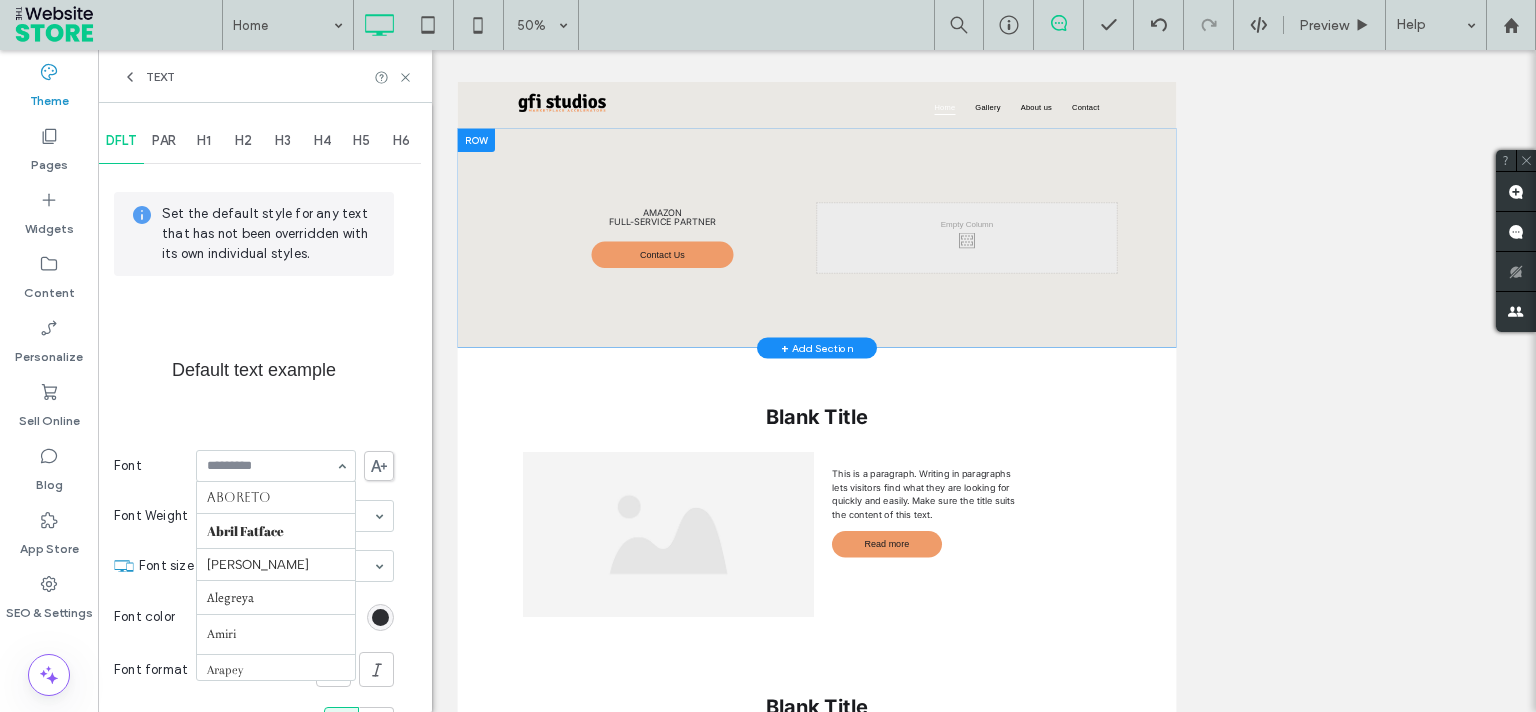 scroll, scrollTop: 764, scrollLeft: 0, axis: vertical 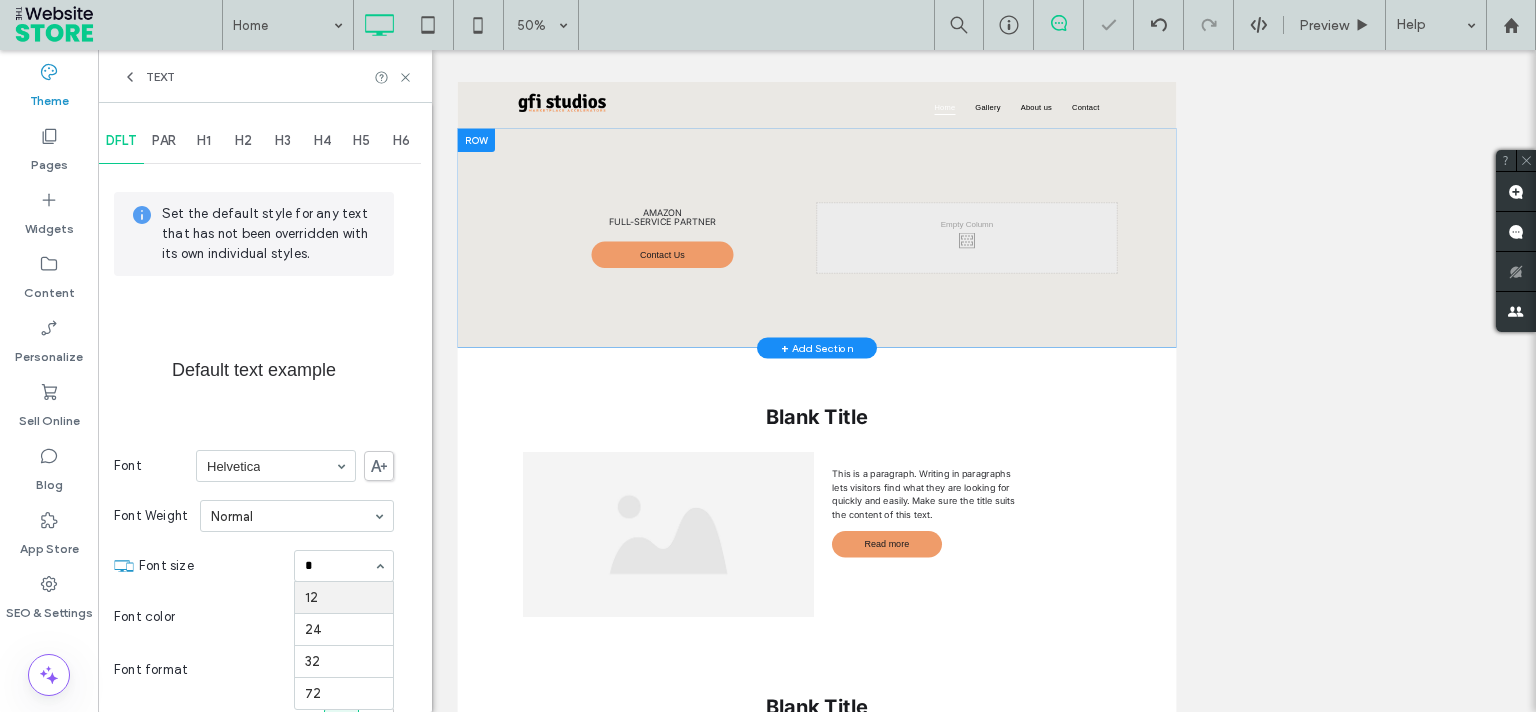 type on "**" 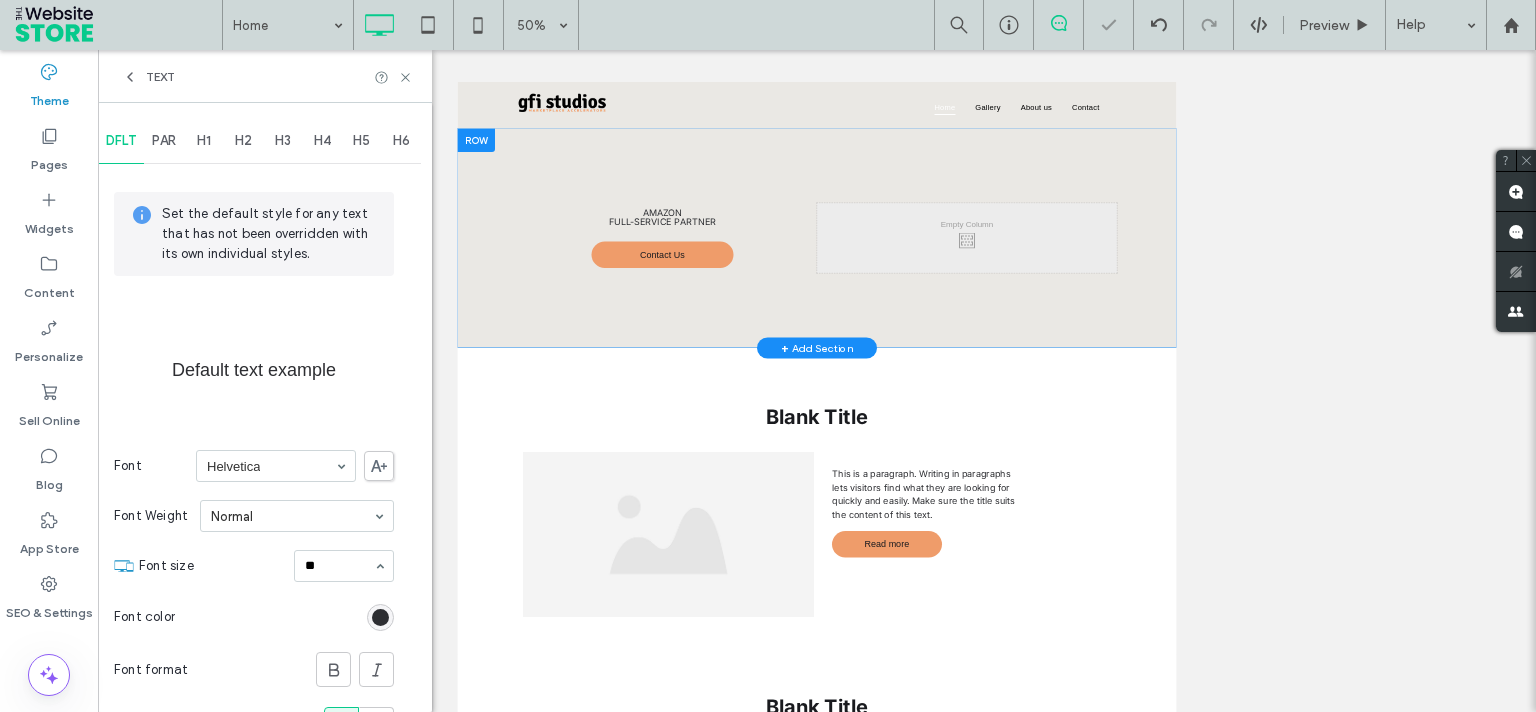 type 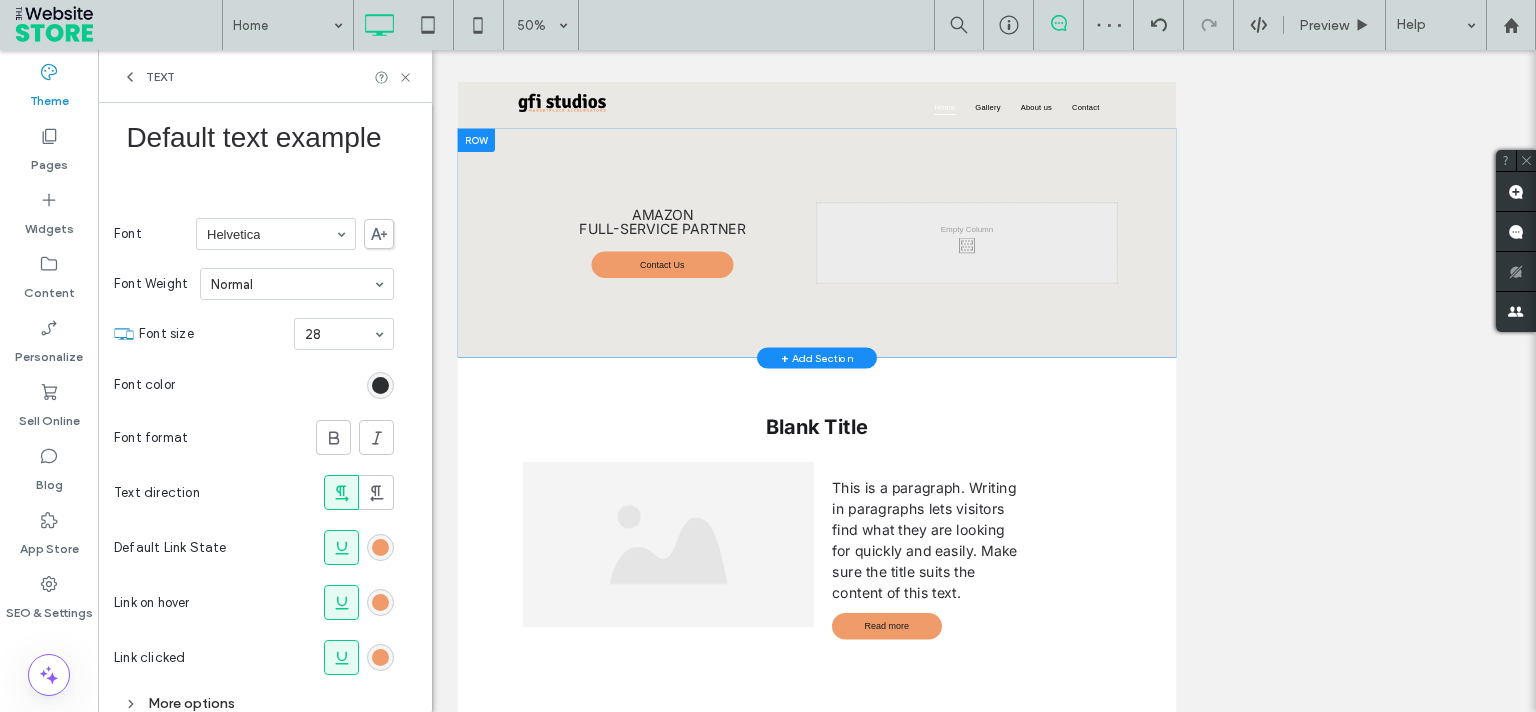 scroll, scrollTop: 280, scrollLeft: 0, axis: vertical 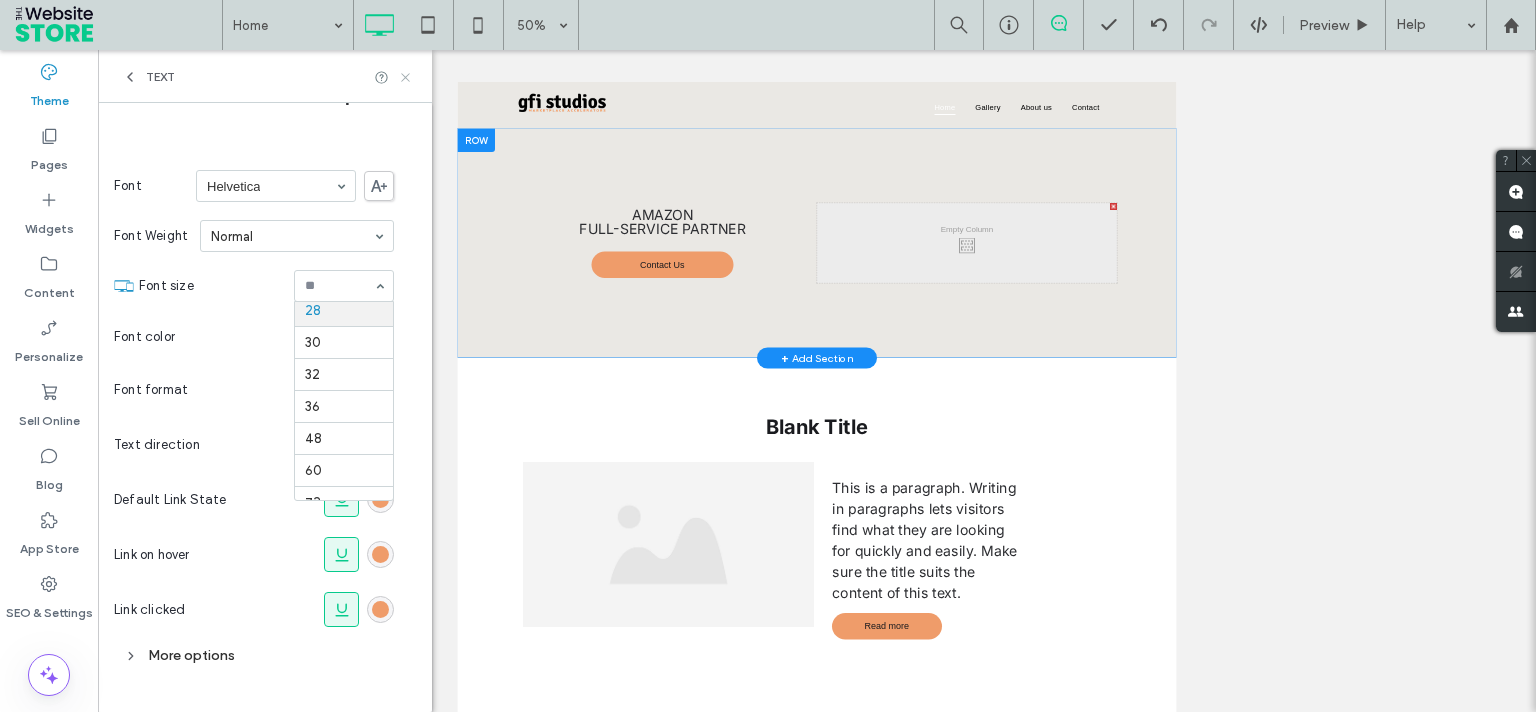click 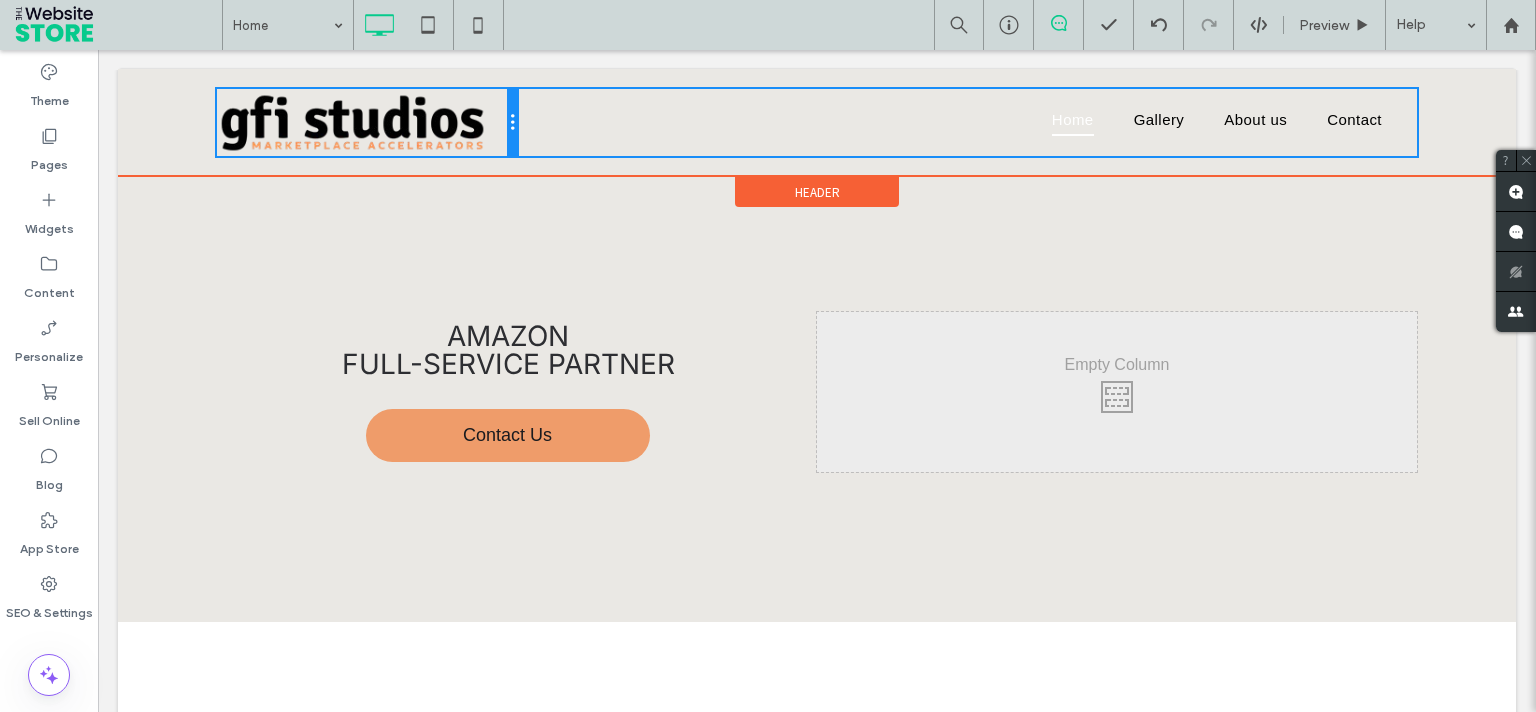 drag, startPoint x: 408, startPoint y: 133, endPoint x: 534, endPoint y: 187, distance: 137.08392 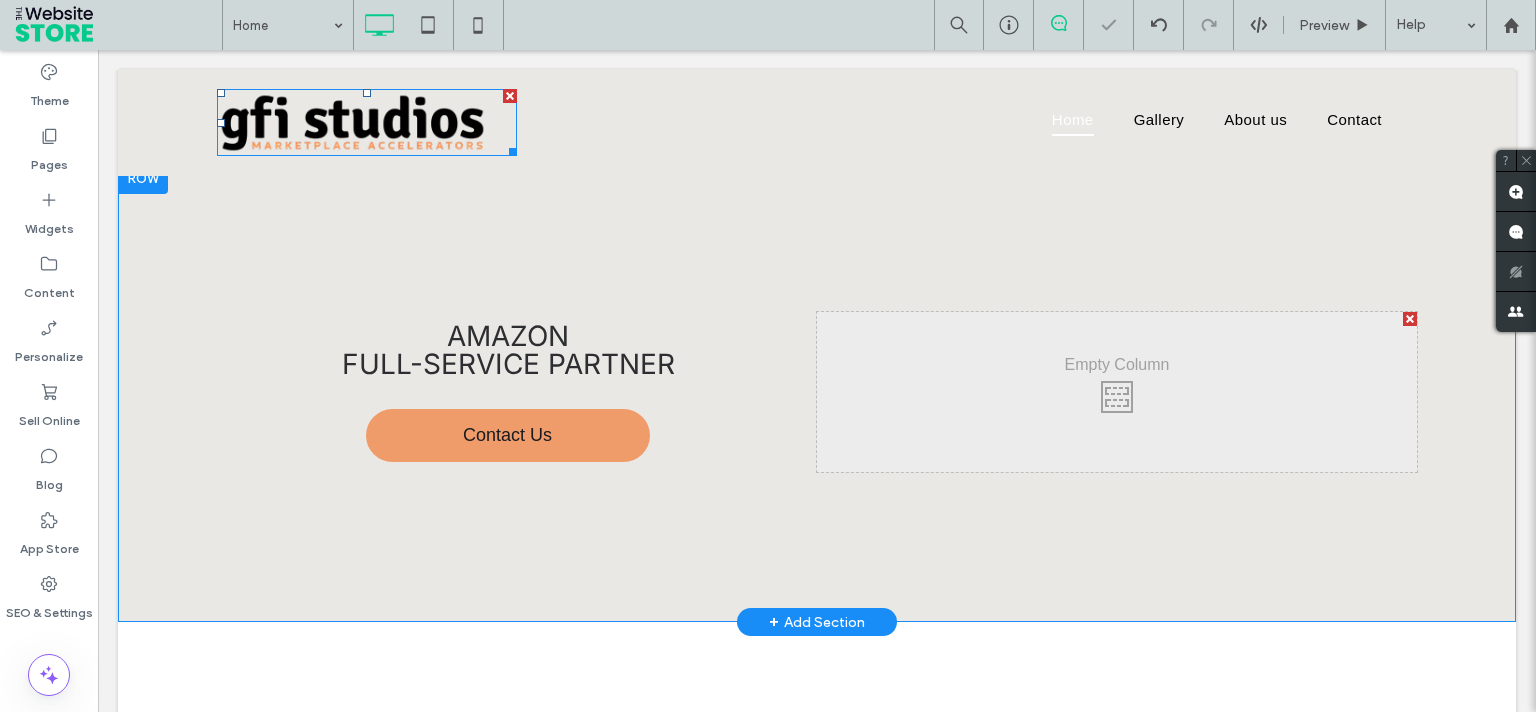 click at bounding box center (367, 122) 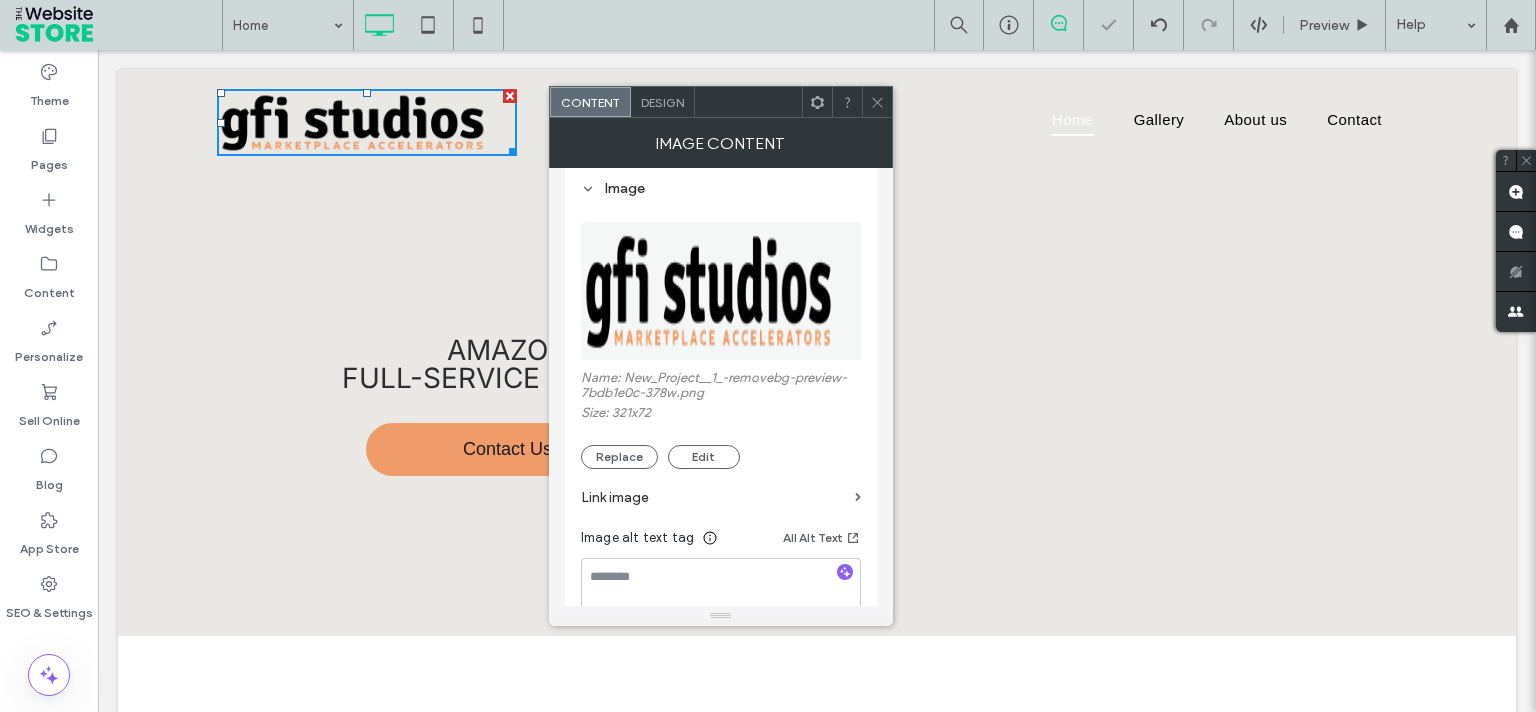 scroll, scrollTop: 400, scrollLeft: 0, axis: vertical 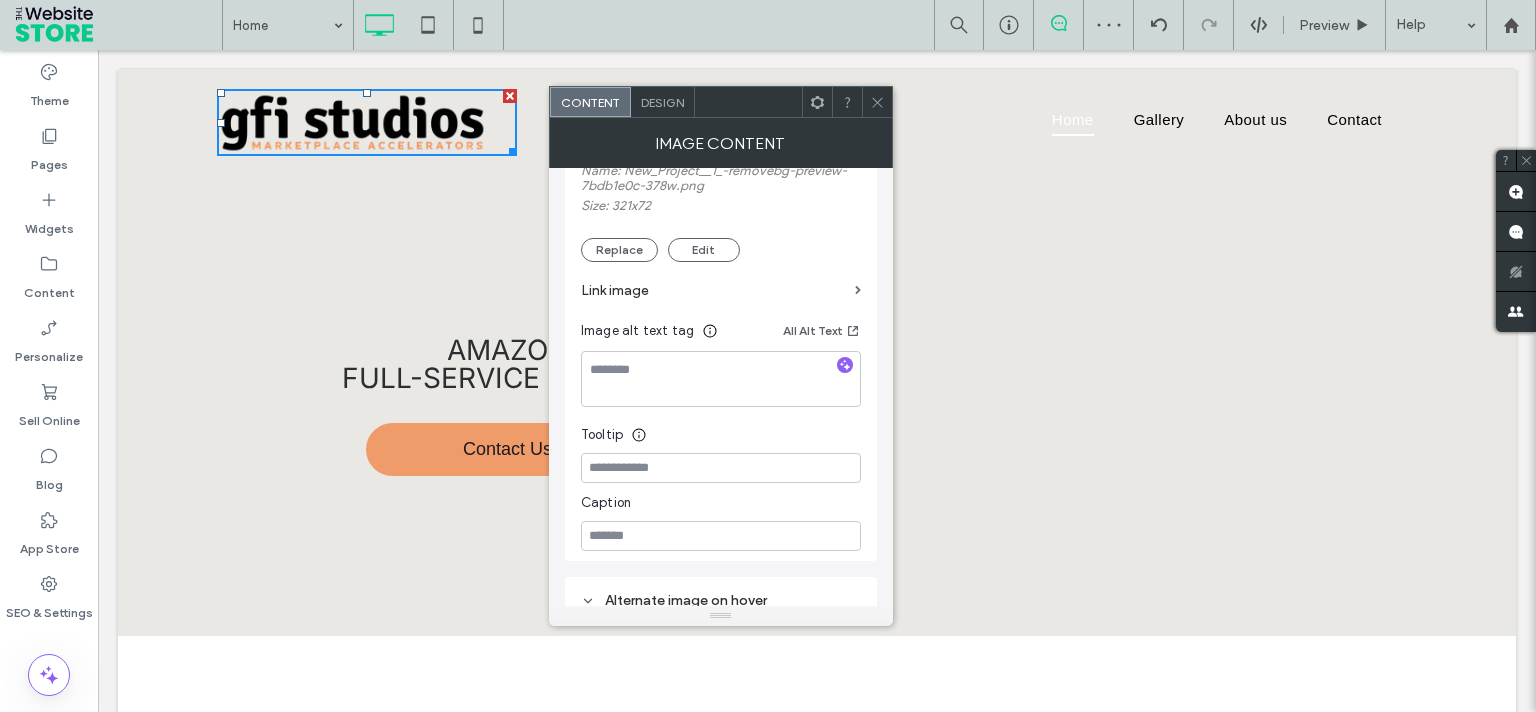 click on "Design" at bounding box center (662, 102) 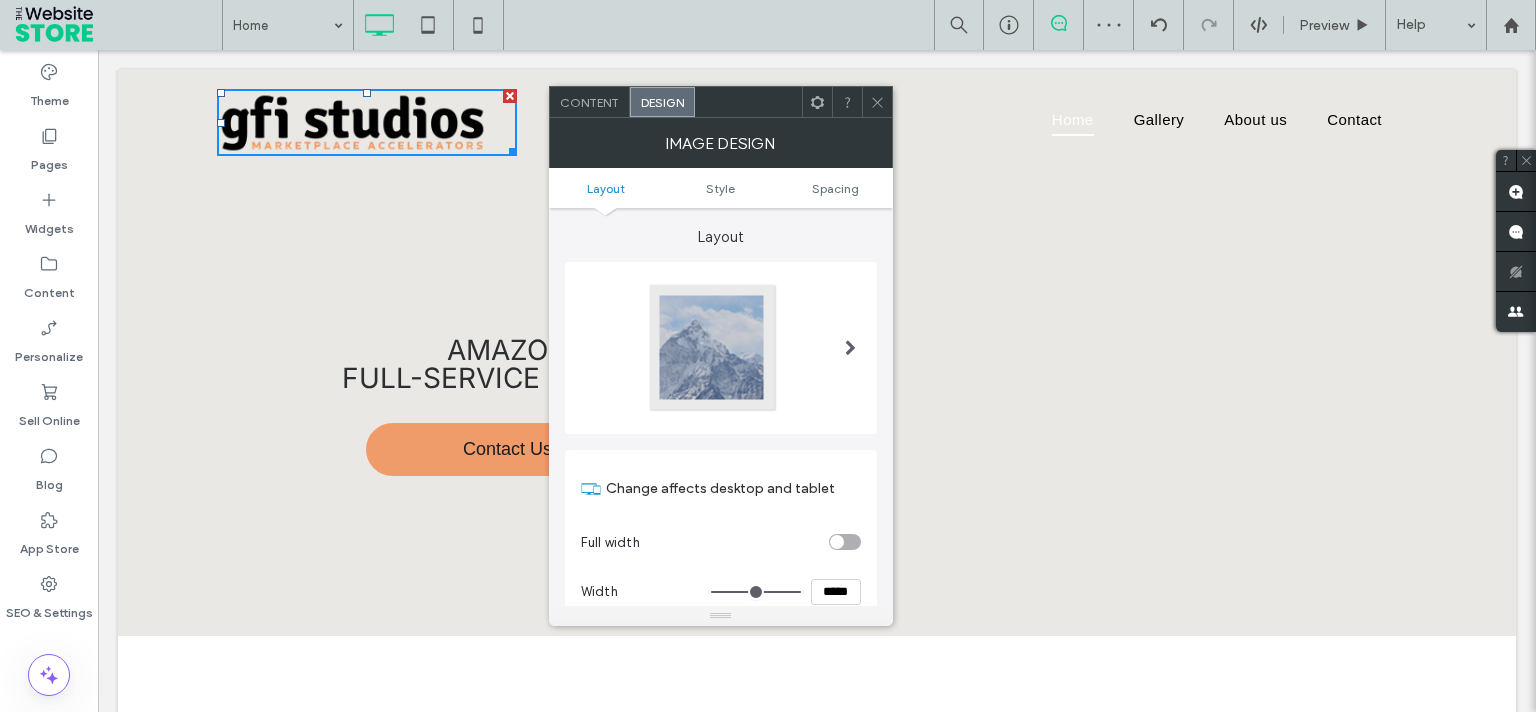 click on "*****" at bounding box center (836, 592) 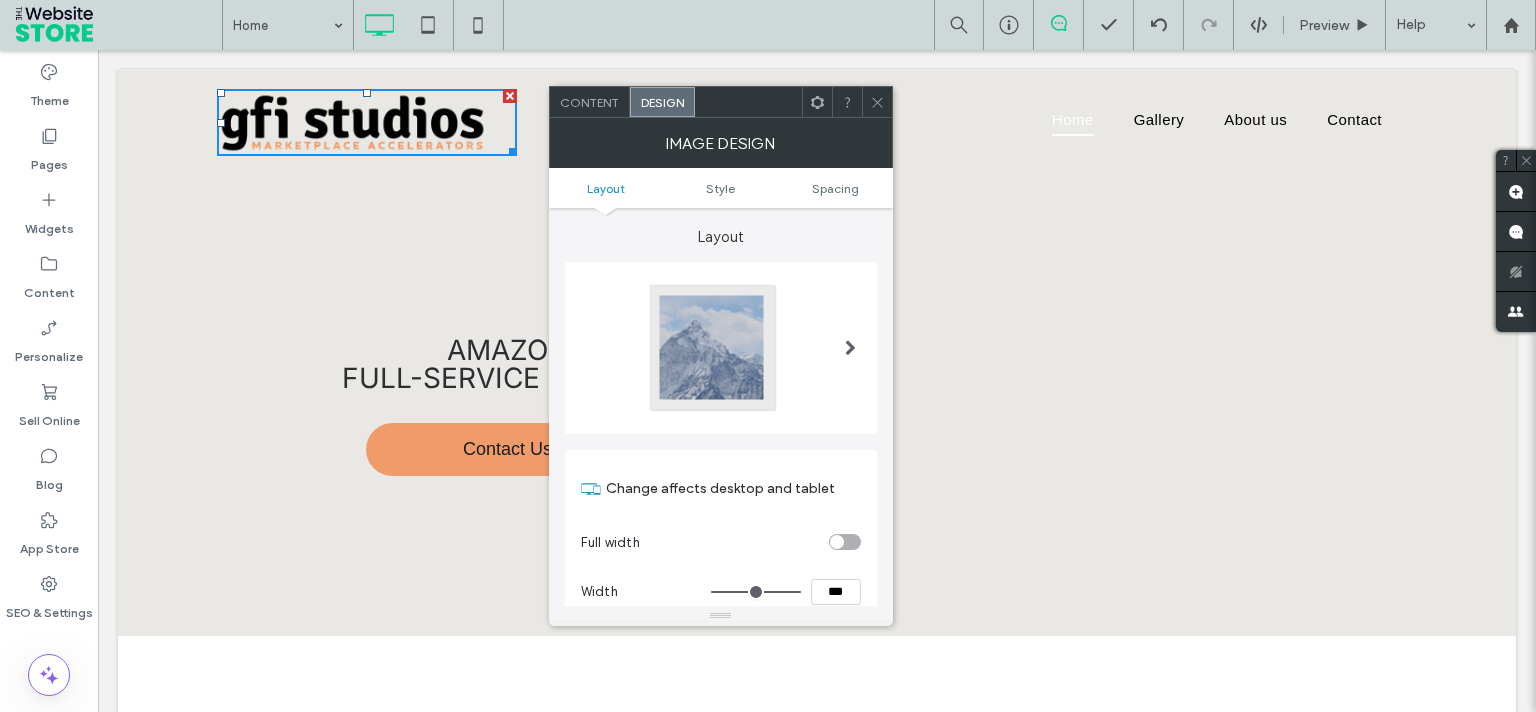 type on "*****" 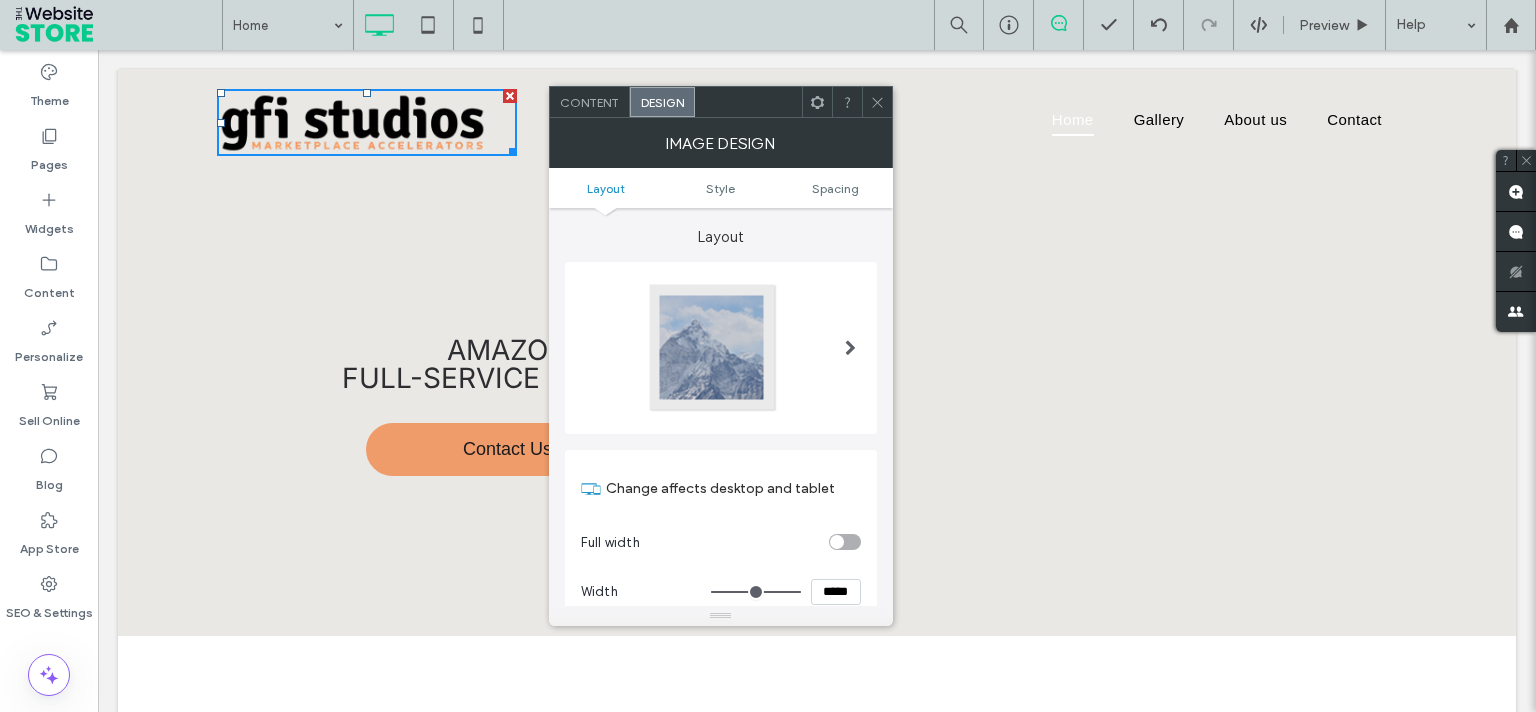 type on "***" 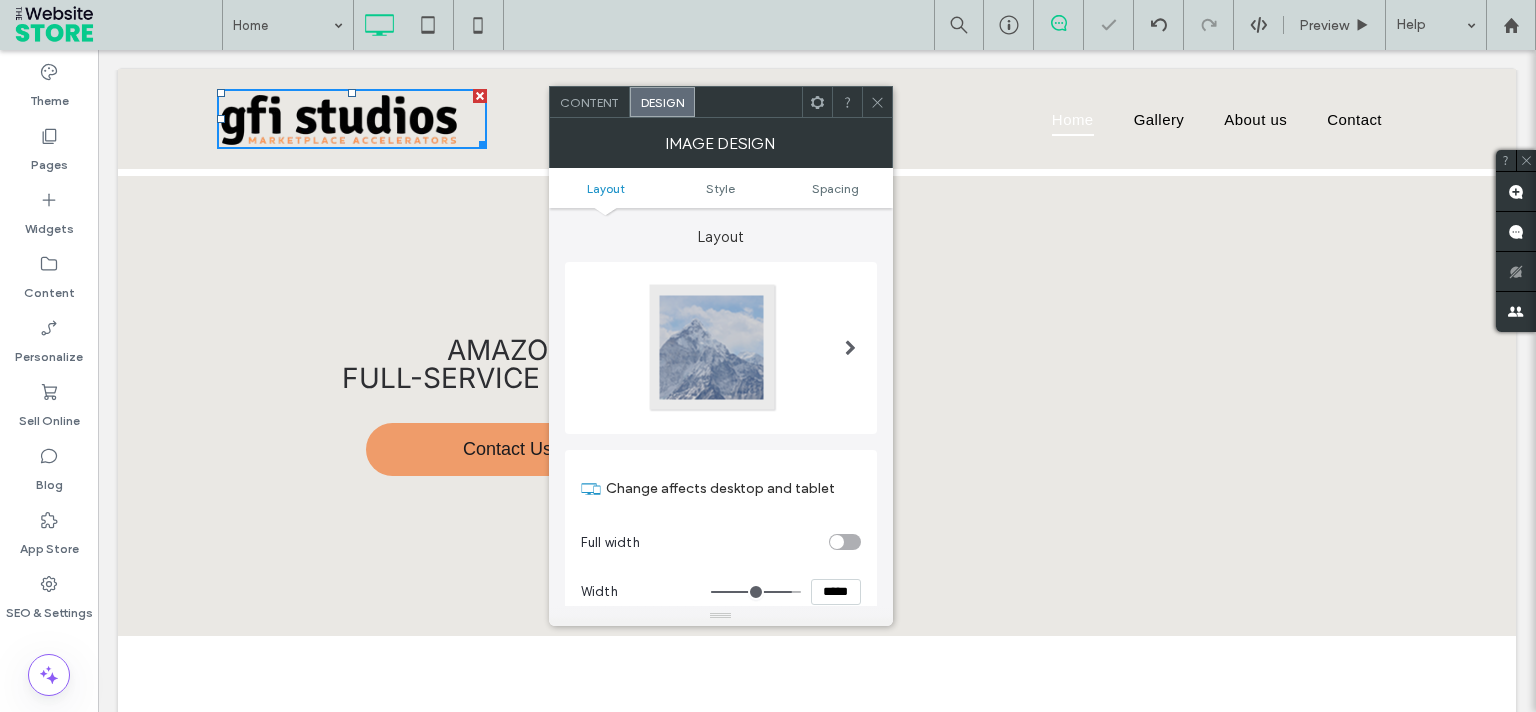 click at bounding box center [877, 102] 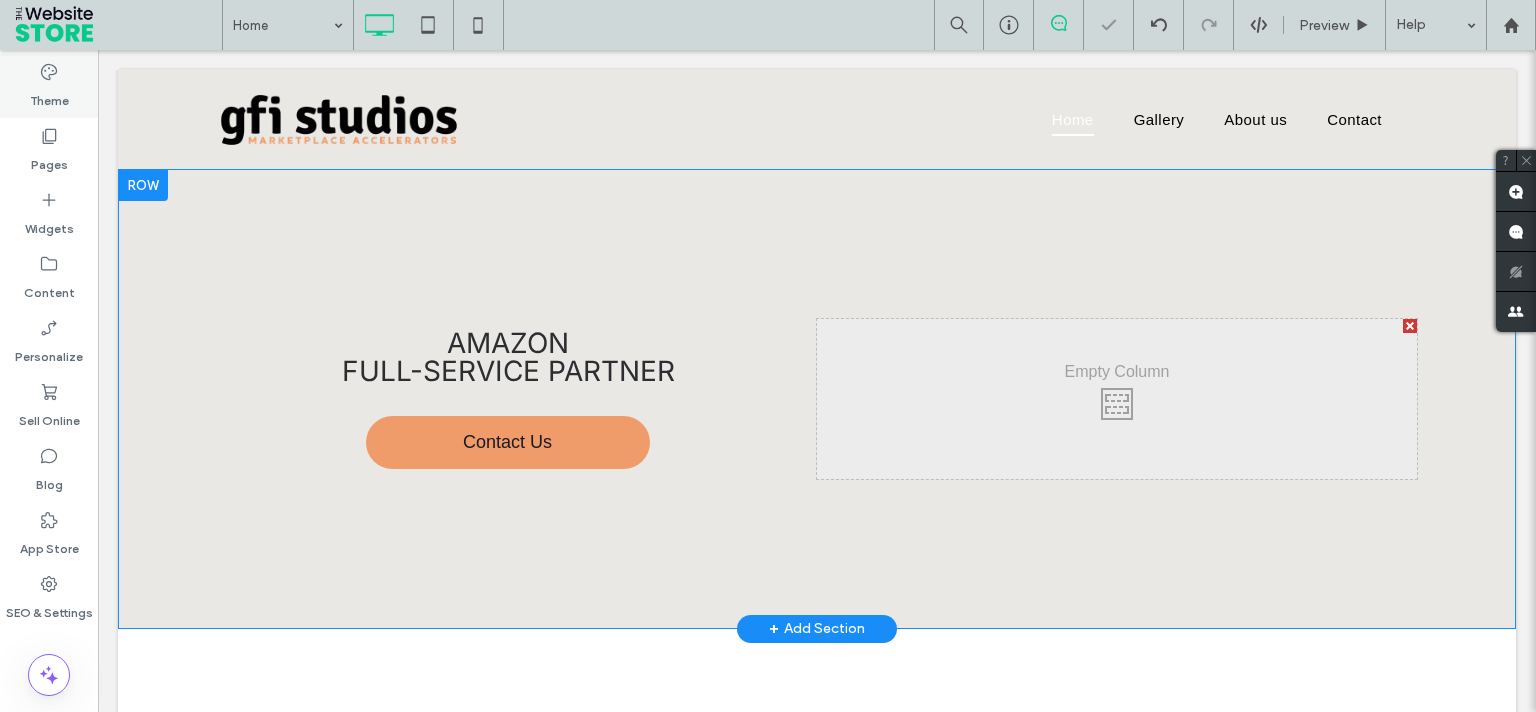 click on "Theme" at bounding box center [49, 96] 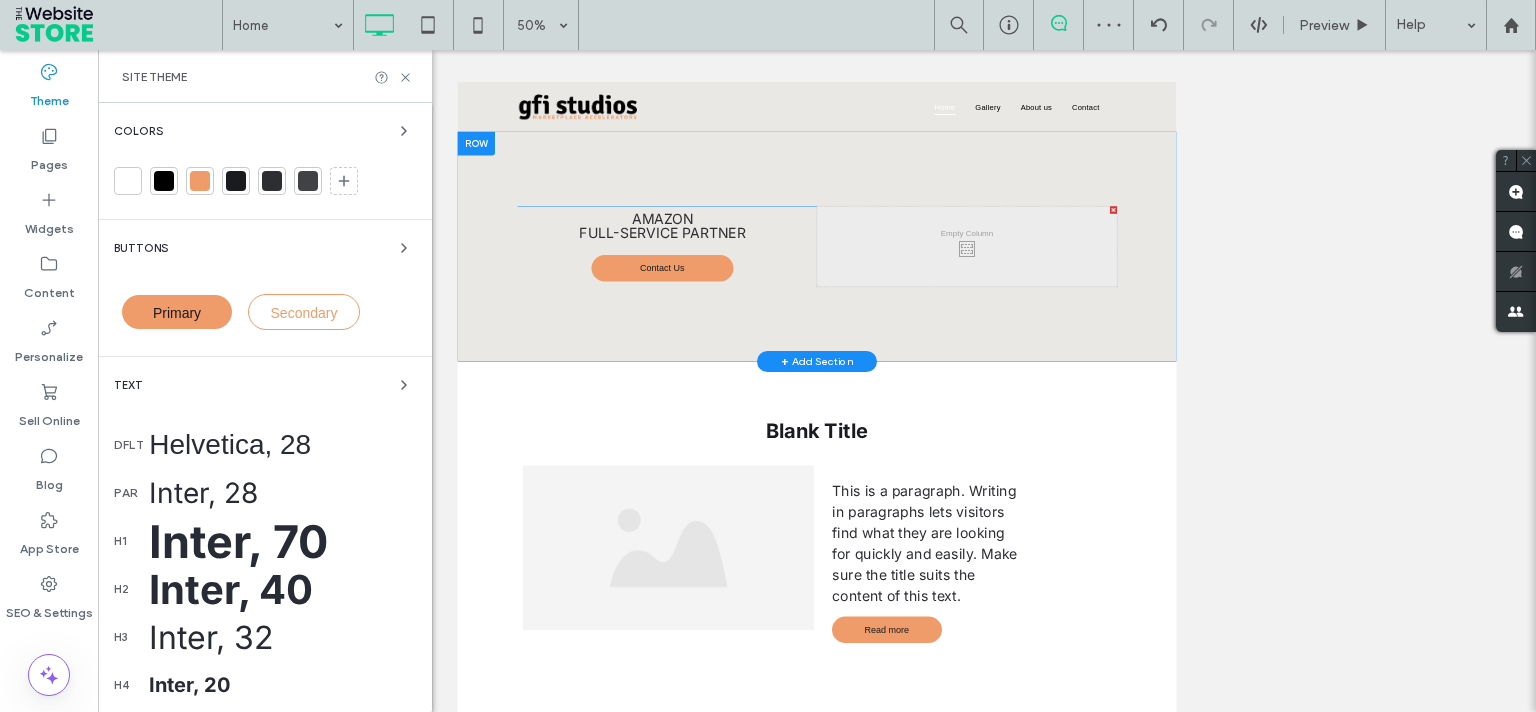 click 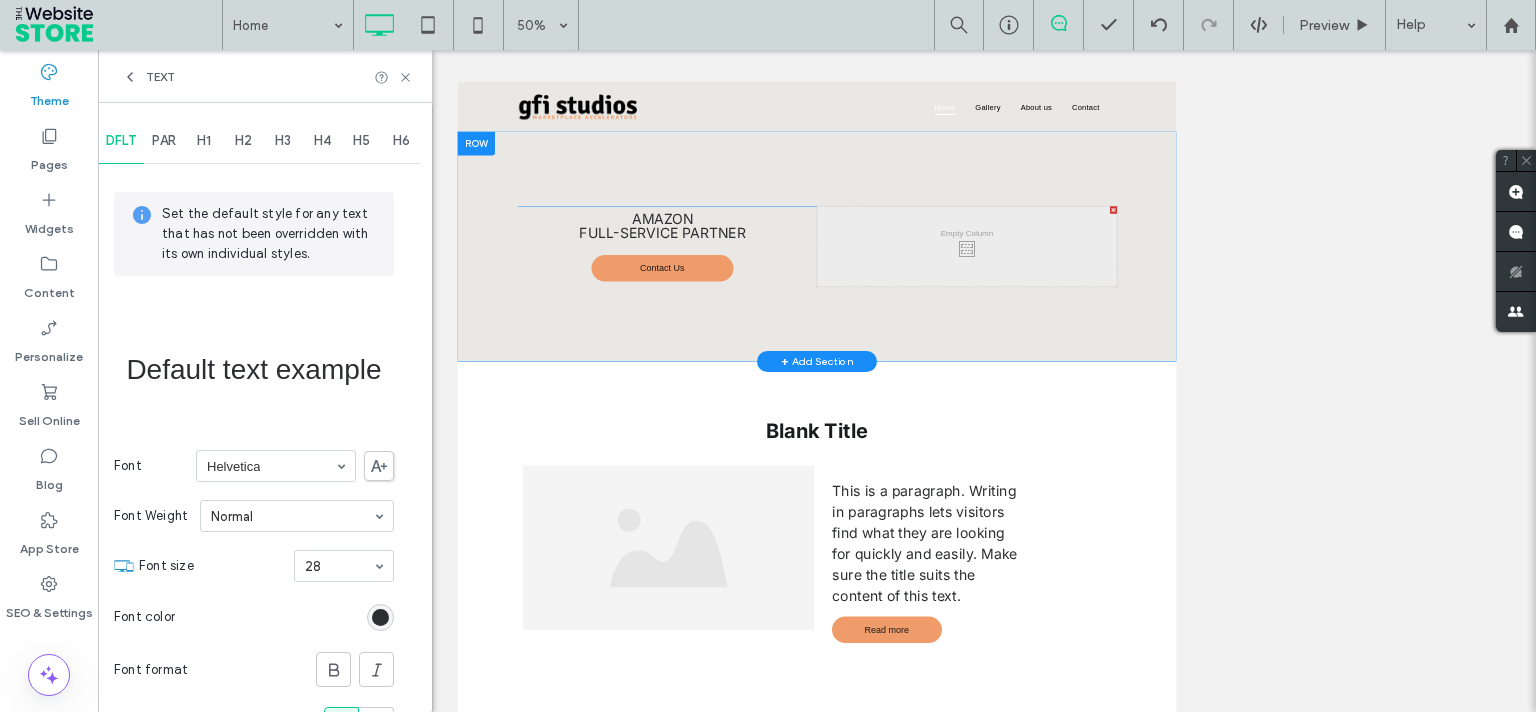 click on "PAR" at bounding box center [164, 141] 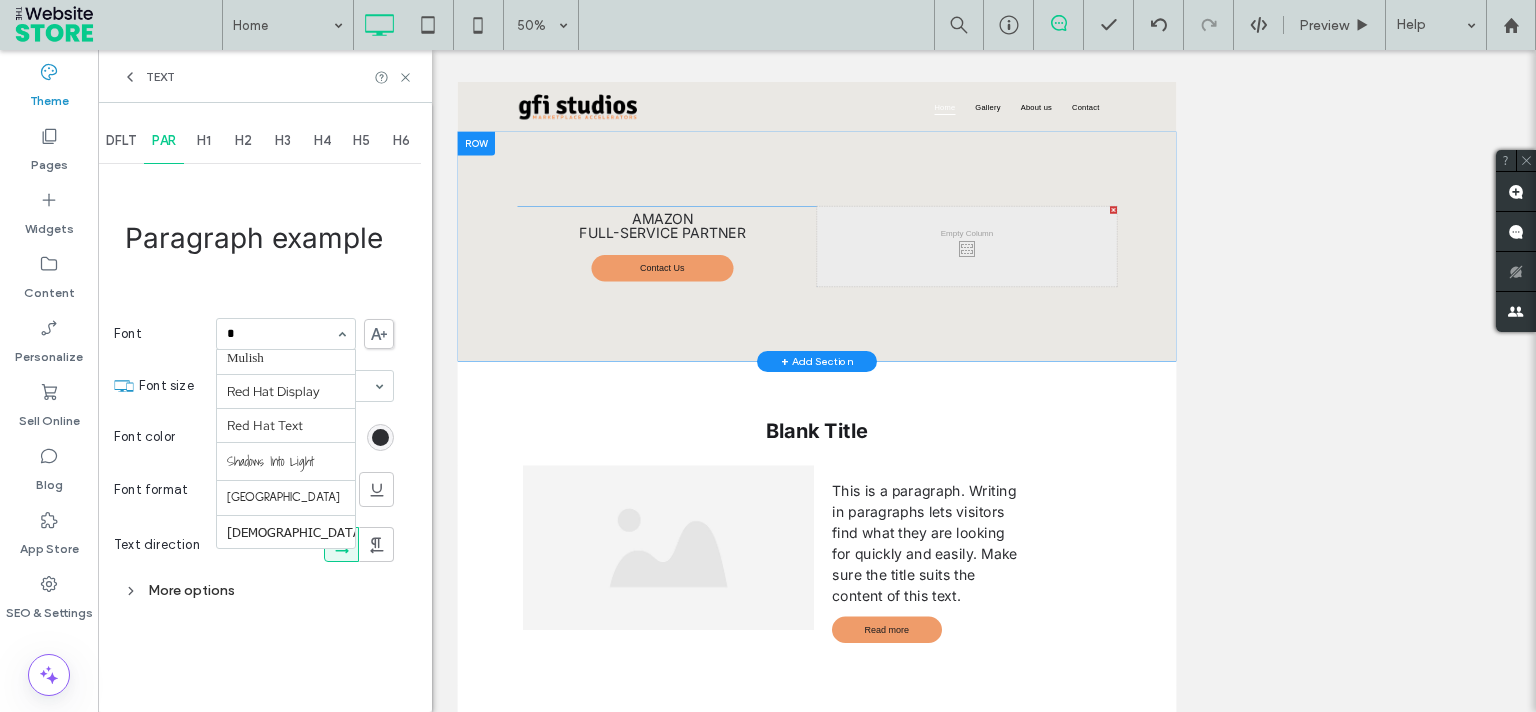 scroll, scrollTop: 160, scrollLeft: 0, axis: vertical 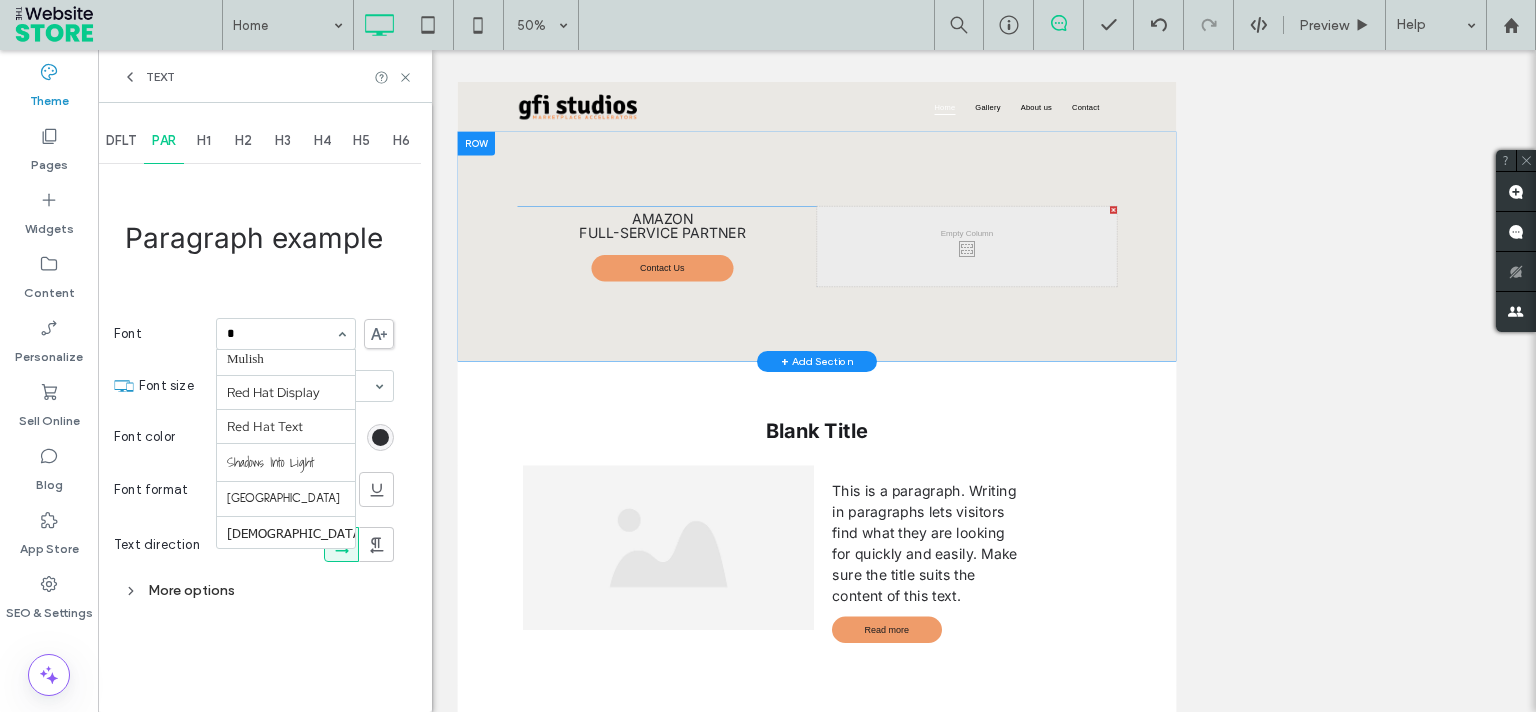 type on "**" 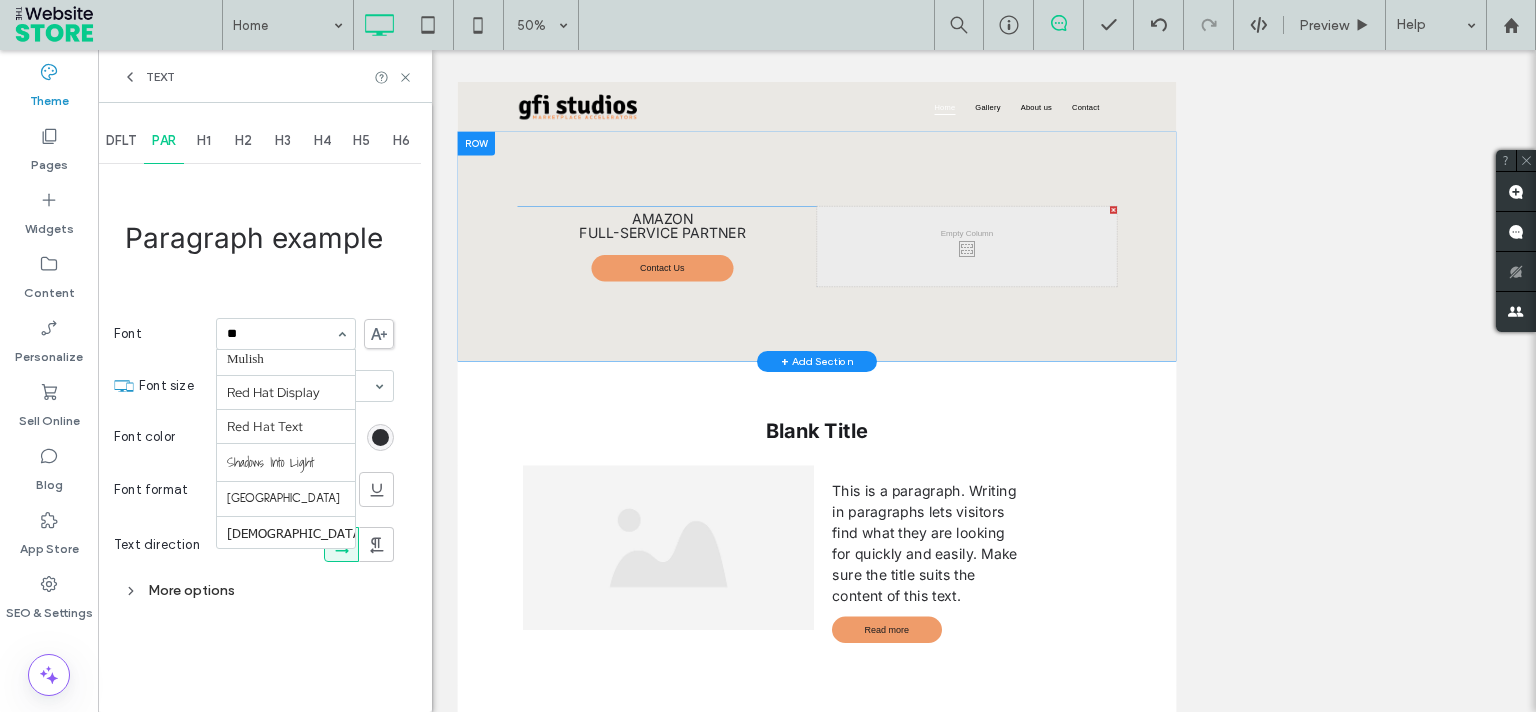 scroll, scrollTop: 0, scrollLeft: 0, axis: both 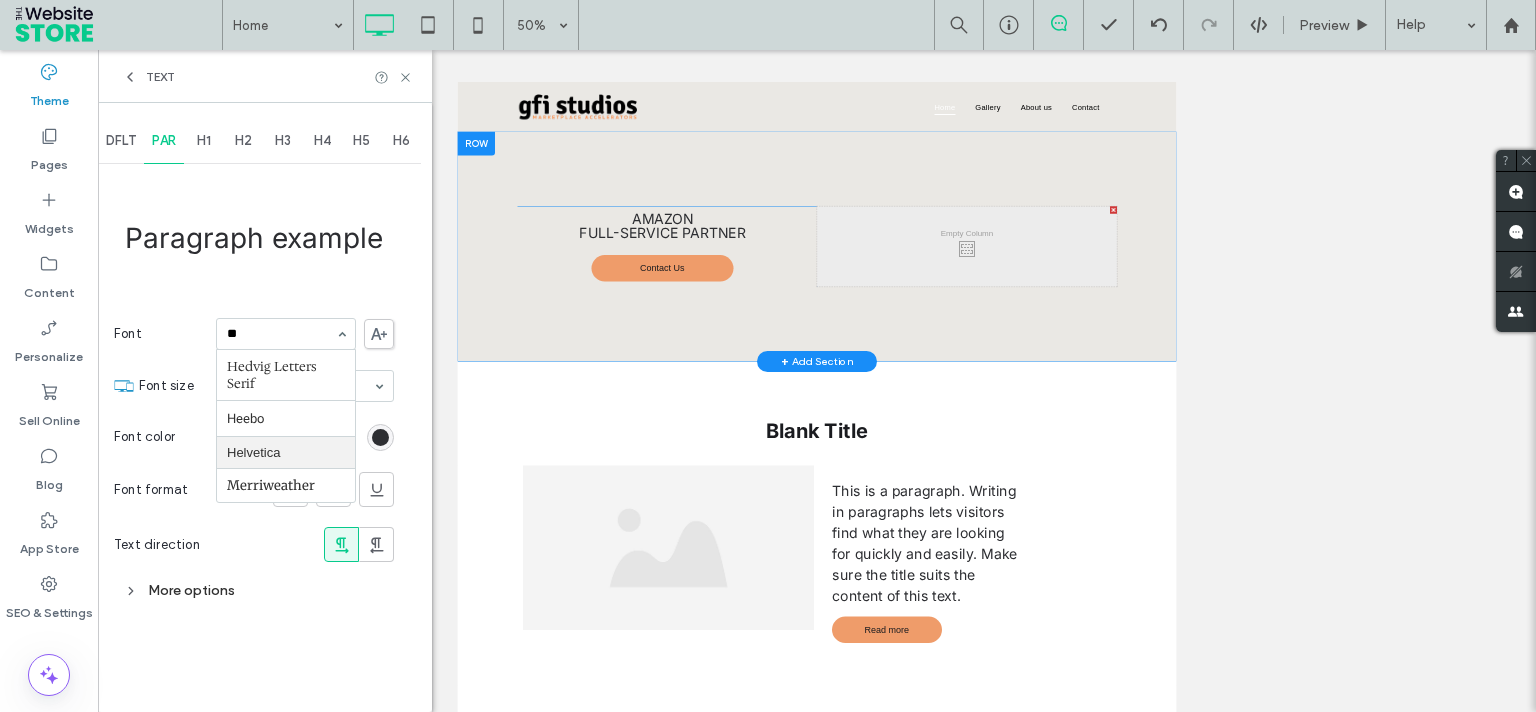 type 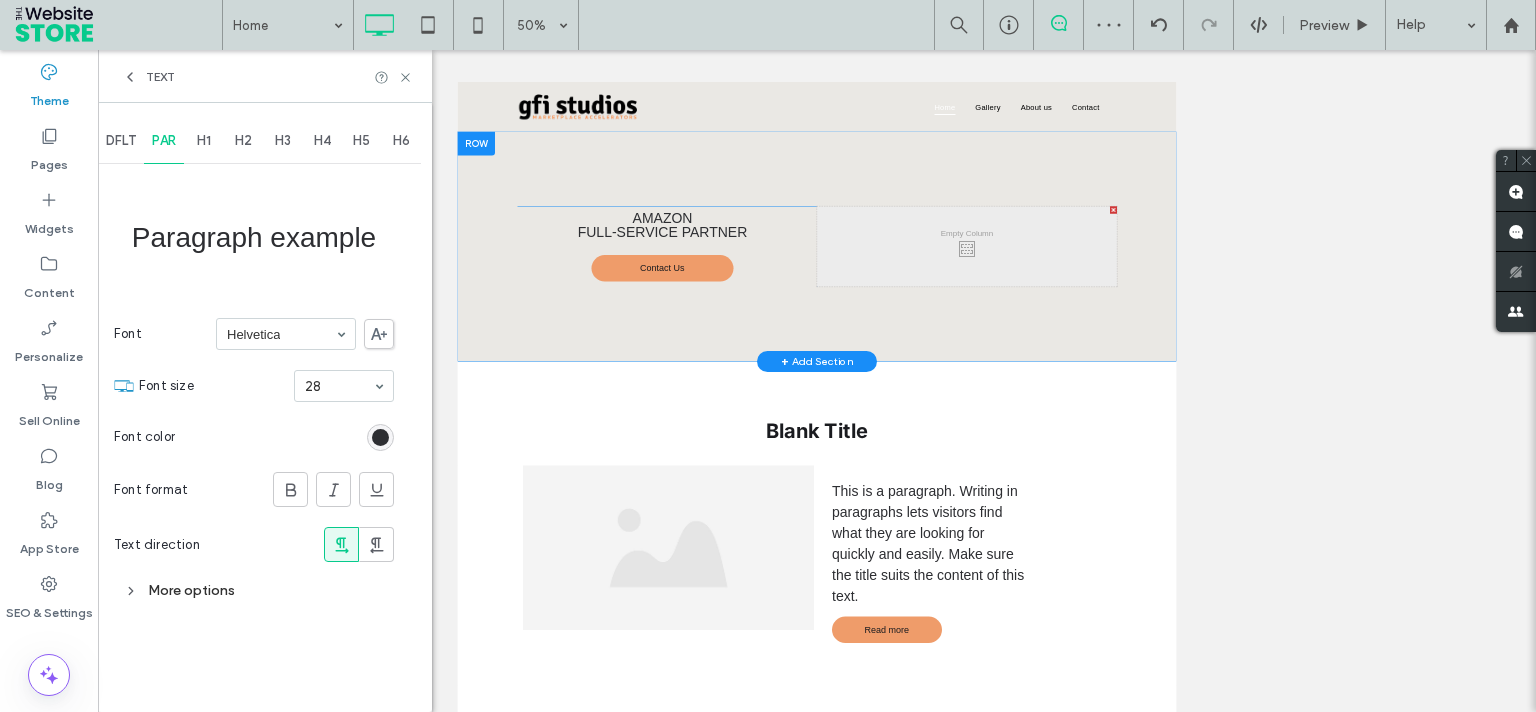 click on "H1" at bounding box center [204, 141] 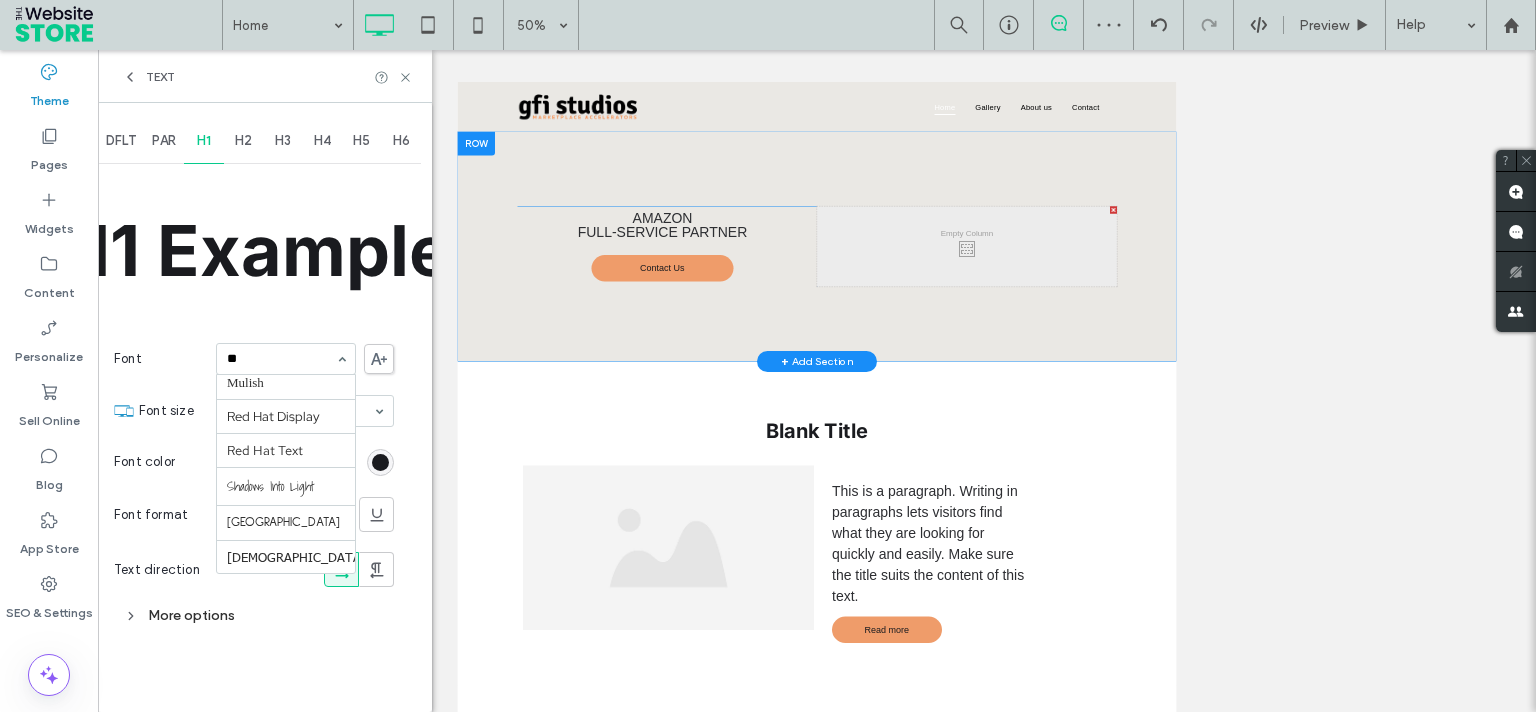 scroll, scrollTop: 0, scrollLeft: 0, axis: both 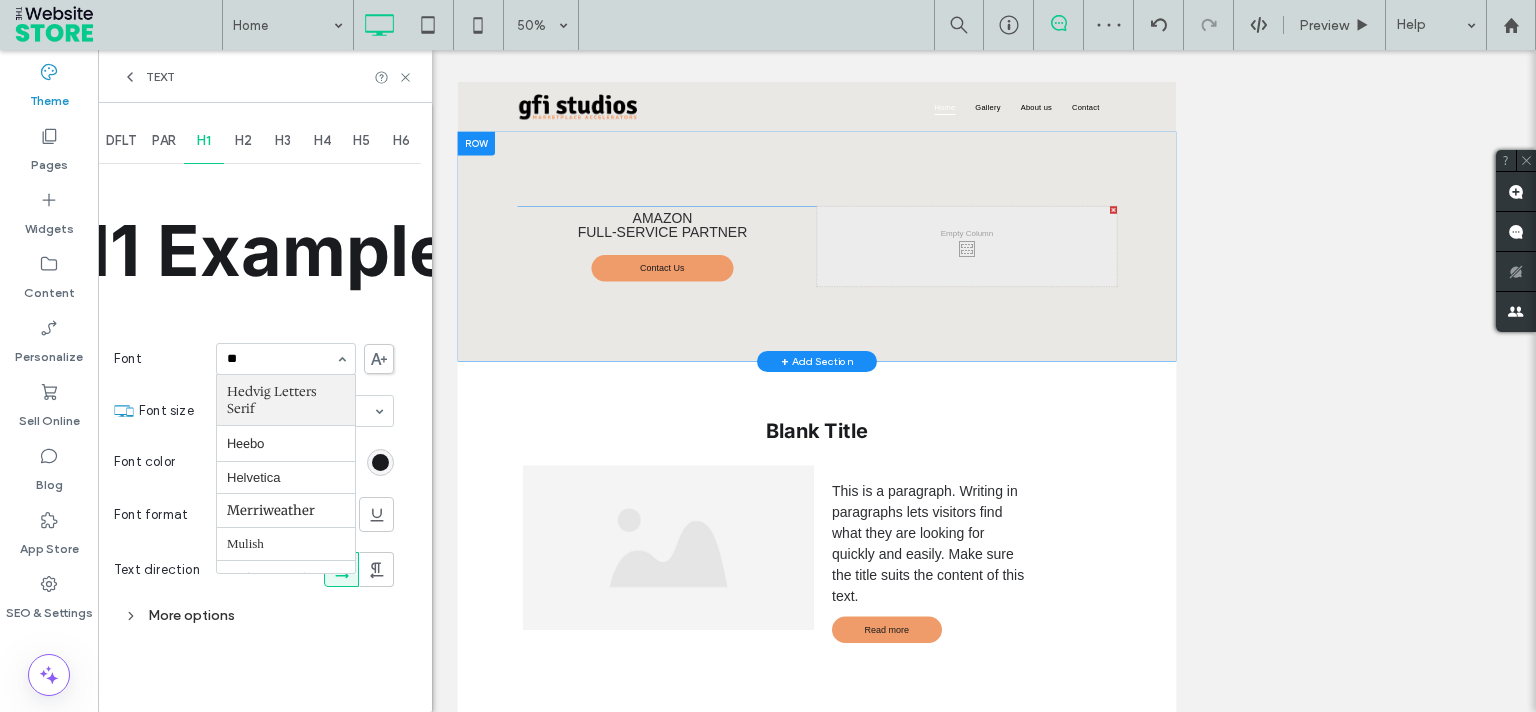 type on "***" 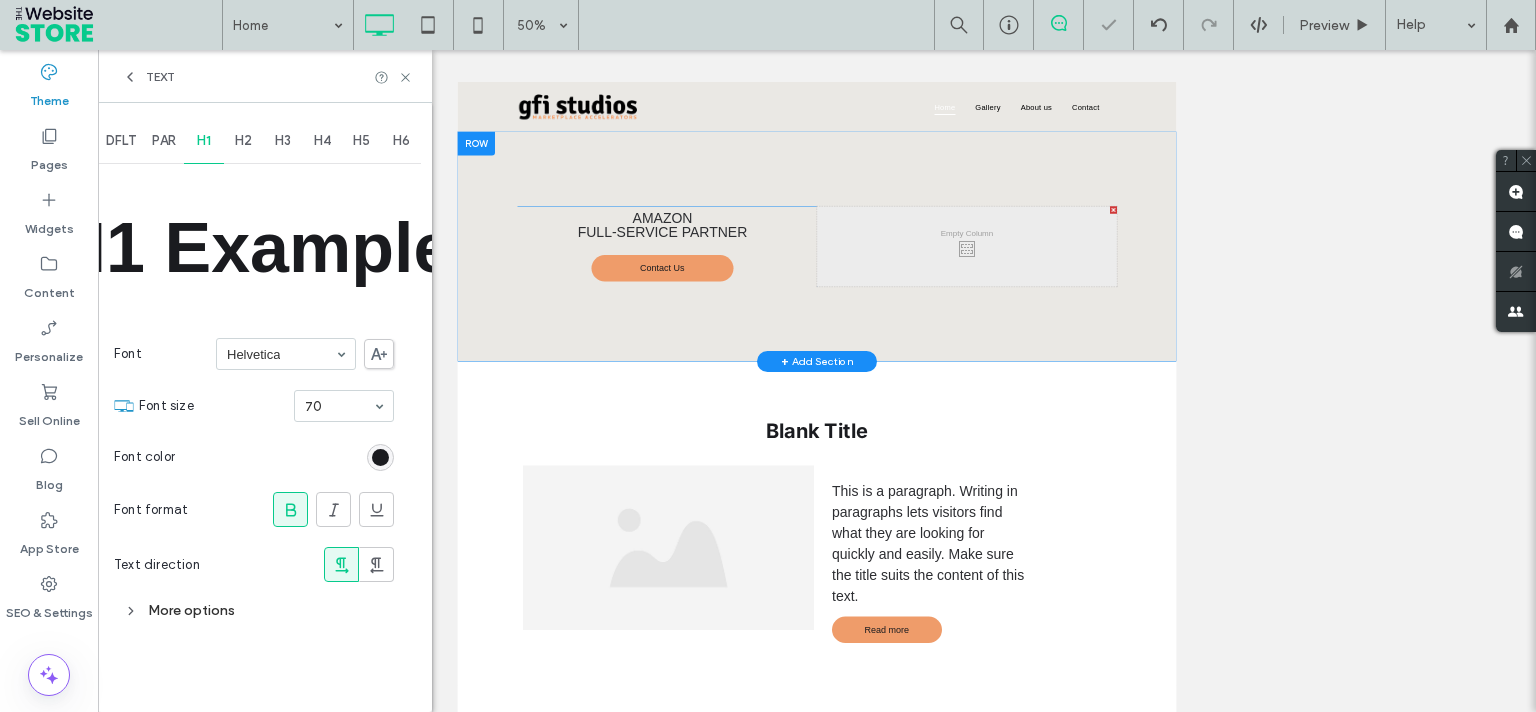 click on "H2" at bounding box center [243, 141] 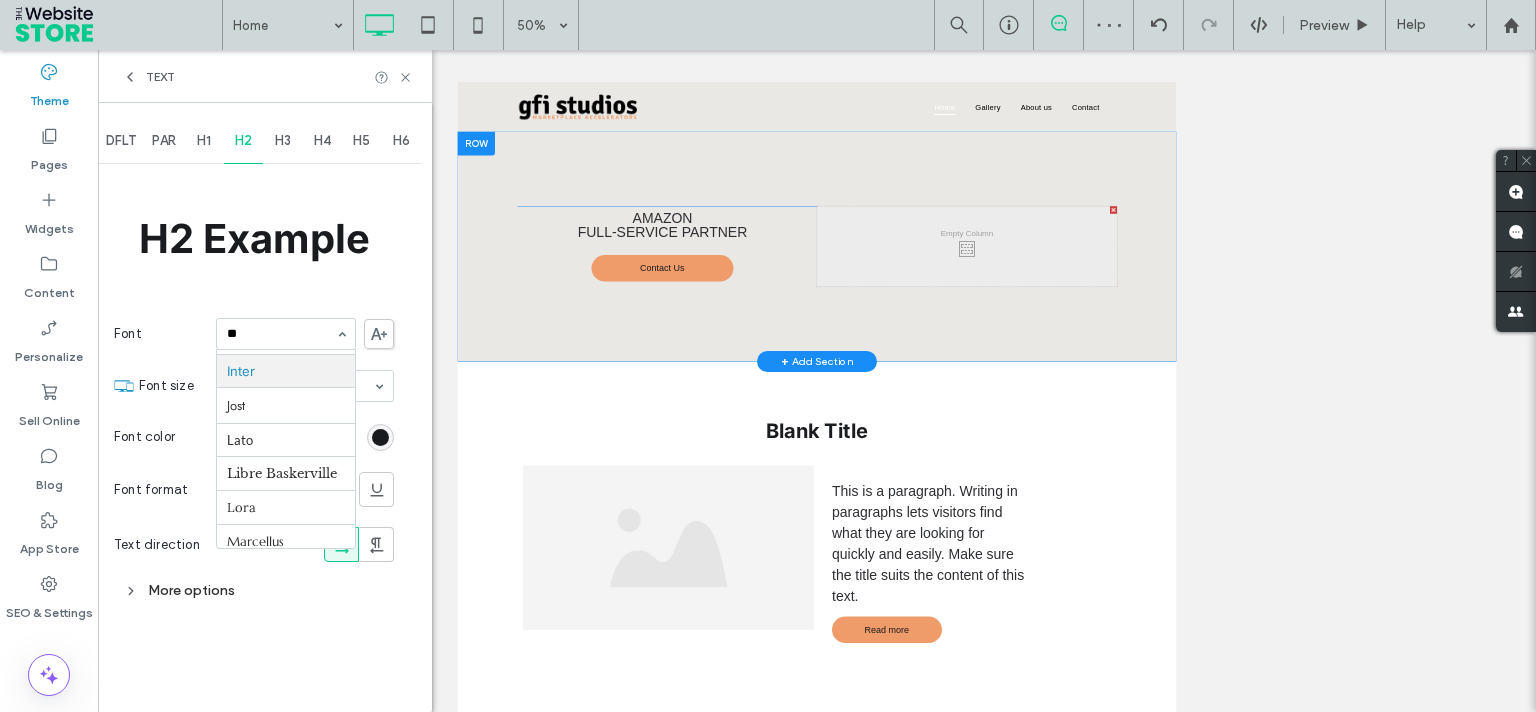 scroll, scrollTop: 0, scrollLeft: 0, axis: both 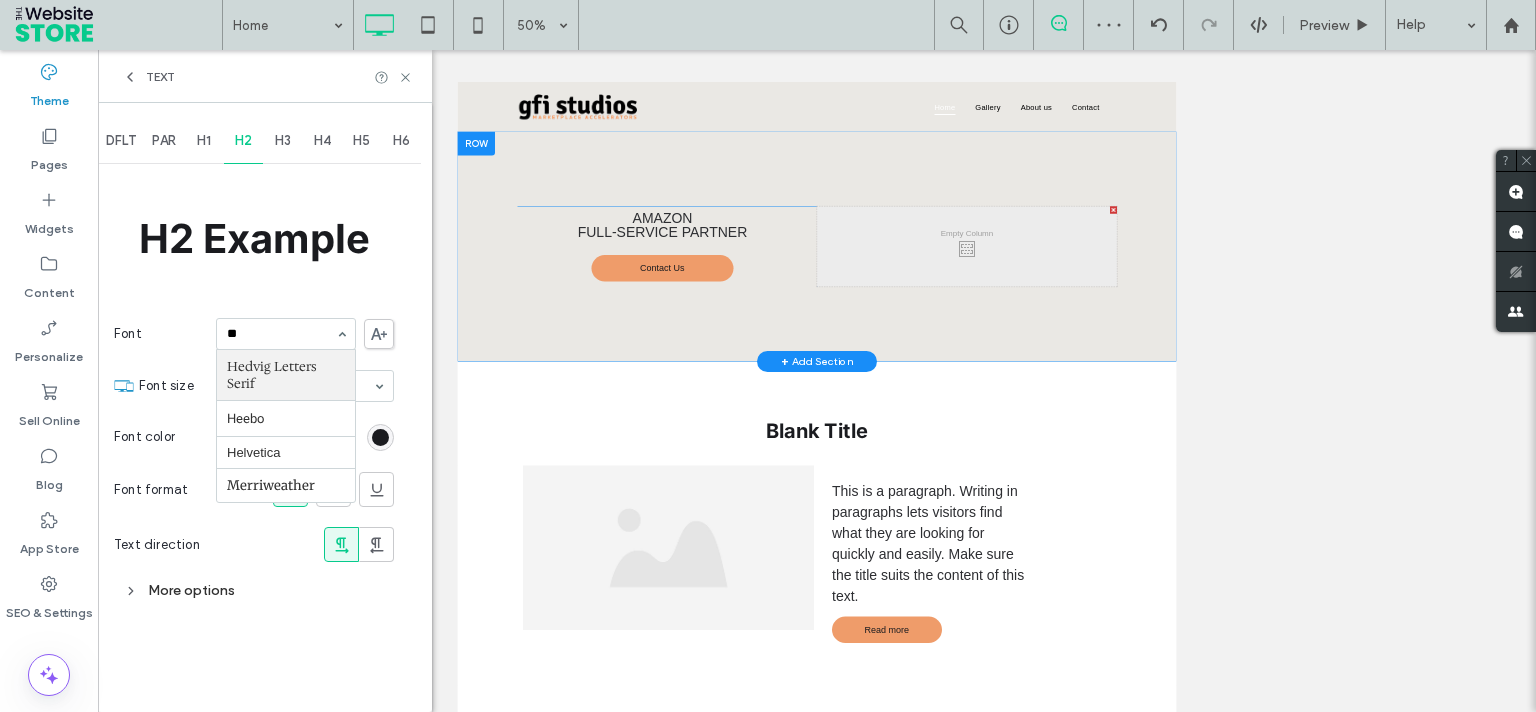 type on "***" 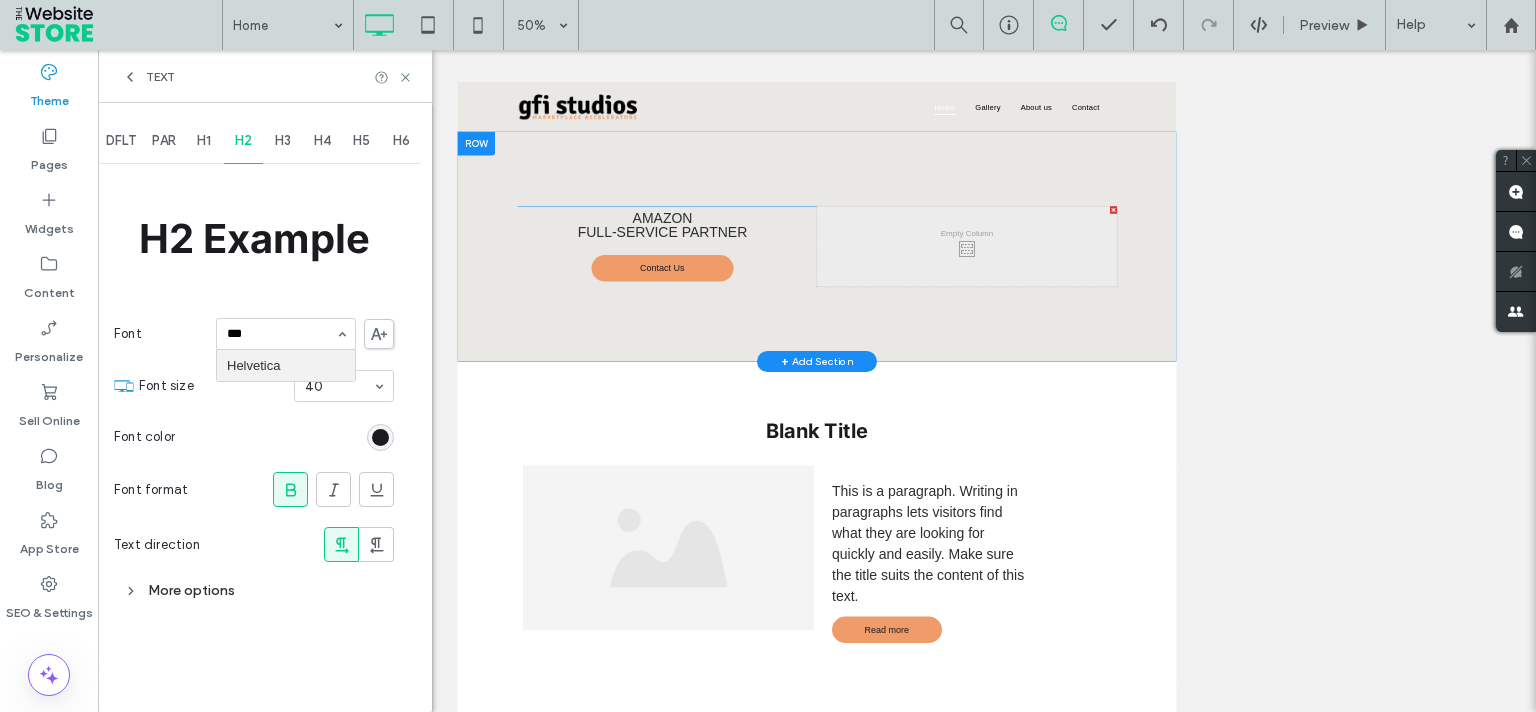 type 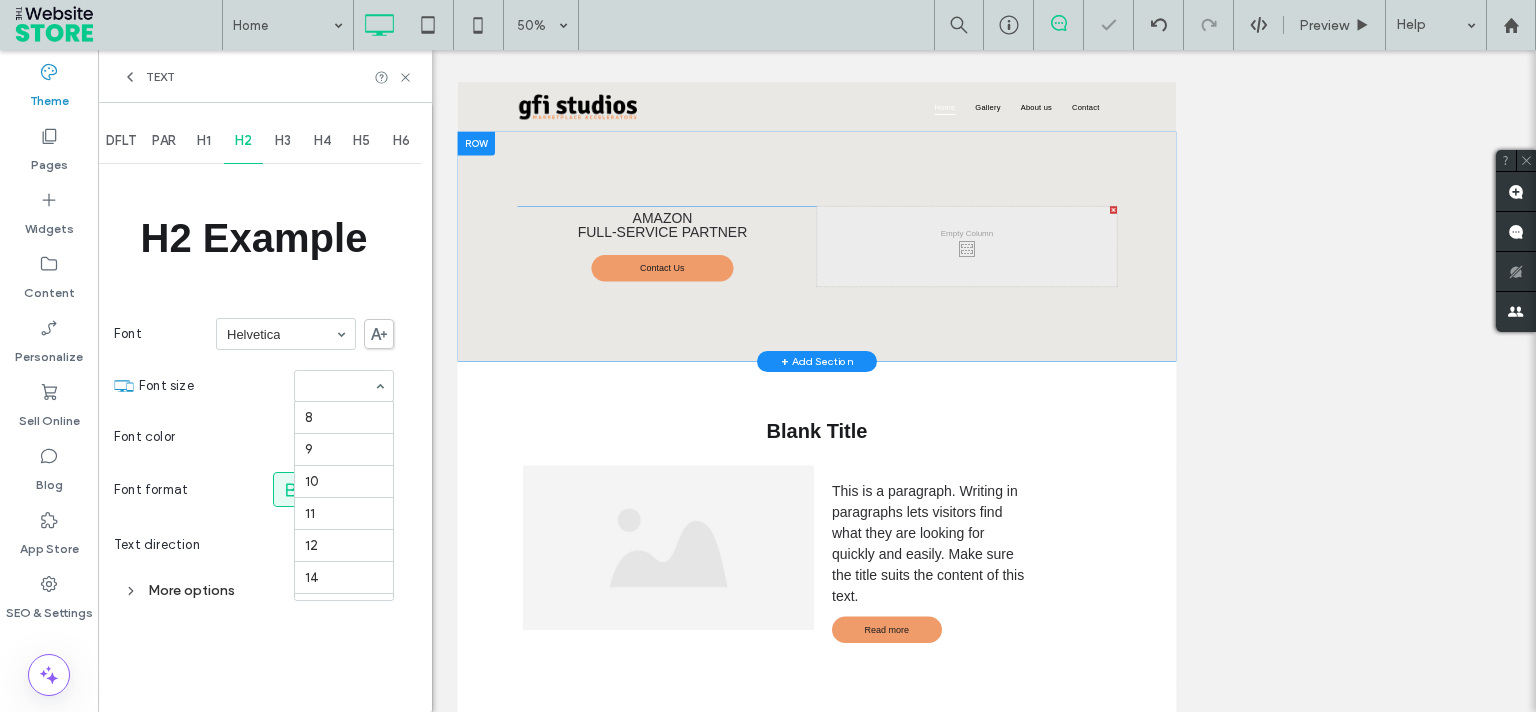scroll, scrollTop: 392, scrollLeft: 0, axis: vertical 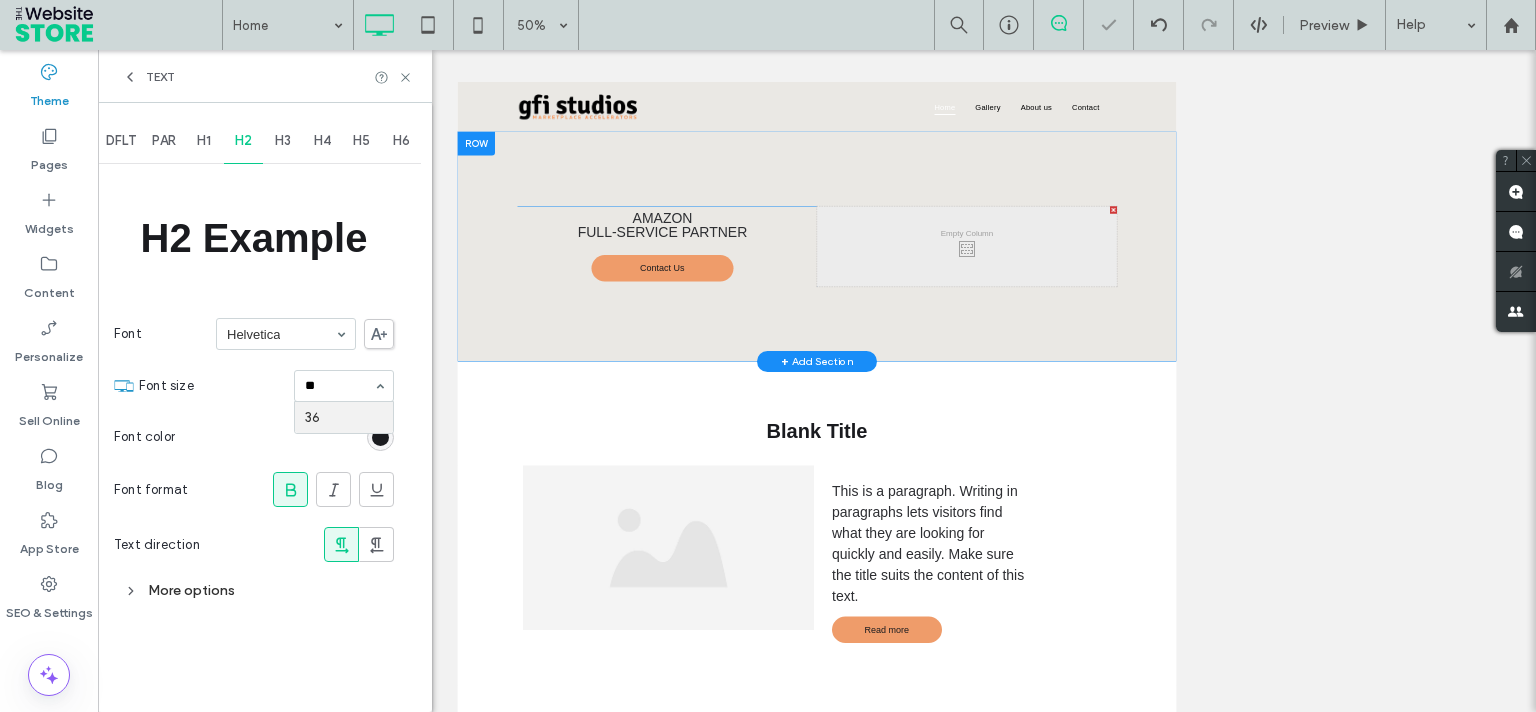 type on "*" 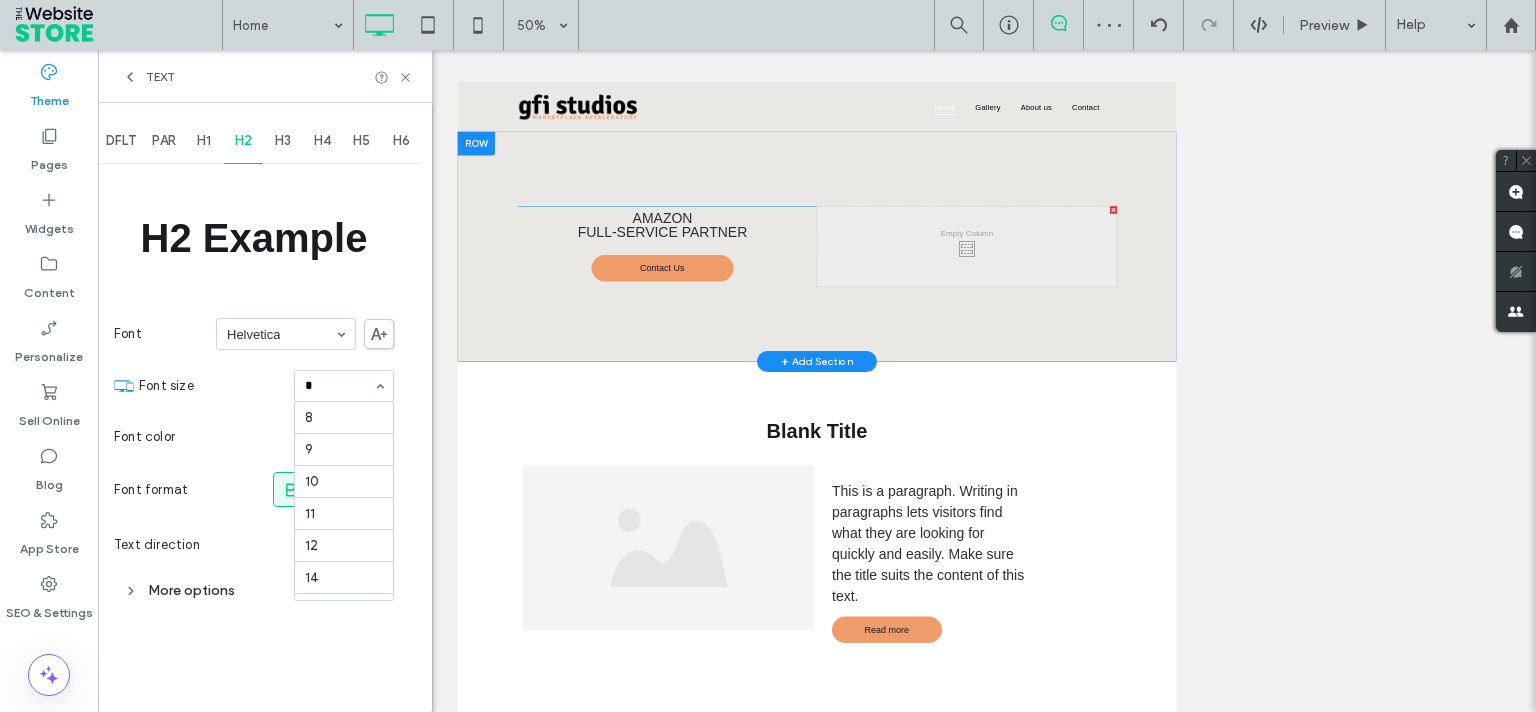 type on "**" 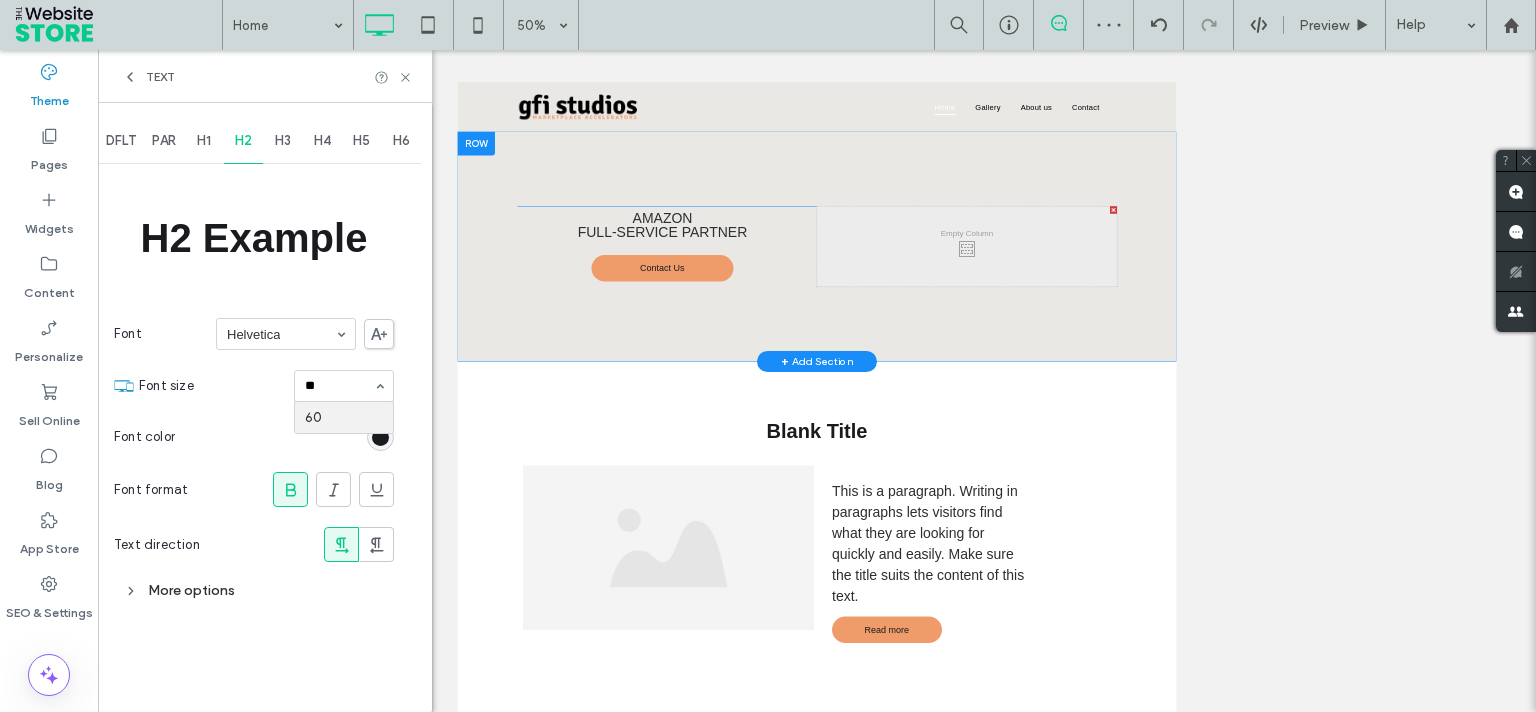 type 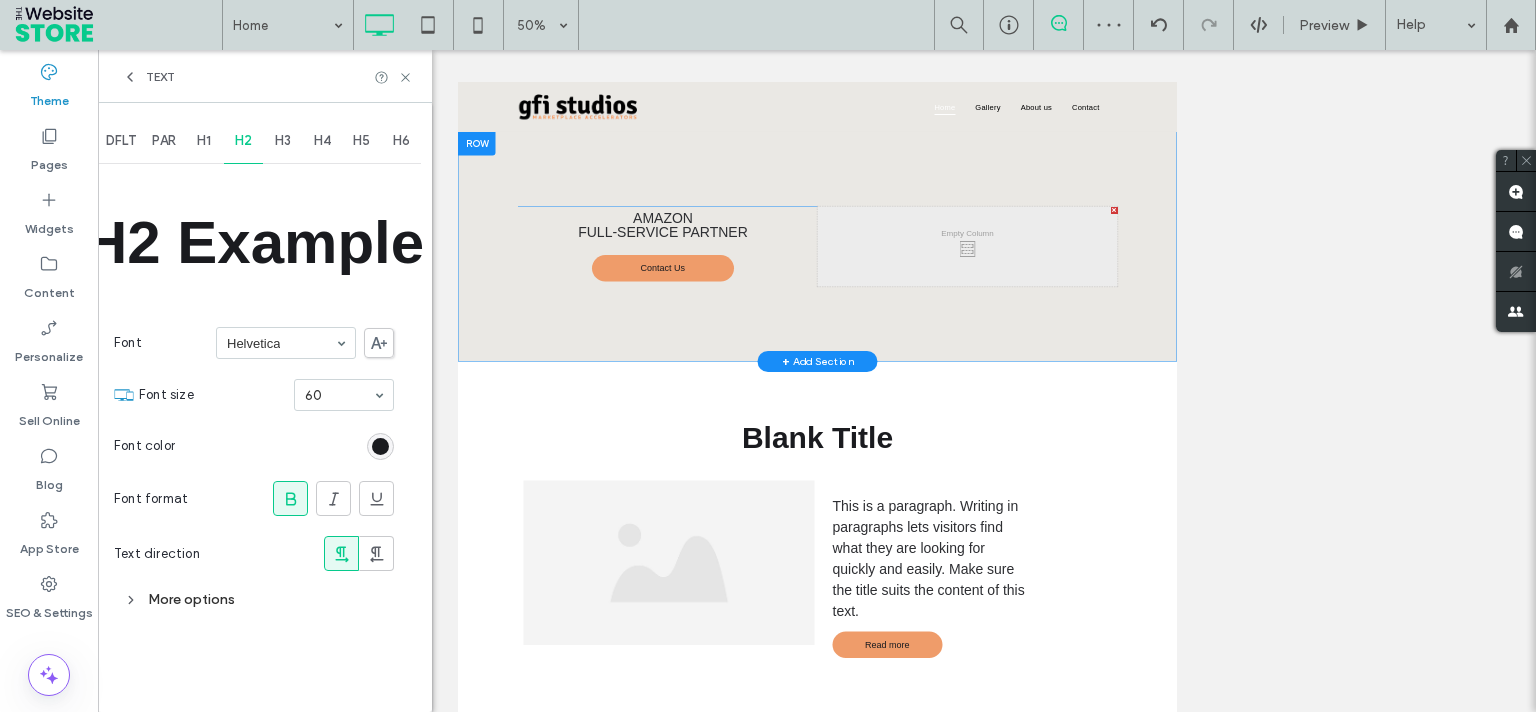 click on "H3" at bounding box center [283, 141] 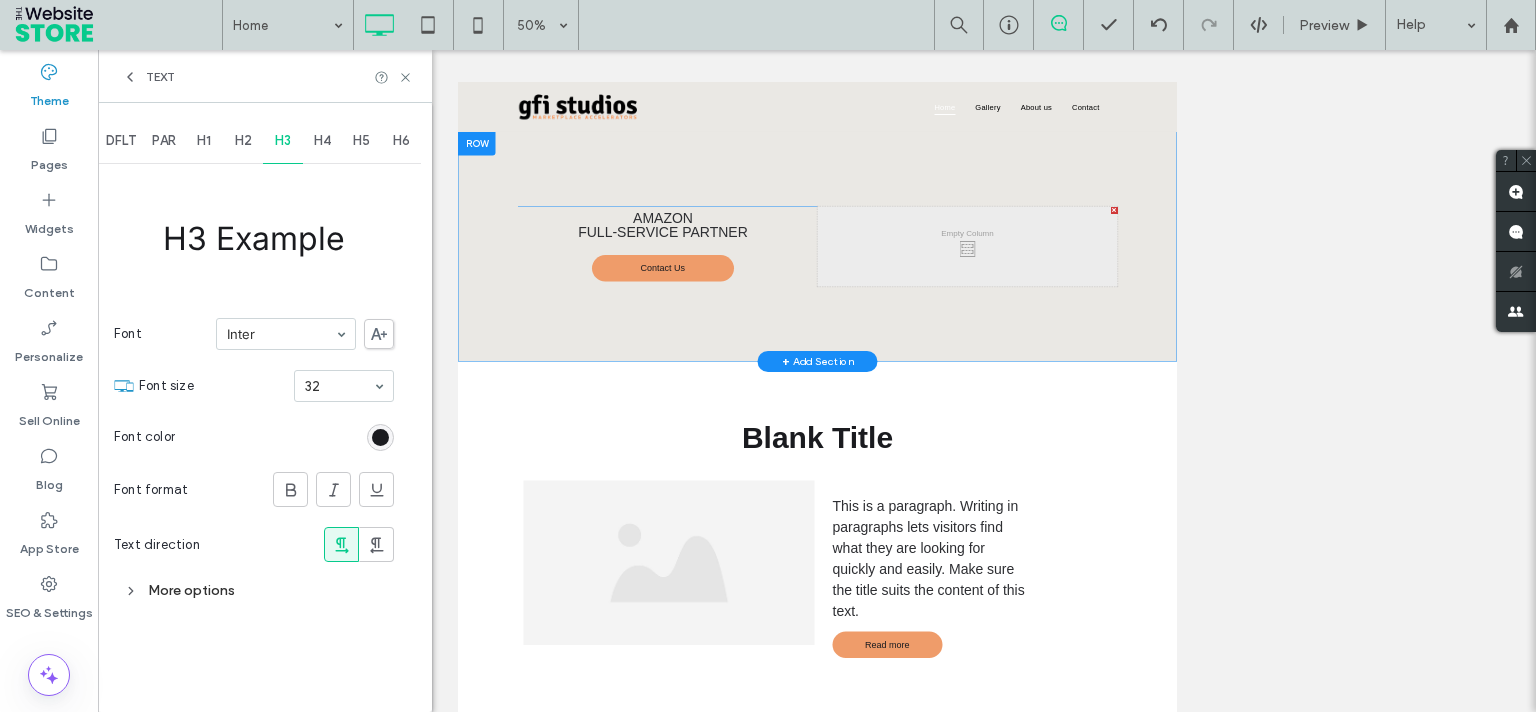 click on "Font Inter" at bounding box center [254, 334] 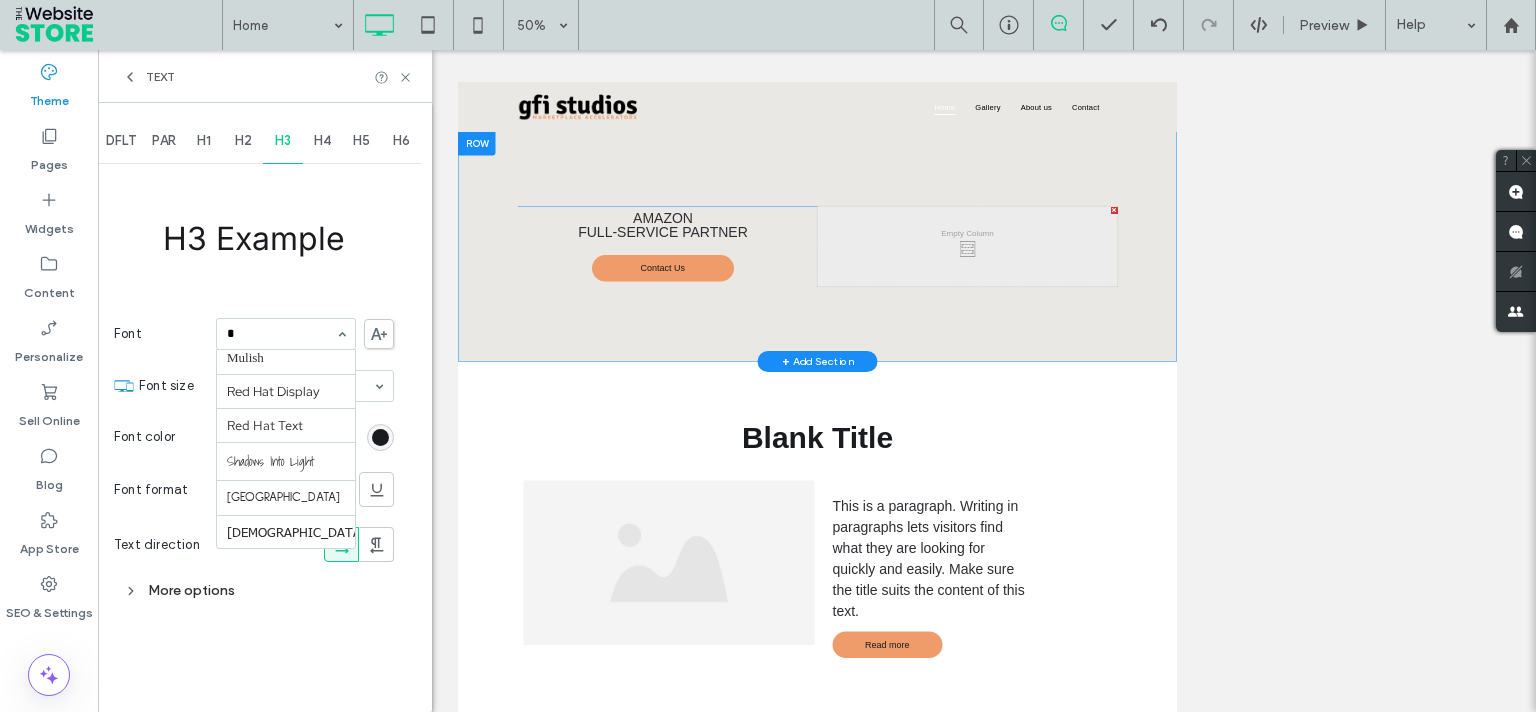 scroll, scrollTop: 0, scrollLeft: 0, axis: both 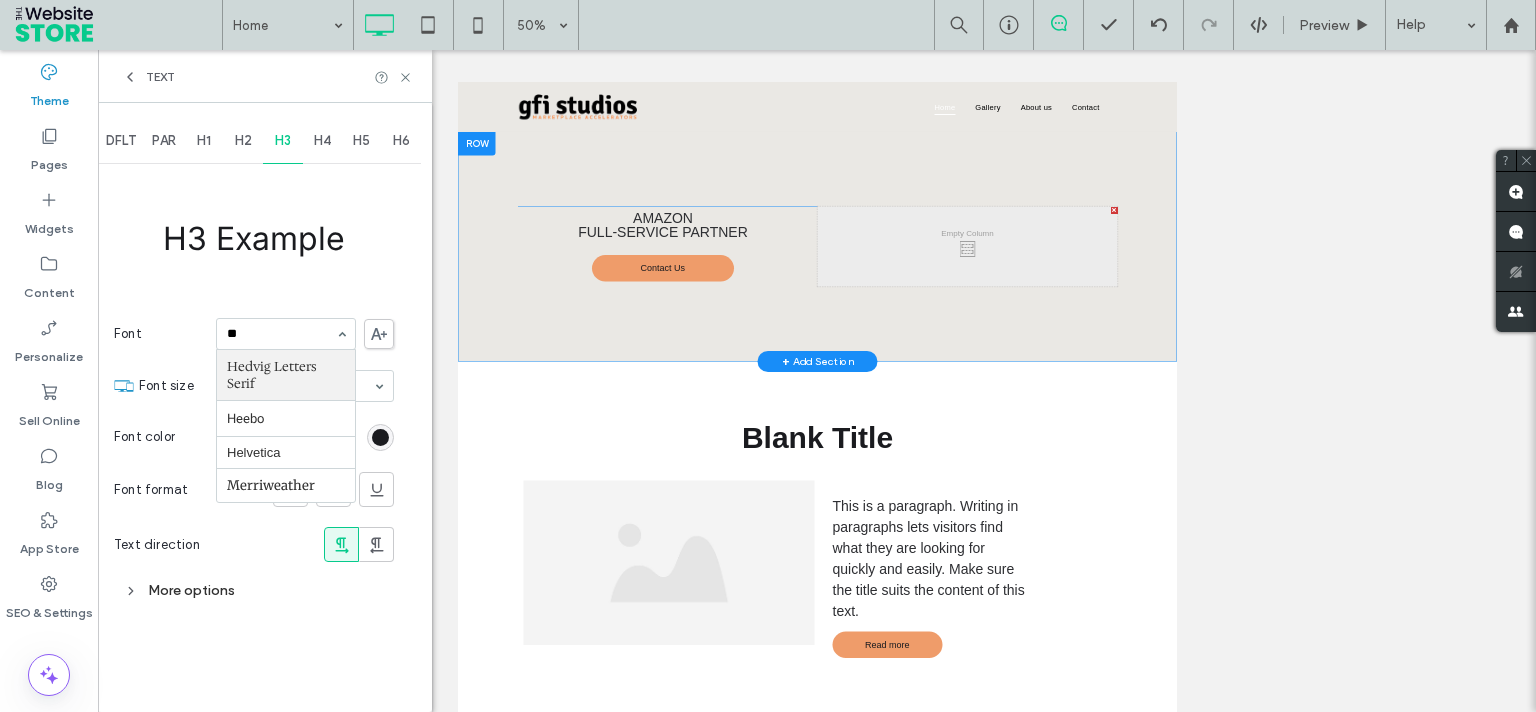 type on "***" 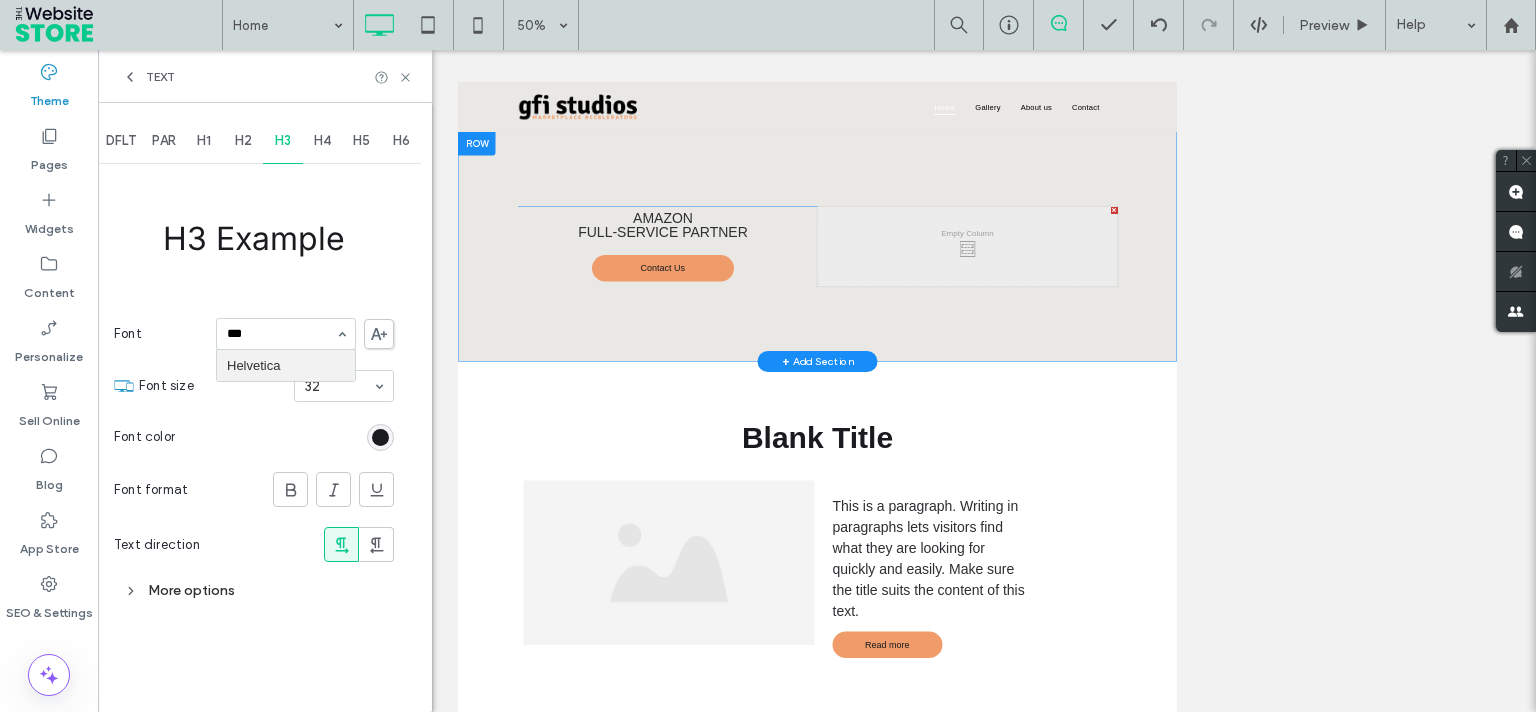 type 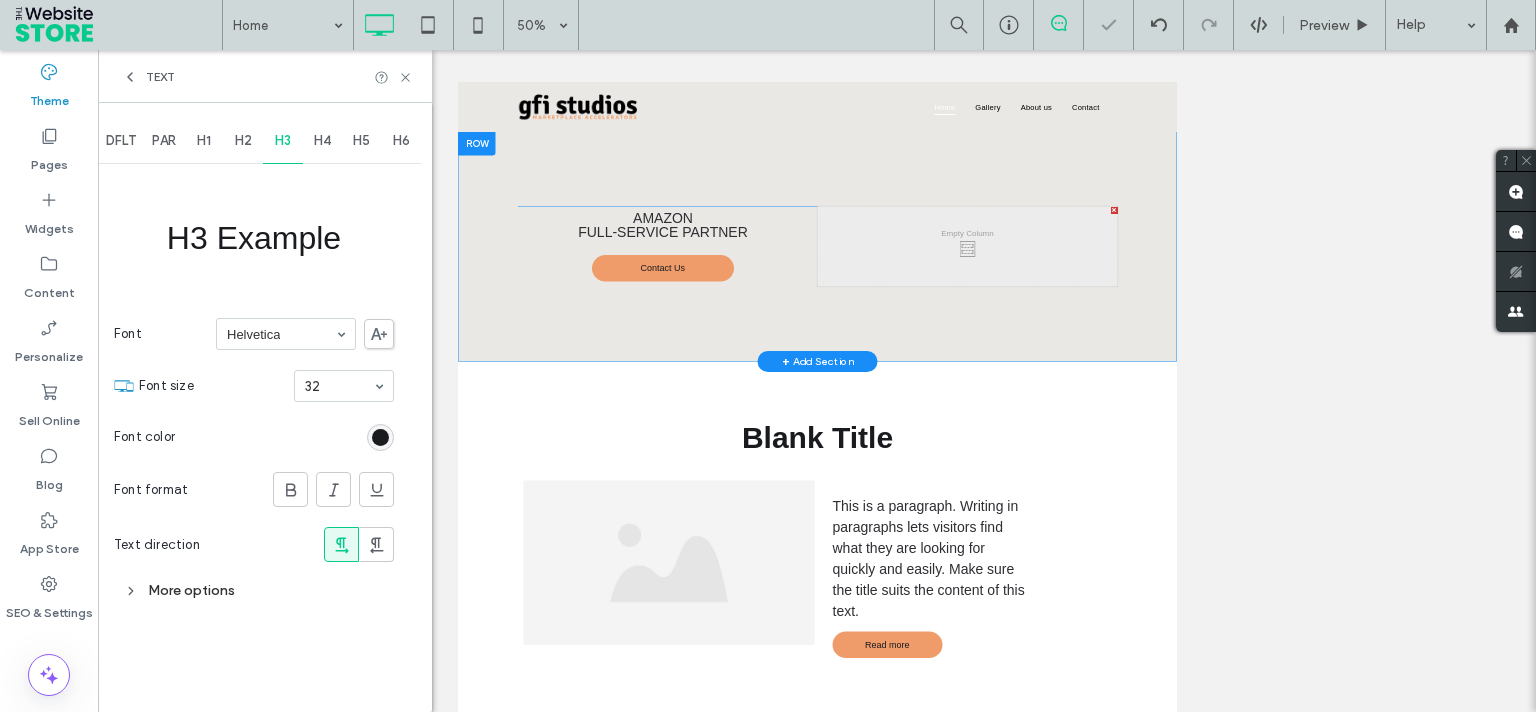 click on "H2" at bounding box center (244, 141) 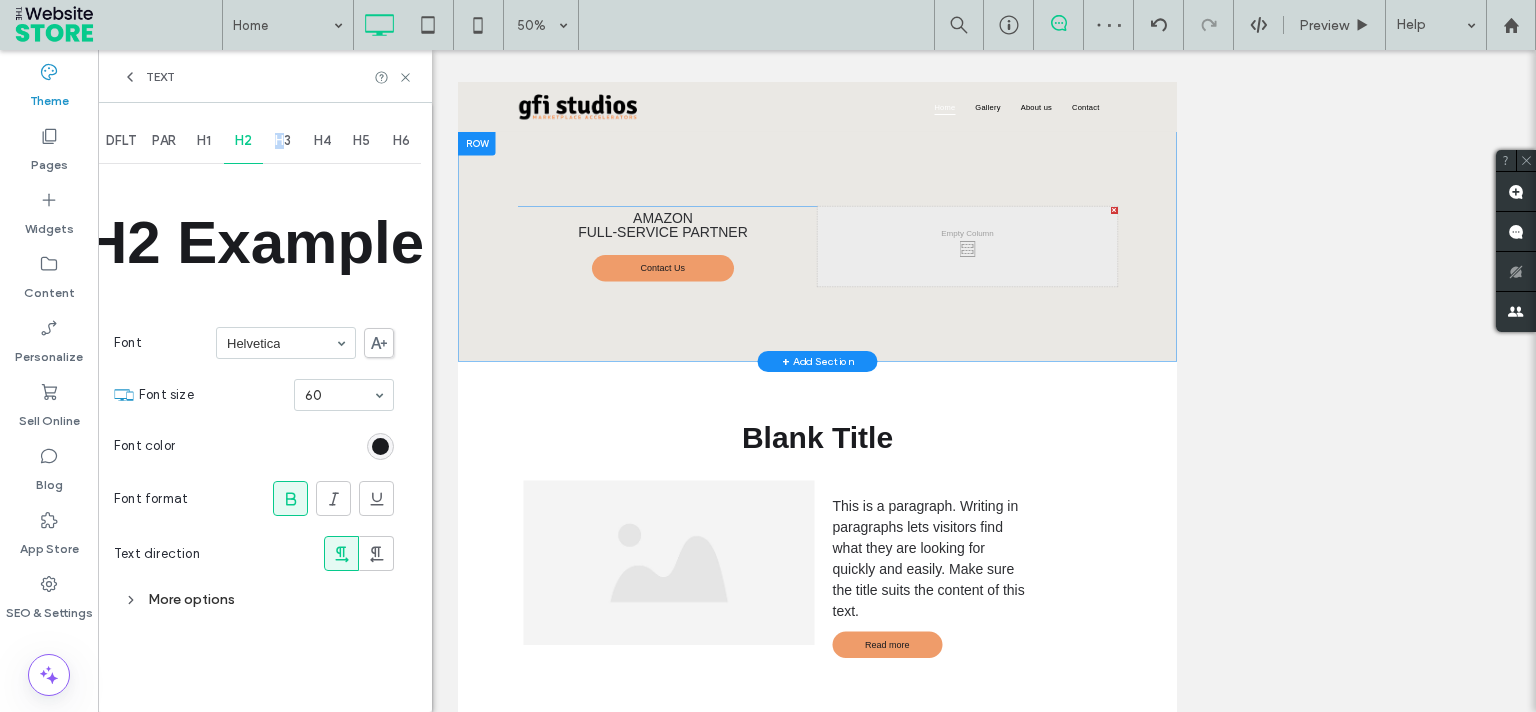 click on "H3" at bounding box center [283, 141] 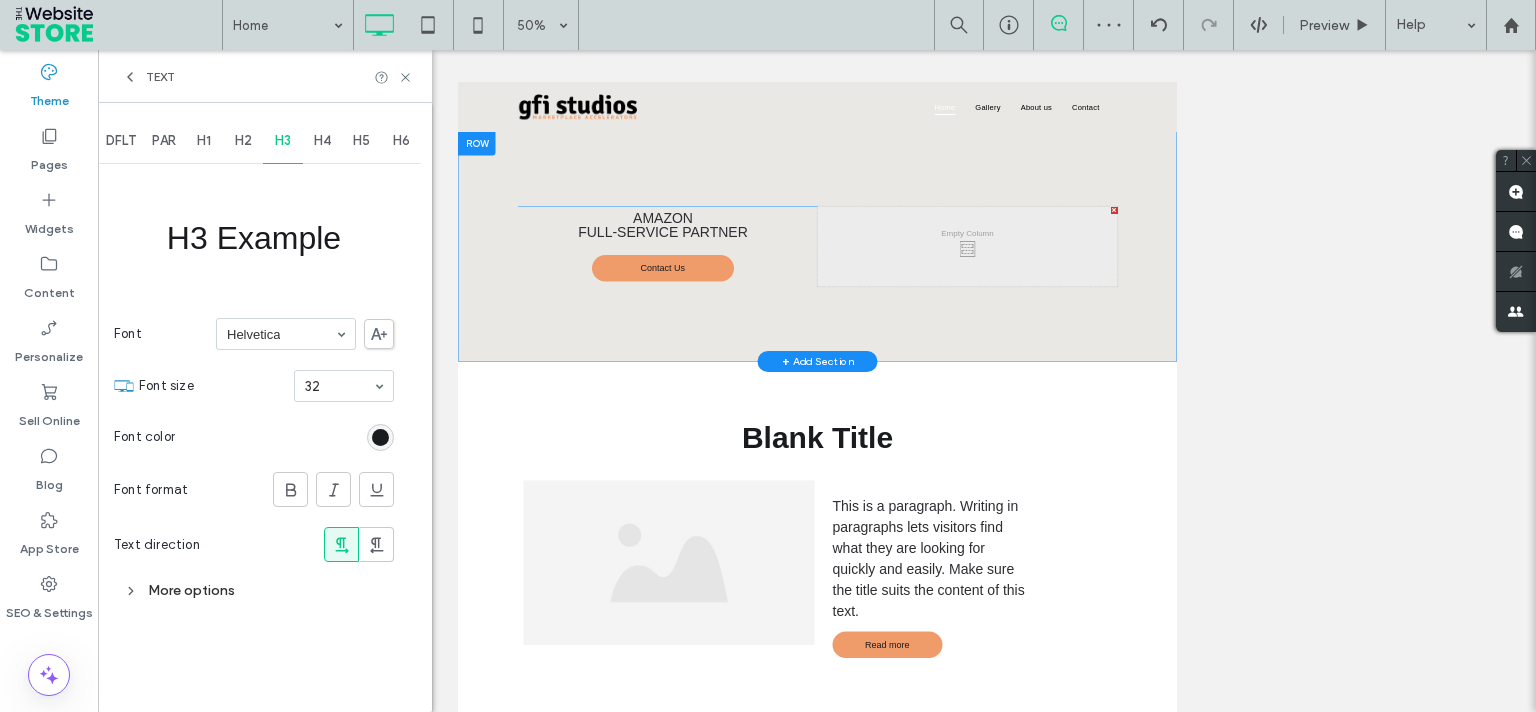drag, startPoint x: 286, startPoint y: 506, endPoint x: 286, endPoint y: 477, distance: 29 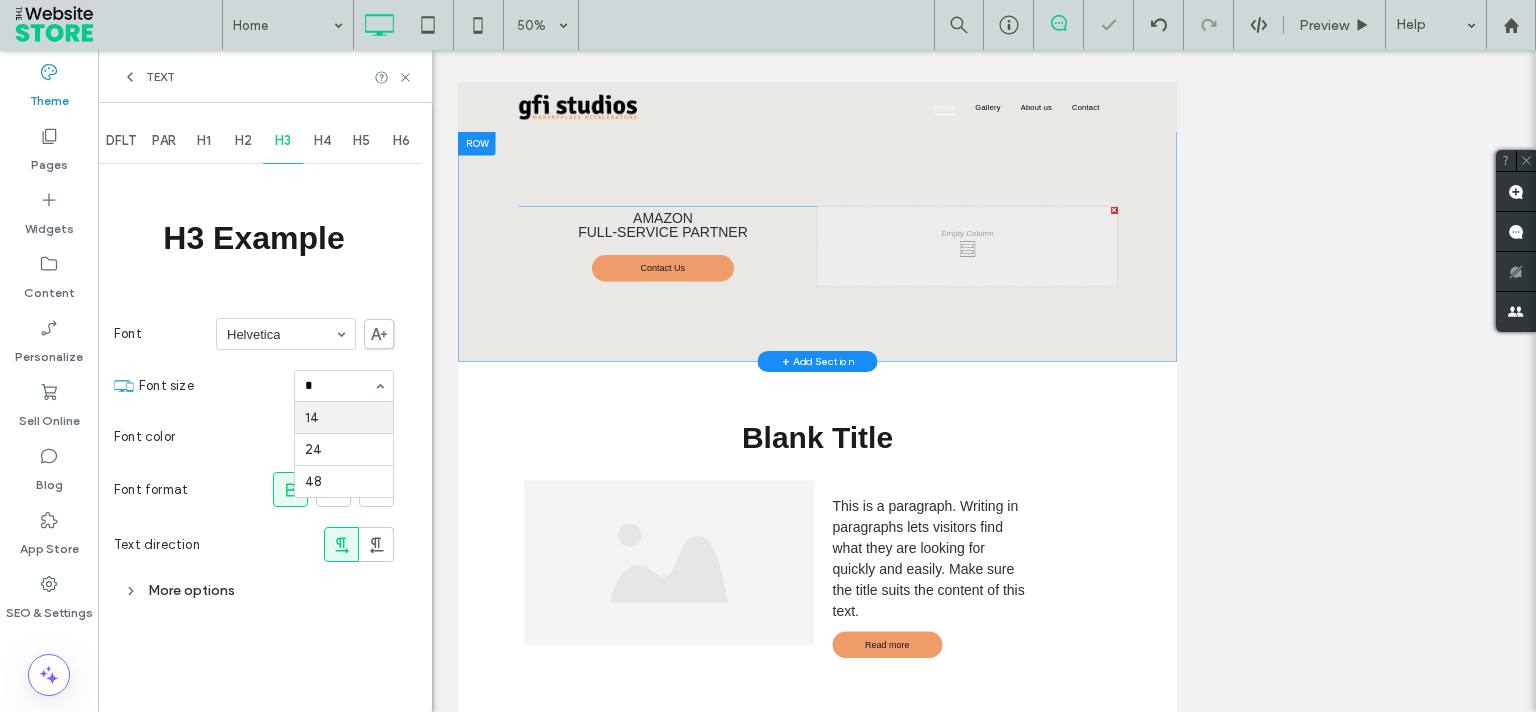 scroll, scrollTop: 0, scrollLeft: 0, axis: both 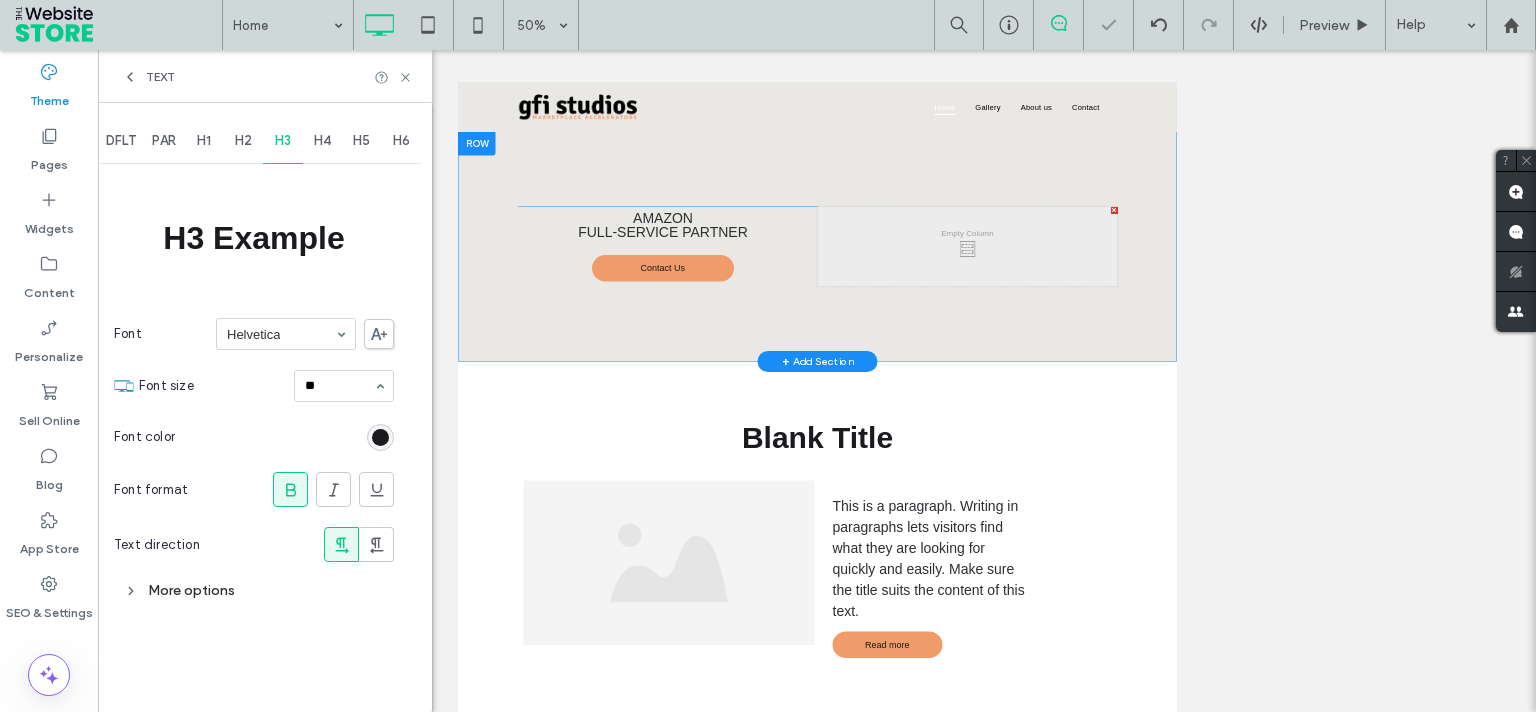 type 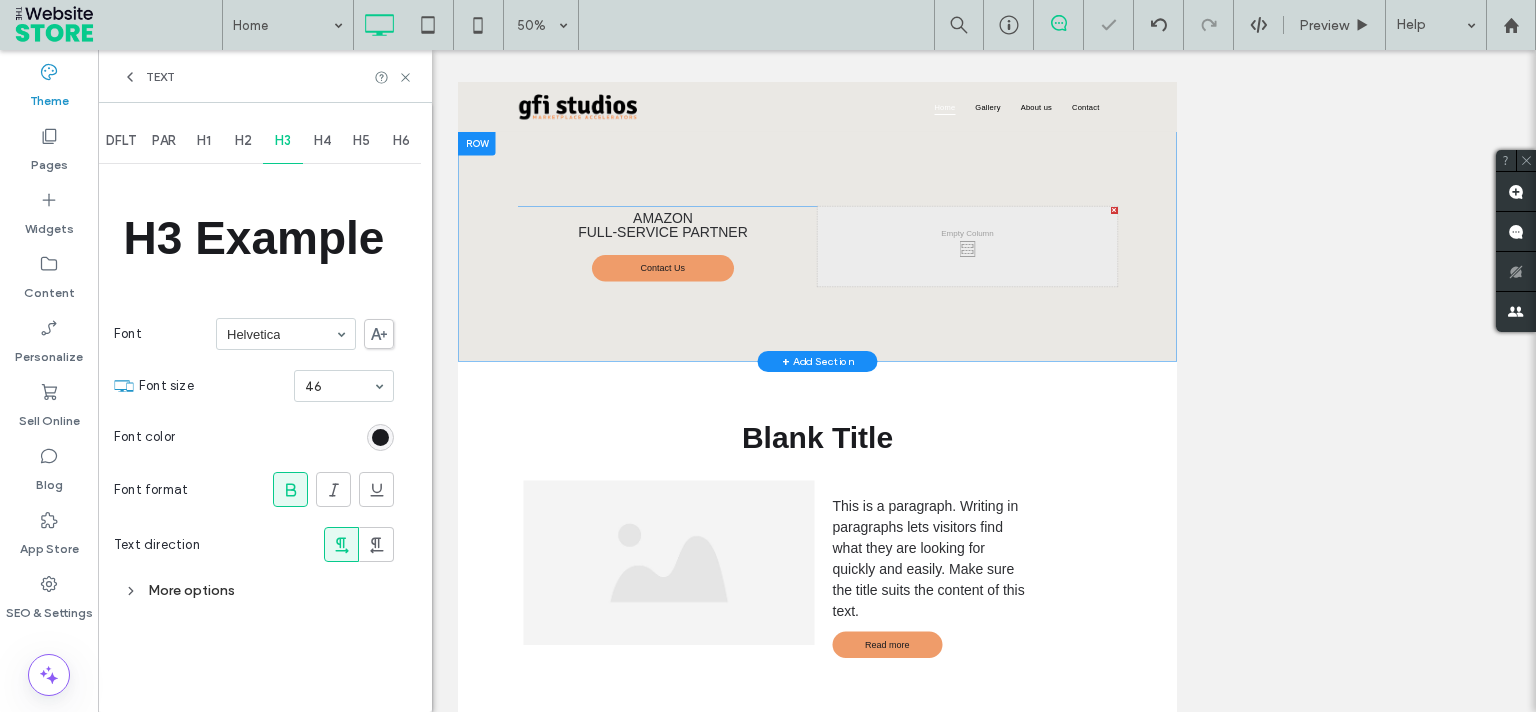 click on "H4" at bounding box center [322, 141] 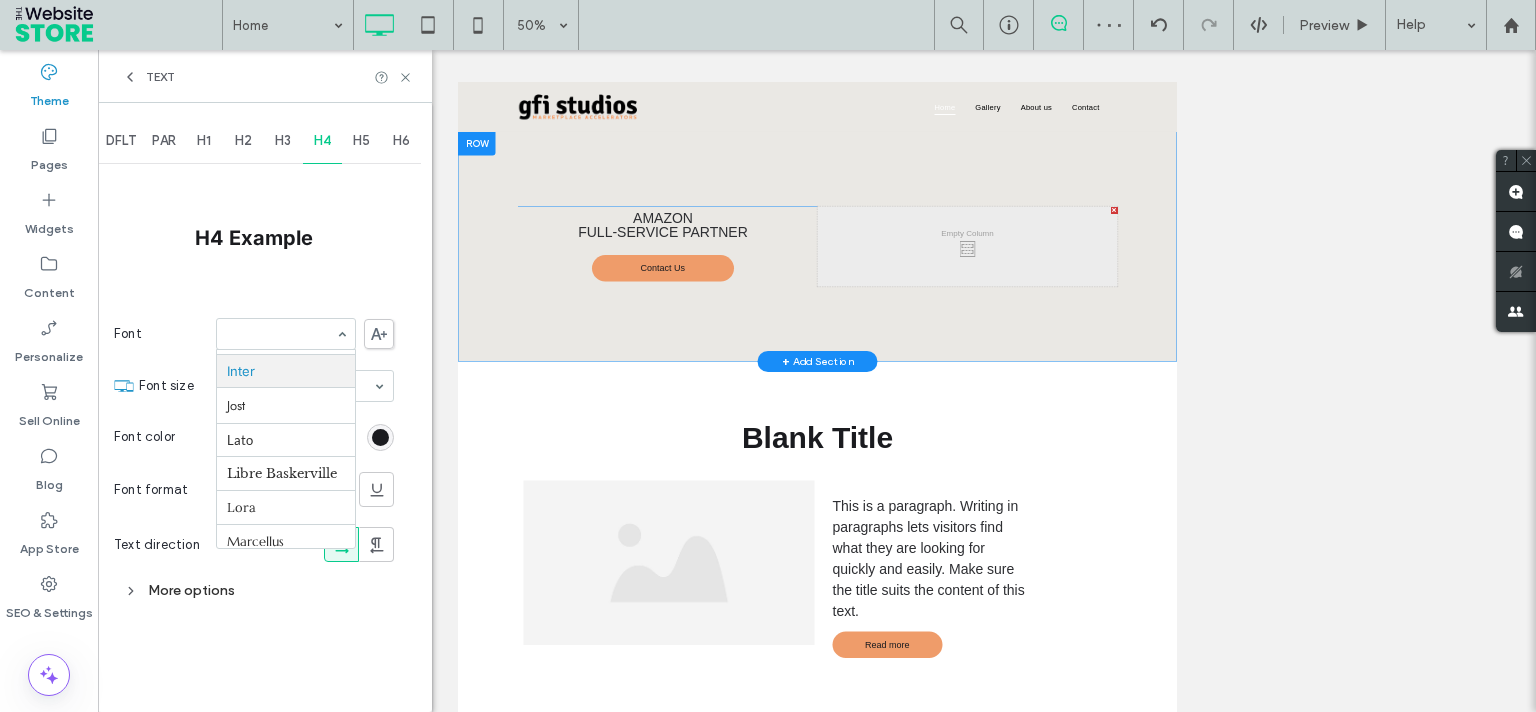 click at bounding box center (281, 334) 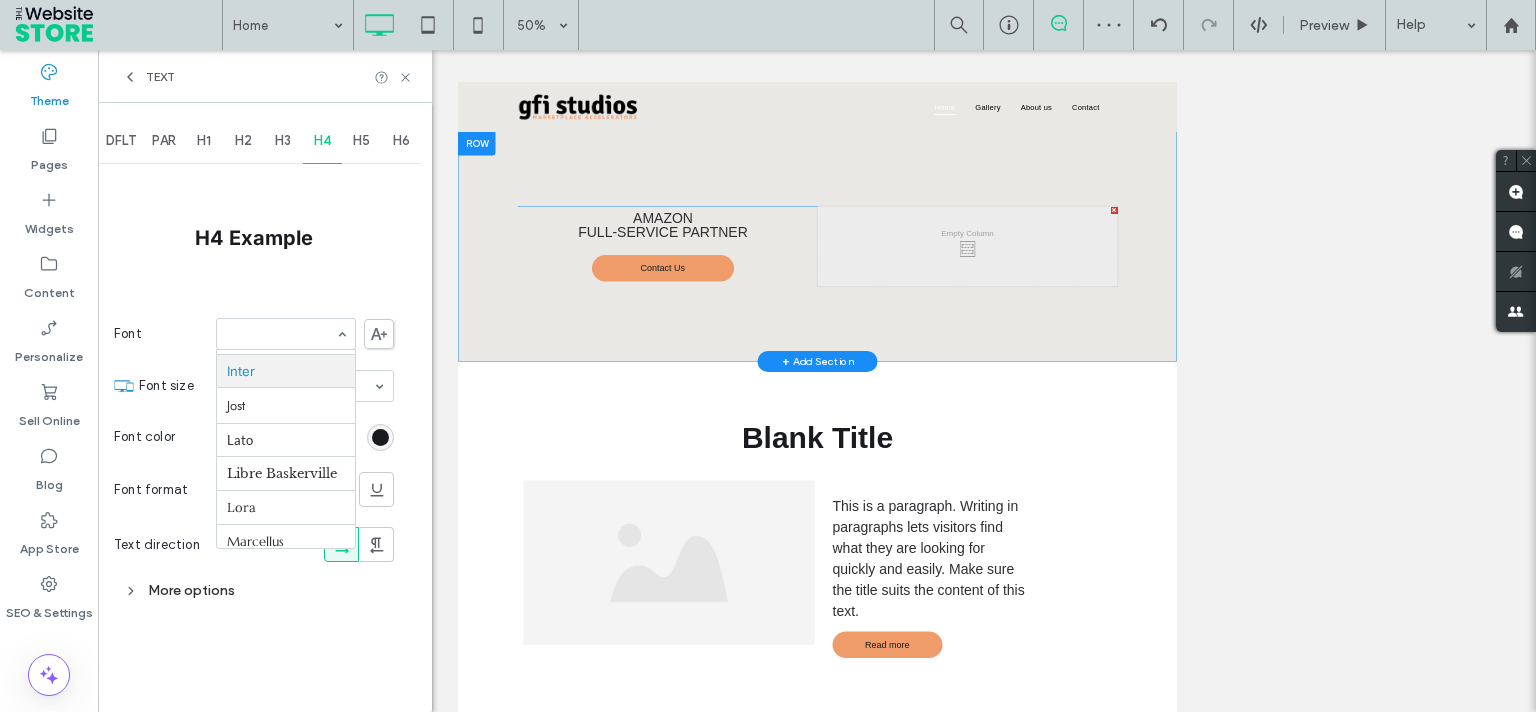click at bounding box center (281, 334) 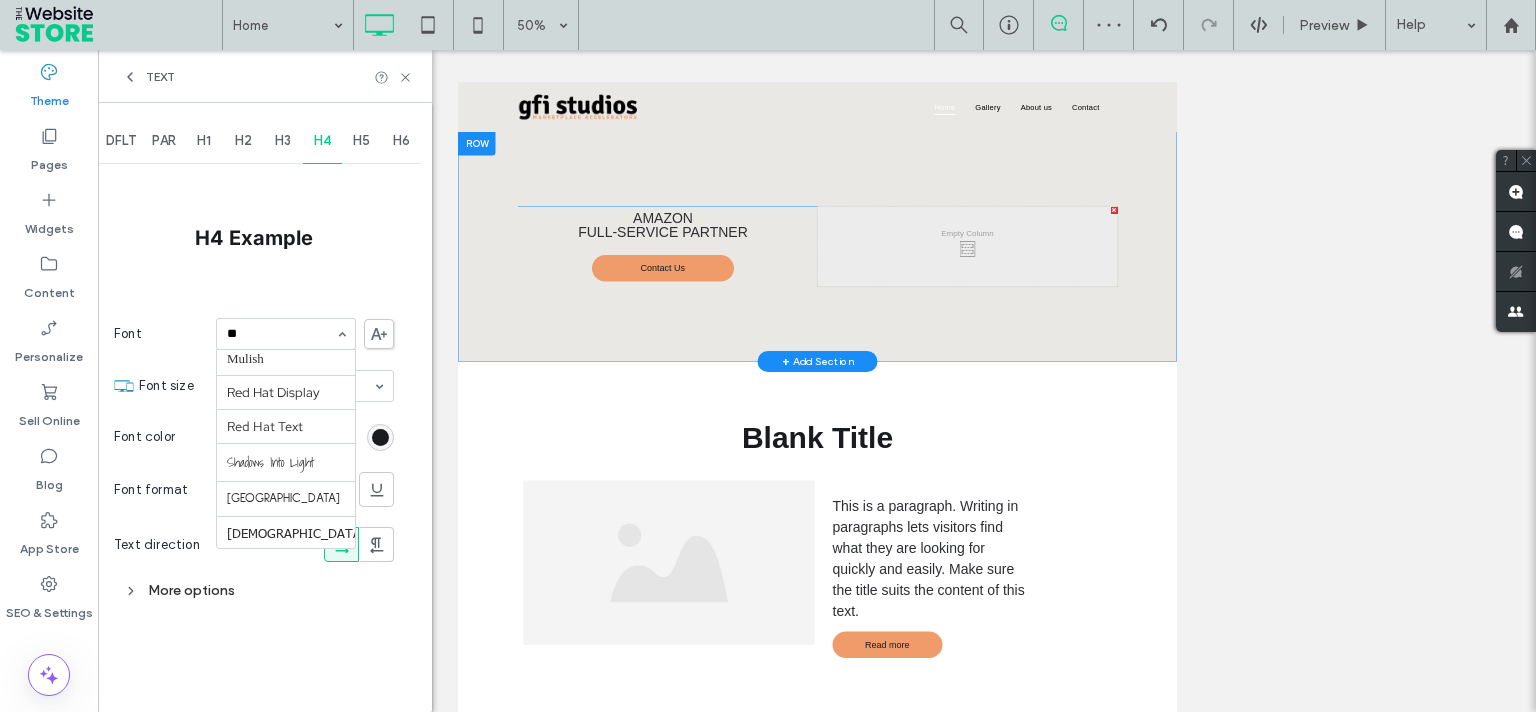 scroll, scrollTop: 0, scrollLeft: 0, axis: both 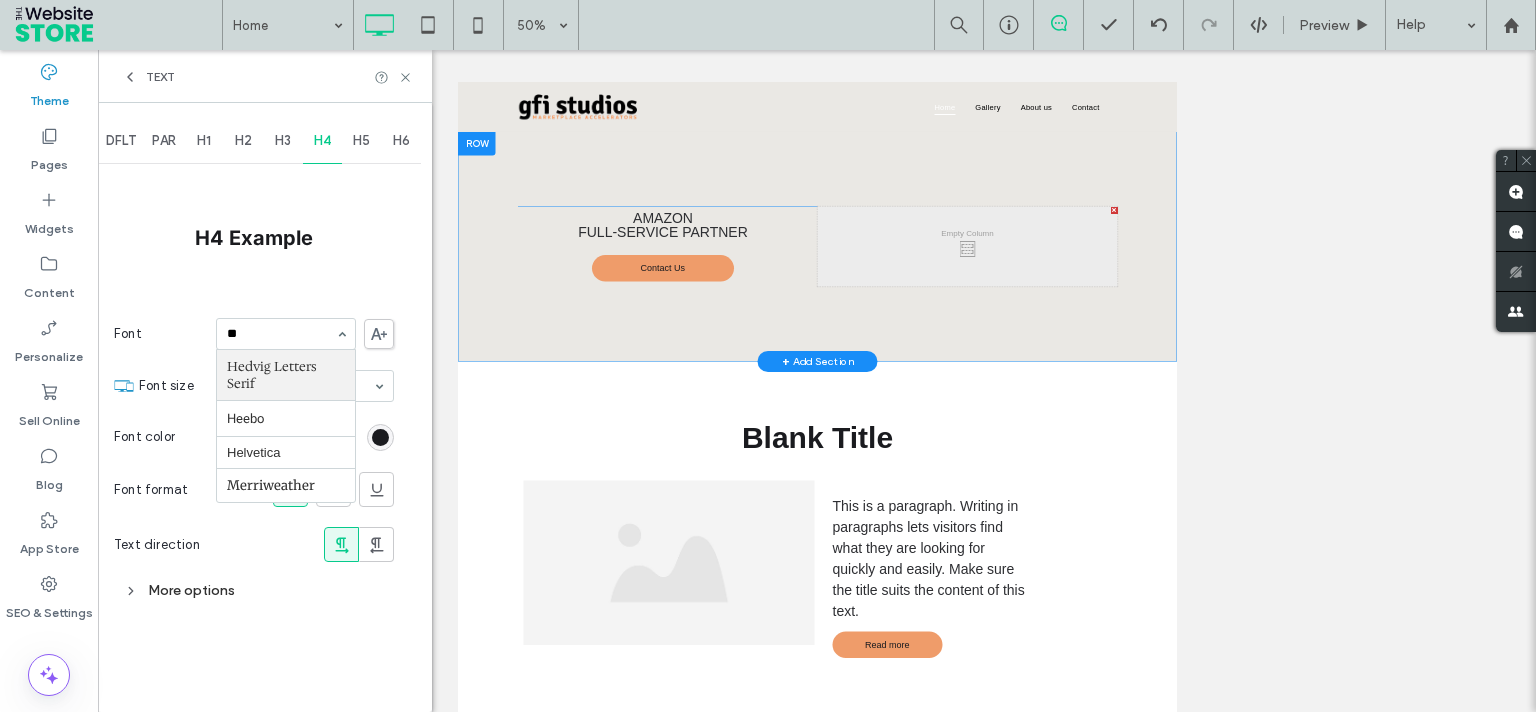 type on "***" 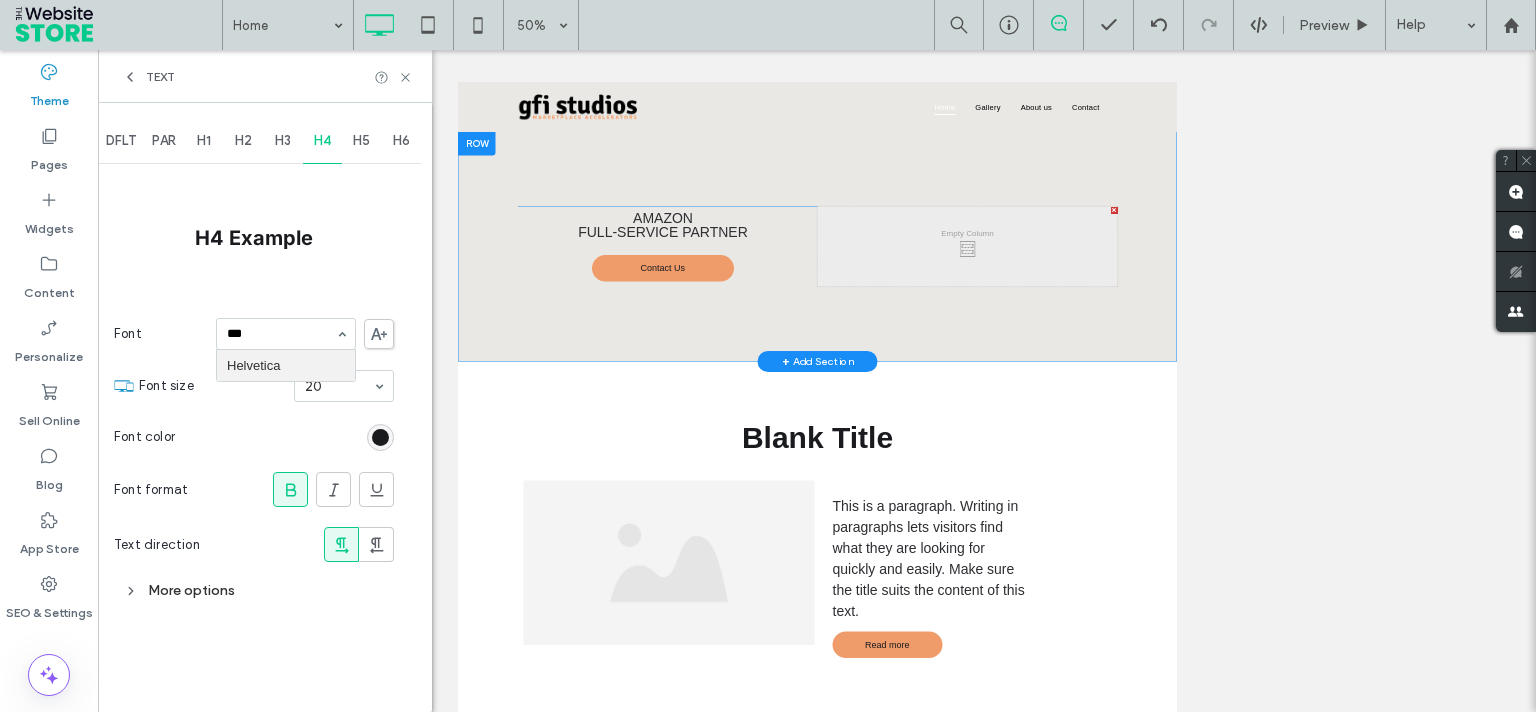type 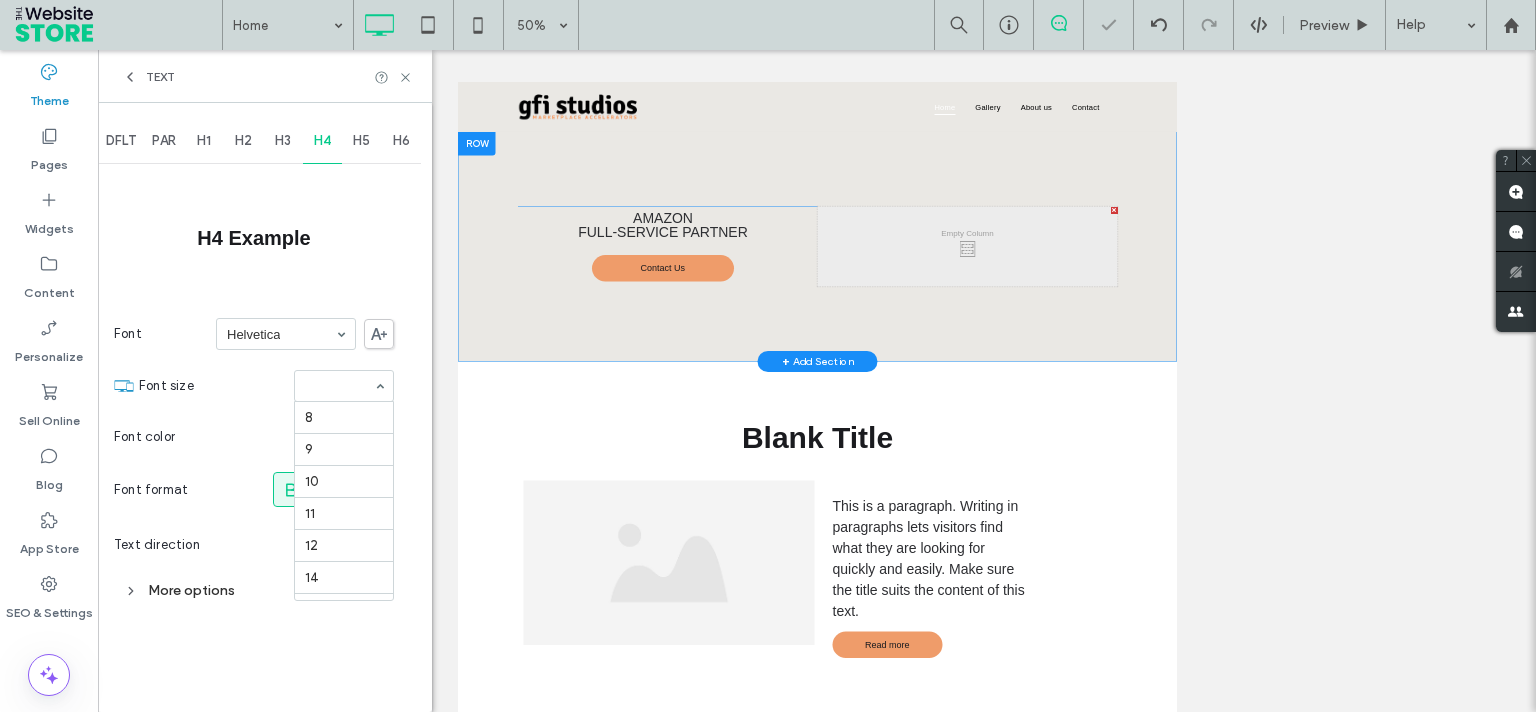 scroll, scrollTop: 262, scrollLeft: 0, axis: vertical 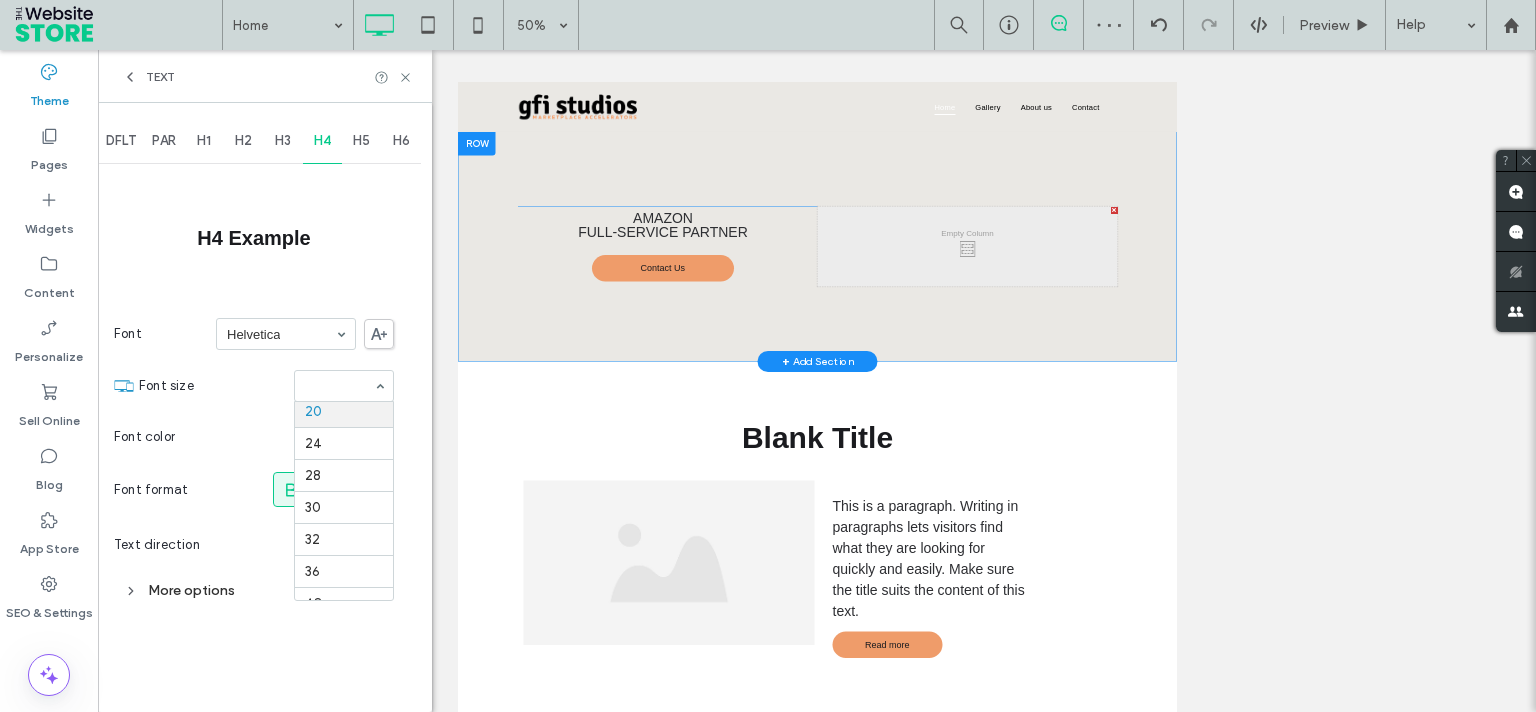 type on "*" 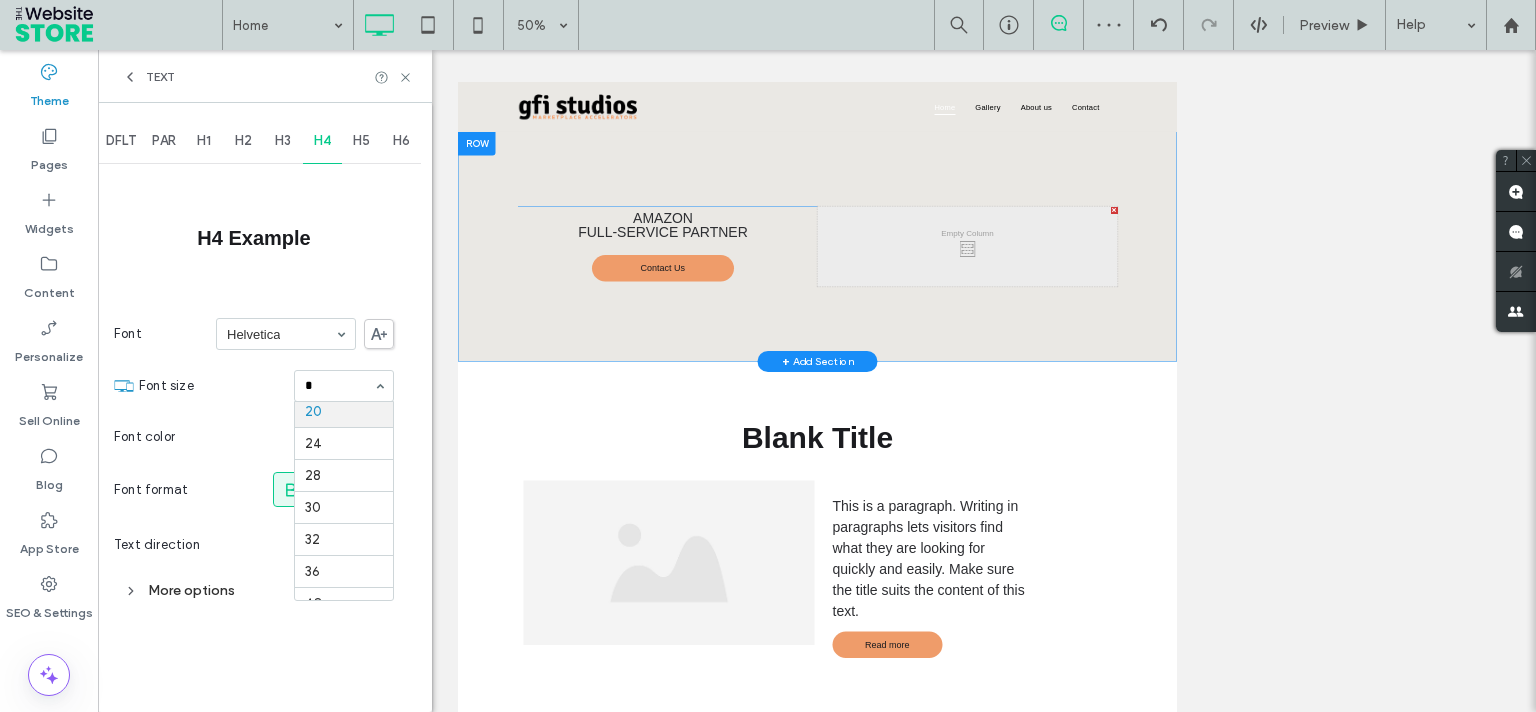 scroll, scrollTop: 0, scrollLeft: 0, axis: both 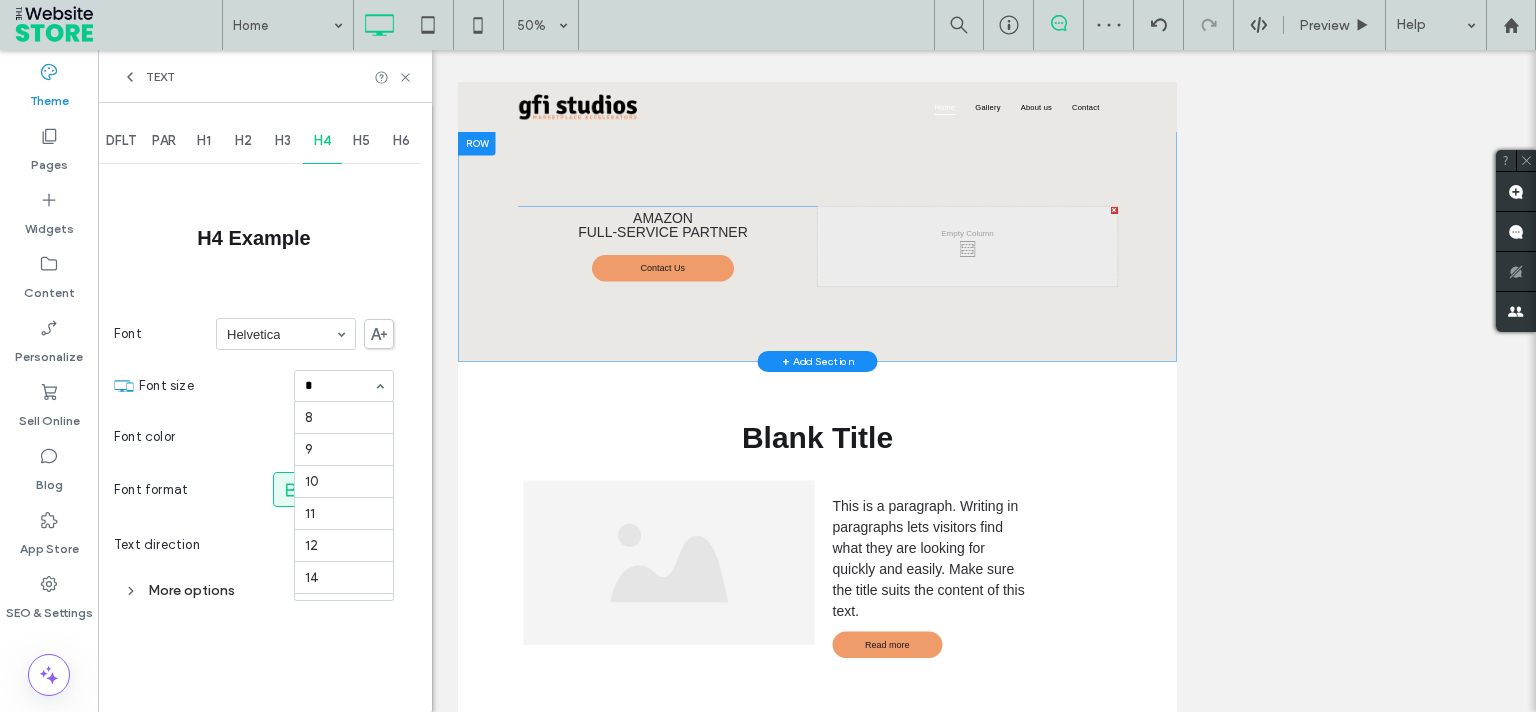 type on "**" 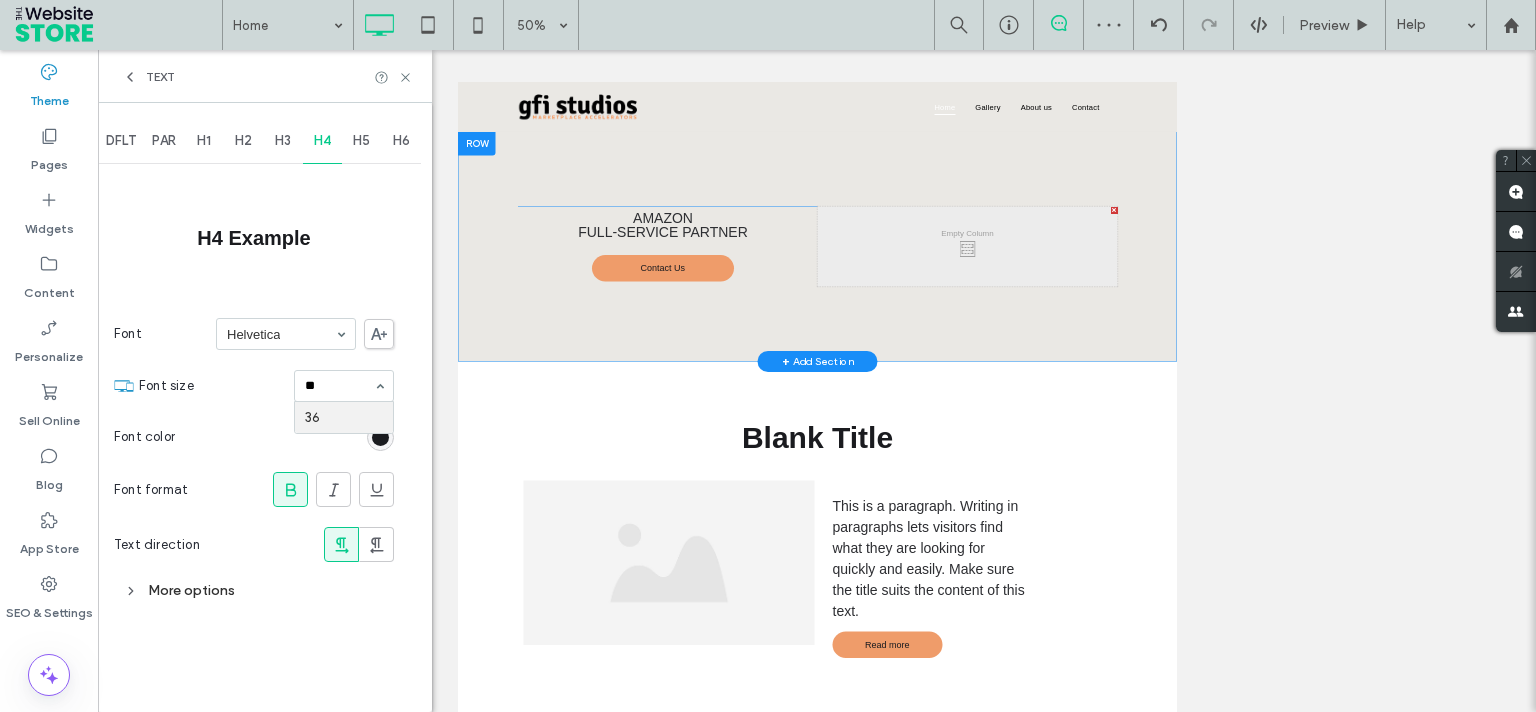 type 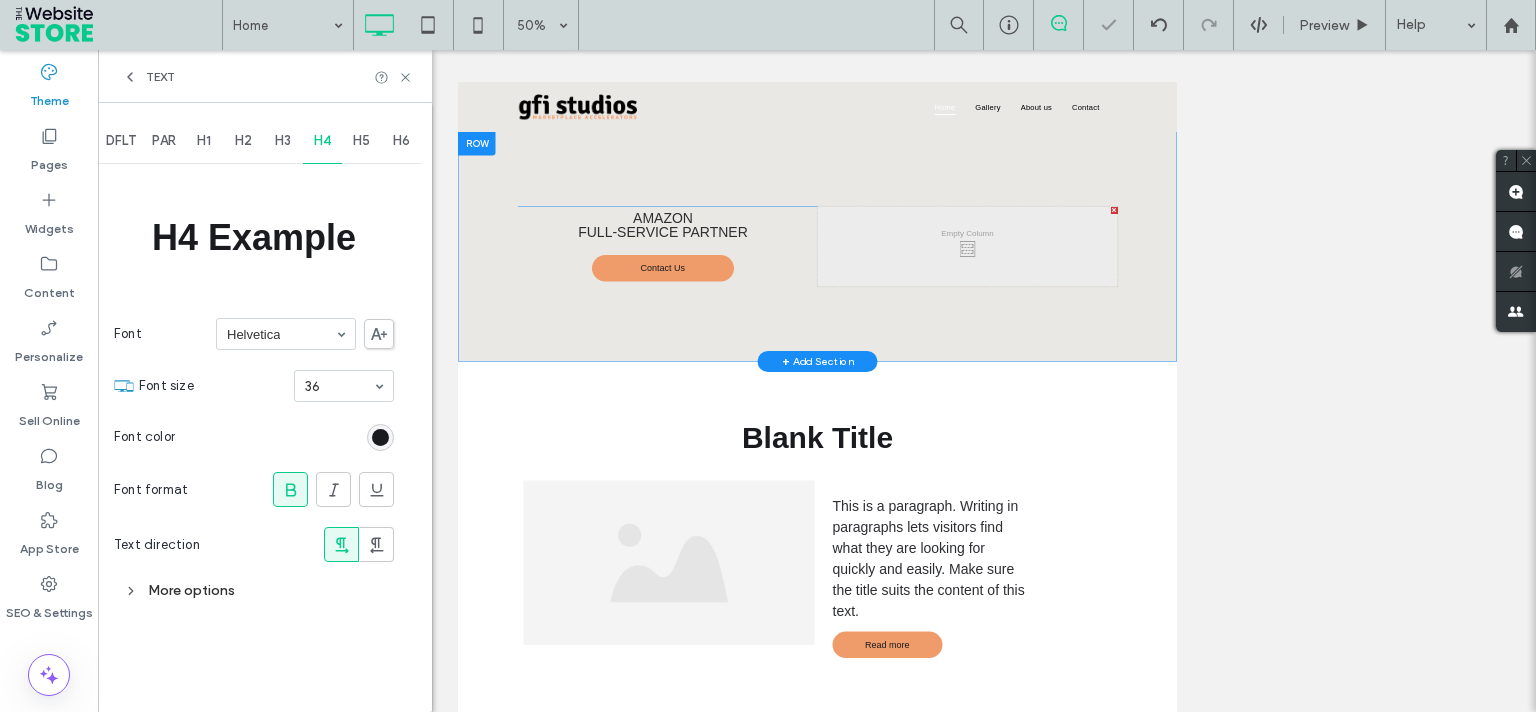click on "H5" at bounding box center [361, 141] 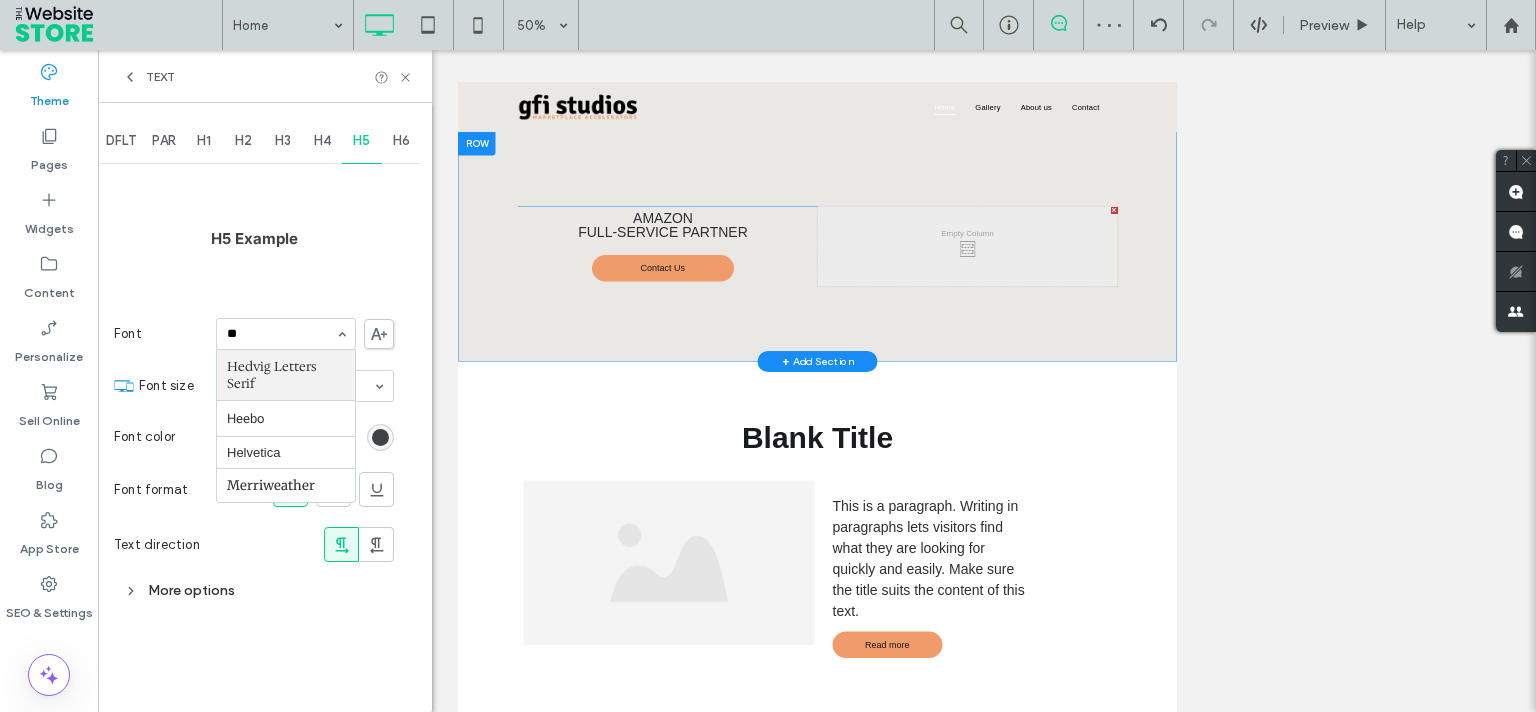 scroll, scrollTop: 0, scrollLeft: 0, axis: both 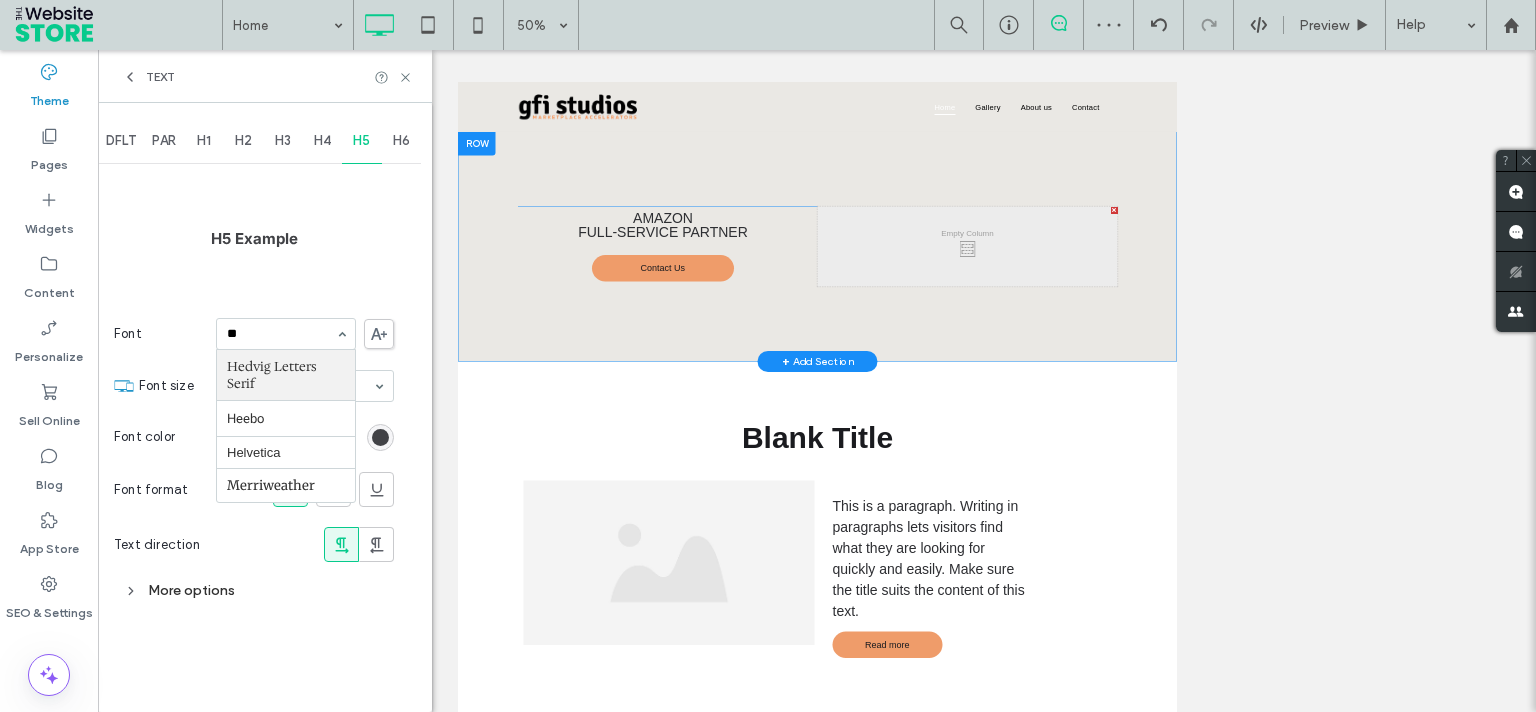 type on "***" 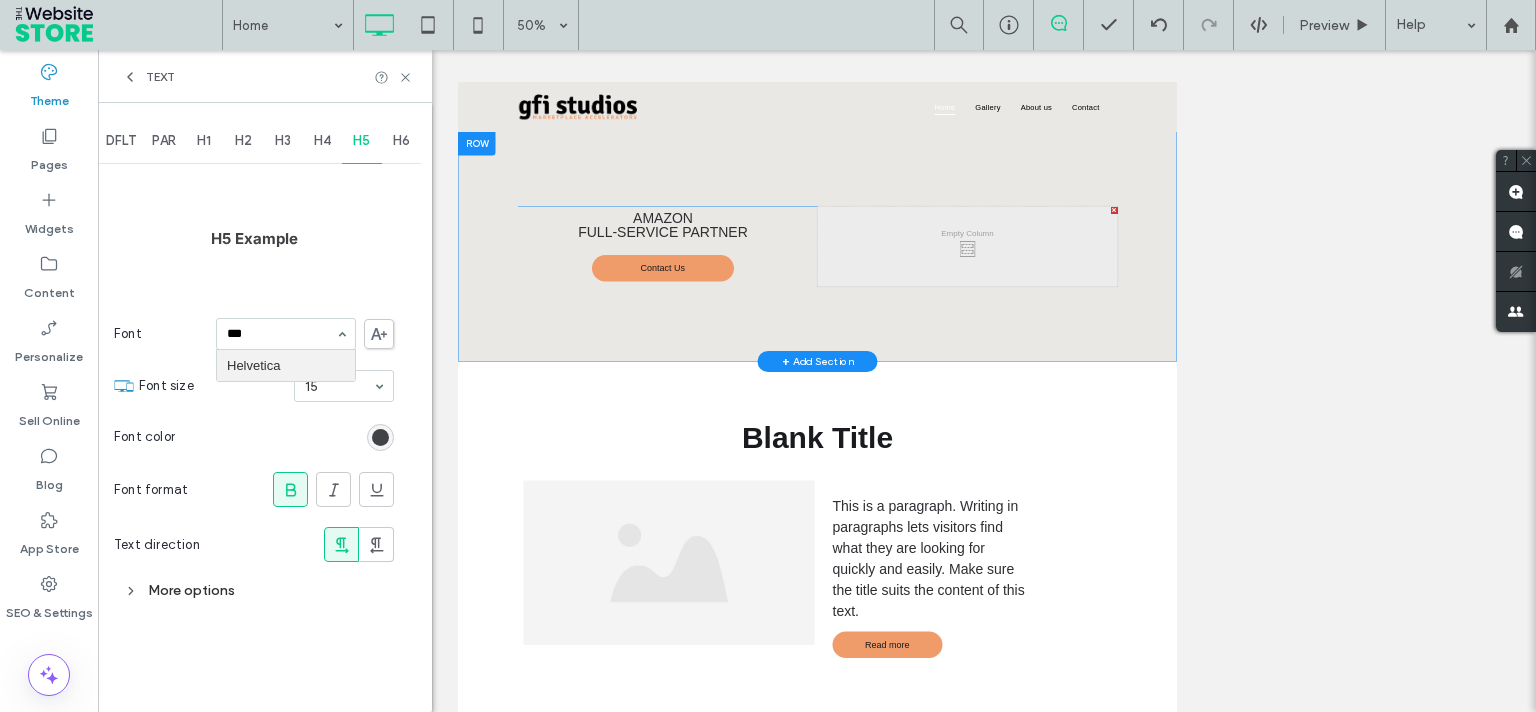 type 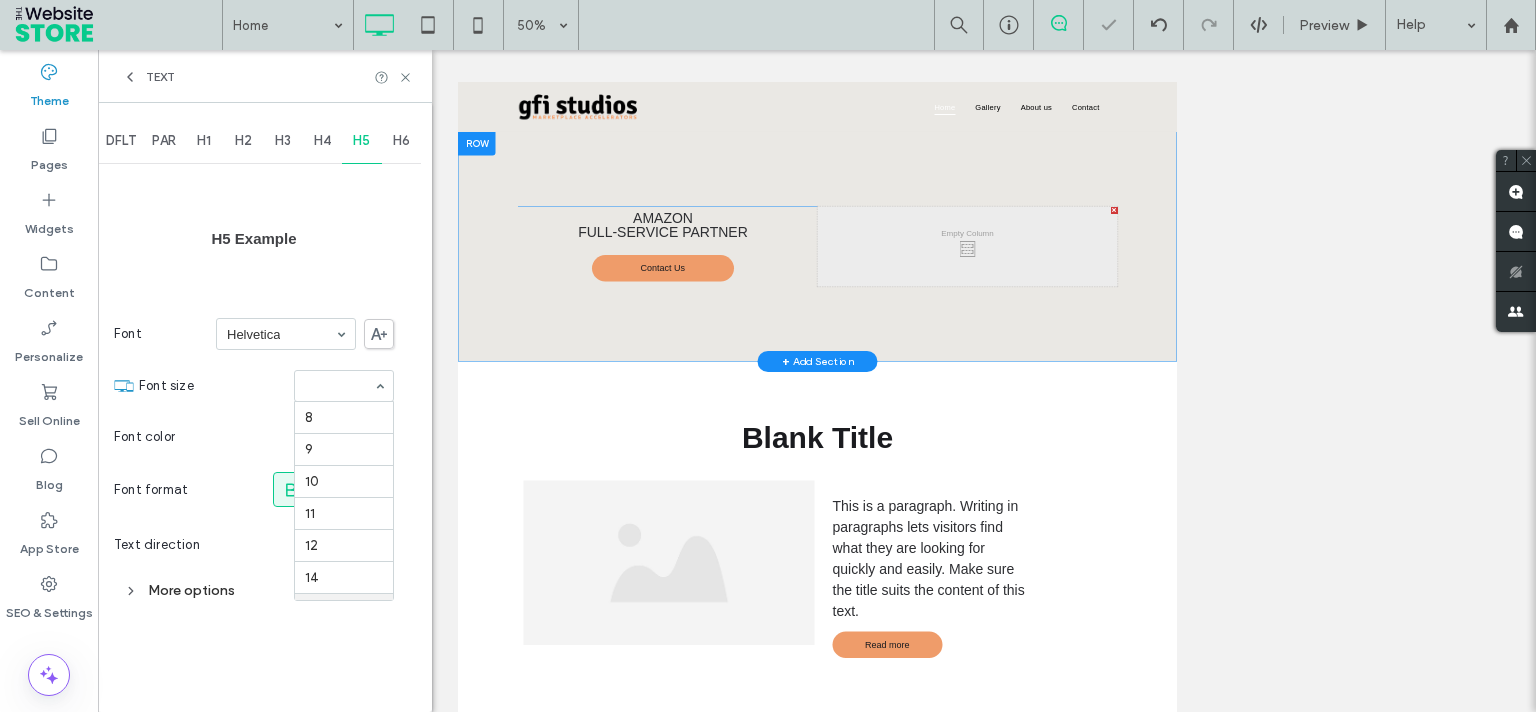 scroll, scrollTop: 197, scrollLeft: 0, axis: vertical 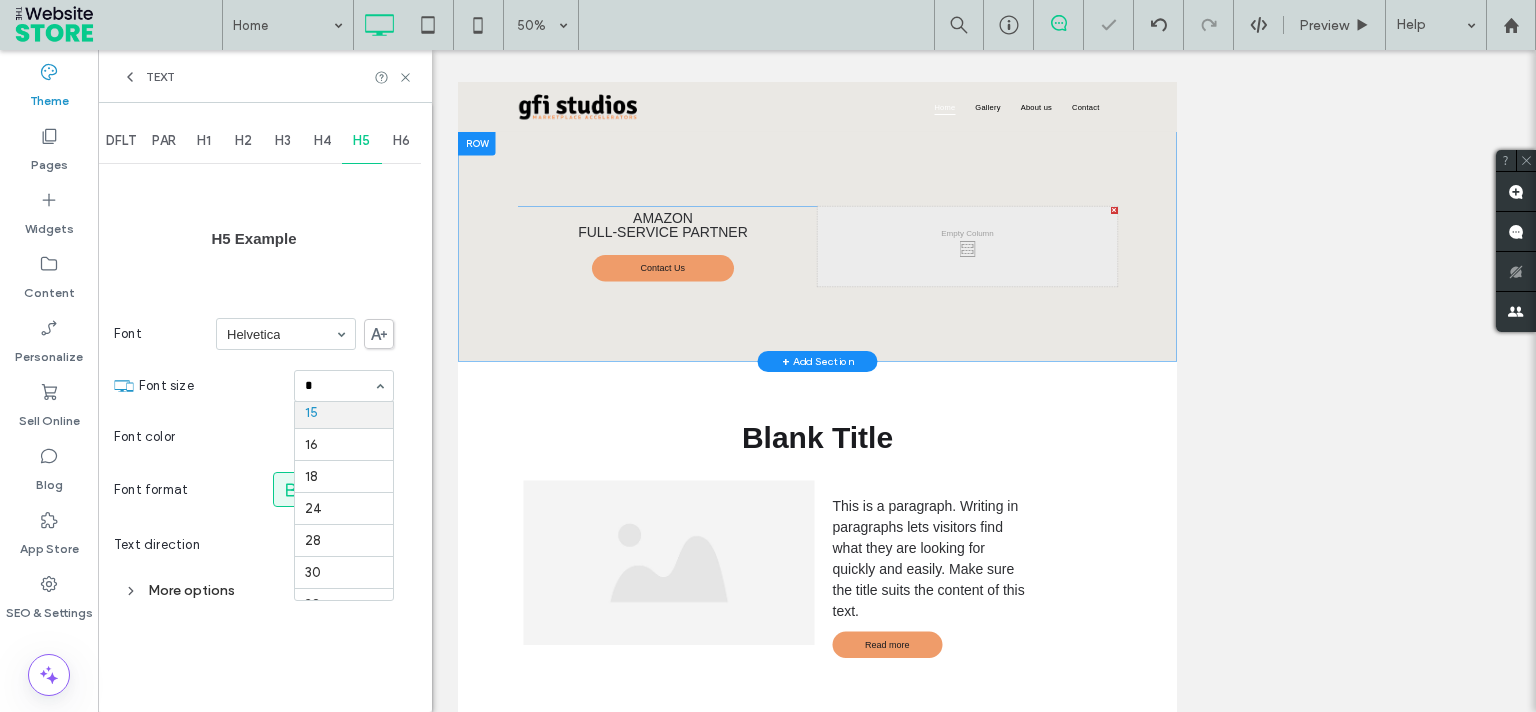 type on "**" 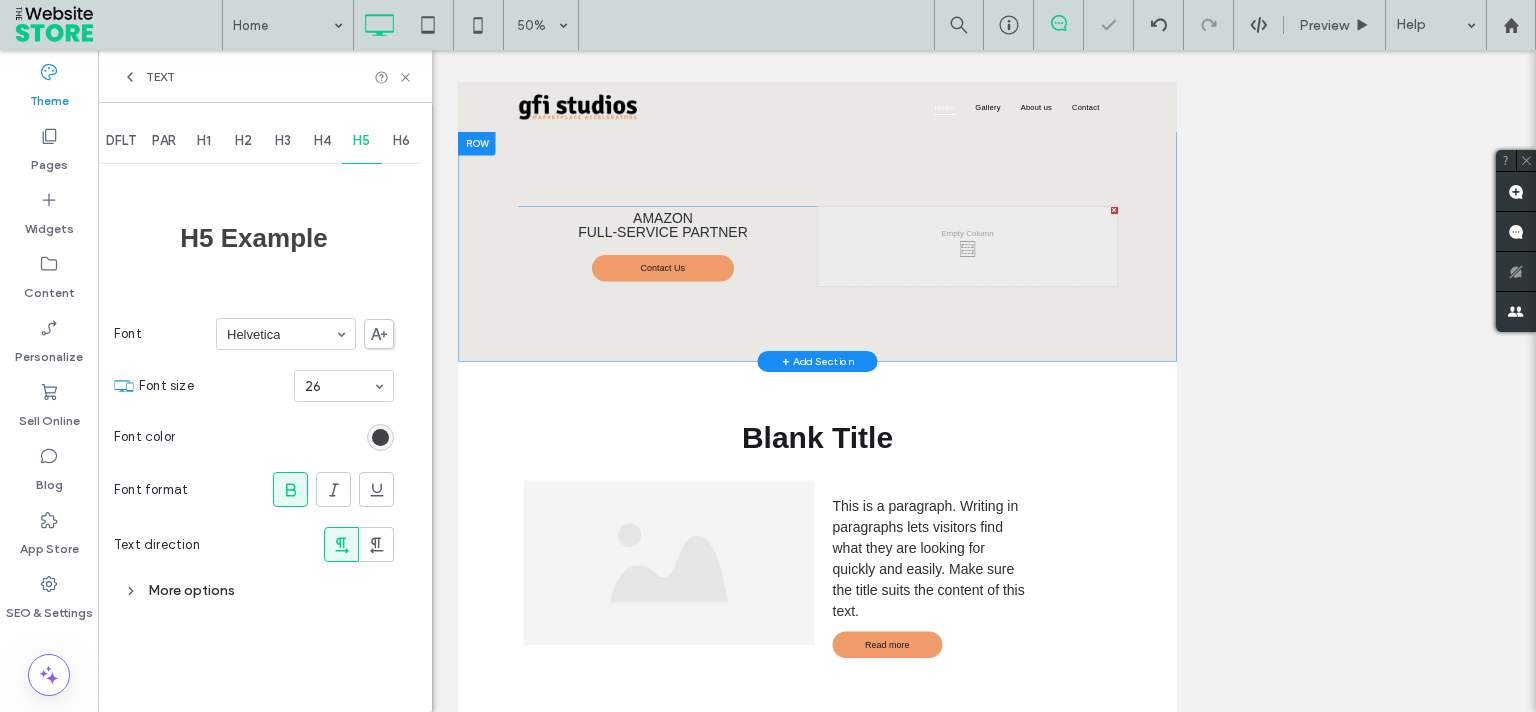 type 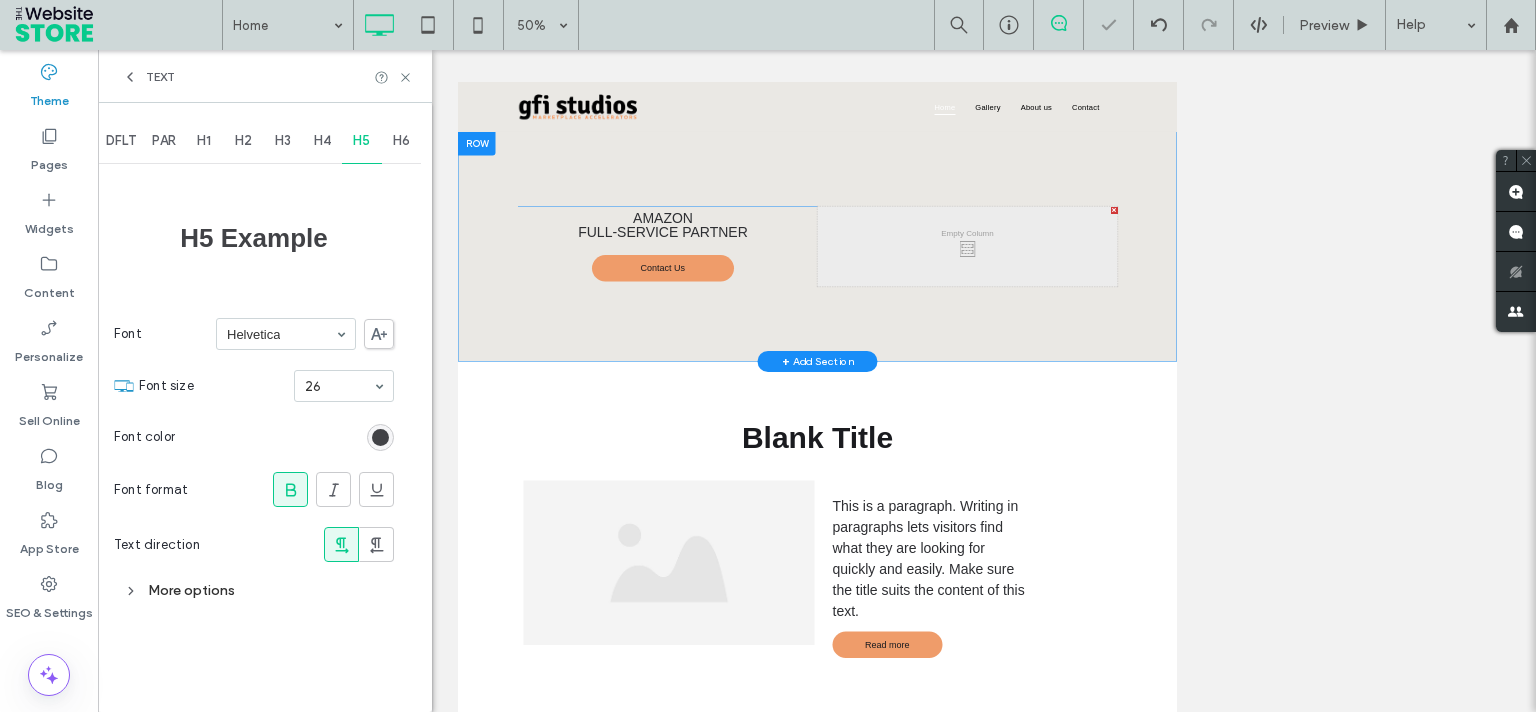 click on "H6" at bounding box center (401, 141) 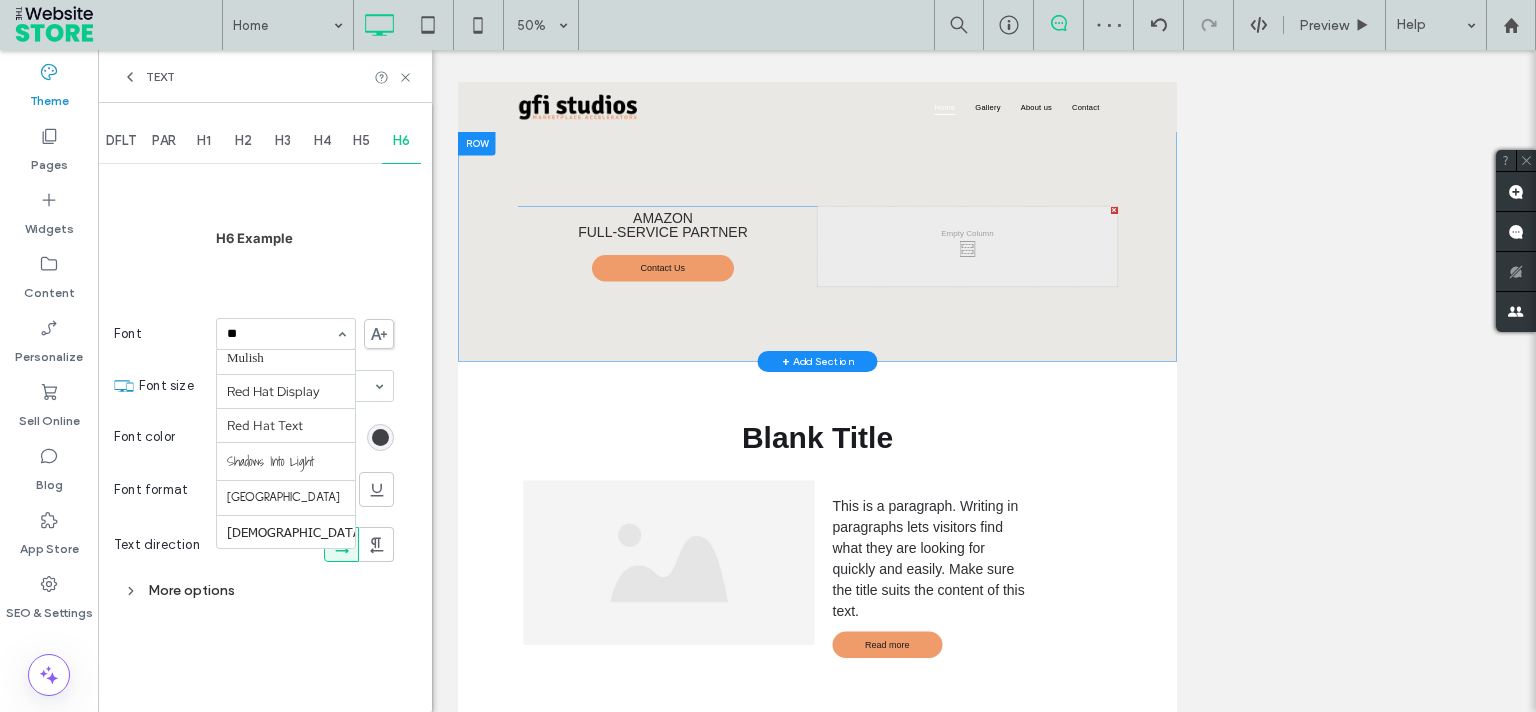 scroll, scrollTop: 0, scrollLeft: 0, axis: both 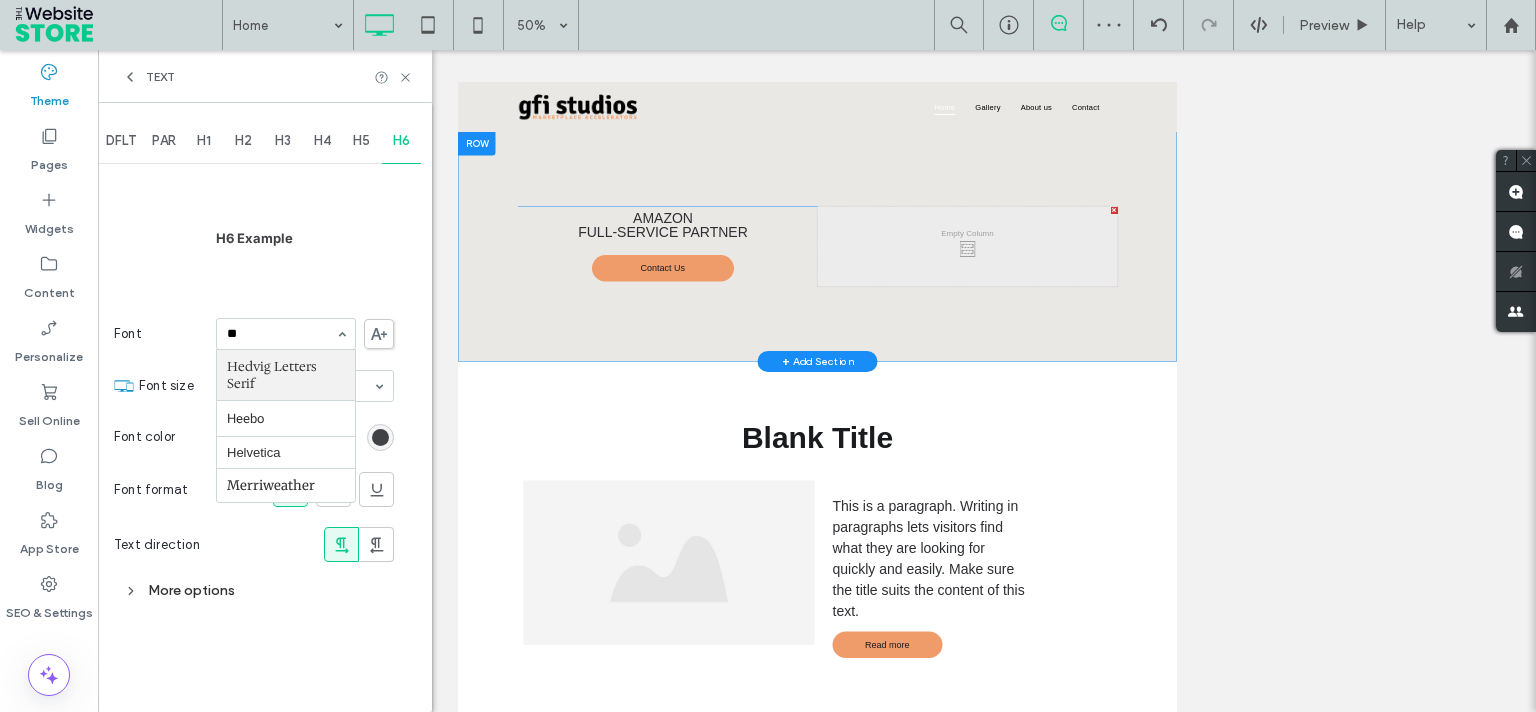 type on "***" 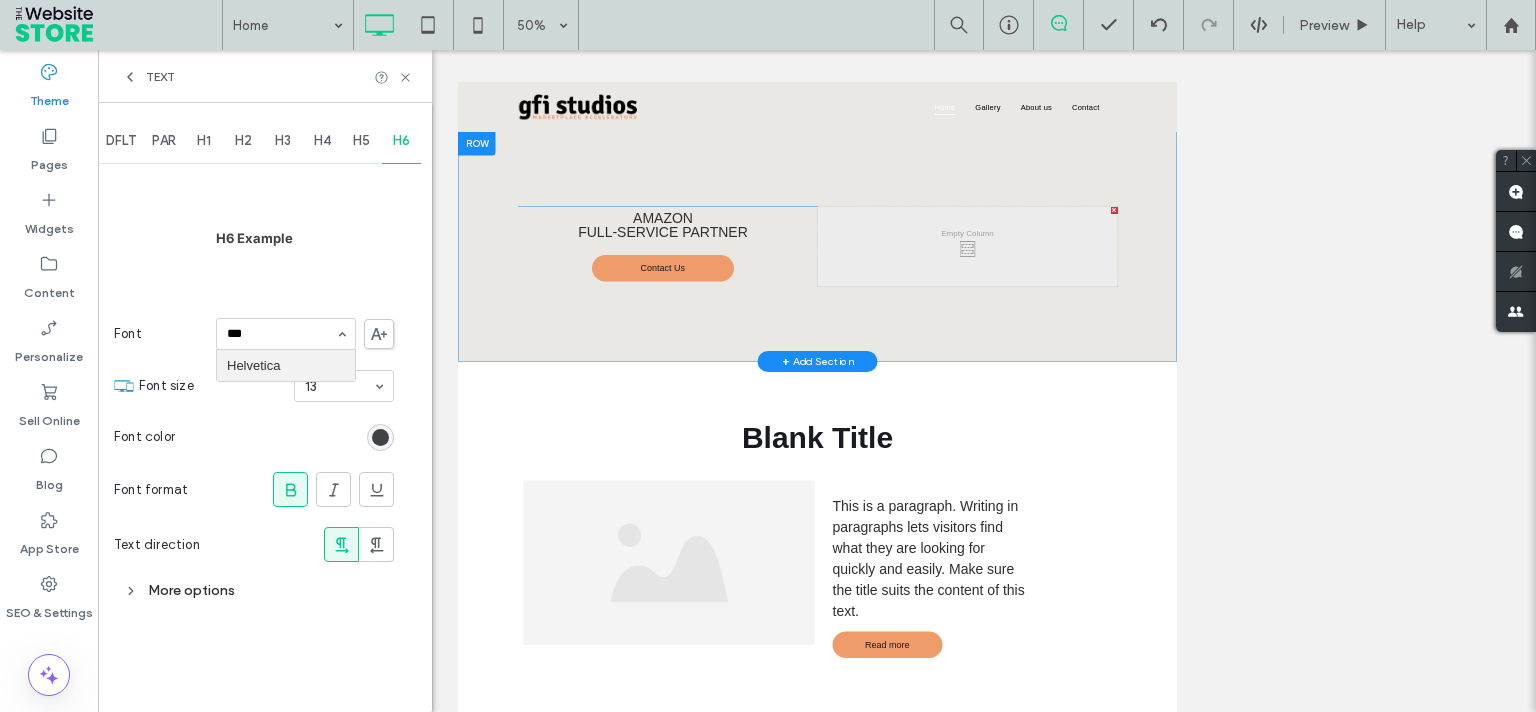 type 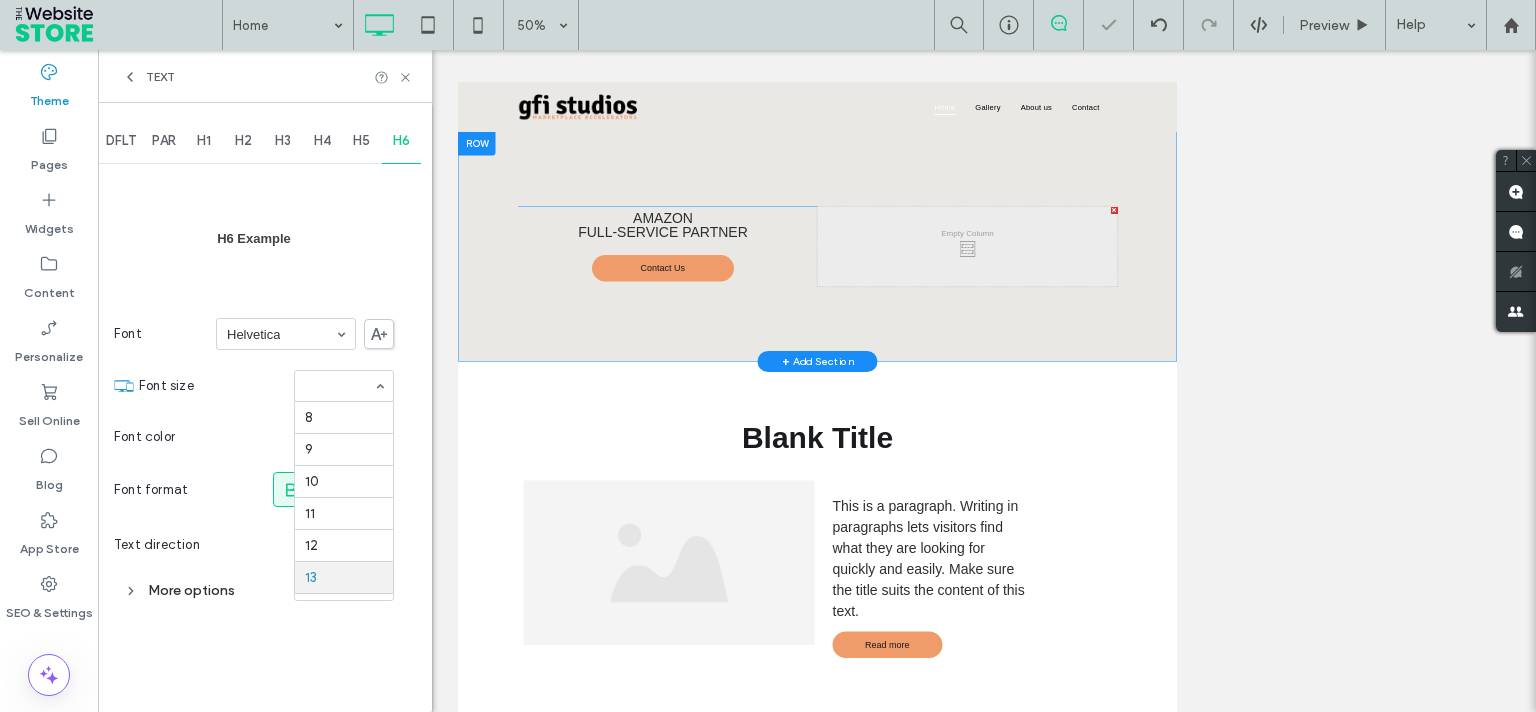 scroll, scrollTop: 164, scrollLeft: 0, axis: vertical 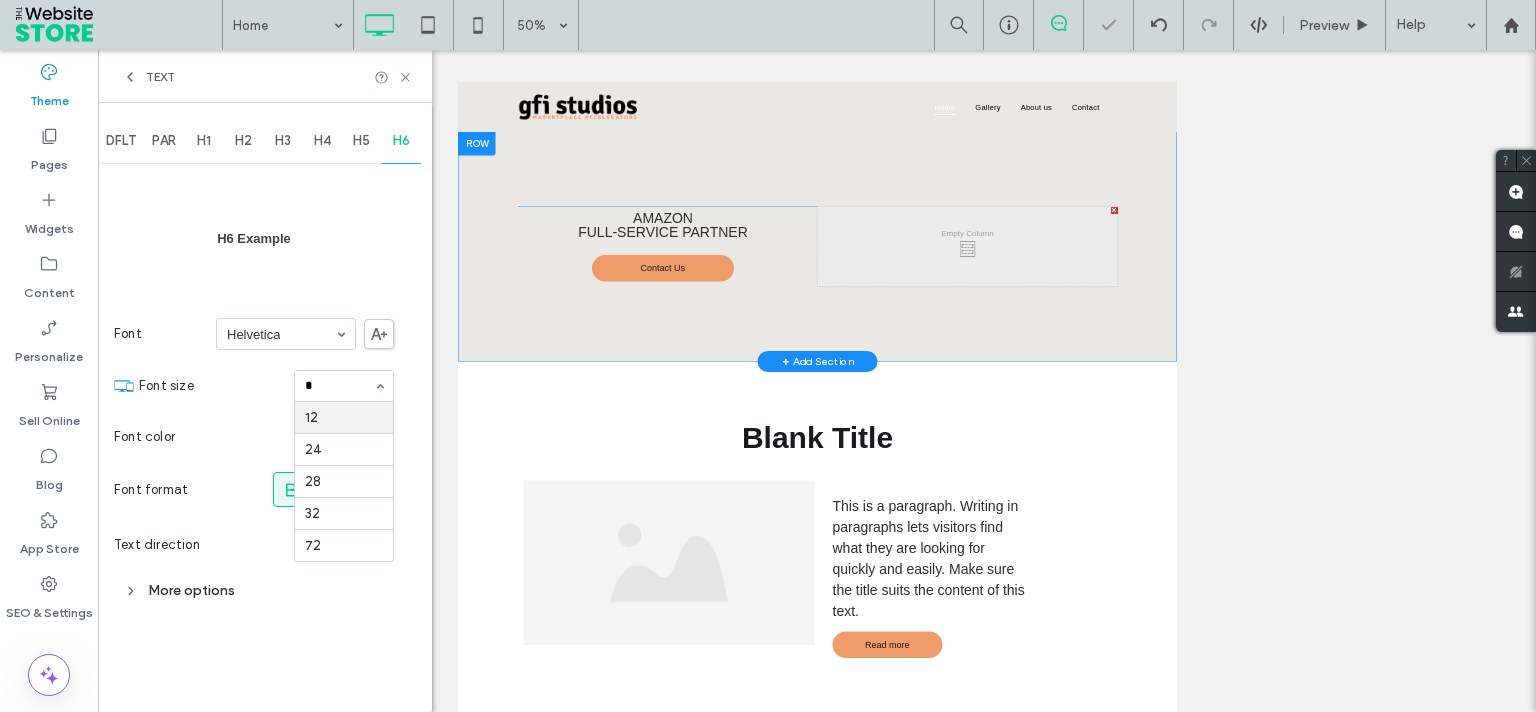 type on "**" 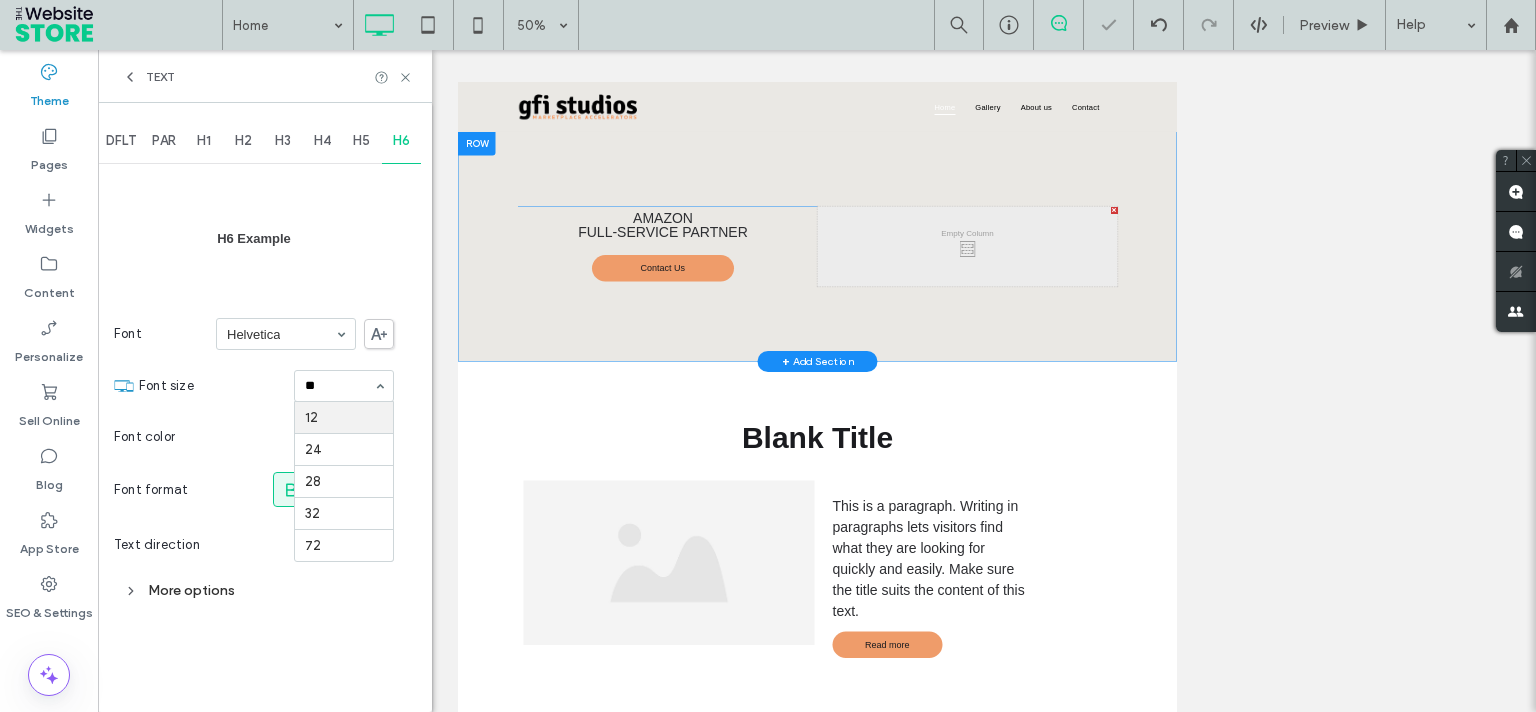 scroll, scrollTop: 0, scrollLeft: 0, axis: both 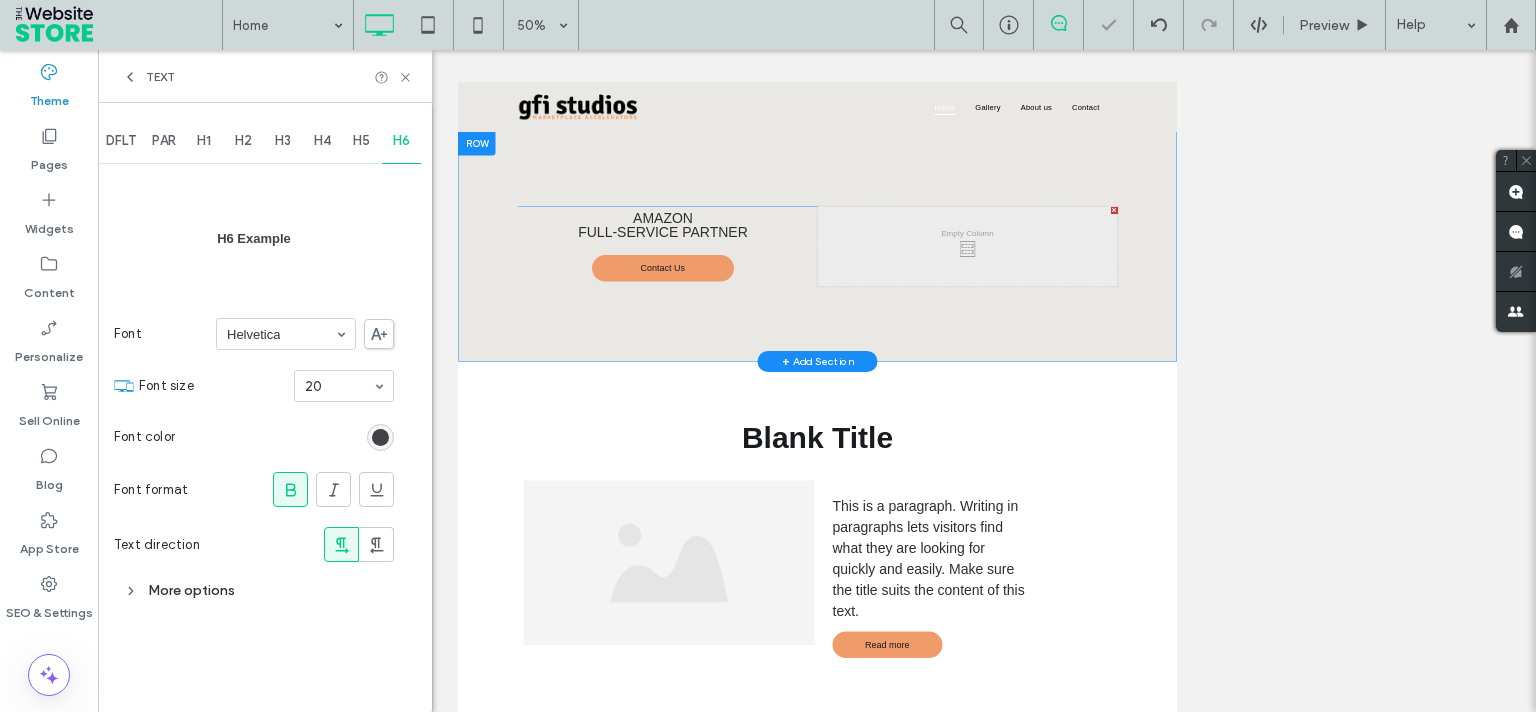 type 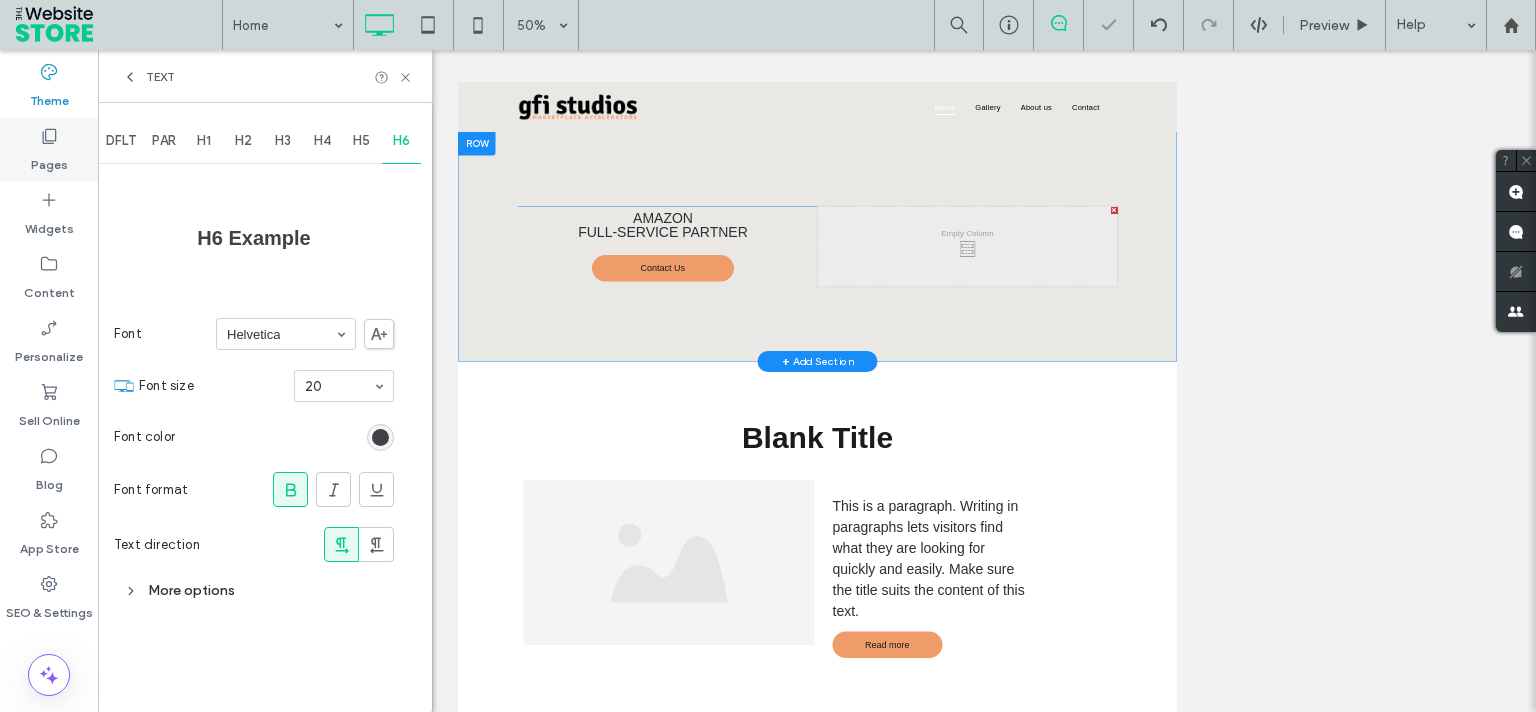 click on "Pages" at bounding box center (49, 160) 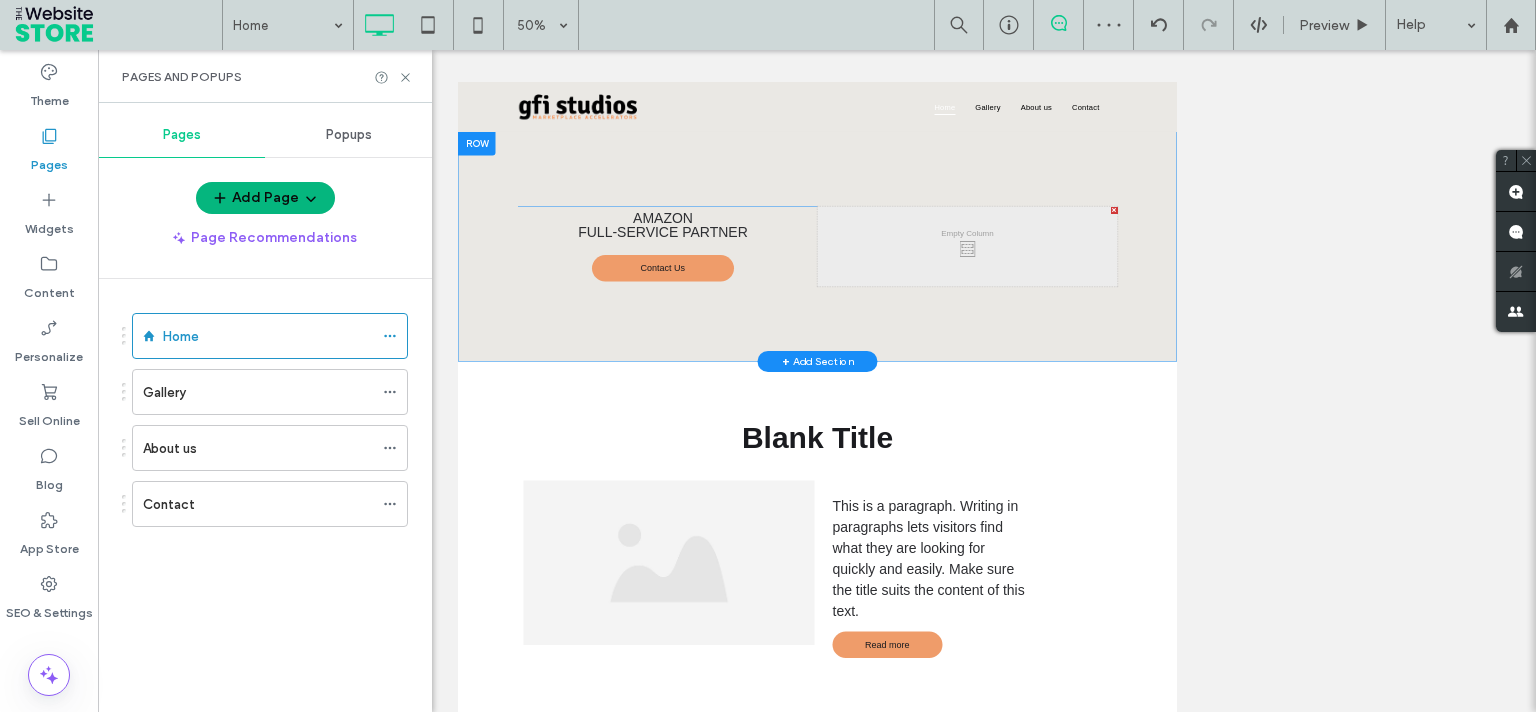 click 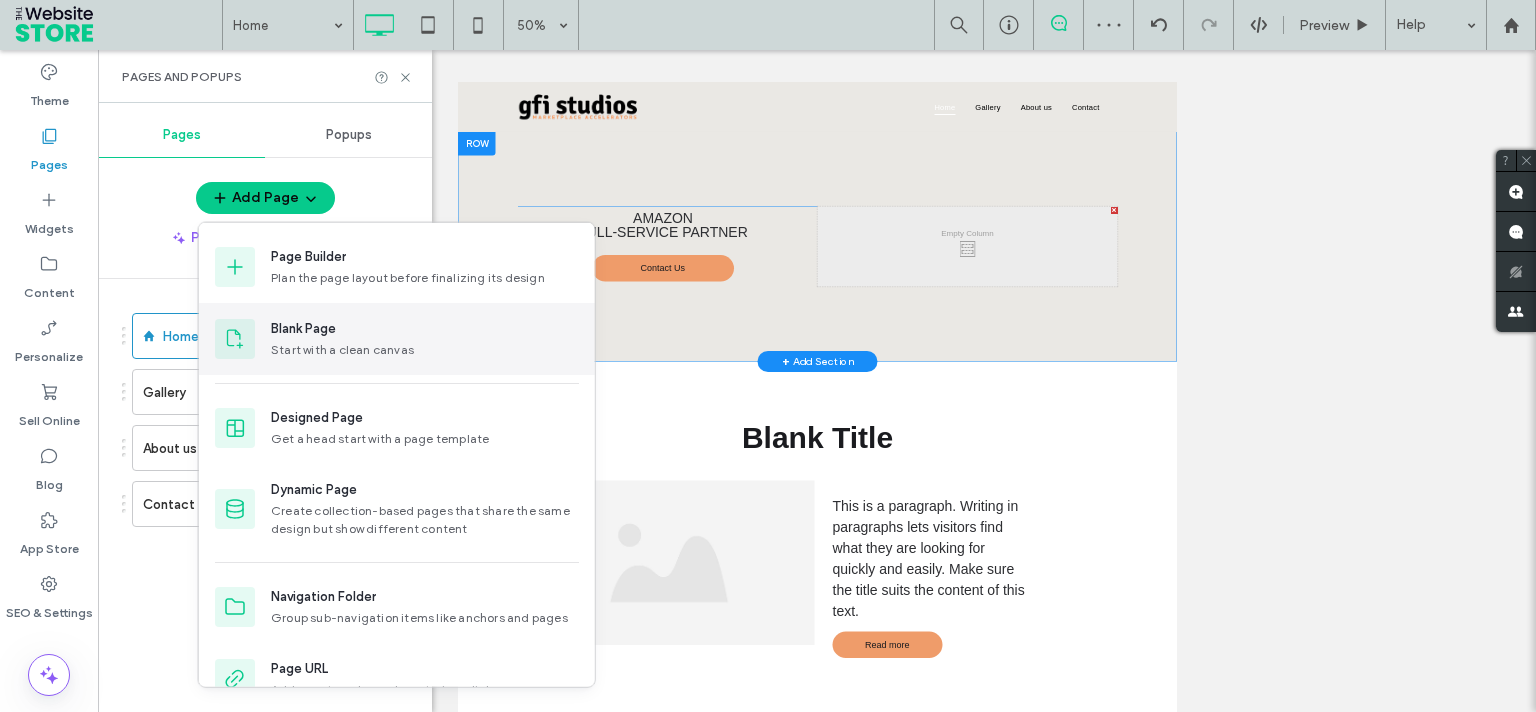 click on "Start with a clean canvas" at bounding box center (342, 350) 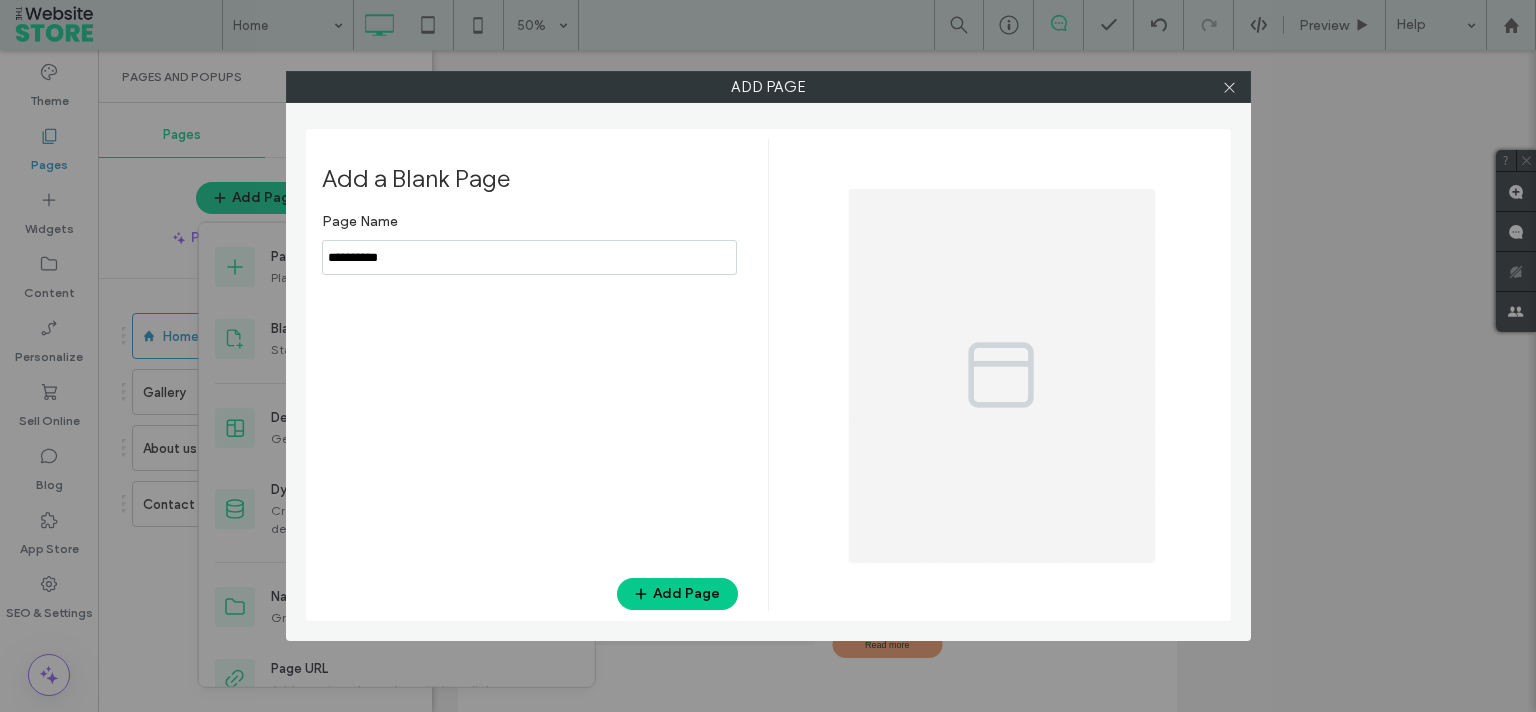 drag, startPoint x: 267, startPoint y: 218, endPoint x: 29, endPoint y: 204, distance: 238.4114 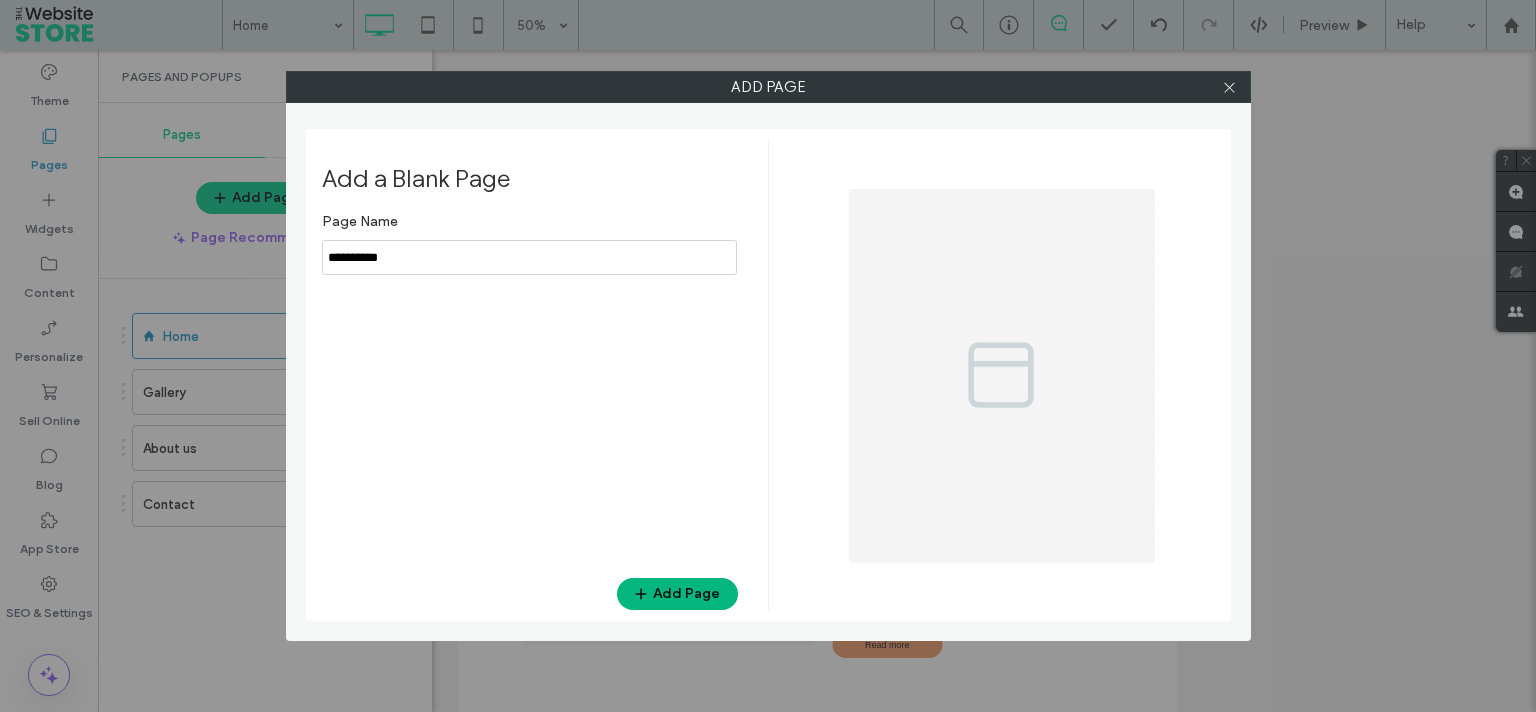 type on "**********" 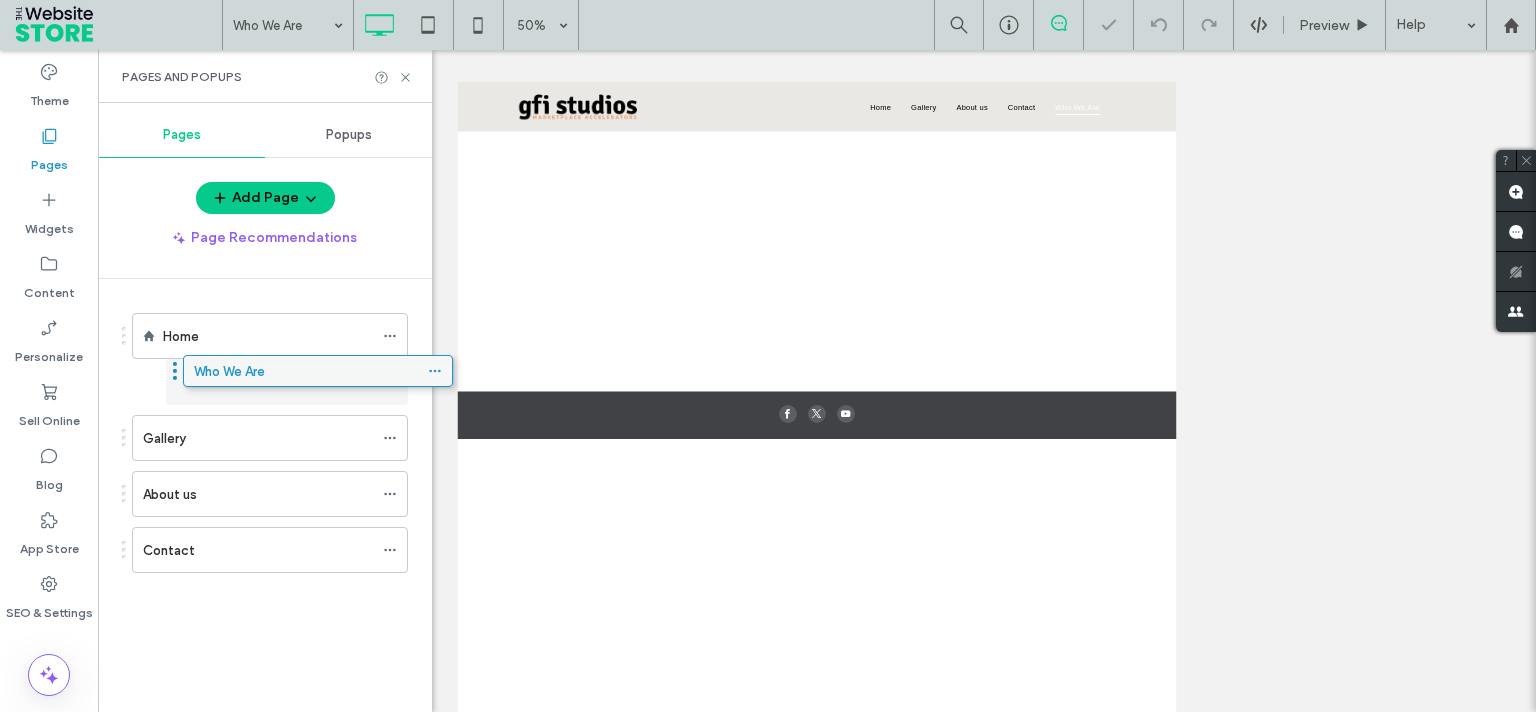 scroll, scrollTop: 0, scrollLeft: 0, axis: both 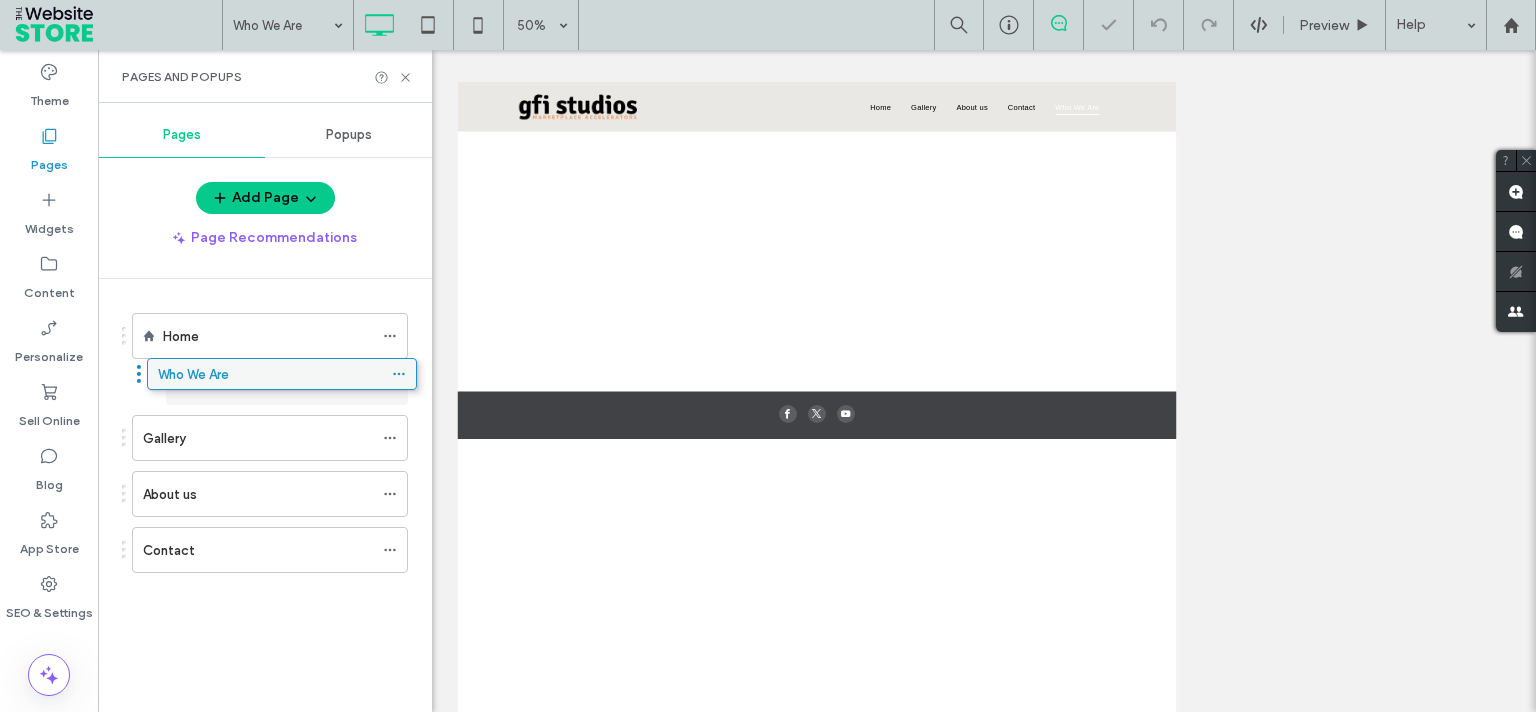 drag, startPoint x: 190, startPoint y: 558, endPoint x: 205, endPoint y: 381, distance: 177.63446 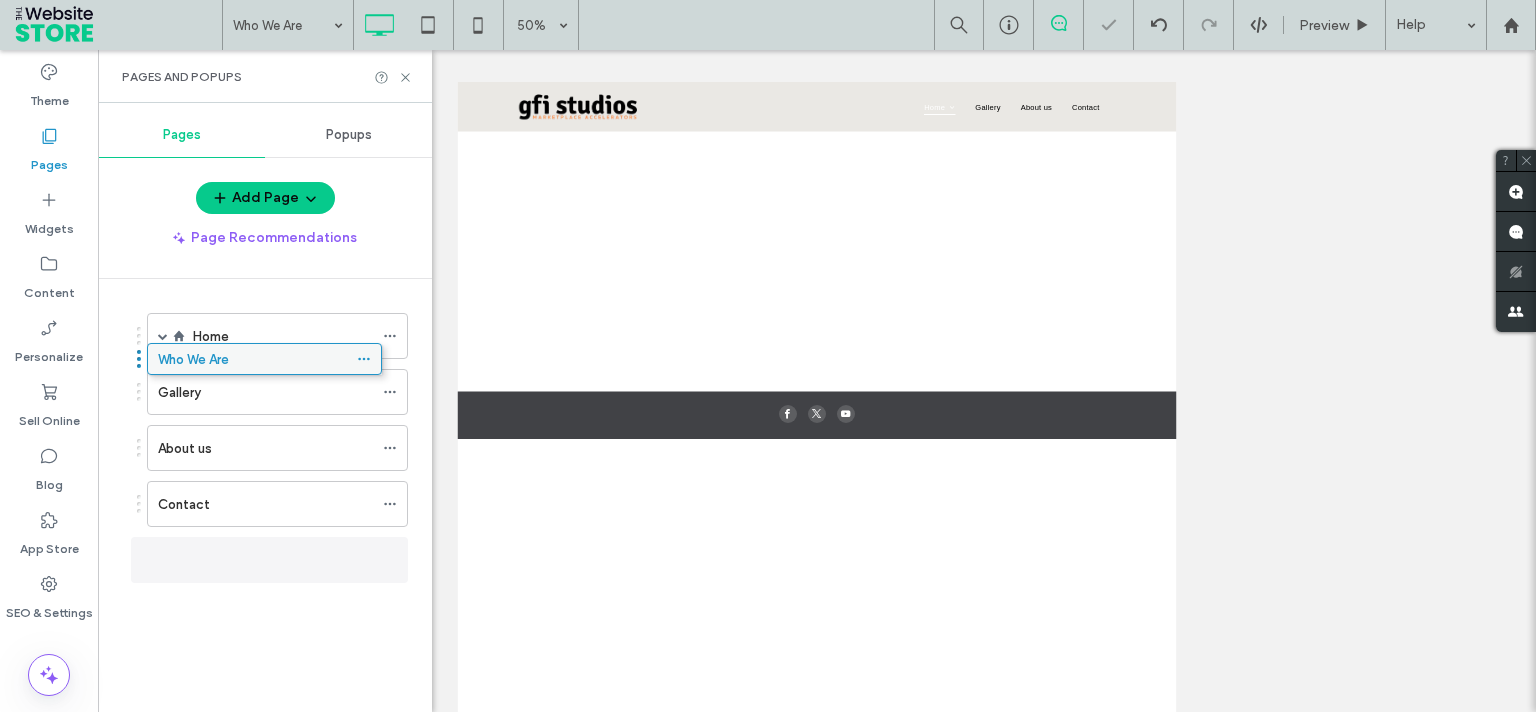 drag, startPoint x: 282, startPoint y: 383, endPoint x: 264, endPoint y: 358, distance: 30.805843 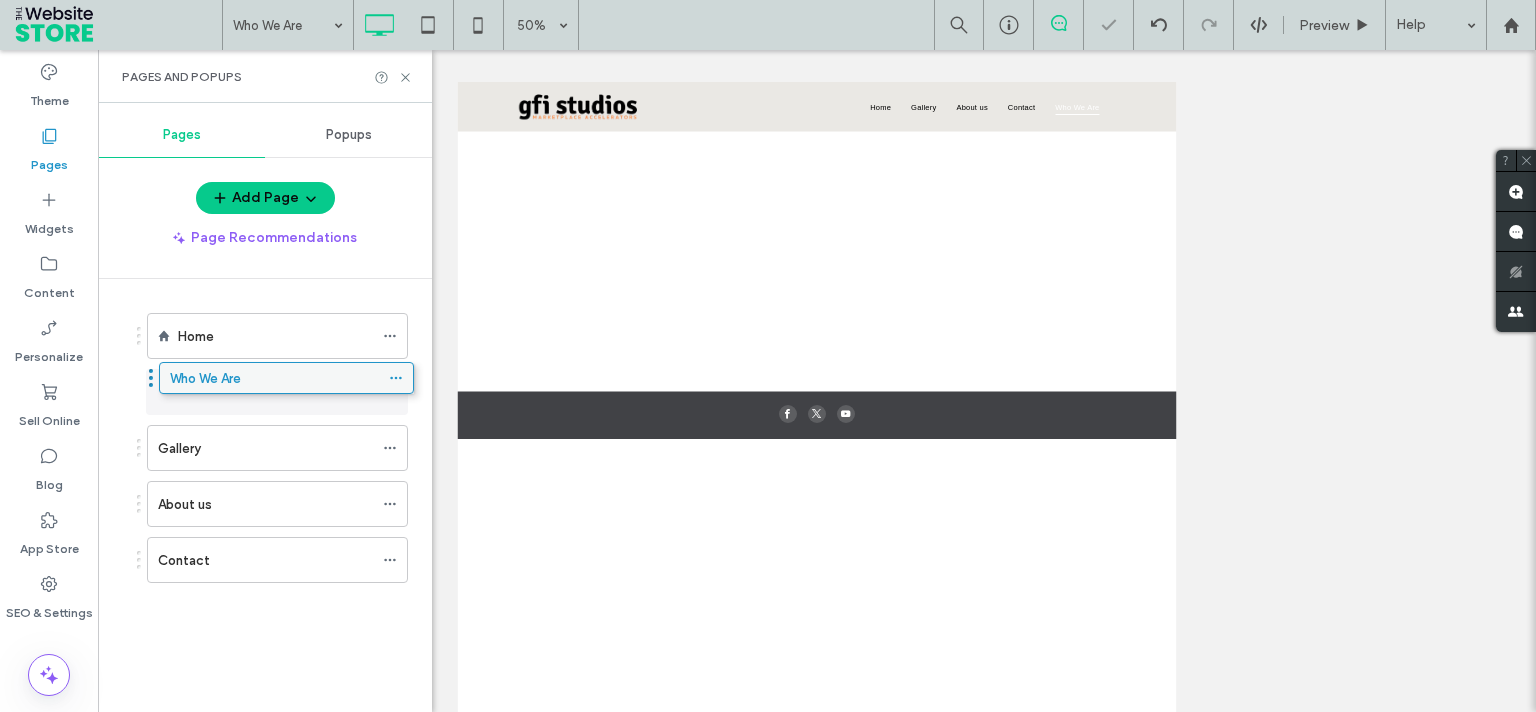 drag, startPoint x: 242, startPoint y: 542, endPoint x: 246, endPoint y: 377, distance: 165.04848 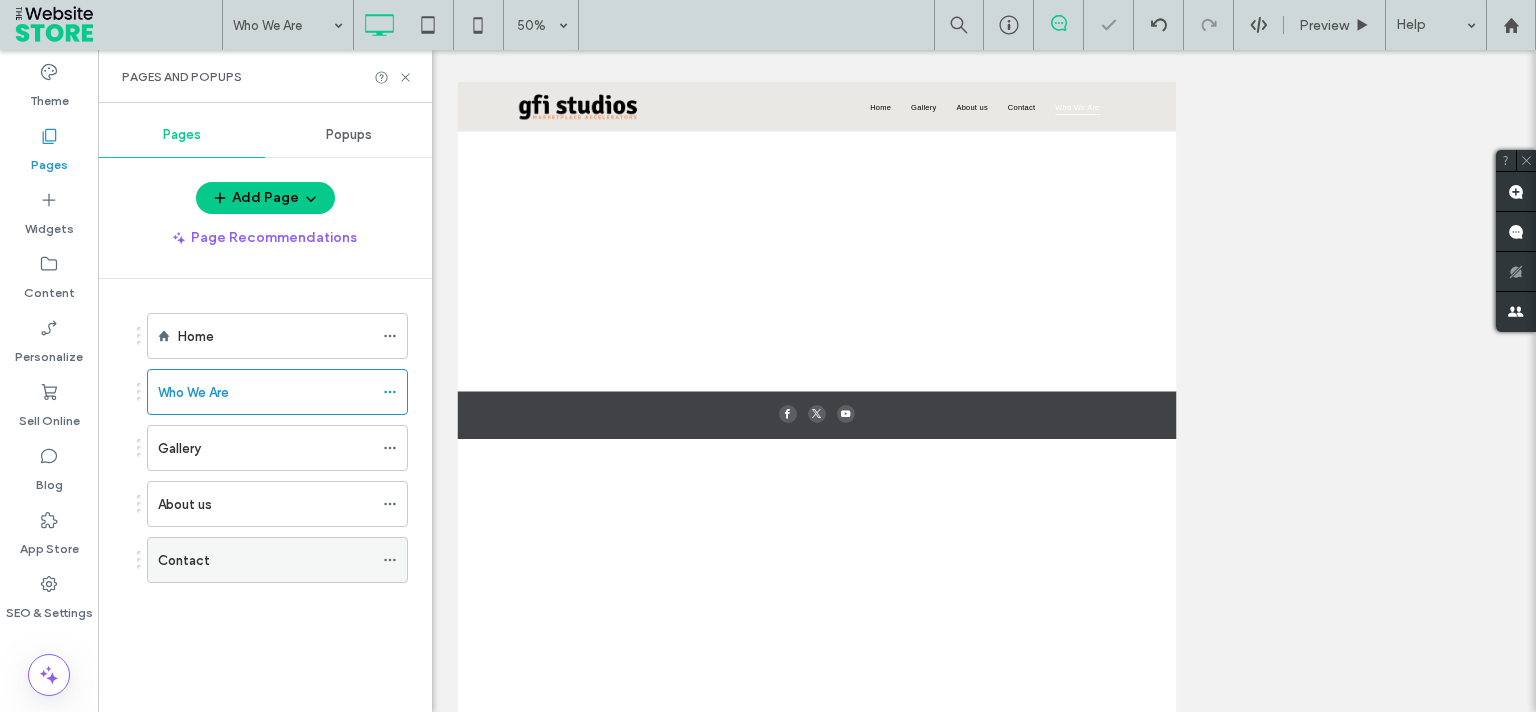 click 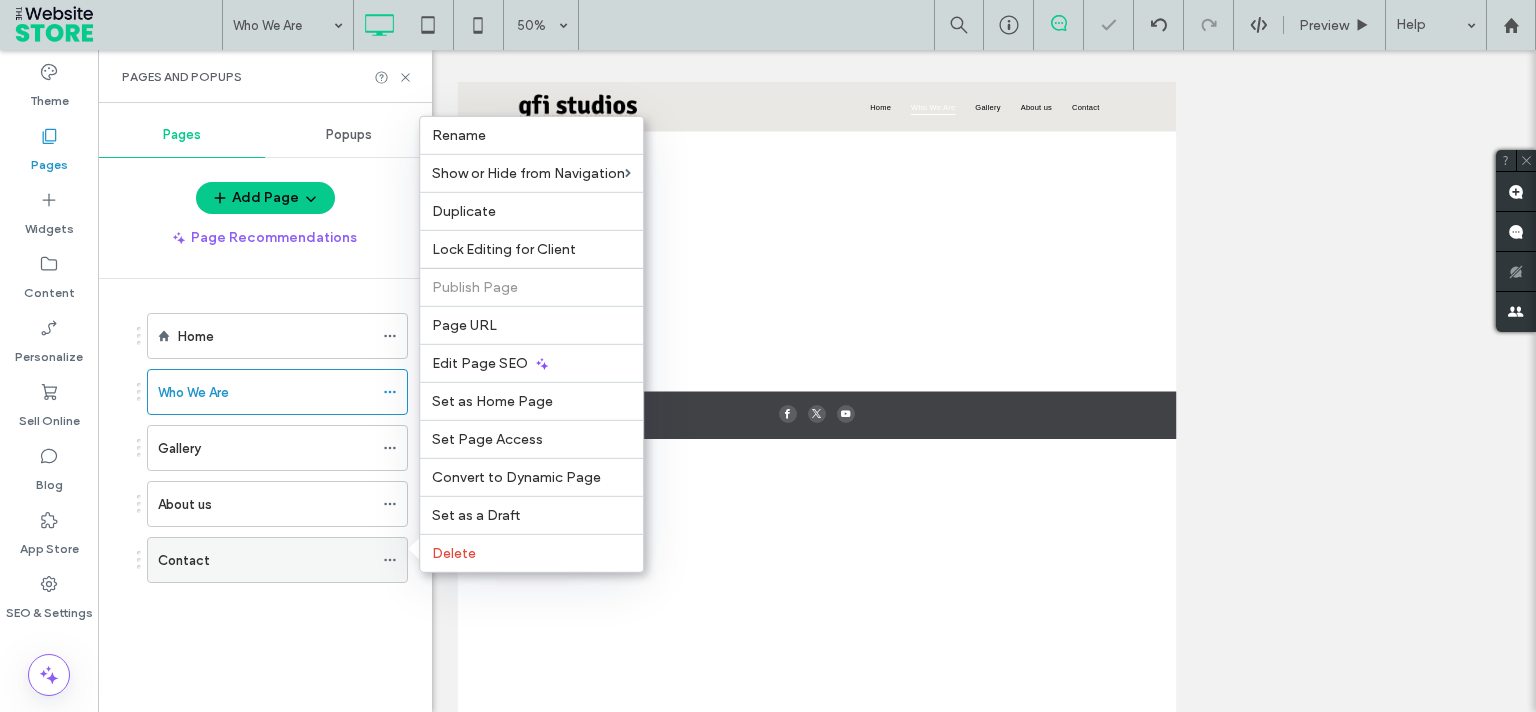 click 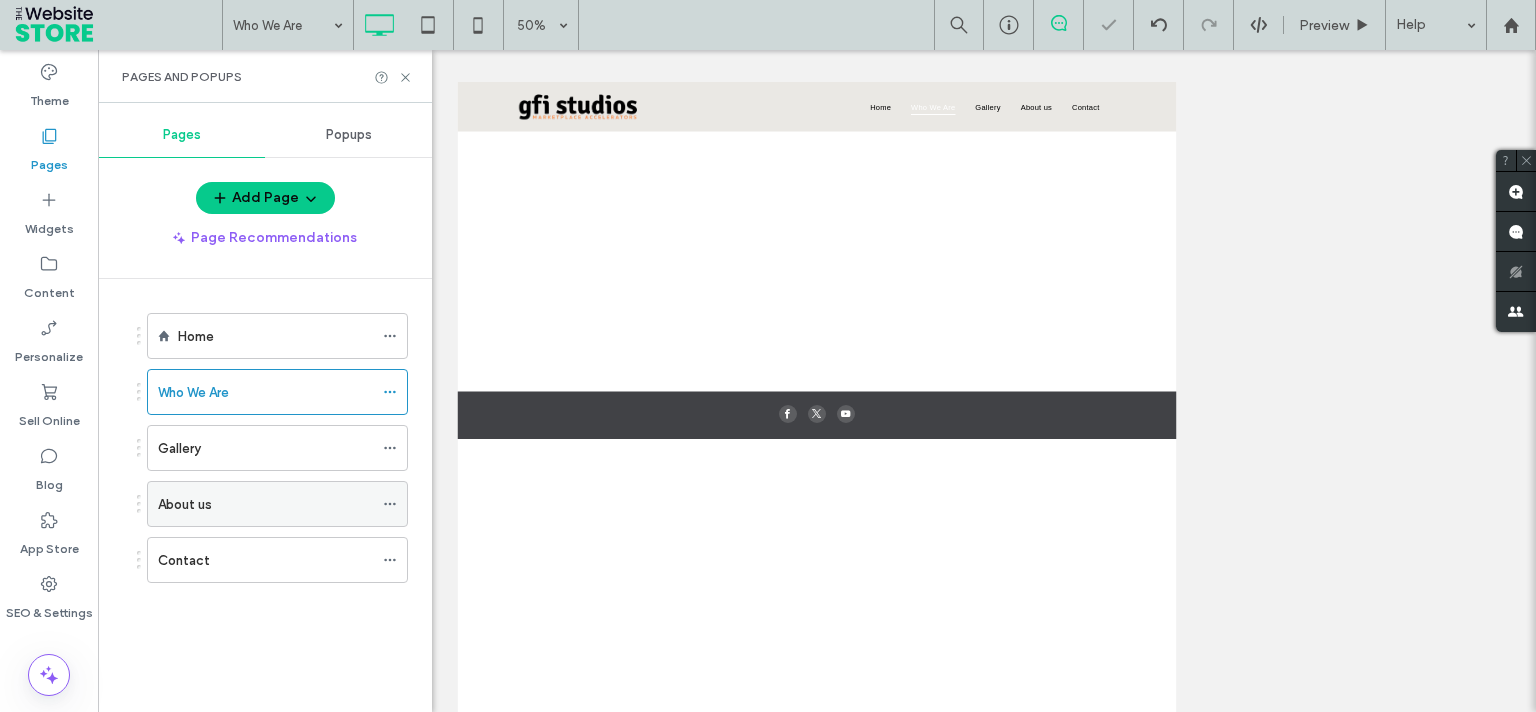 click 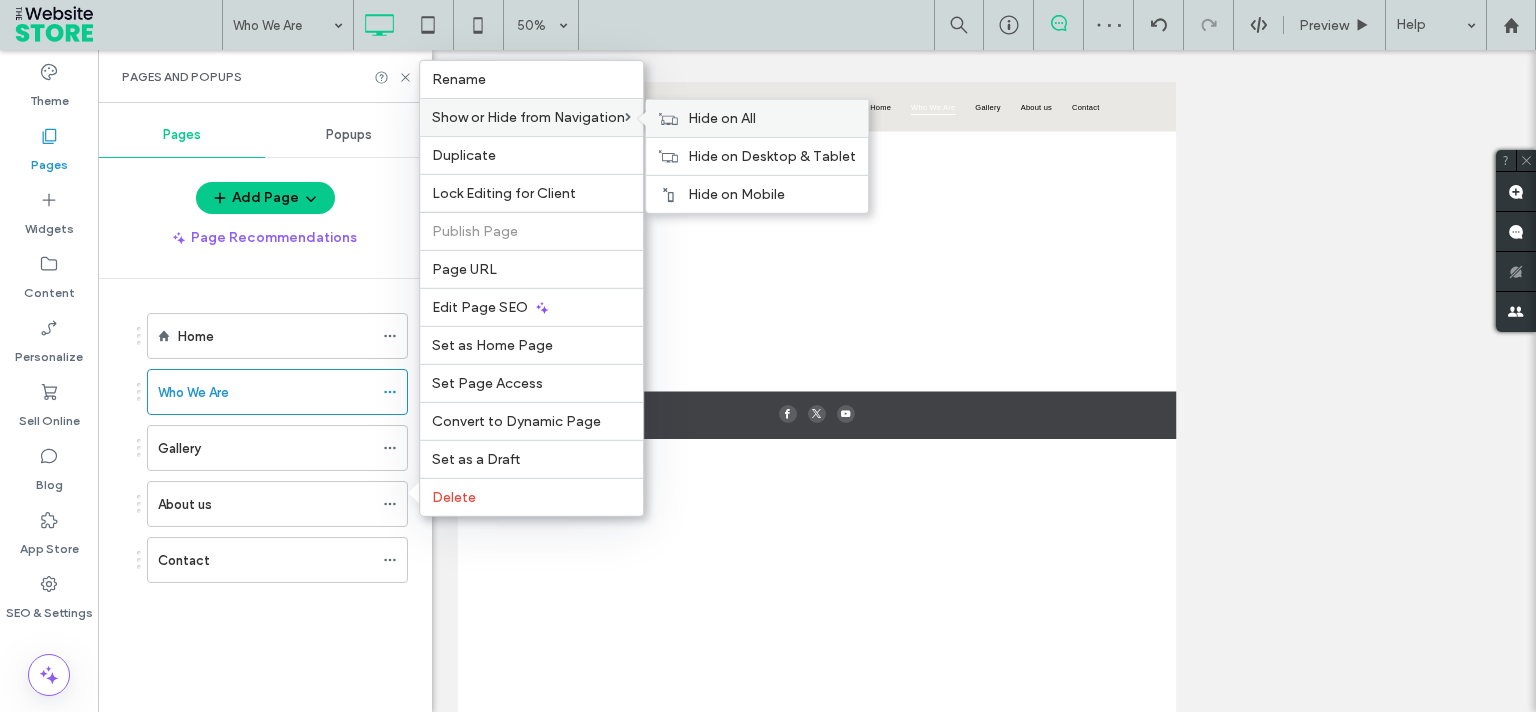 click on "Hide on All" at bounding box center (757, 118) 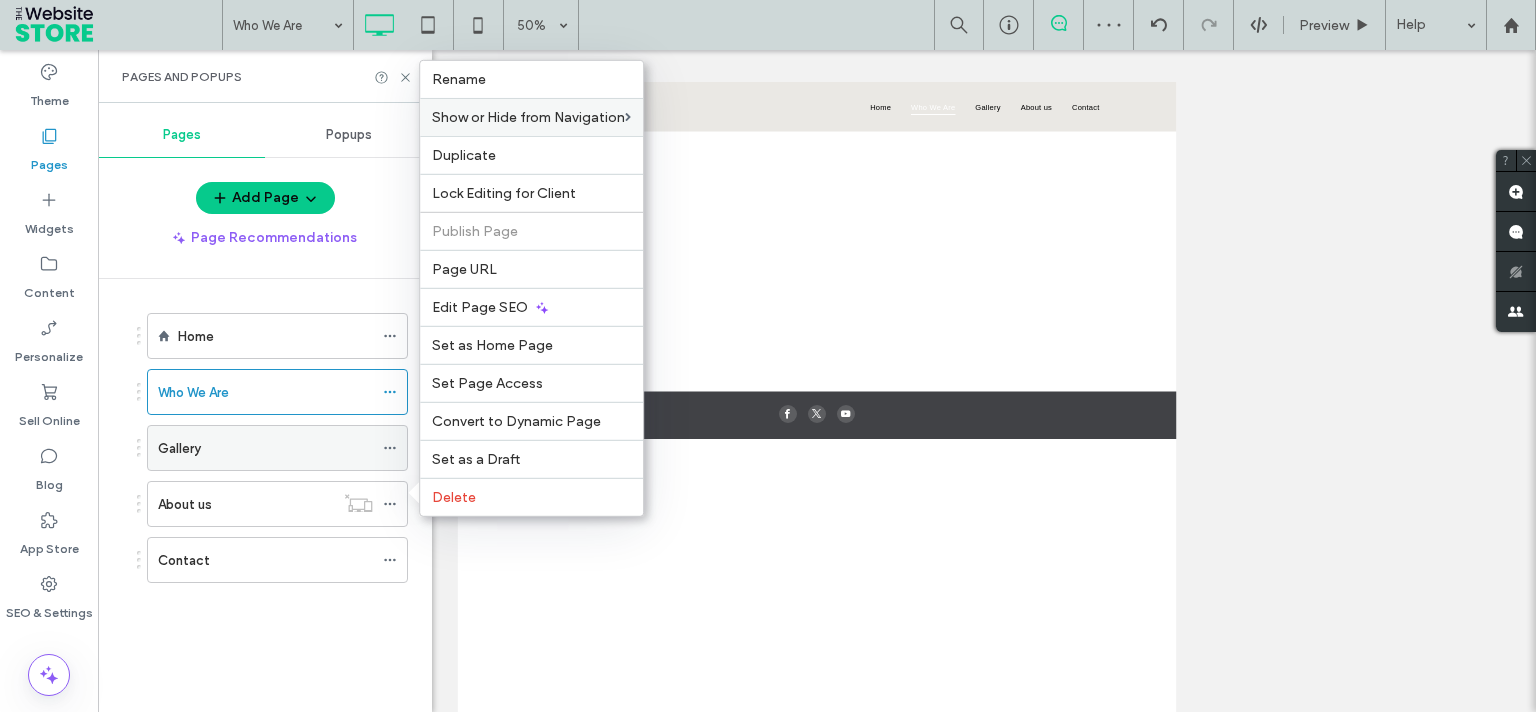 click 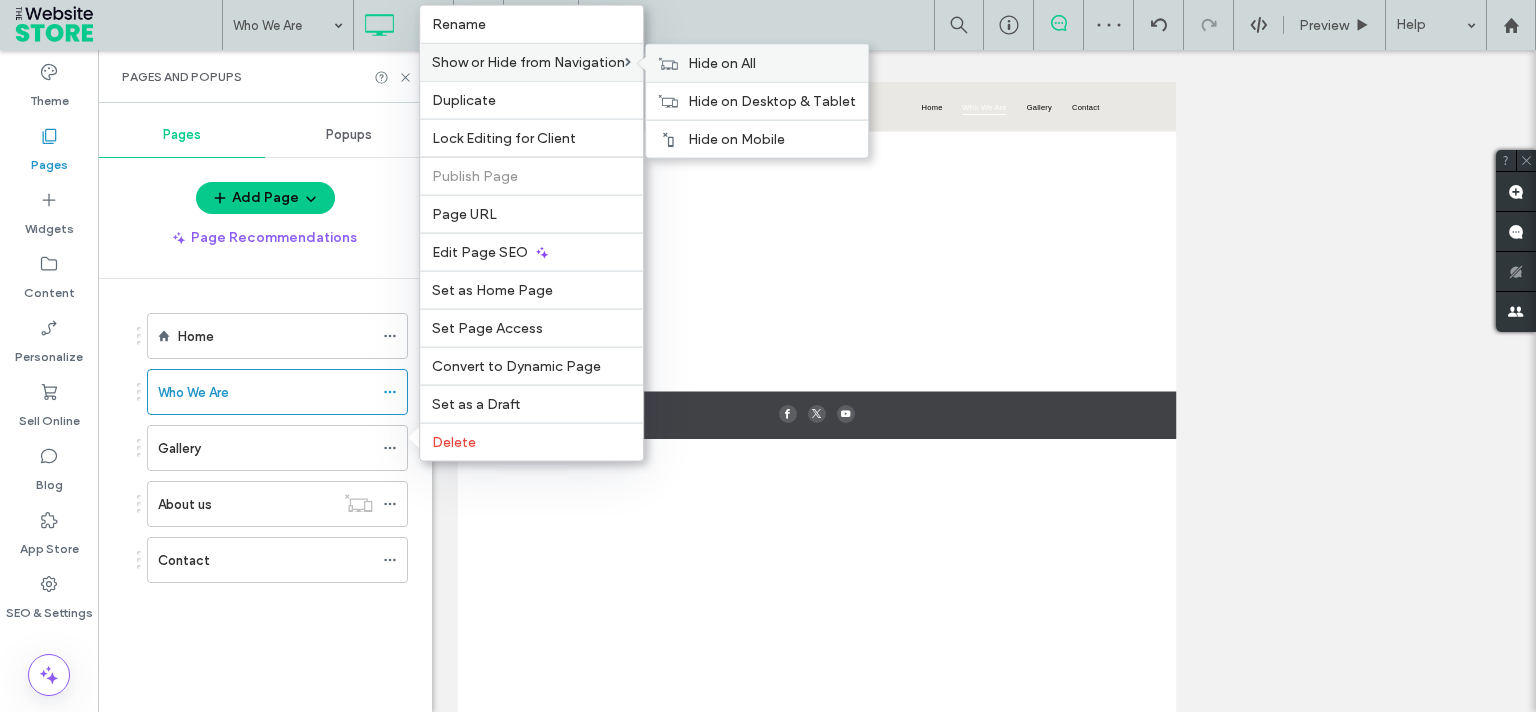 click on "Hide on All" at bounding box center [722, 63] 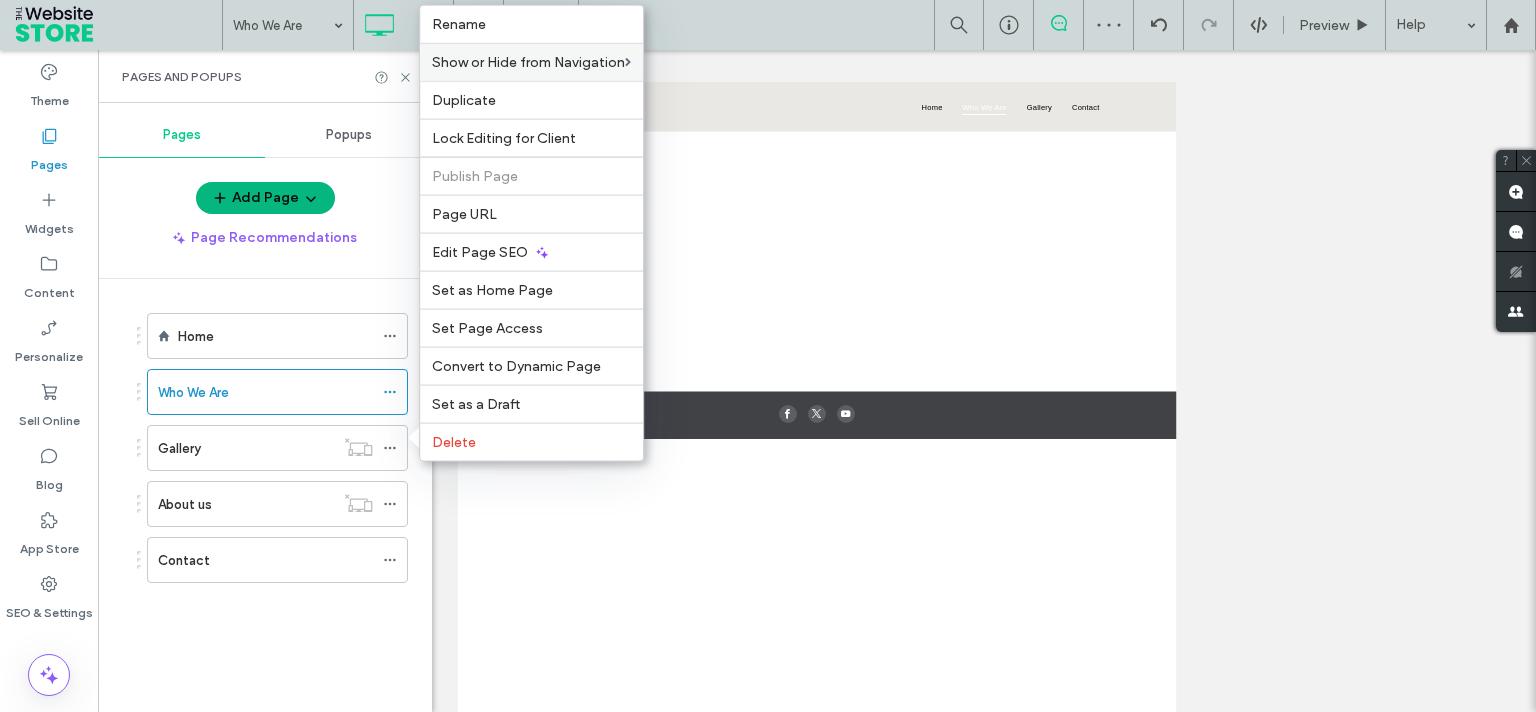 click 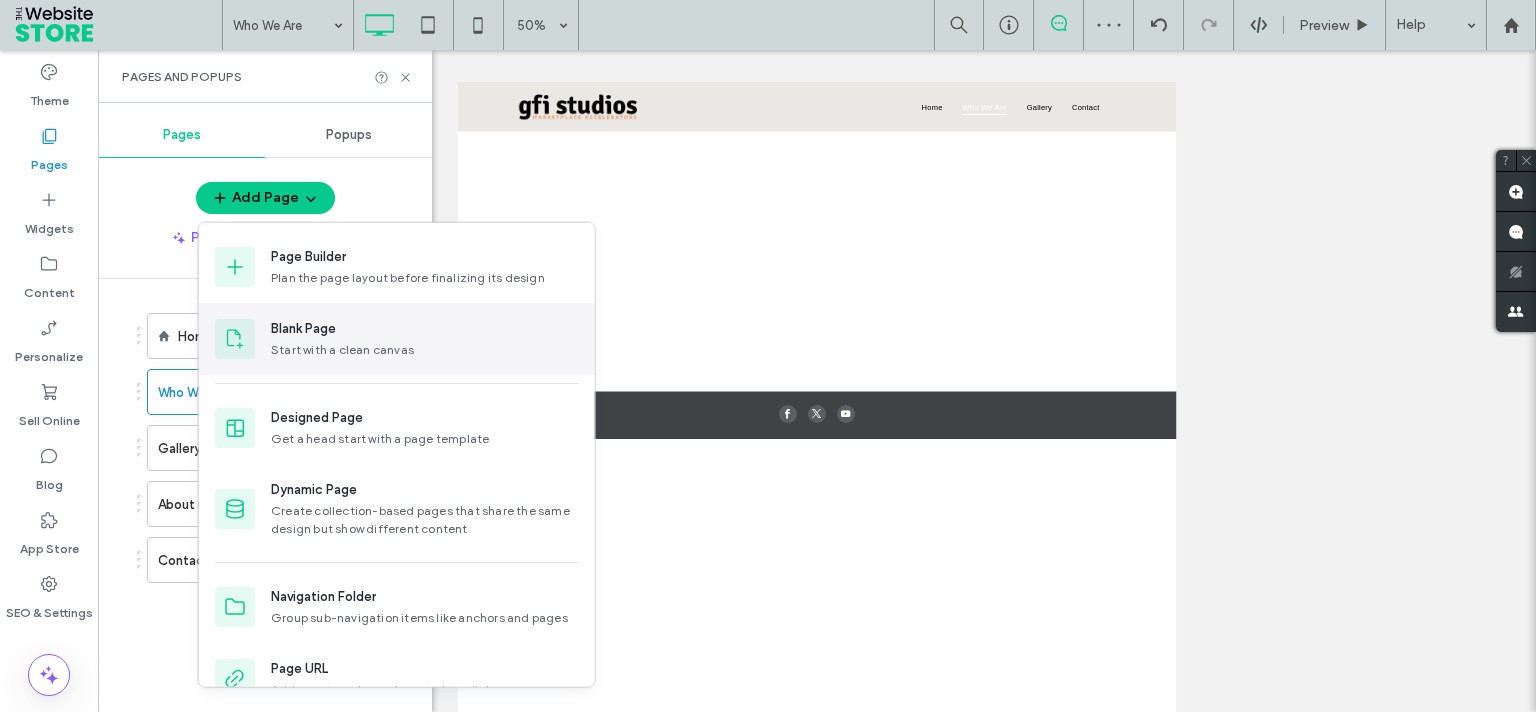 click on "Start with a clean canvas" at bounding box center (342, 350) 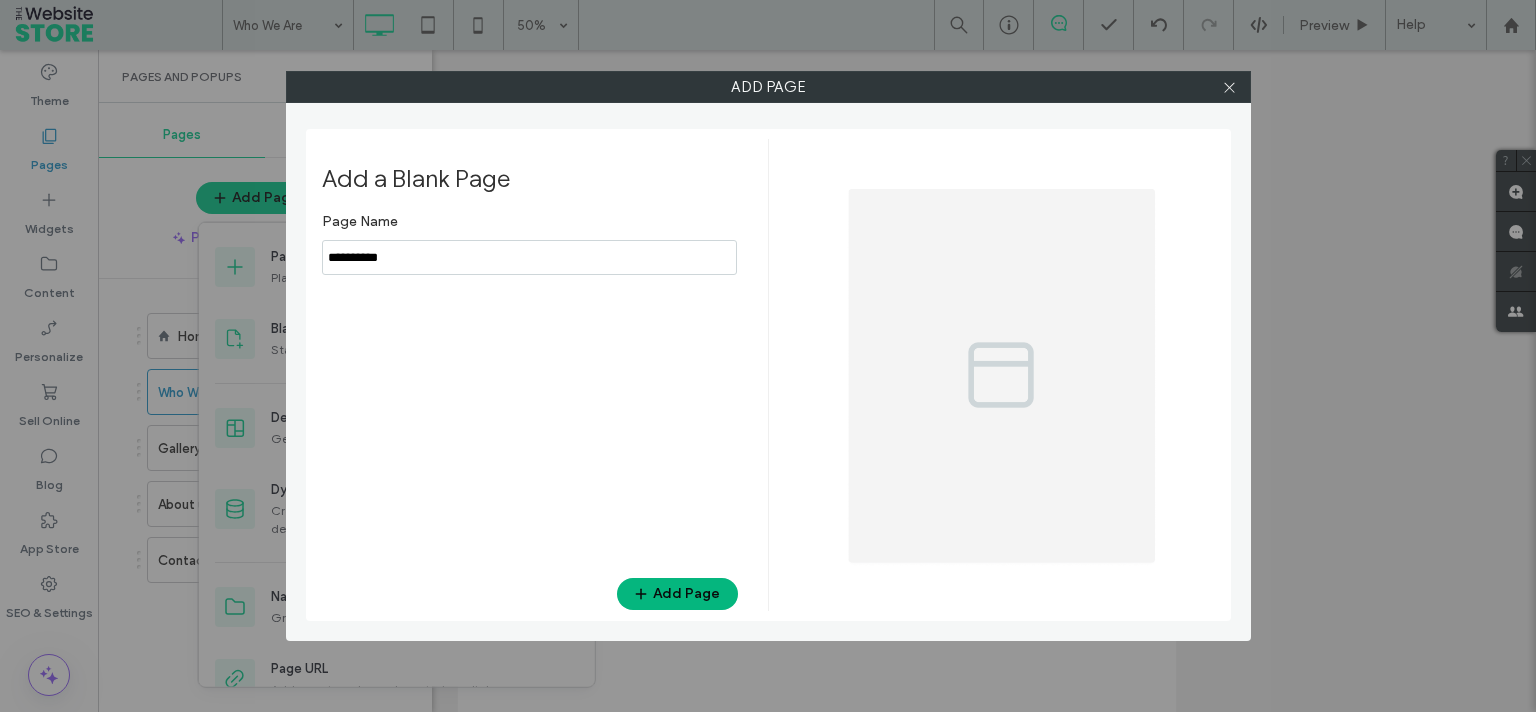 type on "**********" 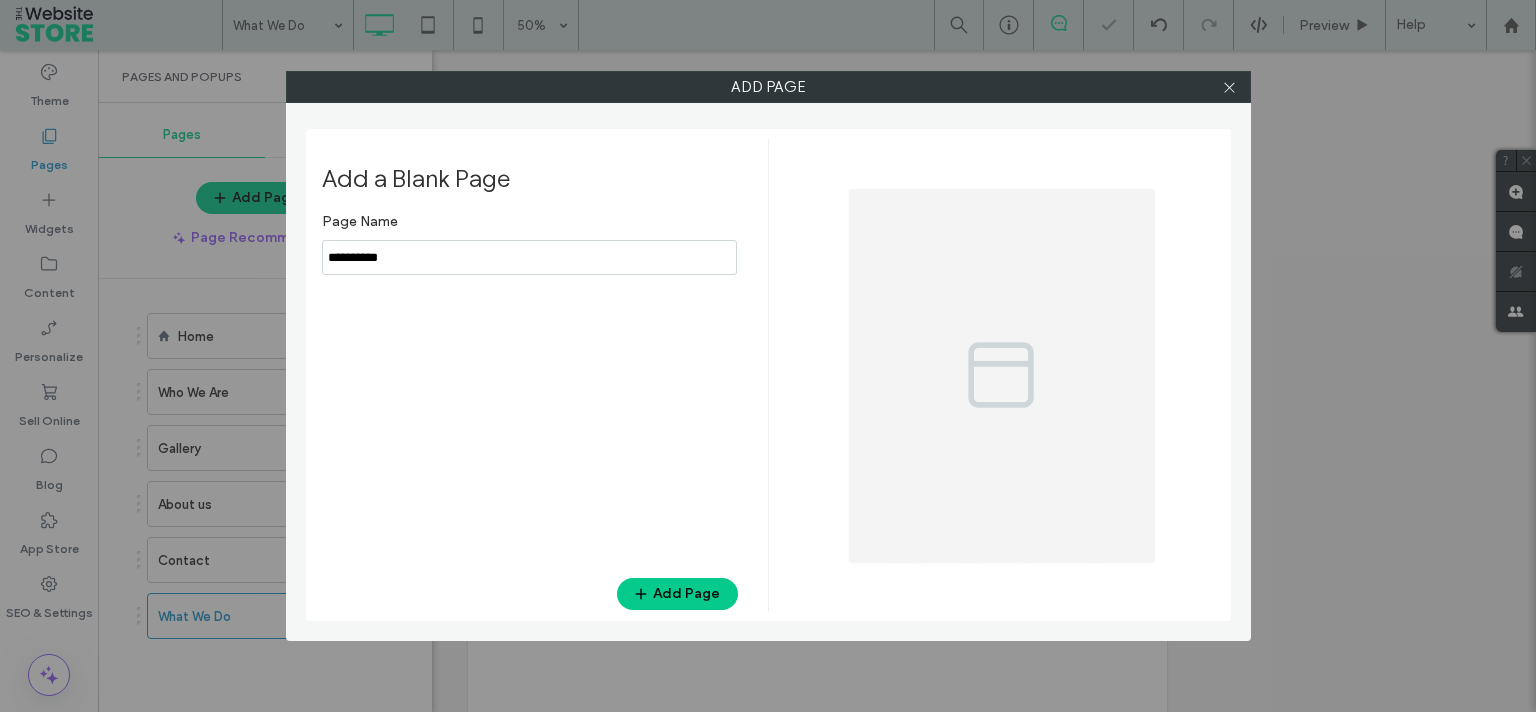 scroll, scrollTop: 0, scrollLeft: 0, axis: both 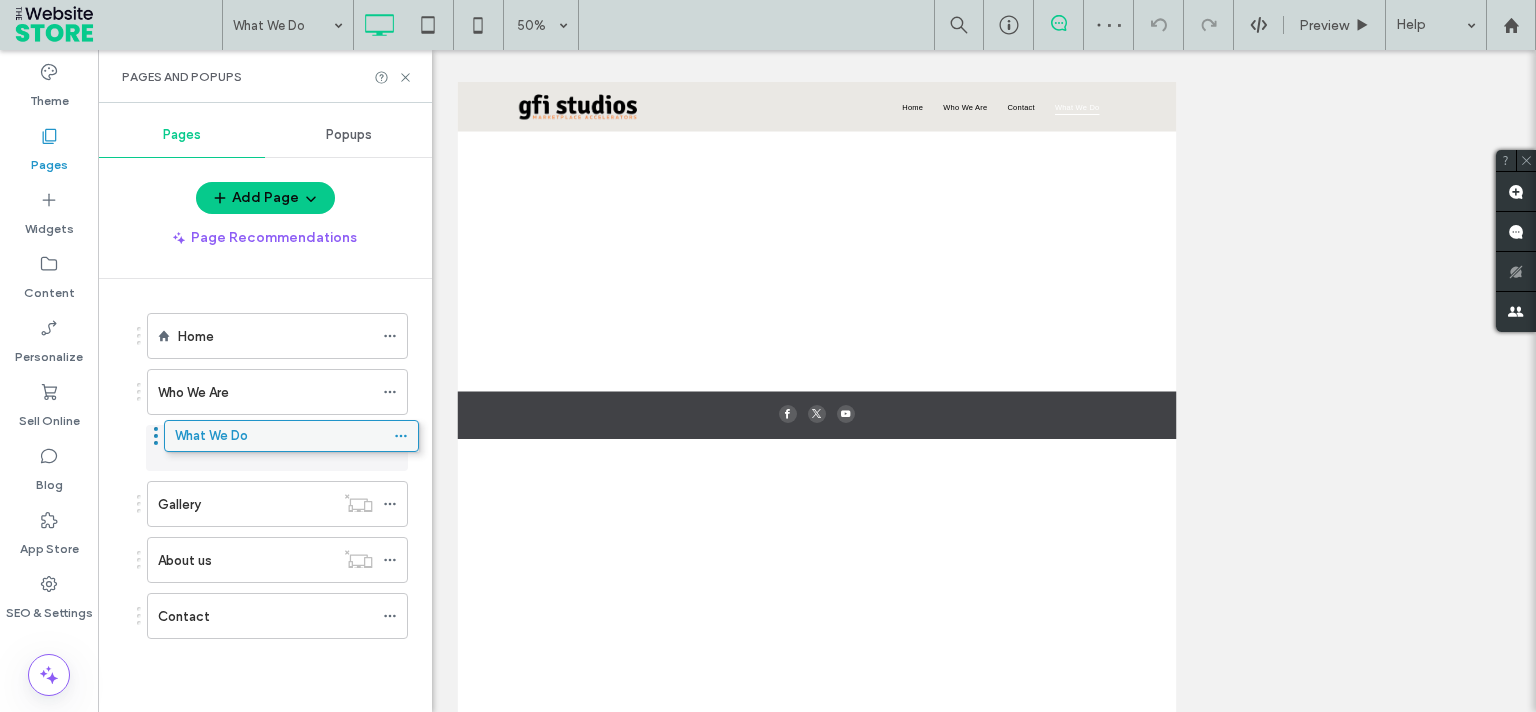 drag, startPoint x: 337, startPoint y: 599, endPoint x: 354, endPoint y: 428, distance: 171.84296 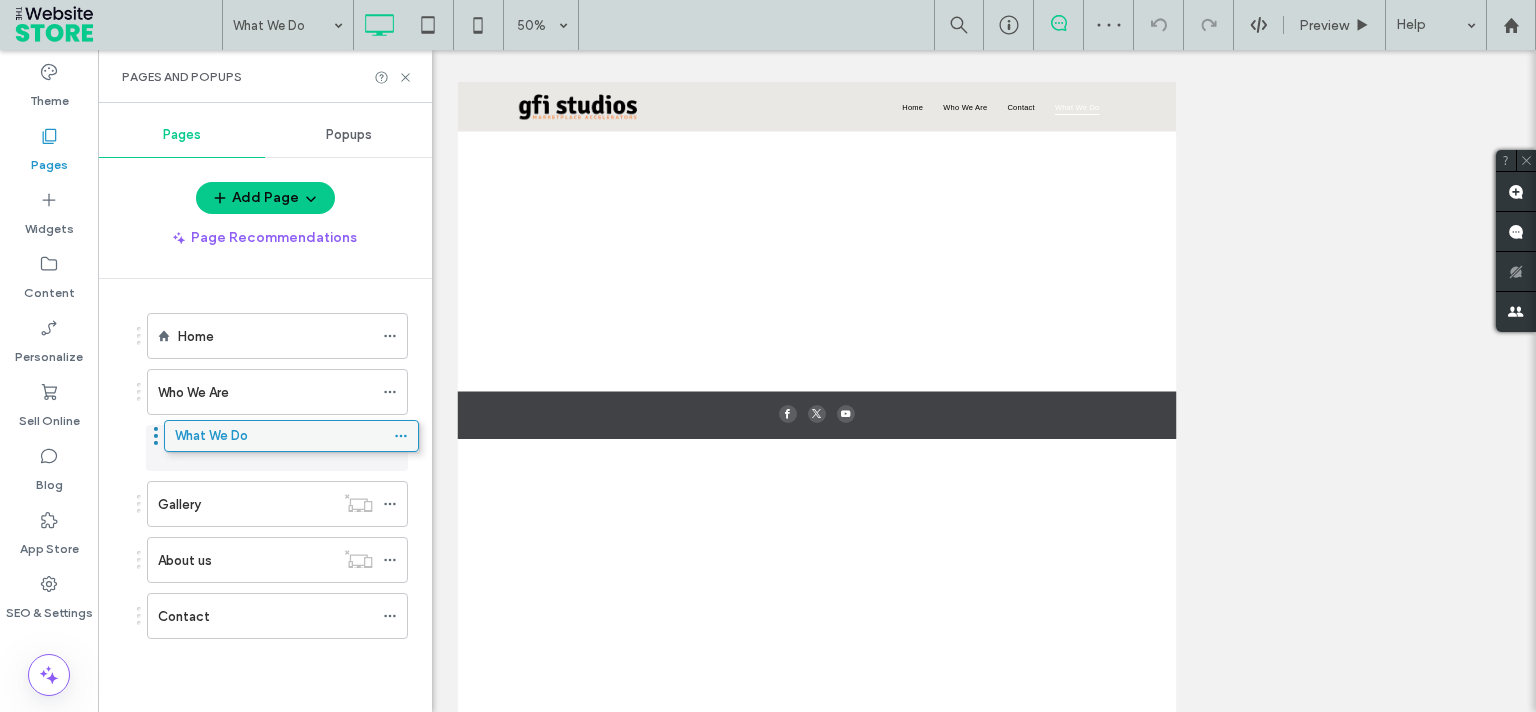 click on "Home Who We Are Gallery About us Contact What We Do What We Do" at bounding box center [277, 490] 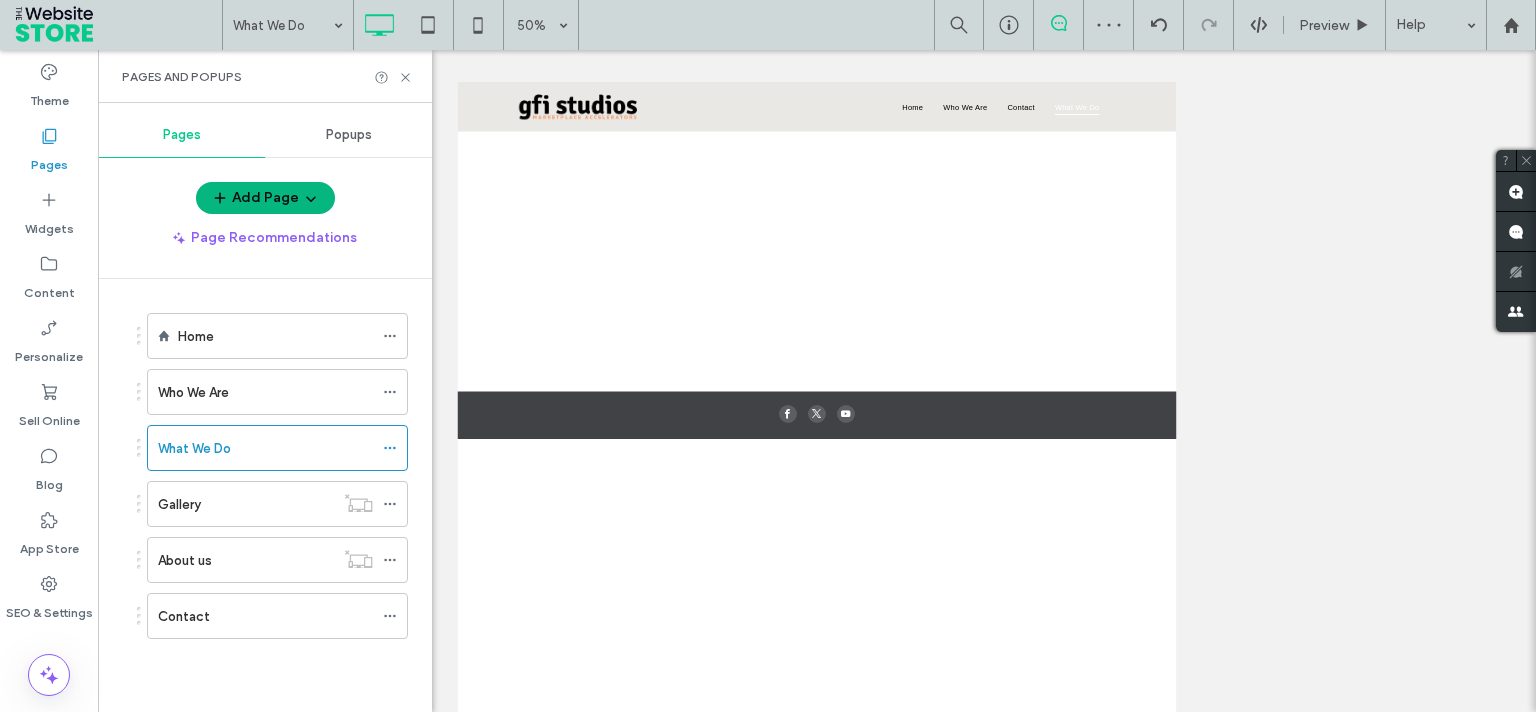 click on "Add Page" at bounding box center (265, 198) 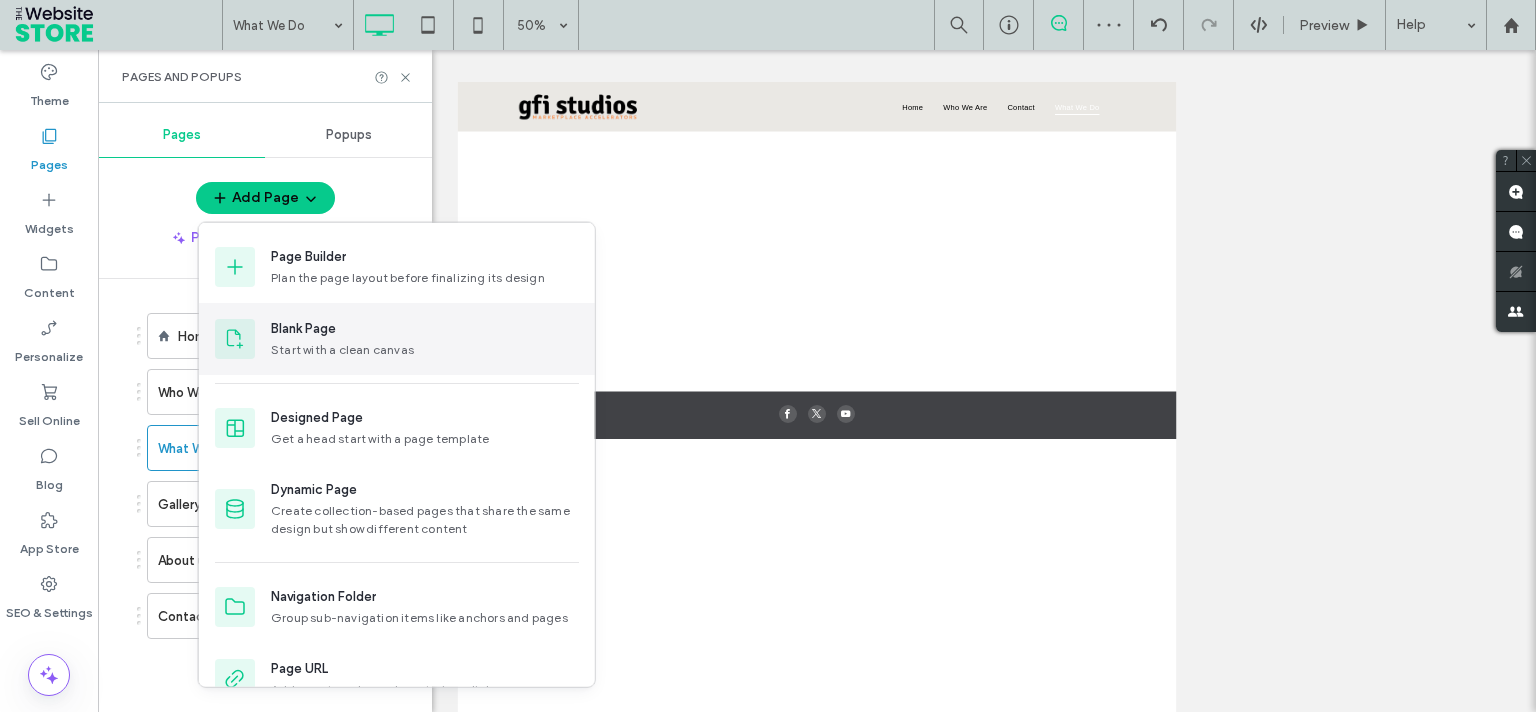 click on "Start with a clean canvas" at bounding box center [342, 350] 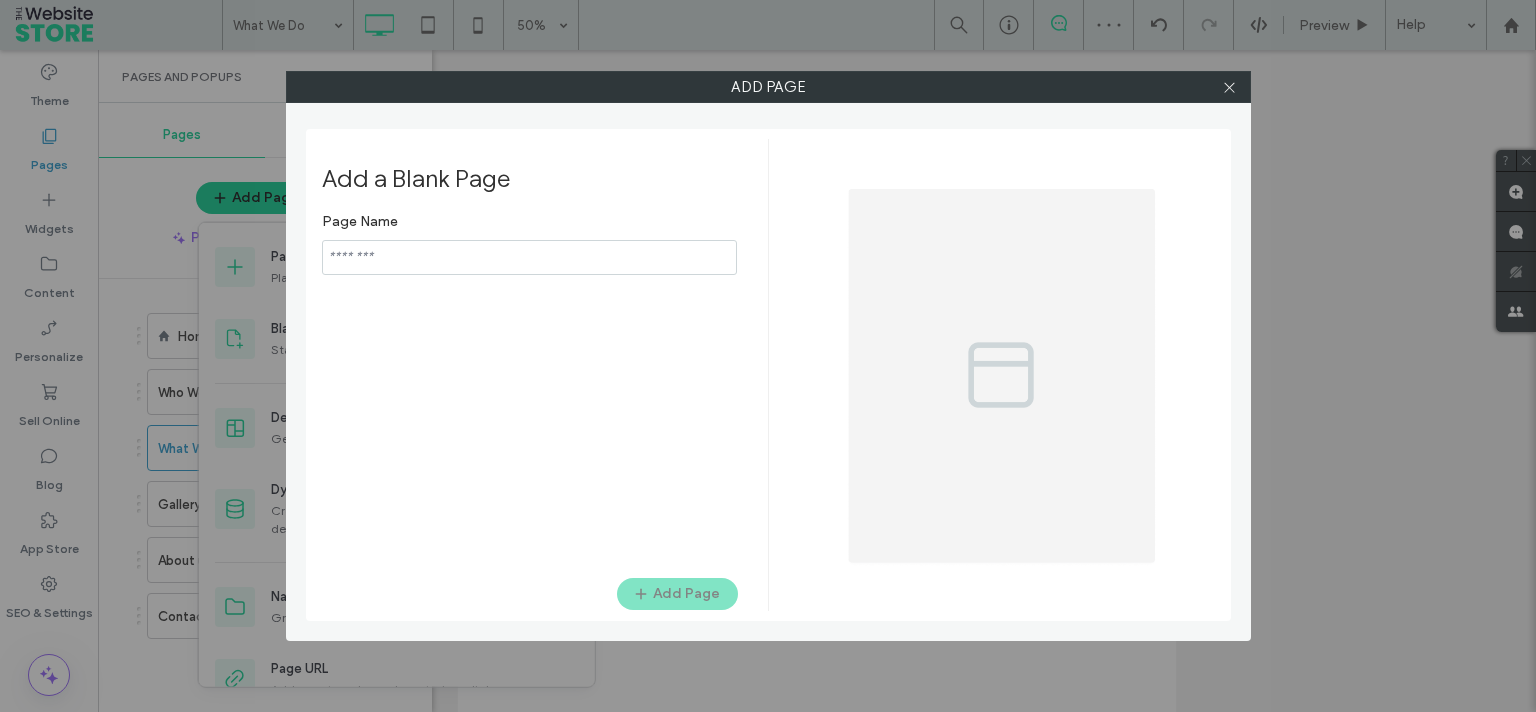 click at bounding box center [529, 257] 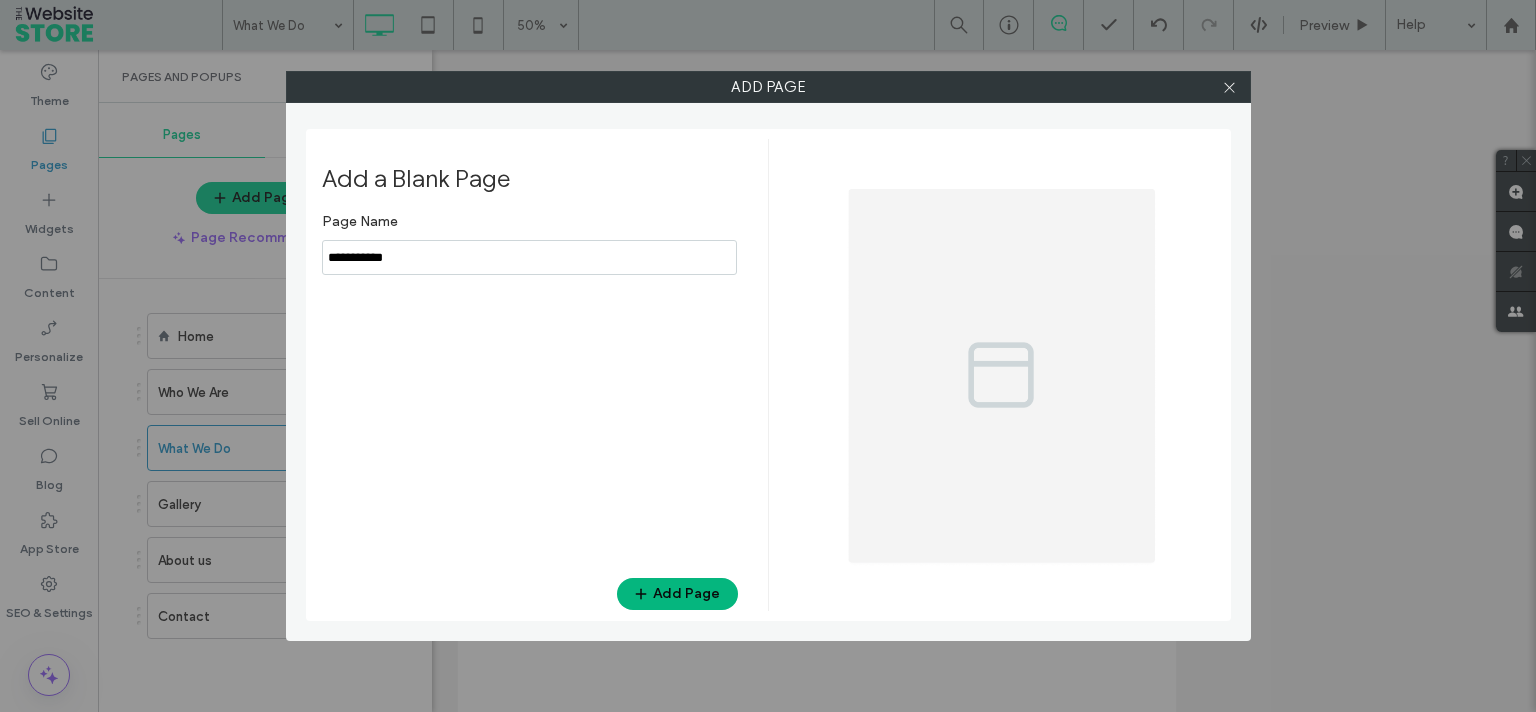 type on "**********" 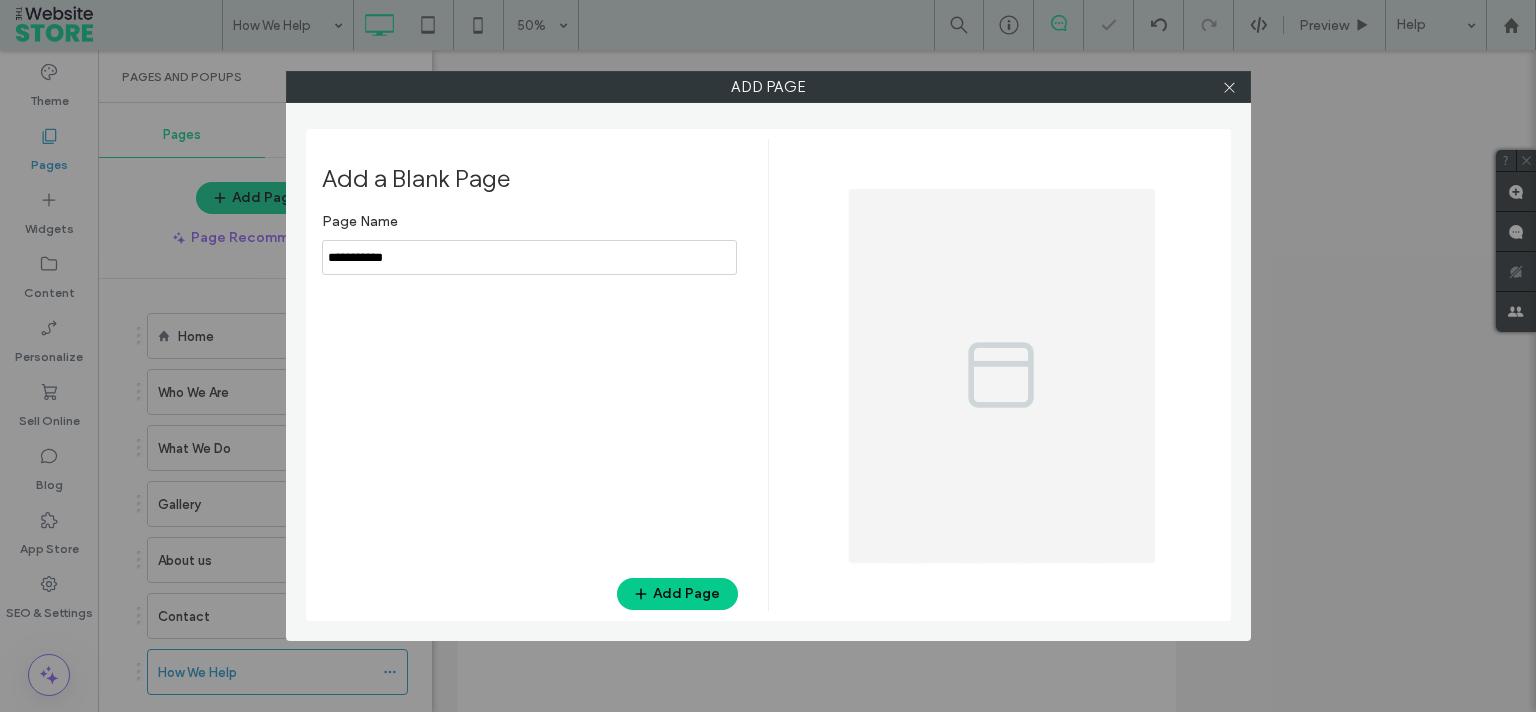 scroll, scrollTop: 0, scrollLeft: 0, axis: both 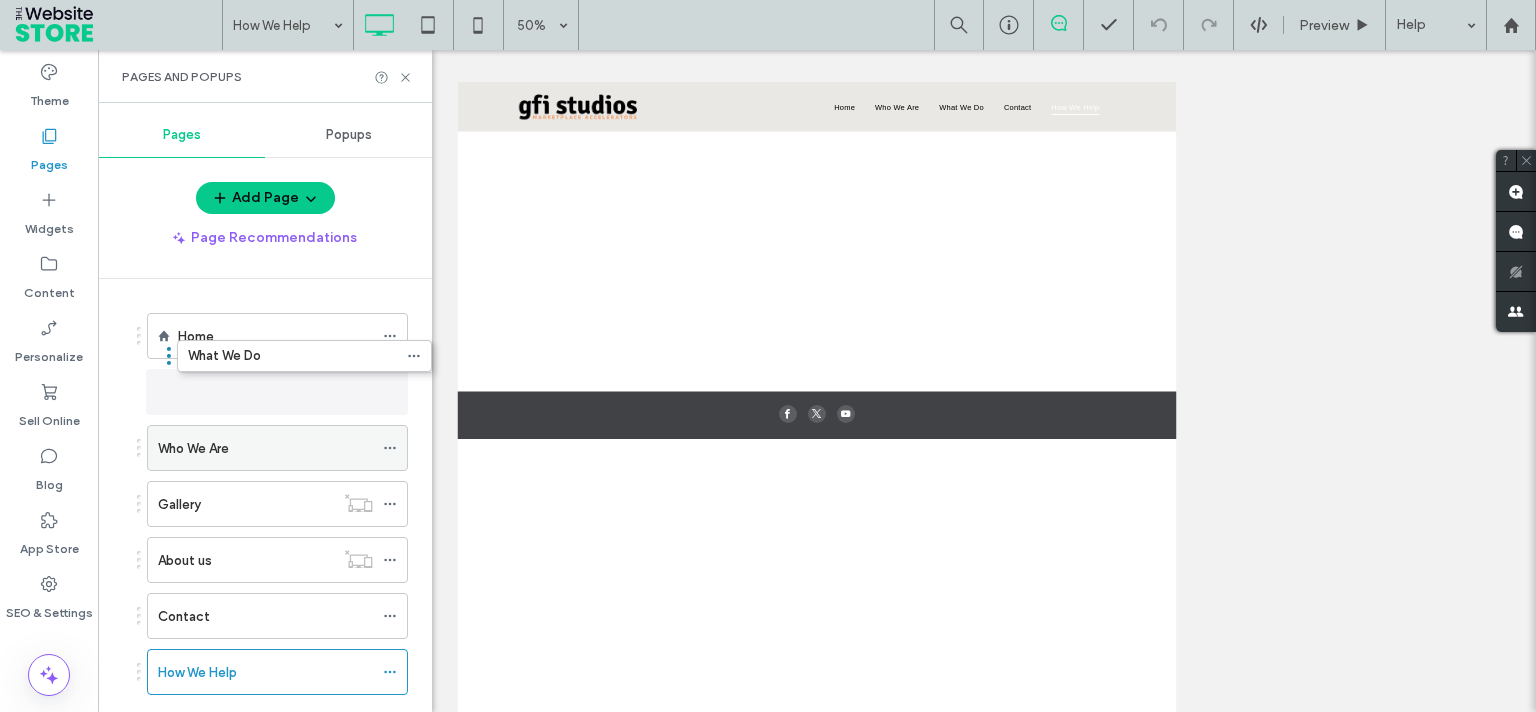 drag, startPoint x: 258, startPoint y: 449, endPoint x: 288, endPoint y: 368, distance: 86.37708 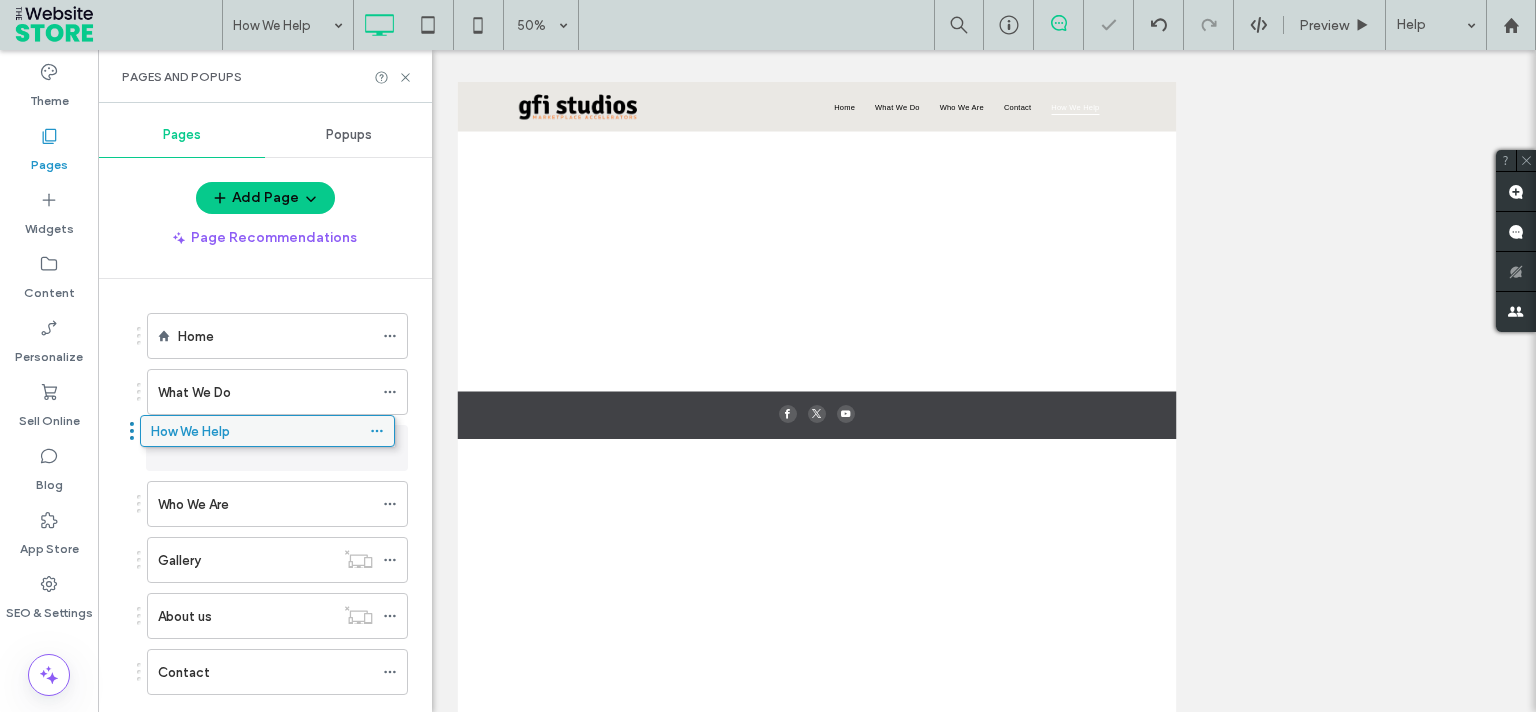drag, startPoint x: 238, startPoint y: 665, endPoint x: 231, endPoint y: 434, distance: 231.10603 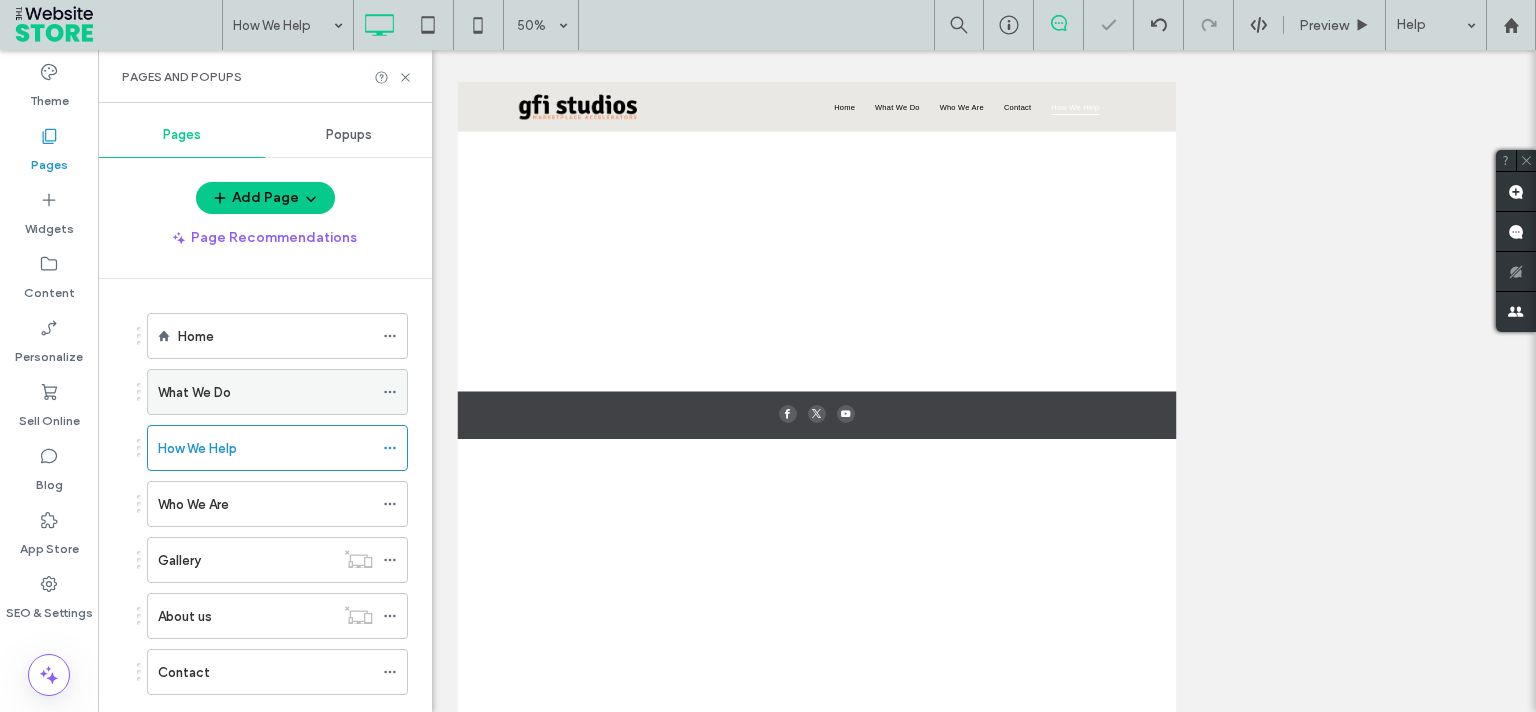 scroll, scrollTop: 39, scrollLeft: 0, axis: vertical 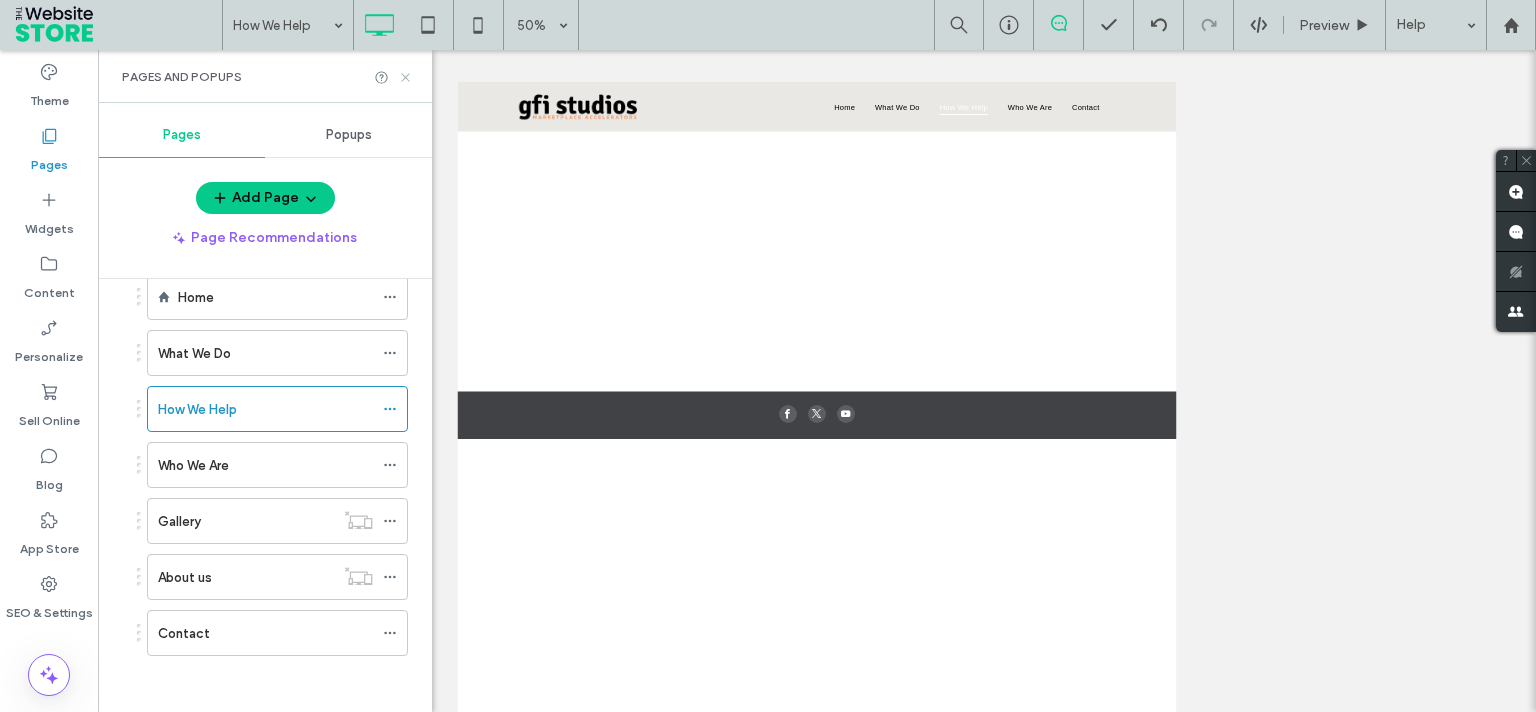 click 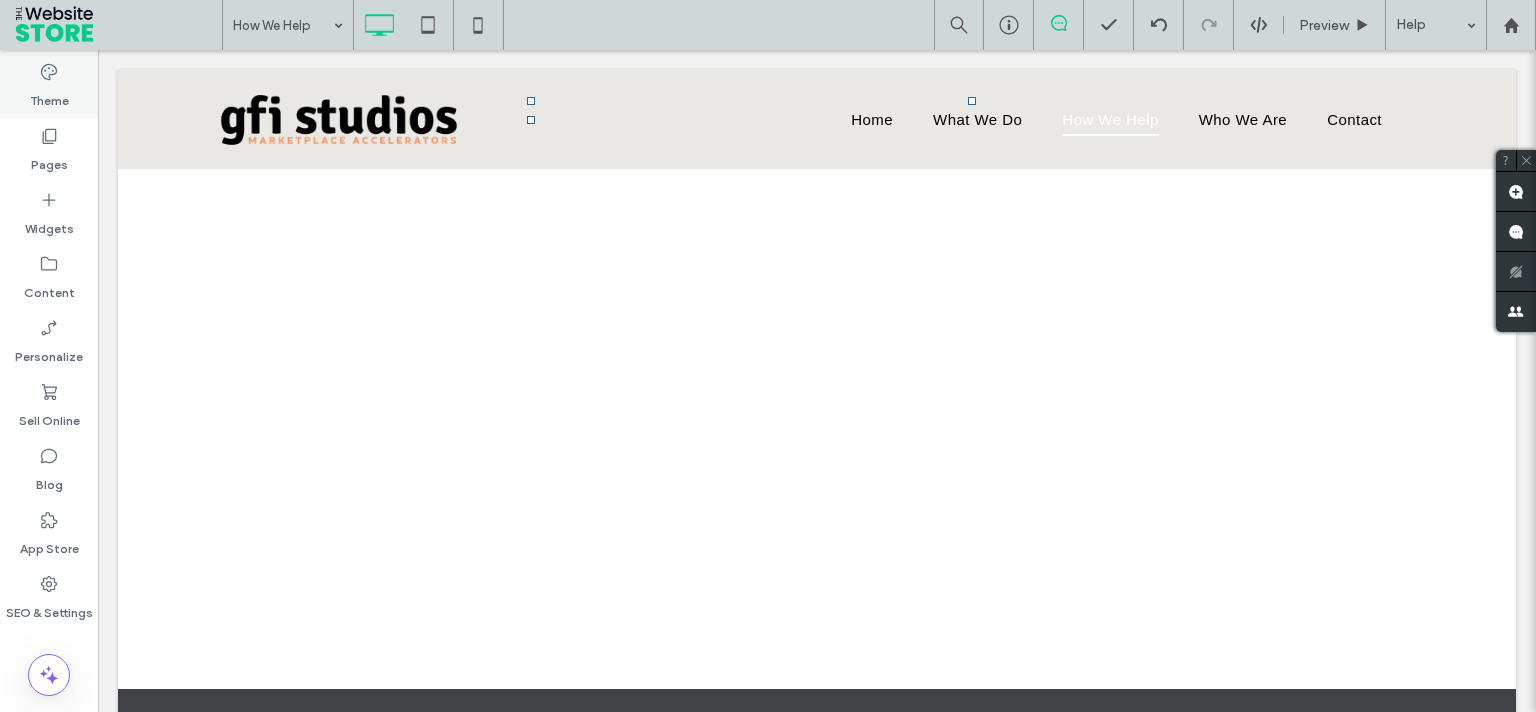 click on "Theme" at bounding box center [49, 86] 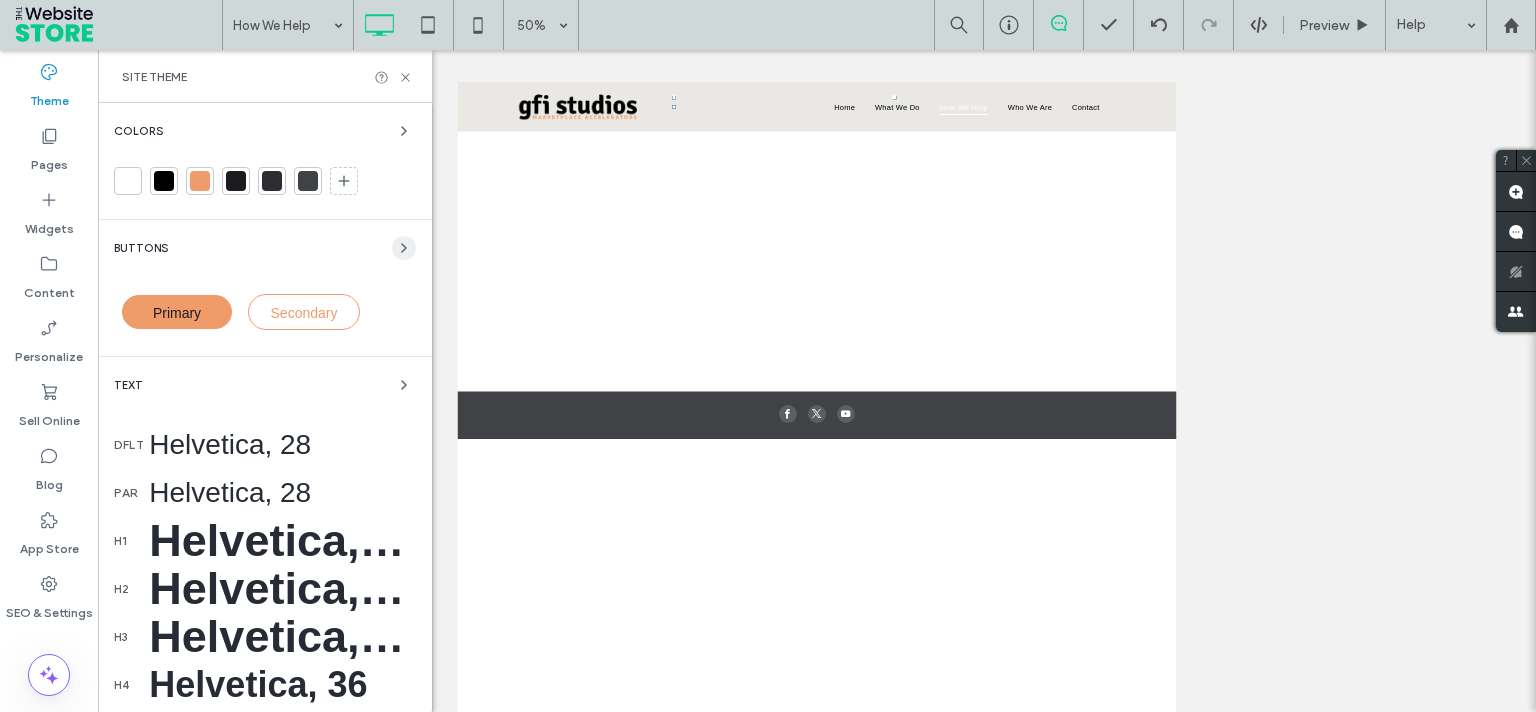 click 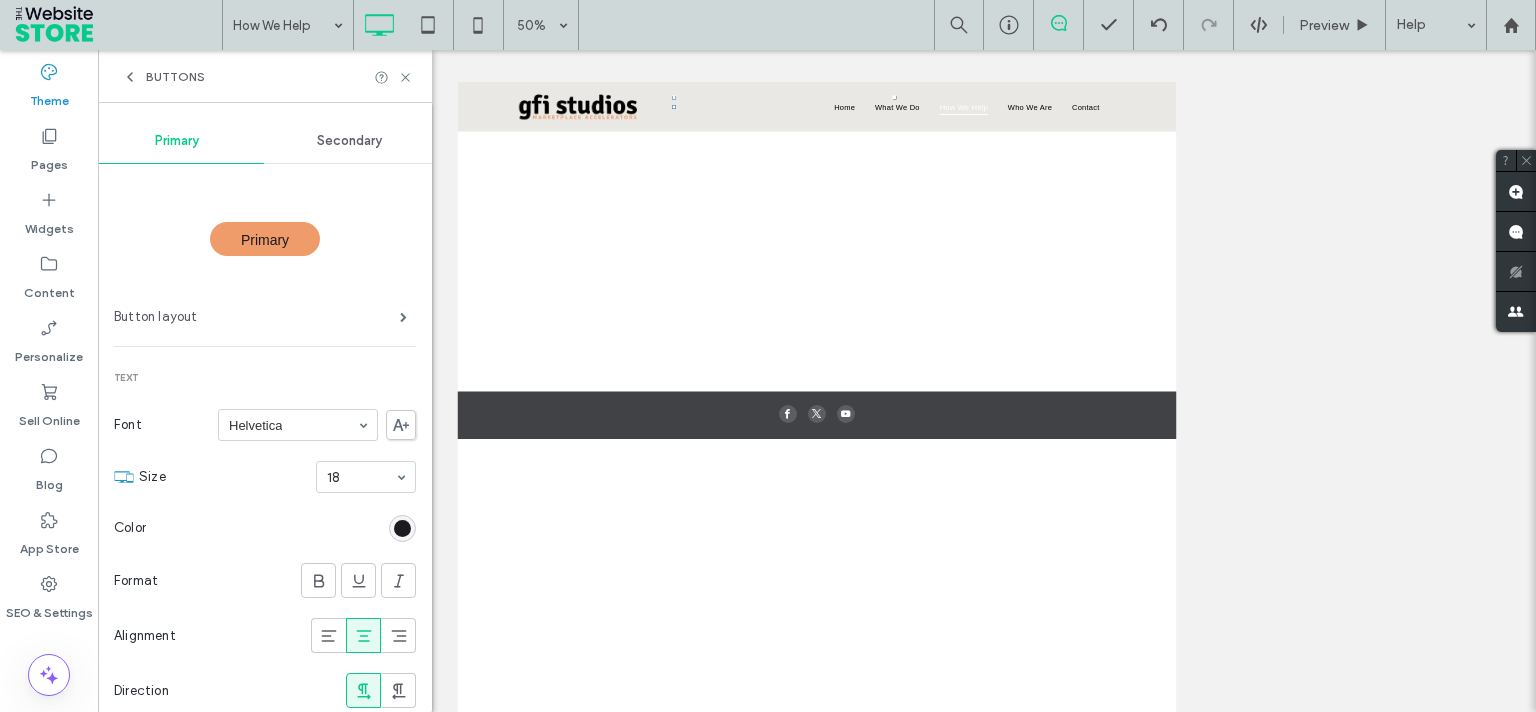 scroll, scrollTop: 571, scrollLeft: 0, axis: vertical 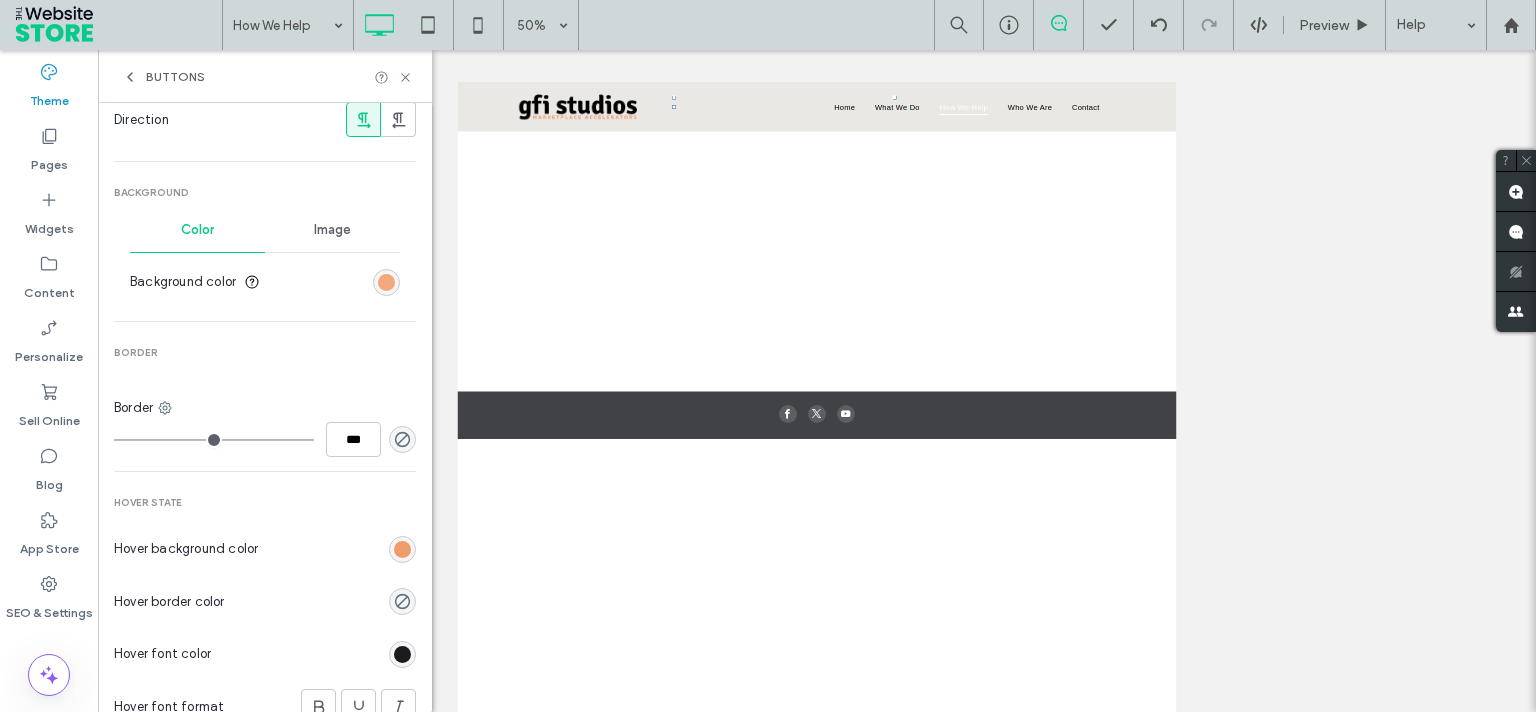 click at bounding box center (386, 282) 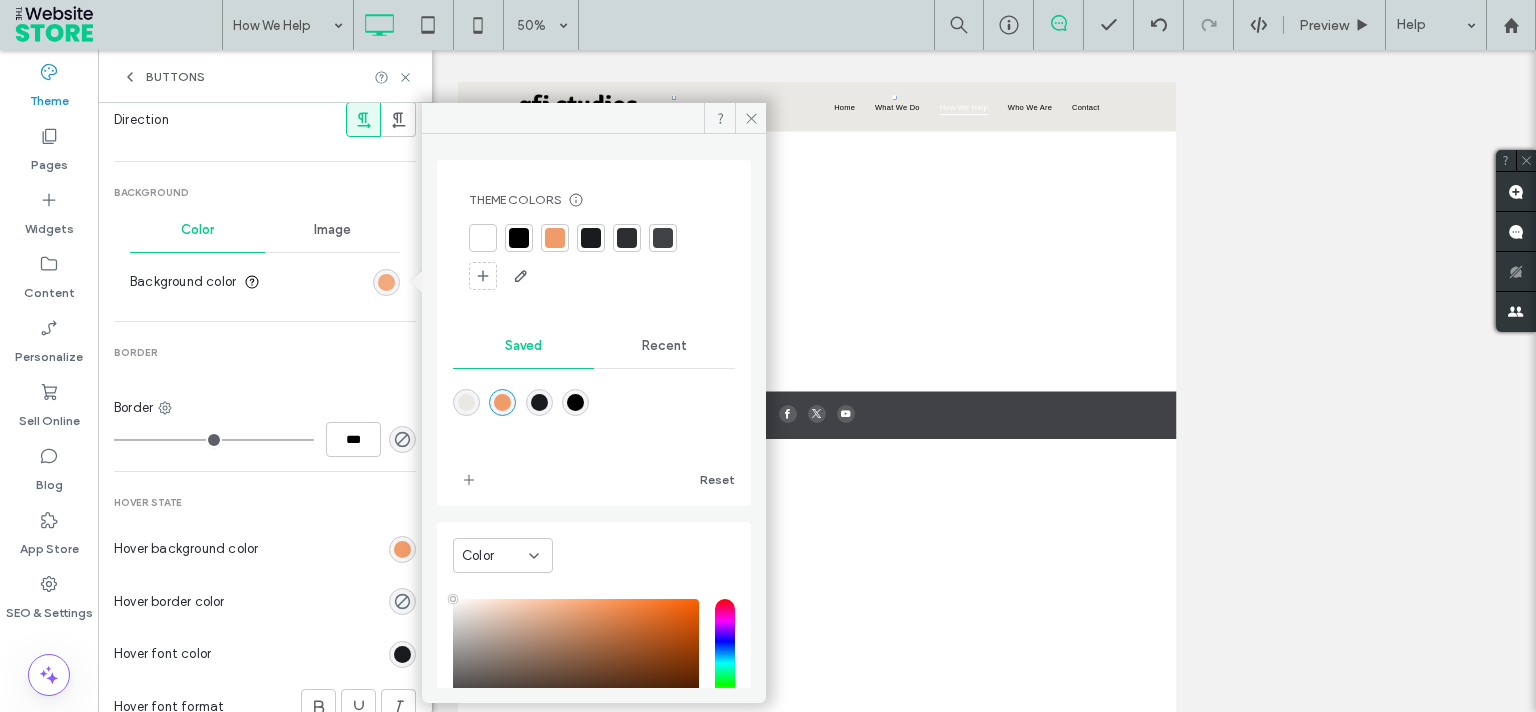 type on "****" 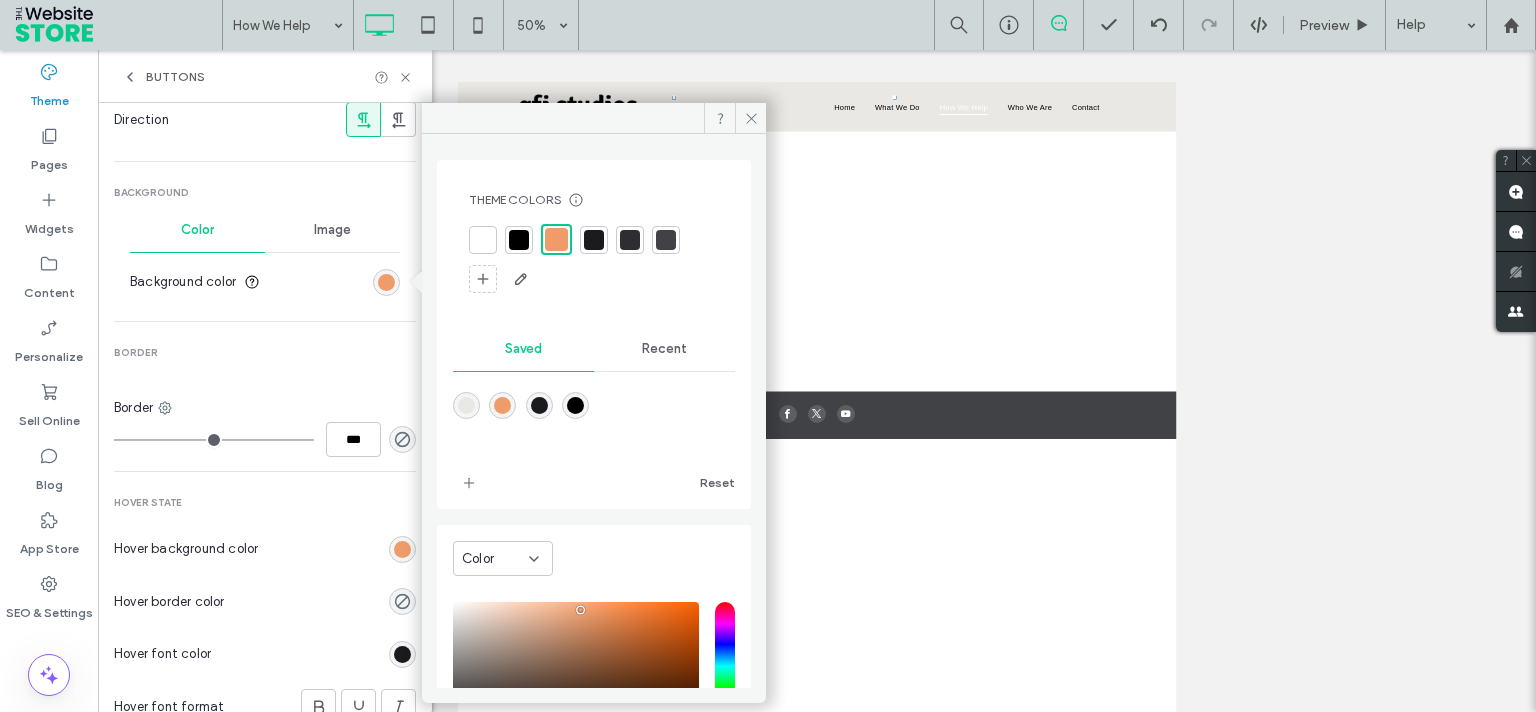 click at bounding box center [594, 240] 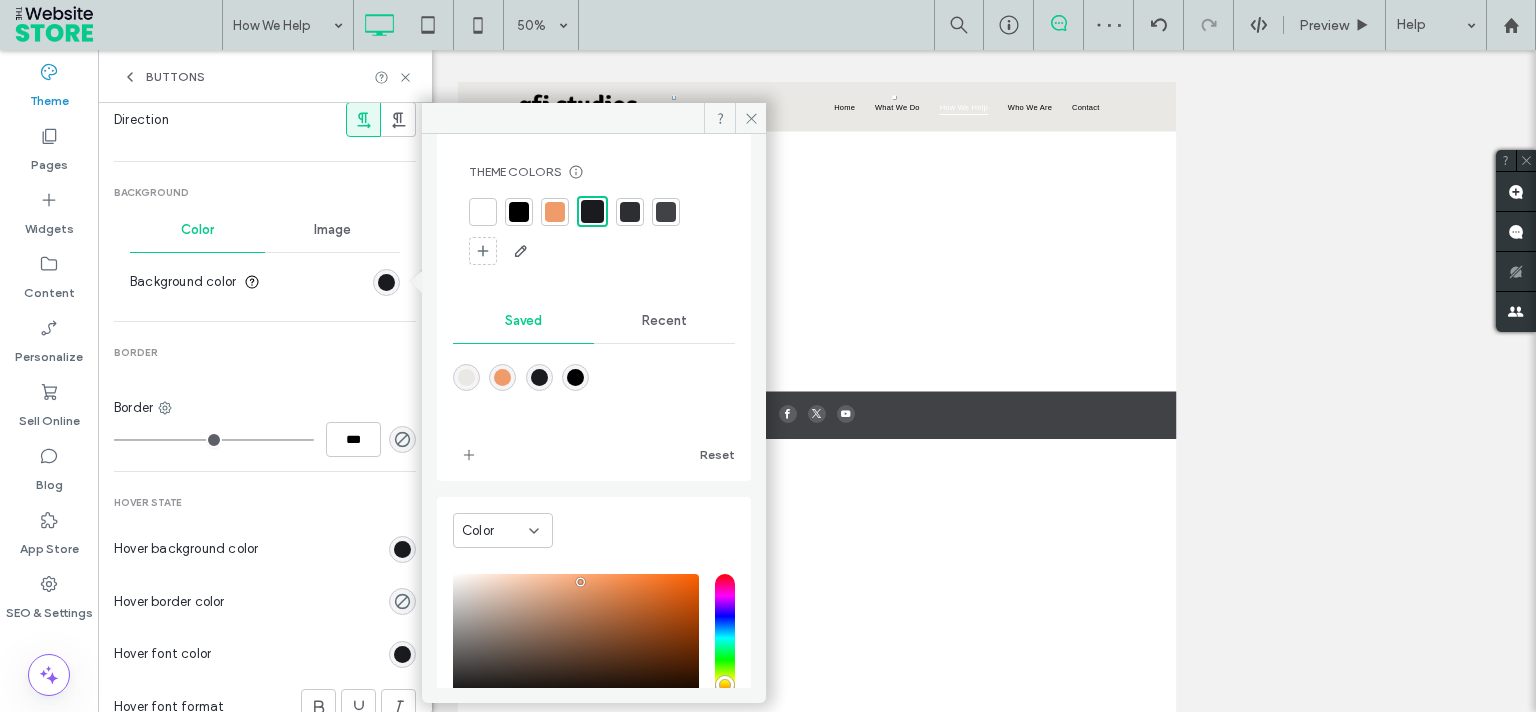 scroll, scrollTop: 0, scrollLeft: 0, axis: both 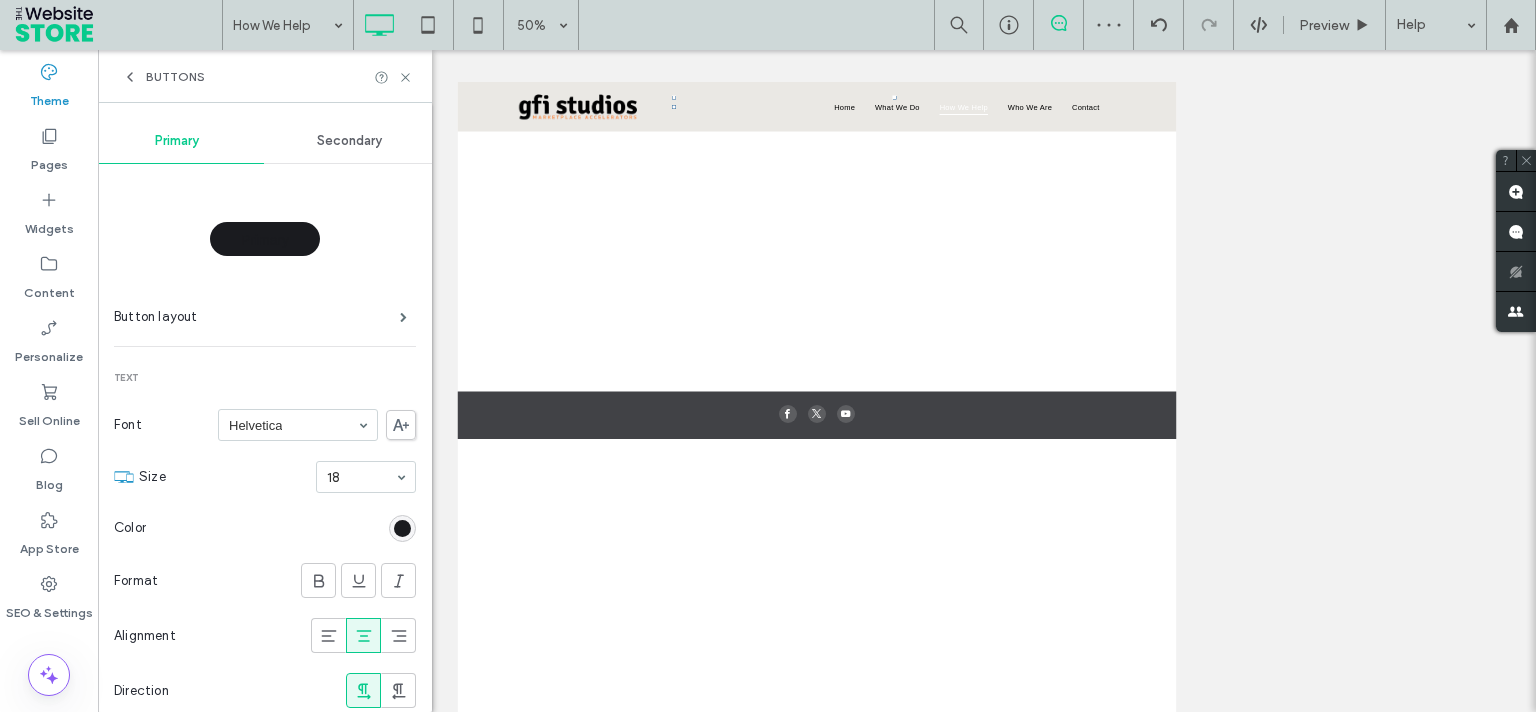 click at bounding box center (402, 528) 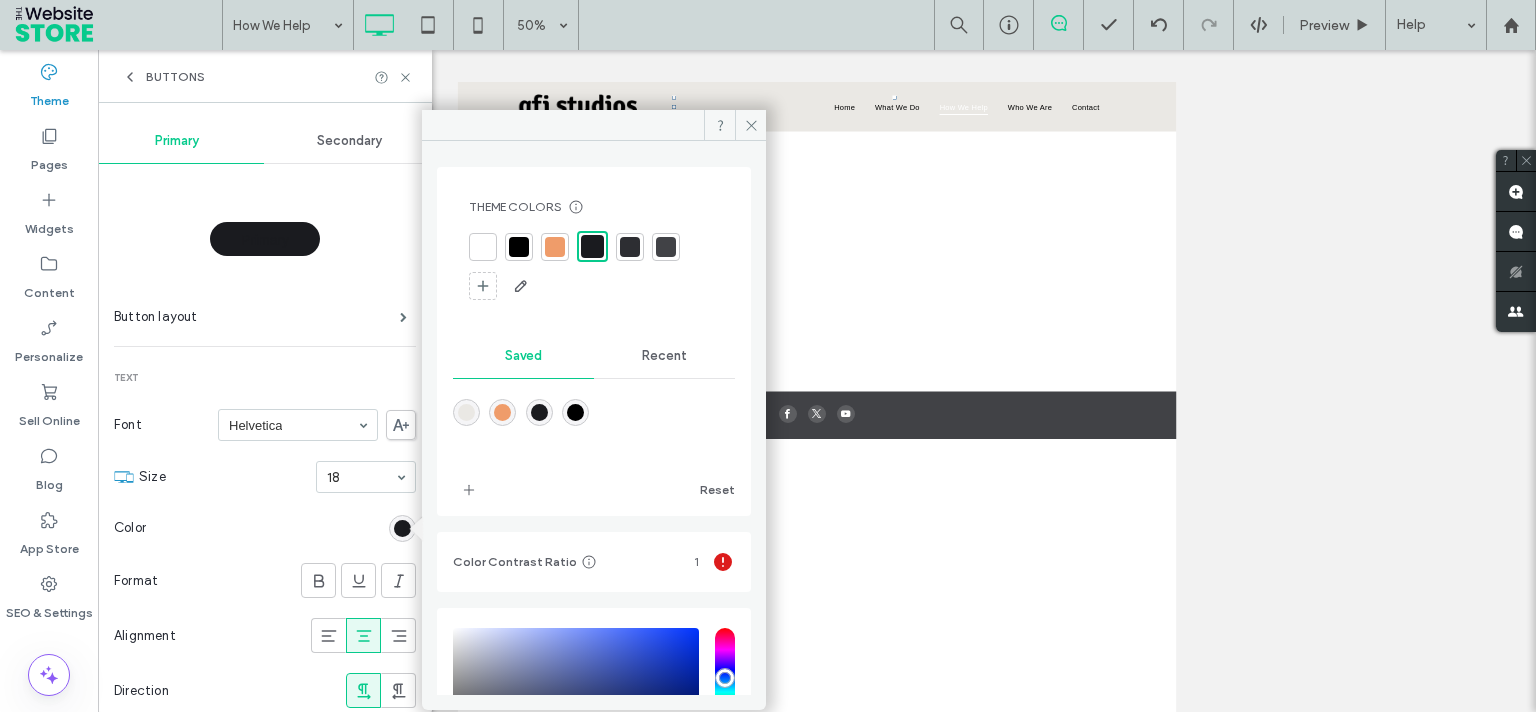 click at bounding box center [483, 247] 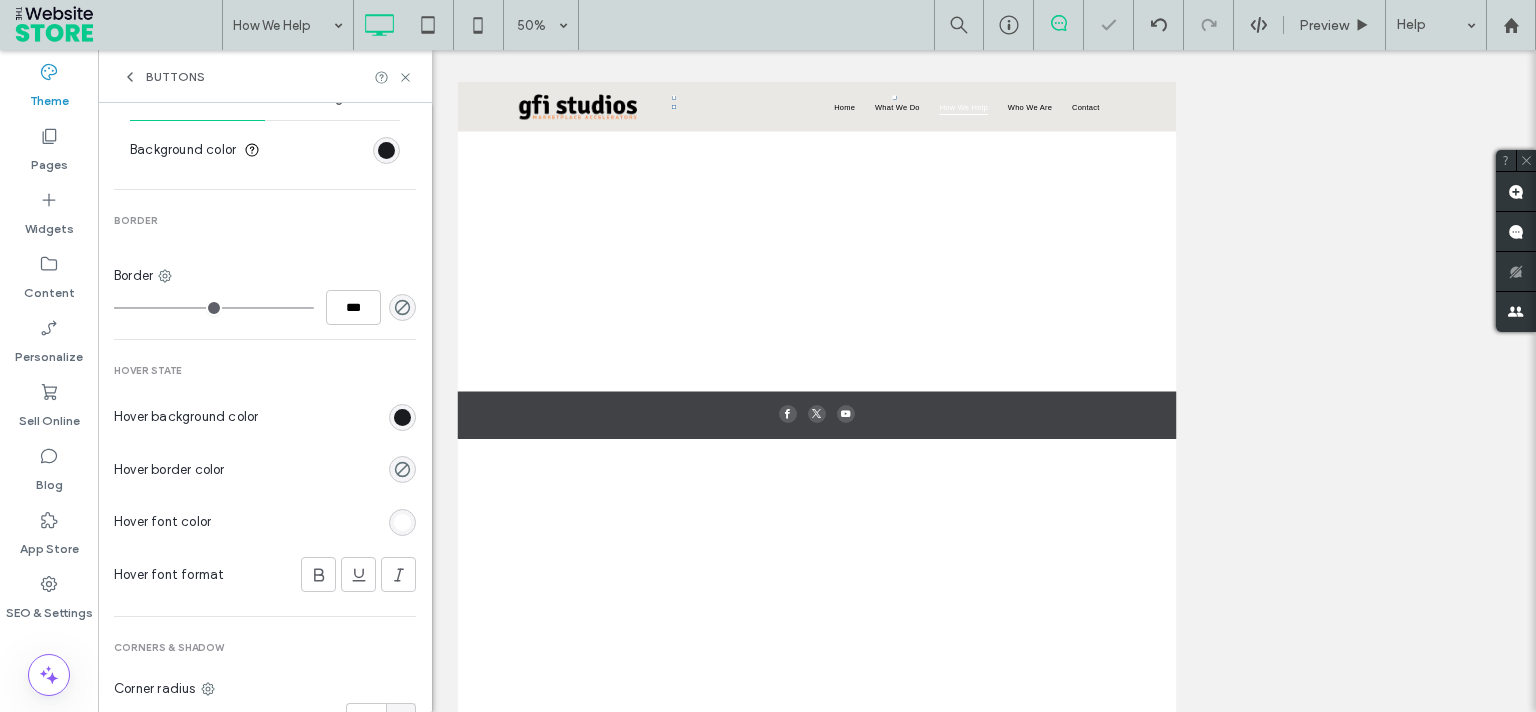 scroll, scrollTop: 812, scrollLeft: 0, axis: vertical 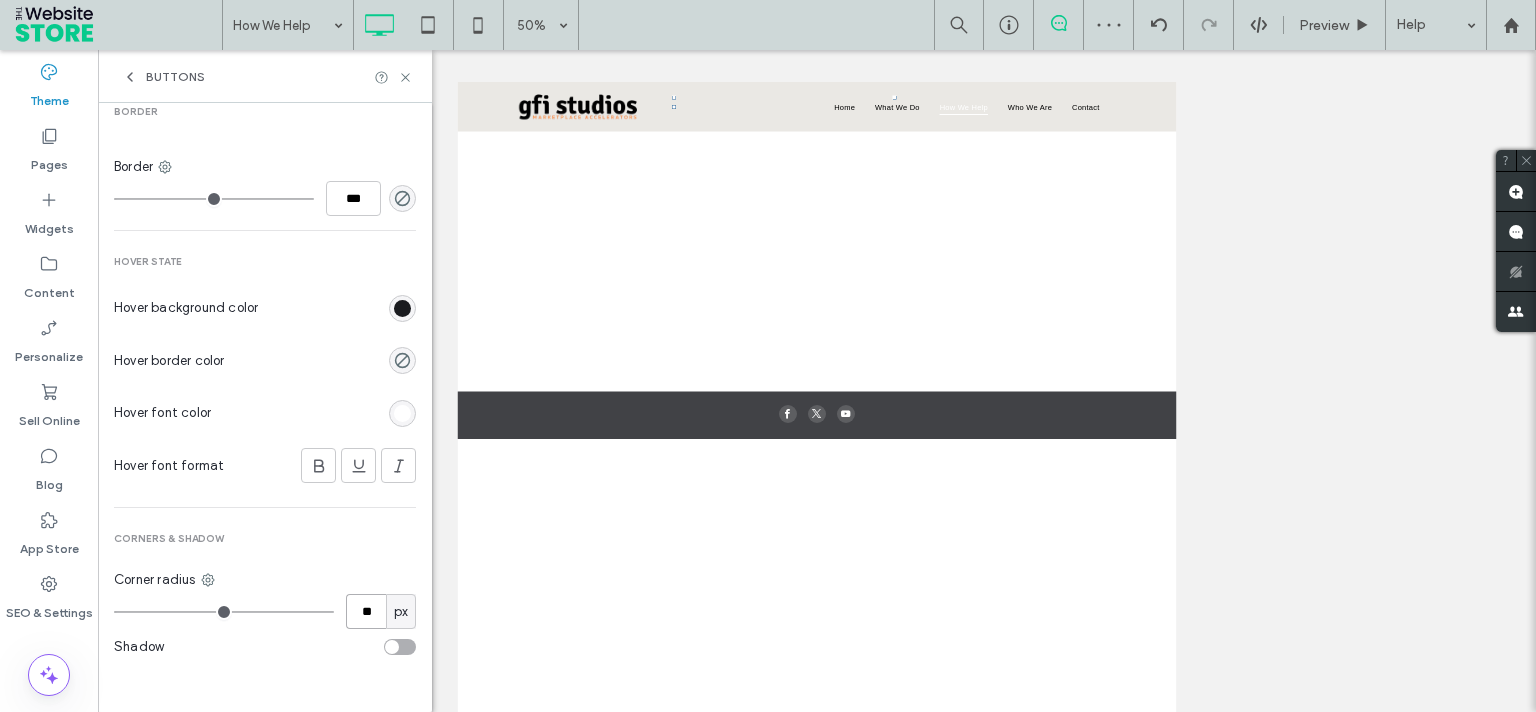 click on "**" at bounding box center (366, 611) 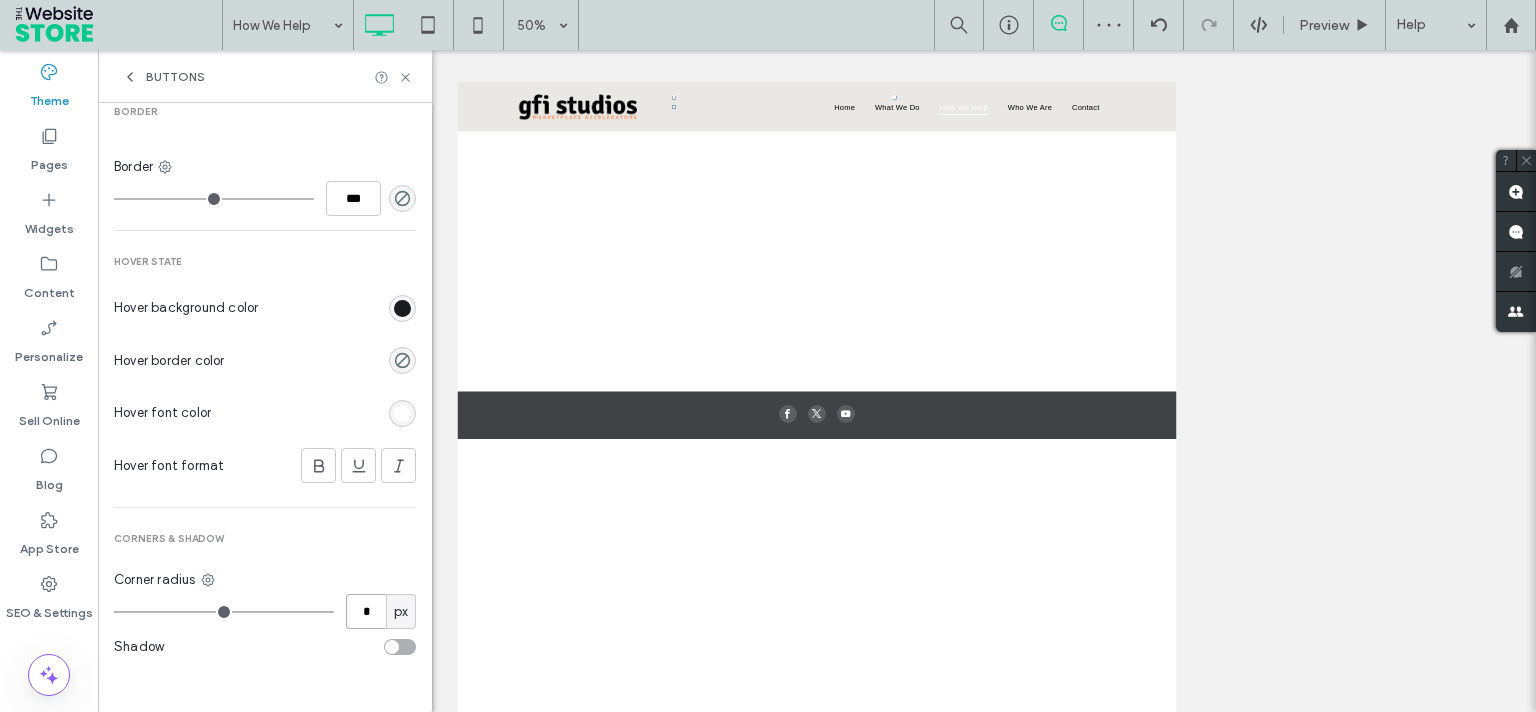 type on "*" 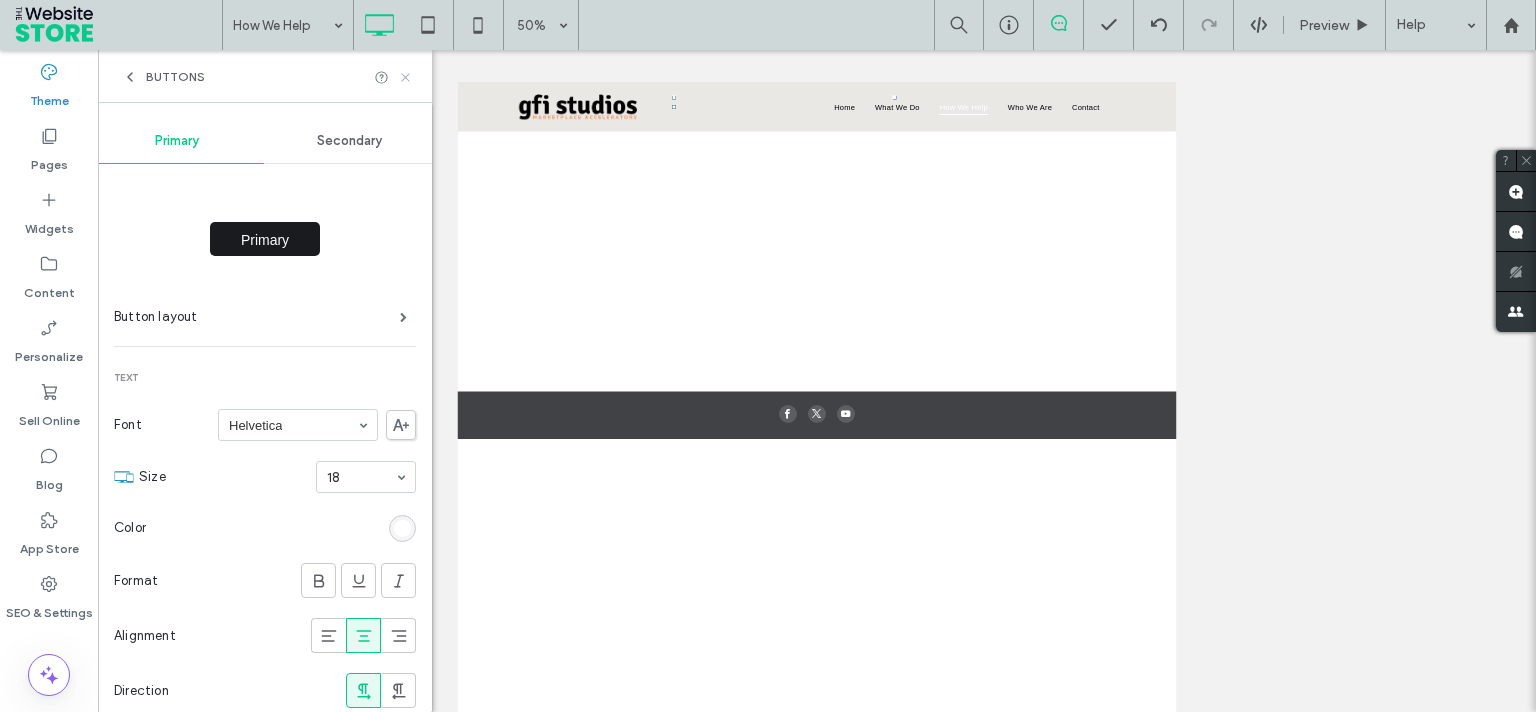 drag, startPoint x: 406, startPoint y: 72, endPoint x: 862, endPoint y: 158, distance: 464.0388 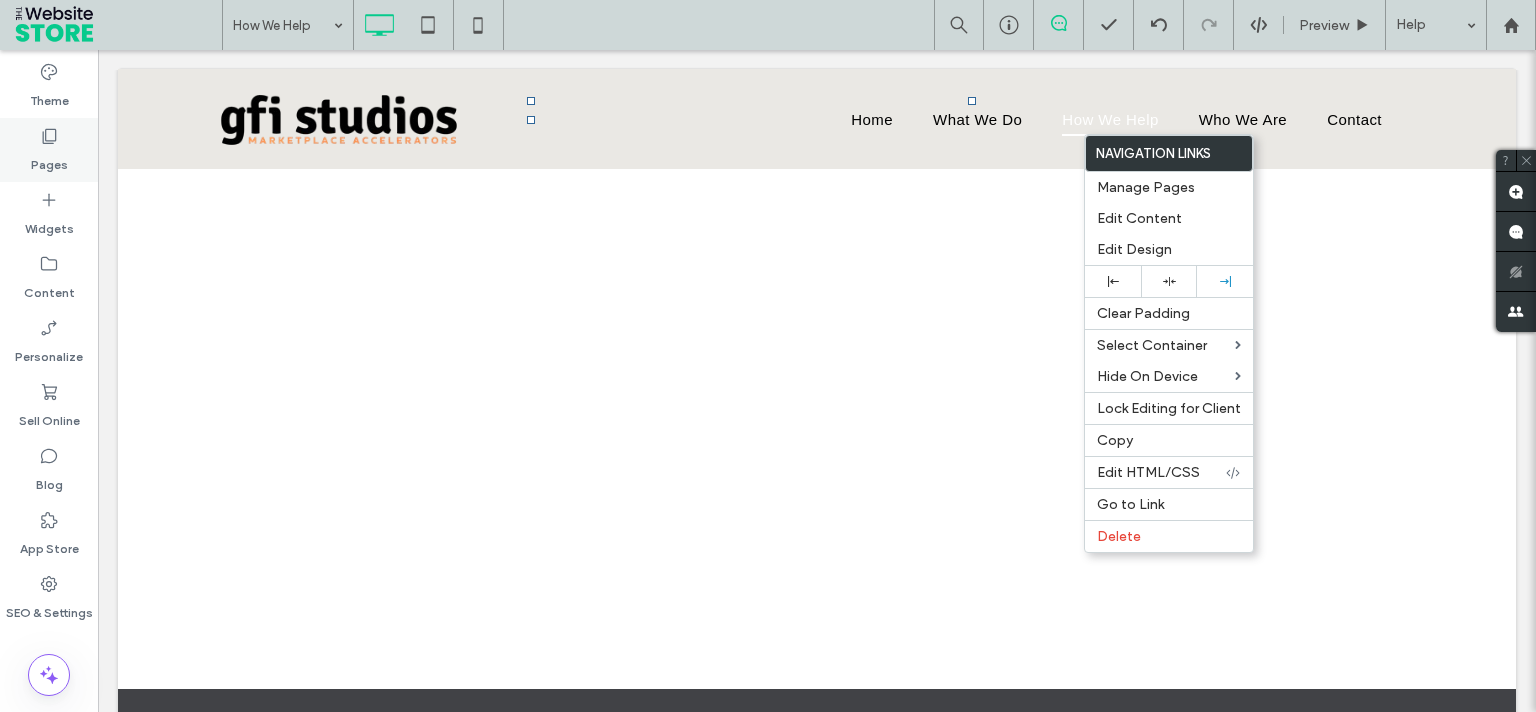 click on "Pages" at bounding box center [49, 150] 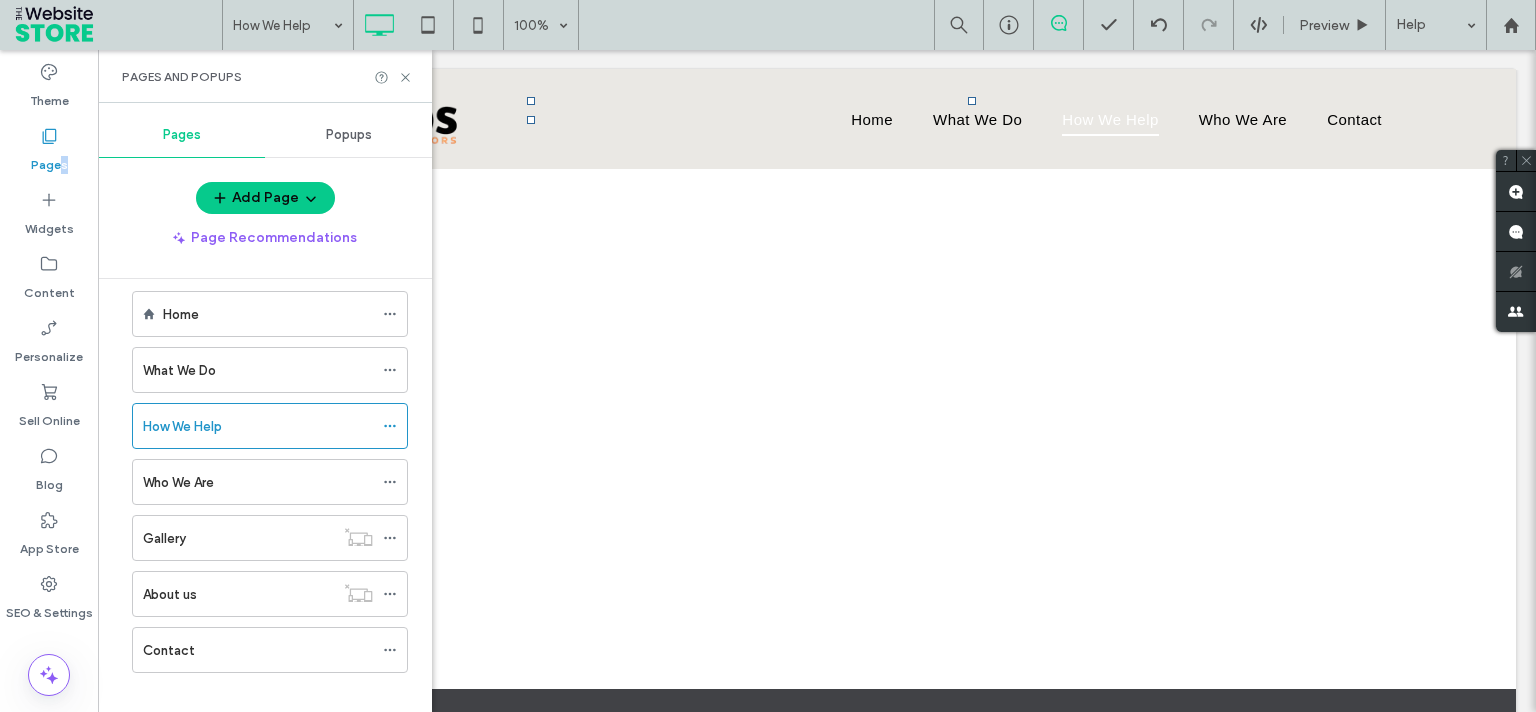 scroll, scrollTop: 39, scrollLeft: 0, axis: vertical 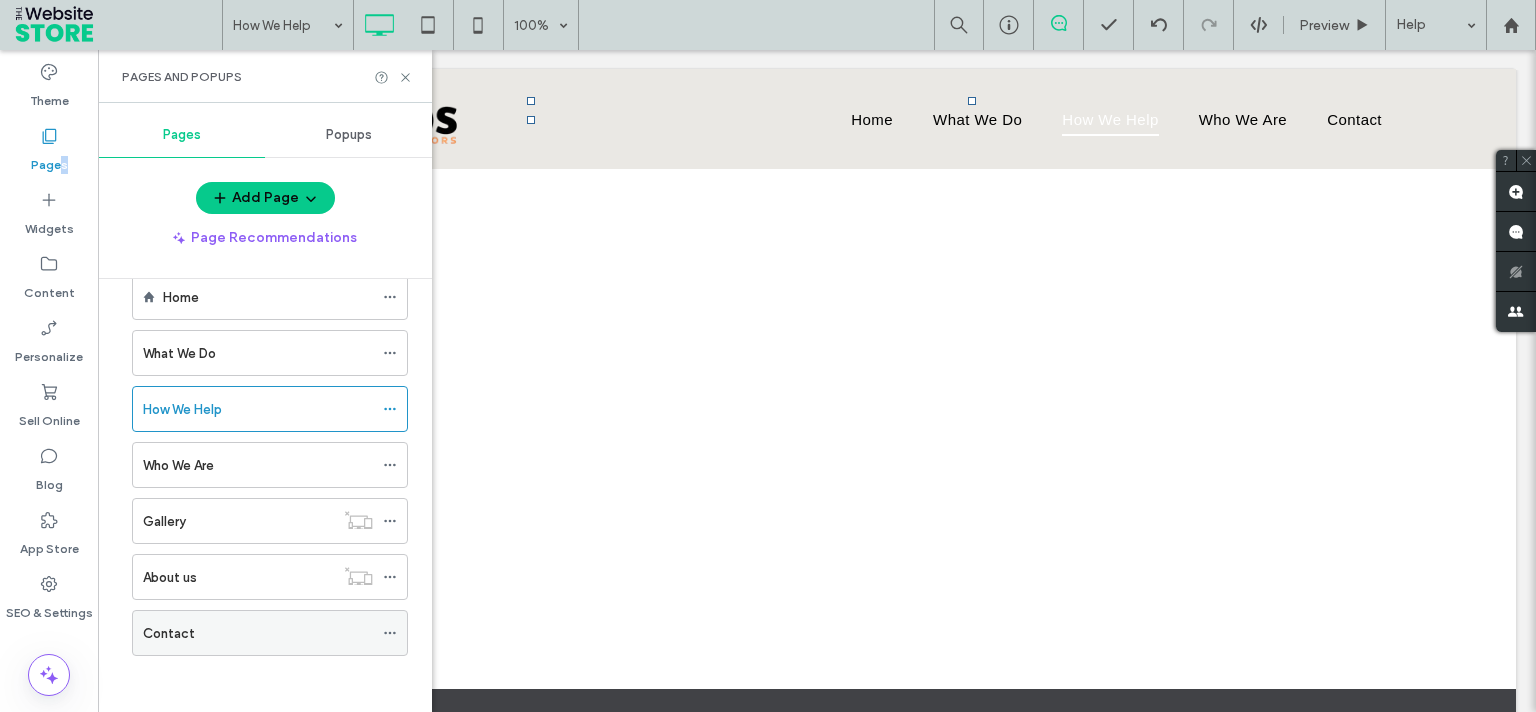 click 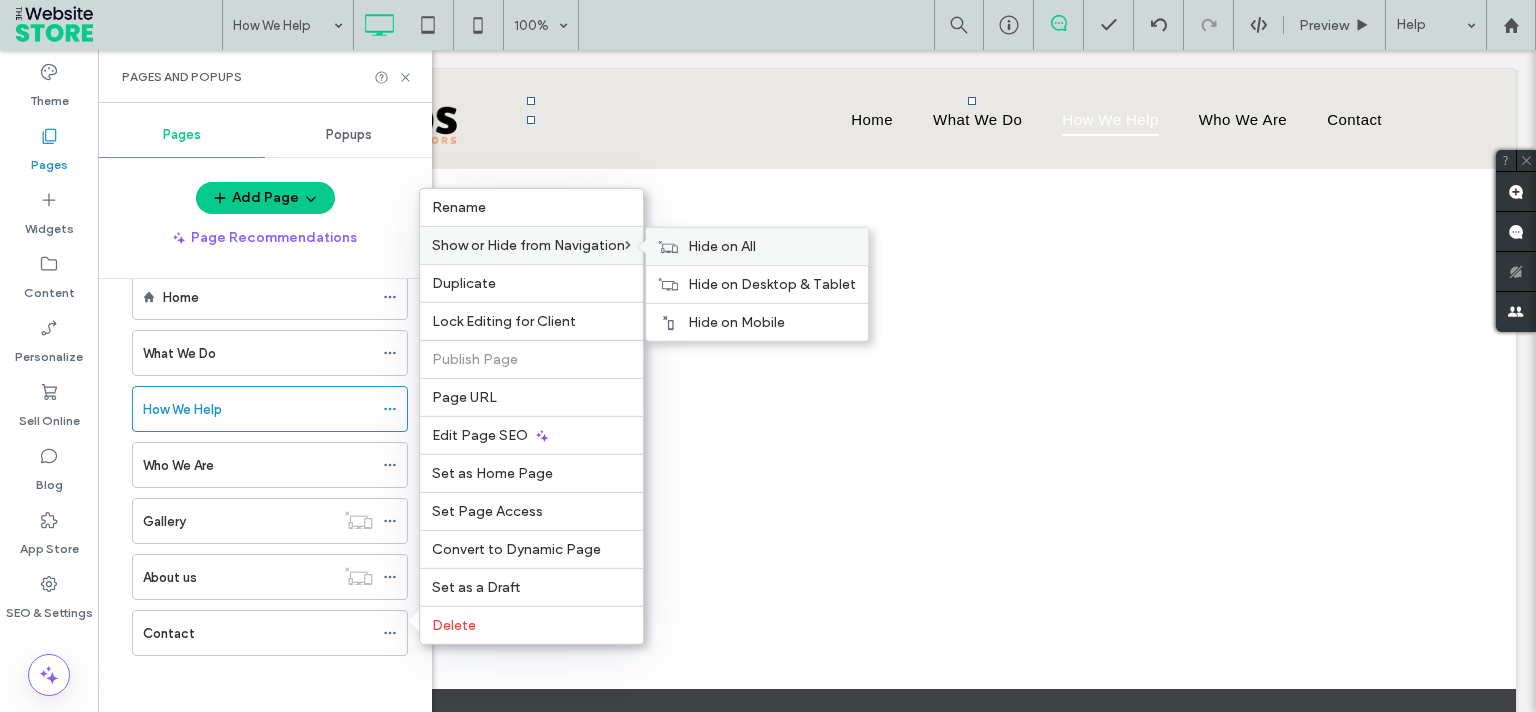 click on "Hide on All" at bounding box center [722, 246] 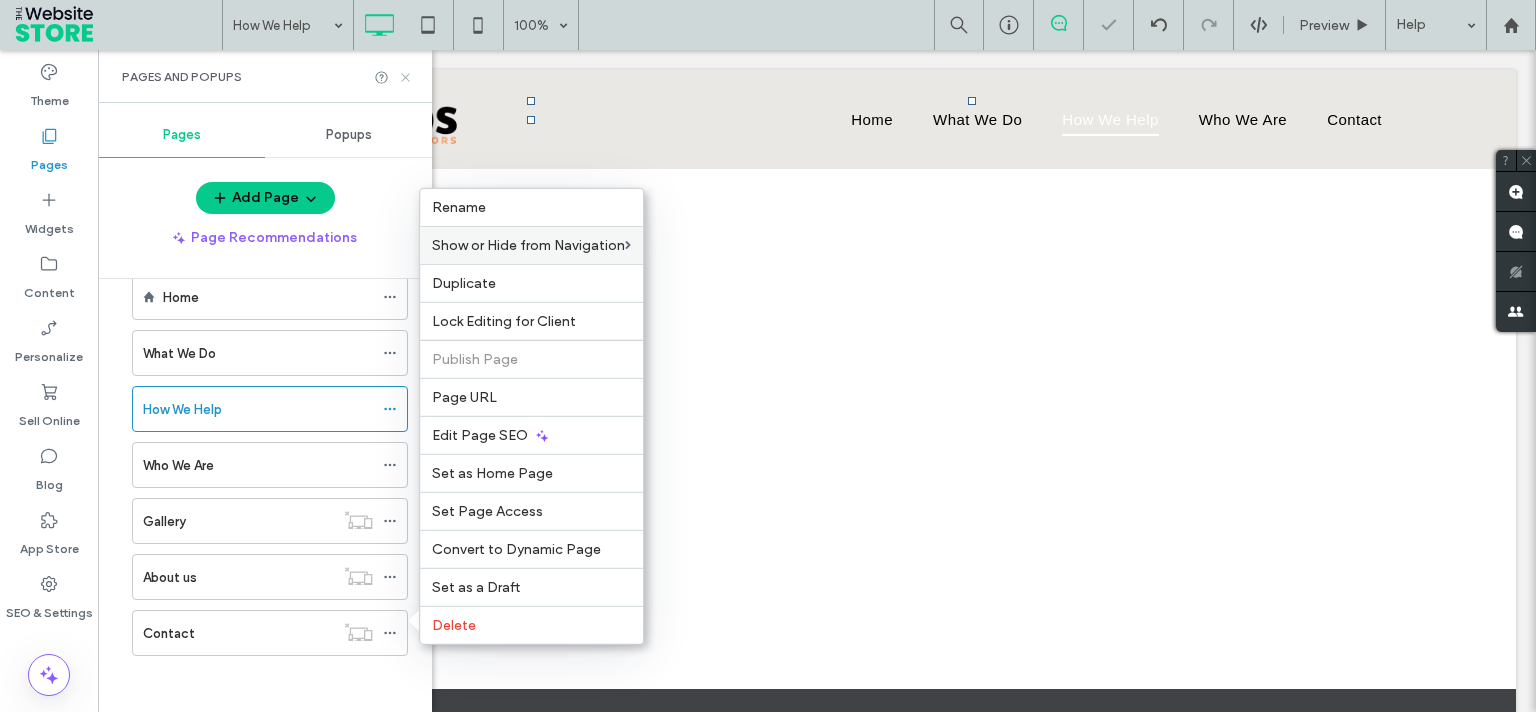click 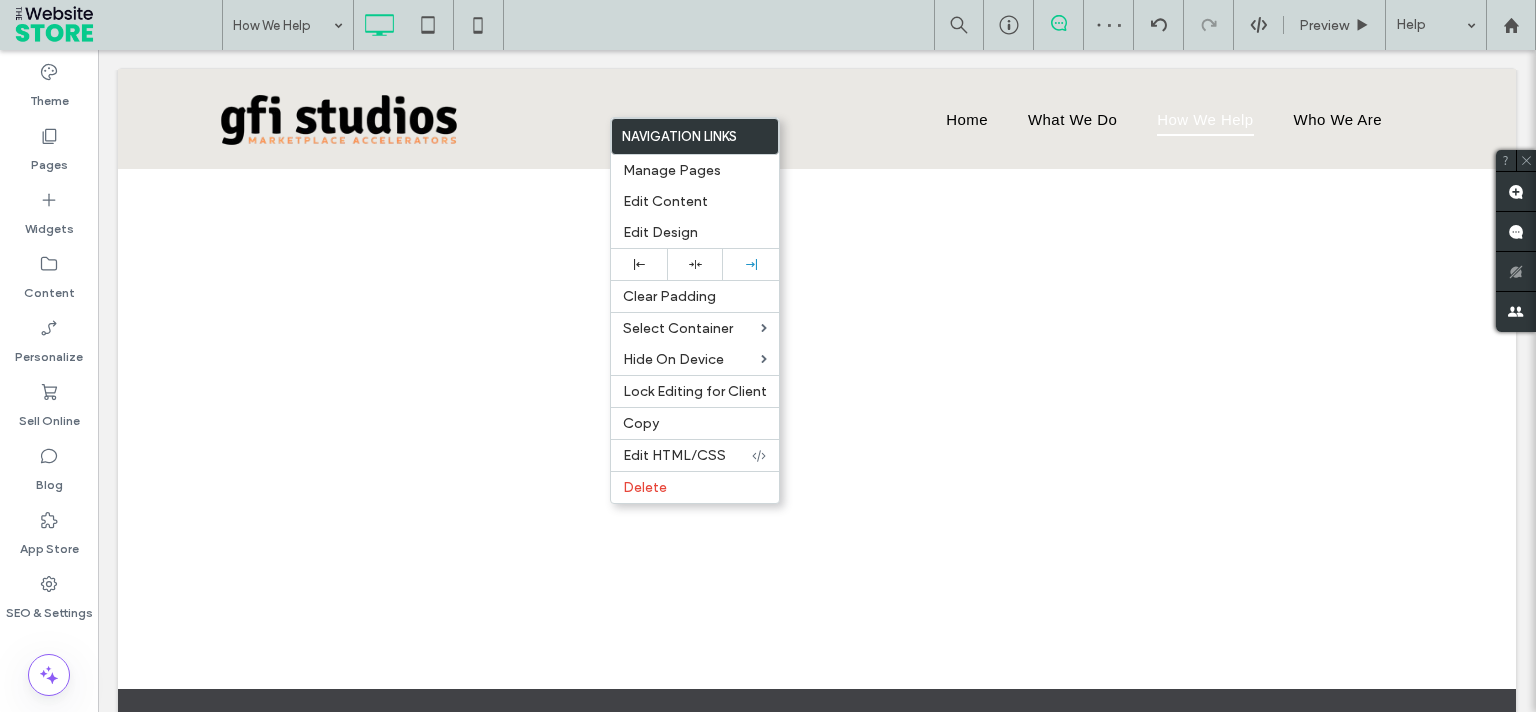 click on "Home
What We Do
How We Help
Who We Are" at bounding box center (972, 120) 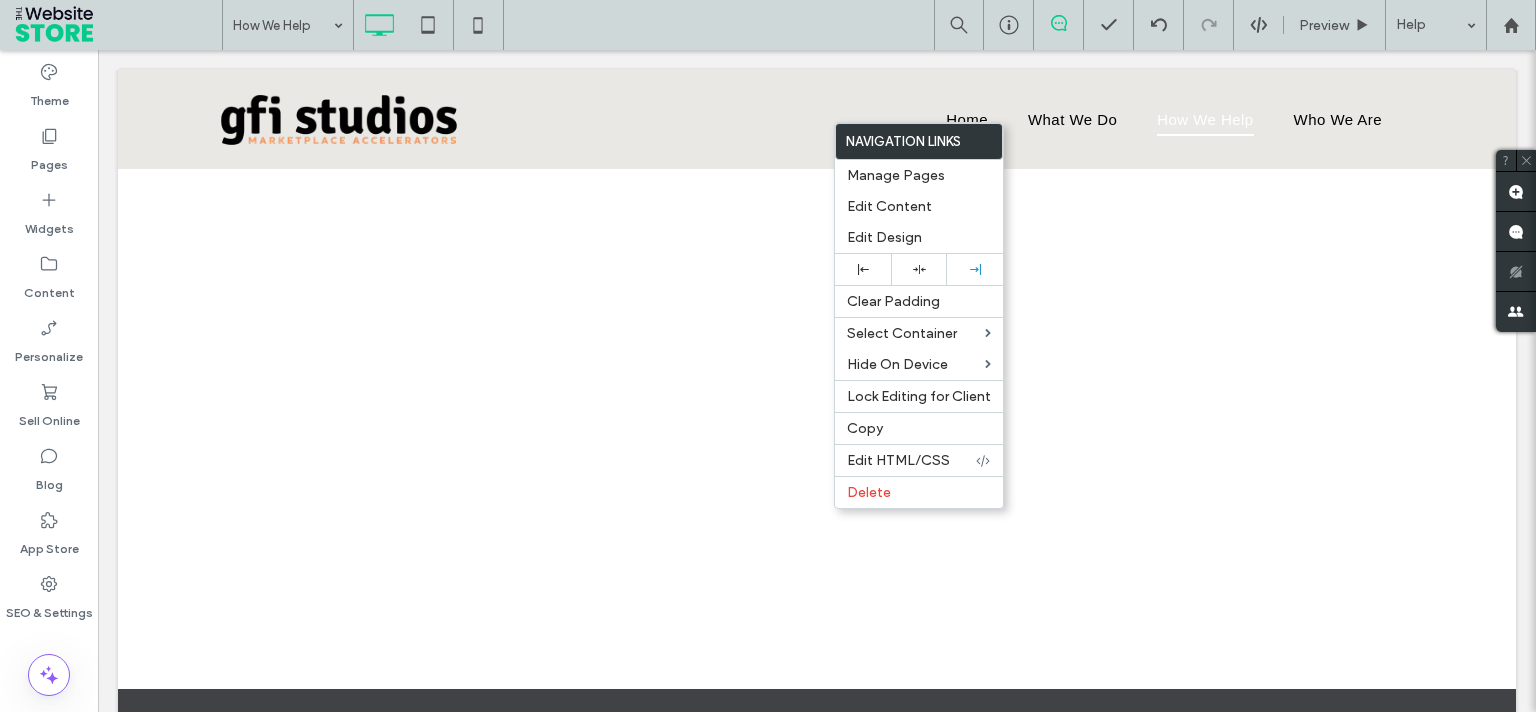 click on "Home
What We Do
How We Help
Who We Are" at bounding box center (972, 120) 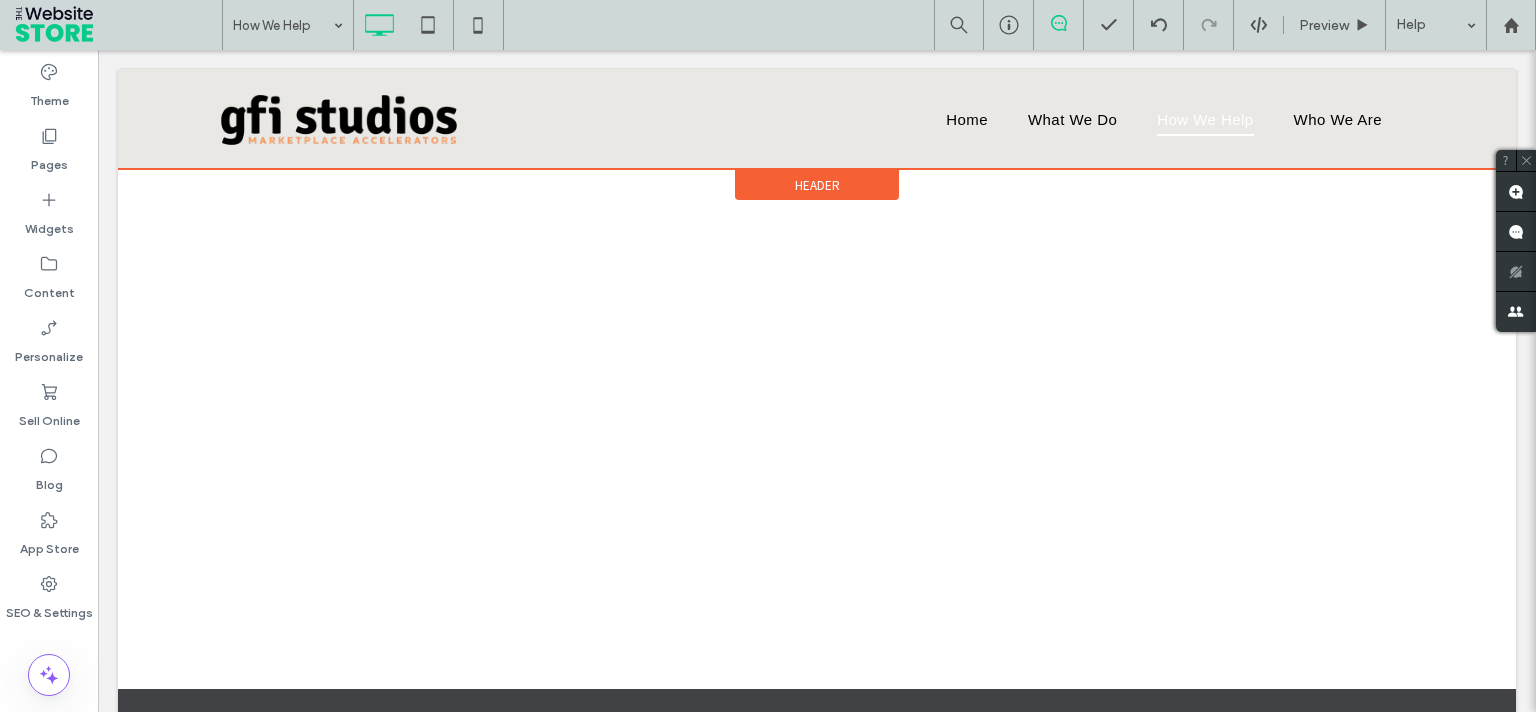 click on "Header" at bounding box center (817, 185) 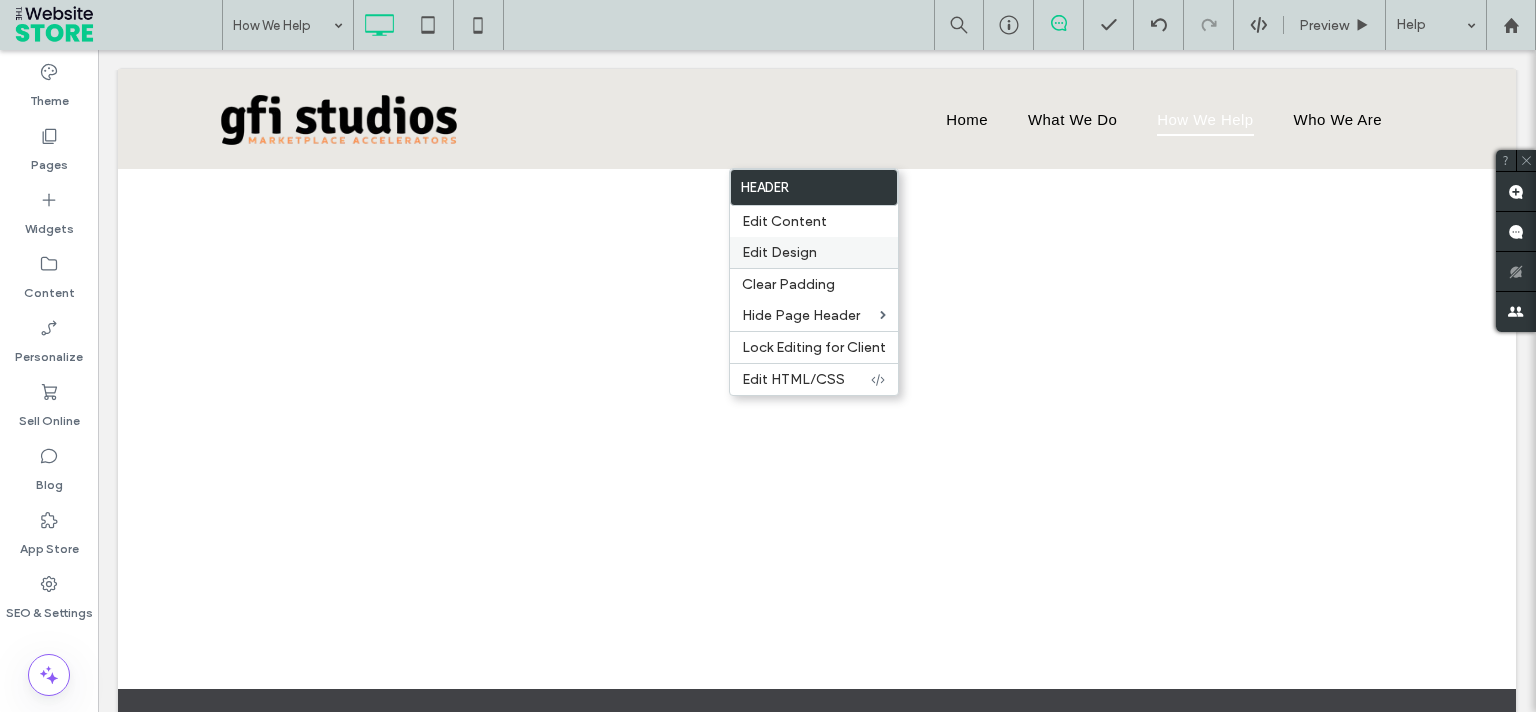 click on "Edit Design" at bounding box center (814, 252) 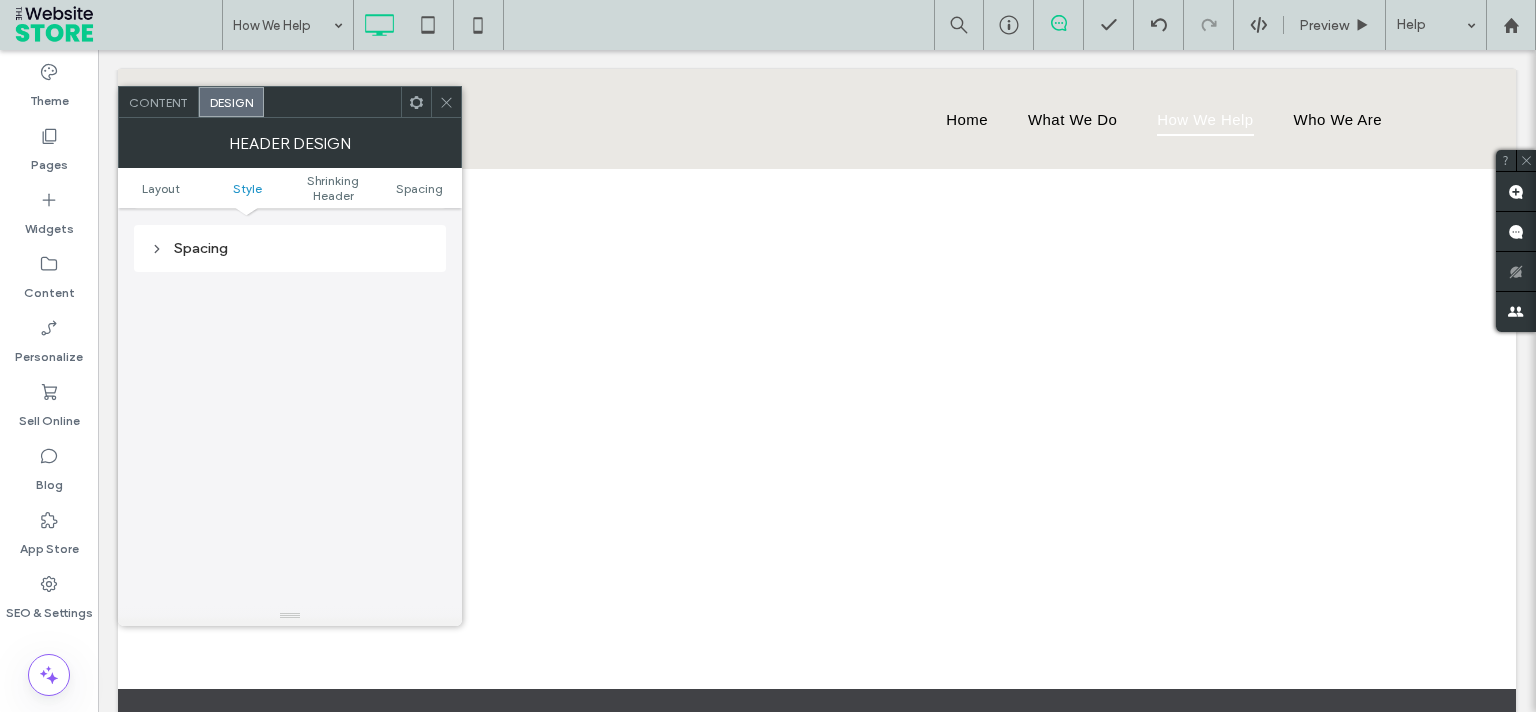 scroll, scrollTop: 323, scrollLeft: 0, axis: vertical 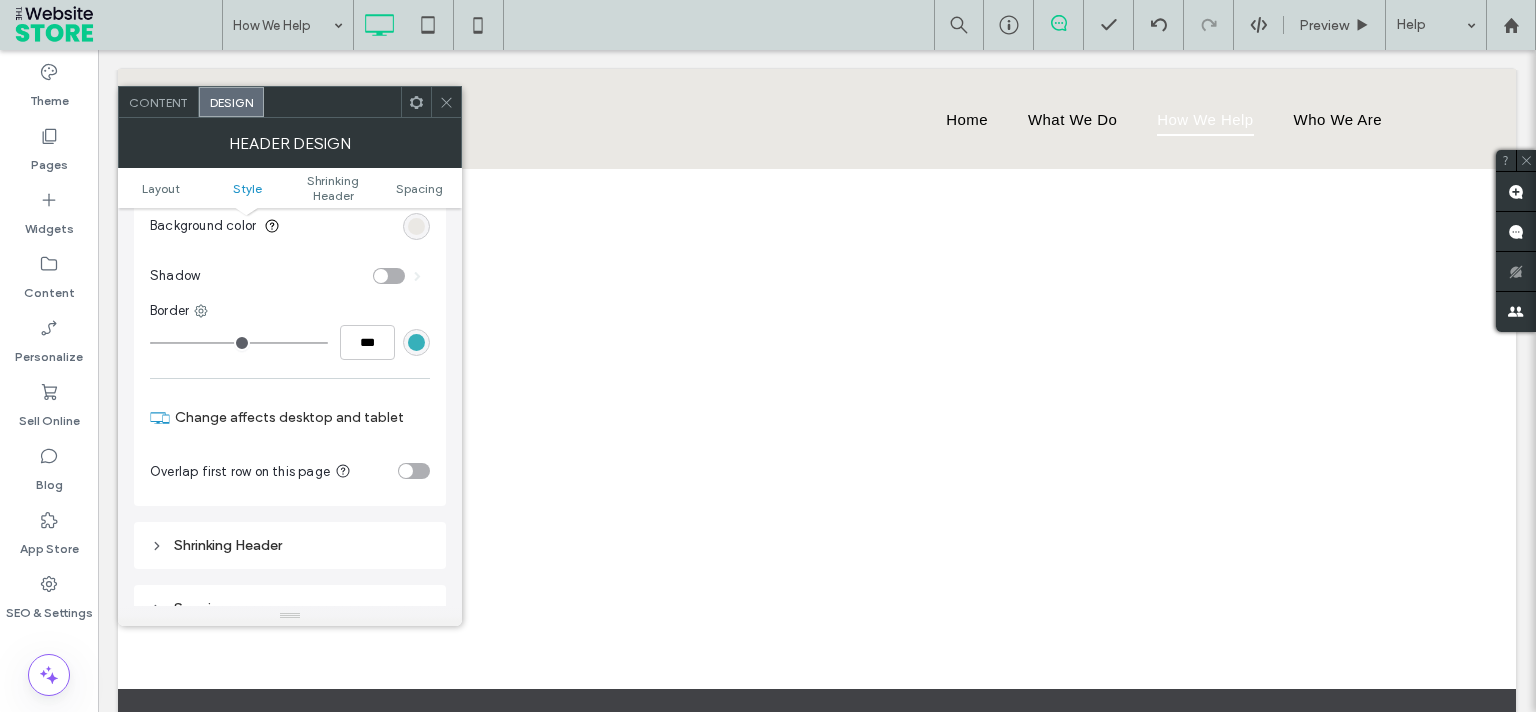 click 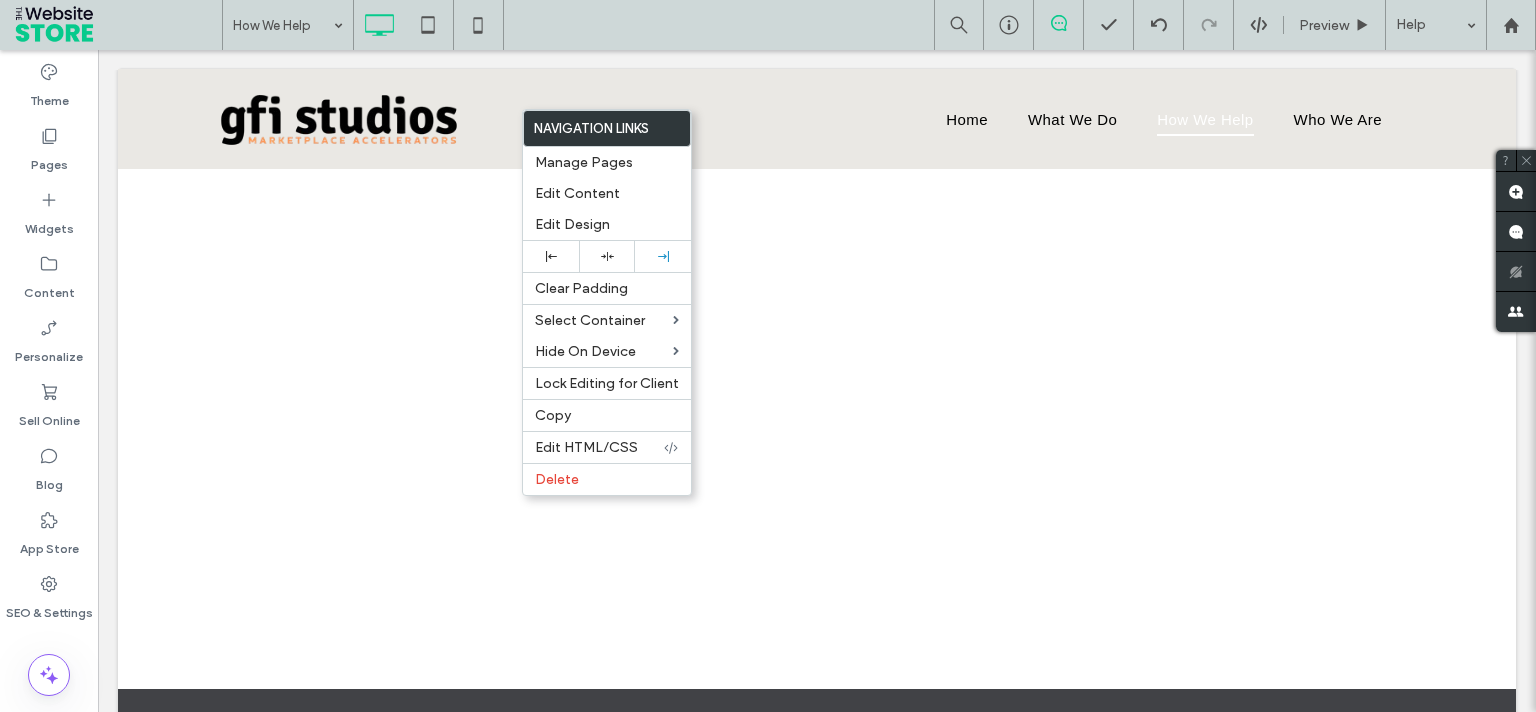 click on "Navigation Links     Manage Pages Edit Content Edit Design Clear Padding Select Container Hide On Device Lock Editing for Client Copy Edit HTML/CSS Delete" at bounding box center (607, 302) 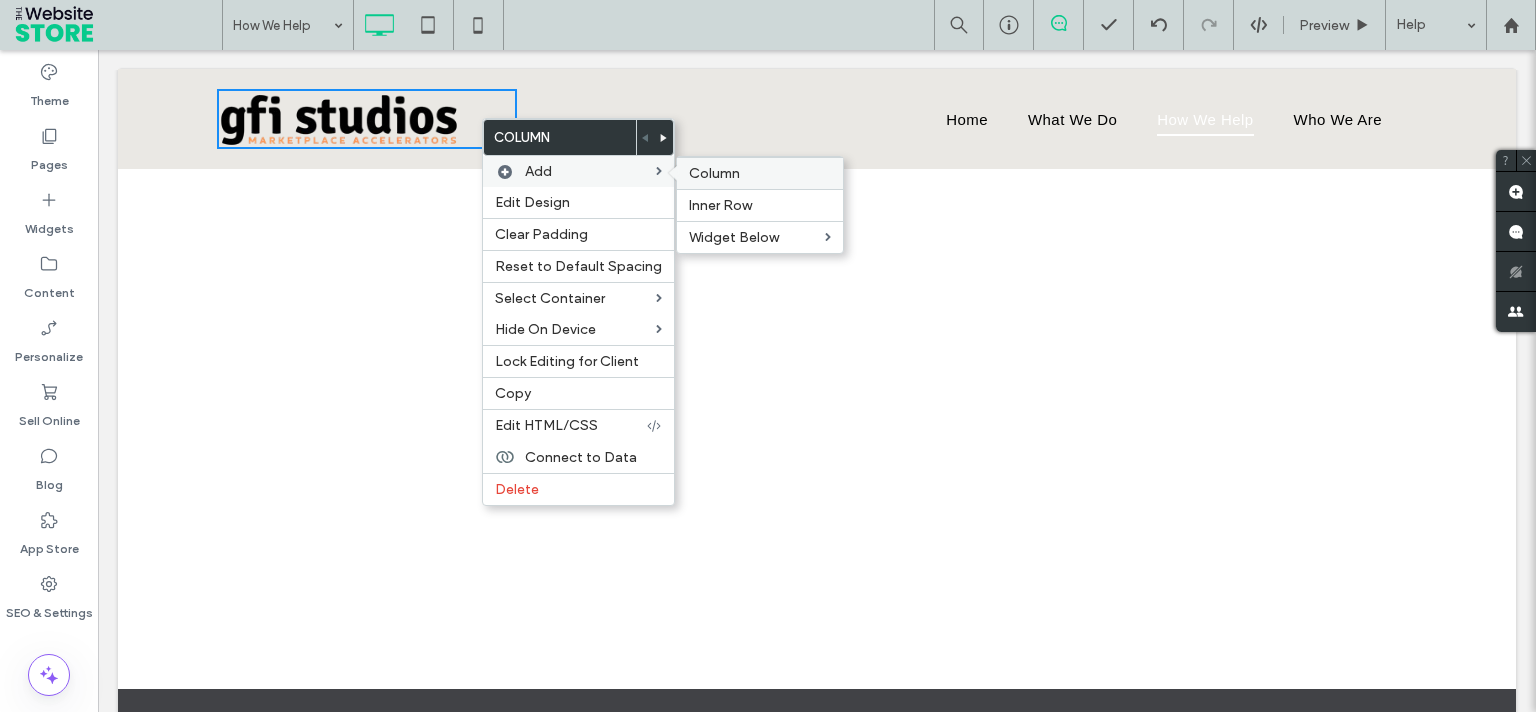 click on "Column" at bounding box center [714, 173] 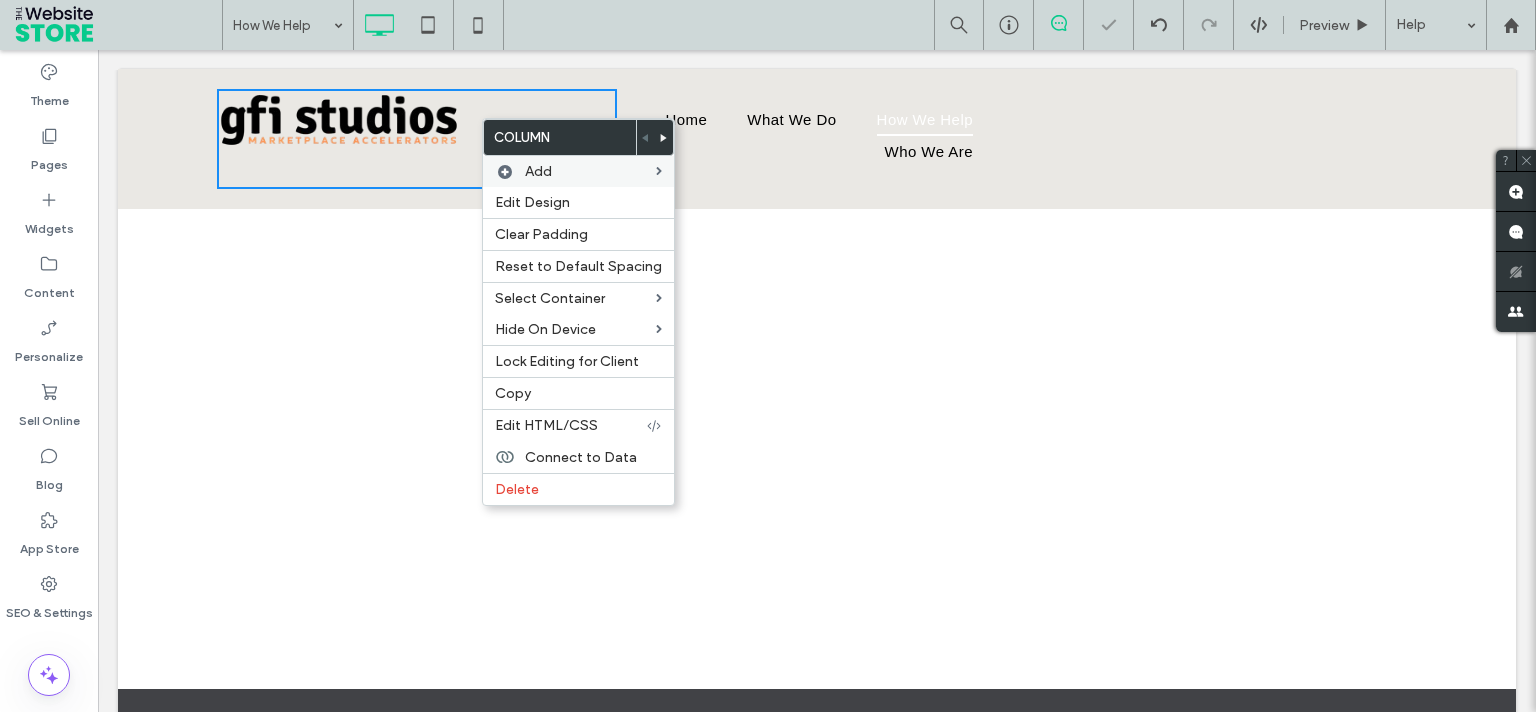 click on "Home
What We Do
How We Help
Who We Are" at bounding box center (817, 136) 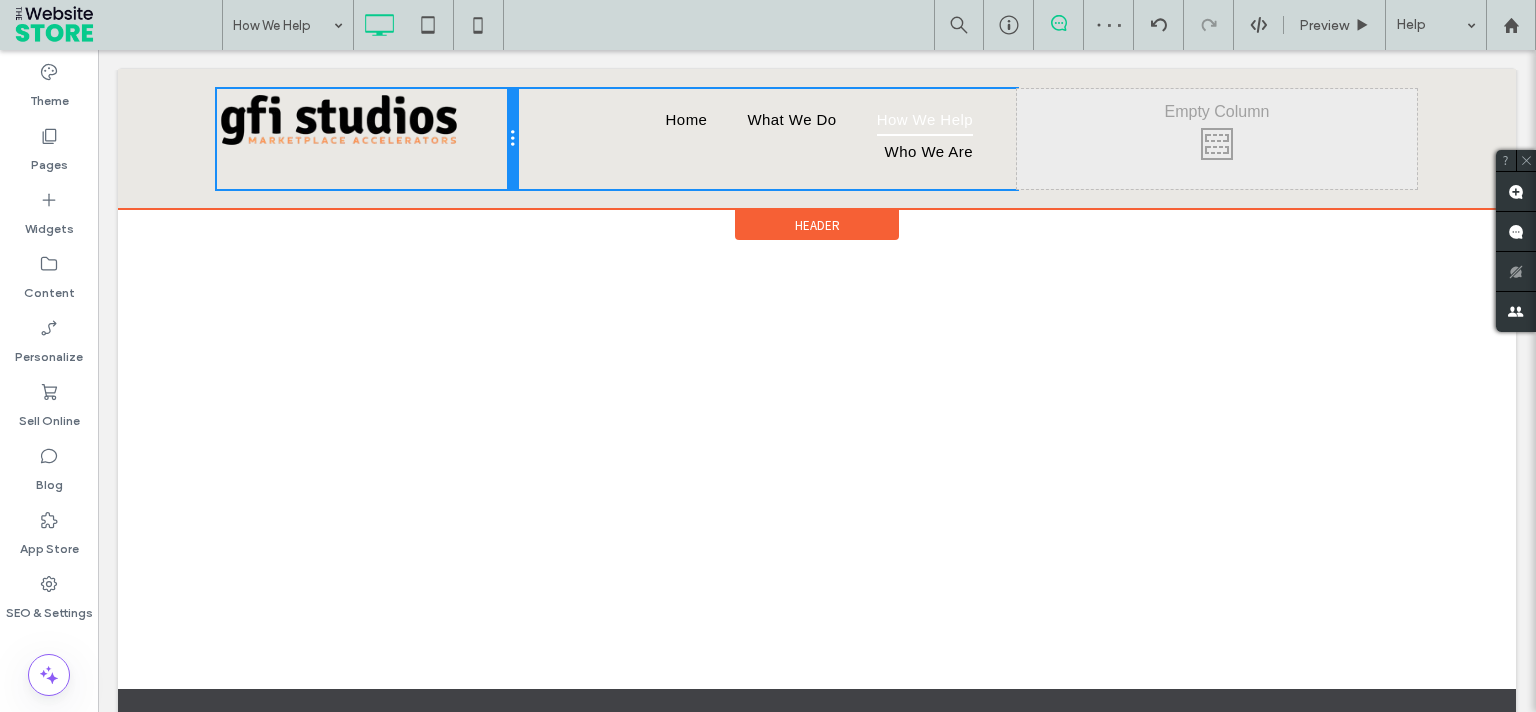 drag, startPoint x: 602, startPoint y: 122, endPoint x: 1081, endPoint y: 206, distance: 486.30957 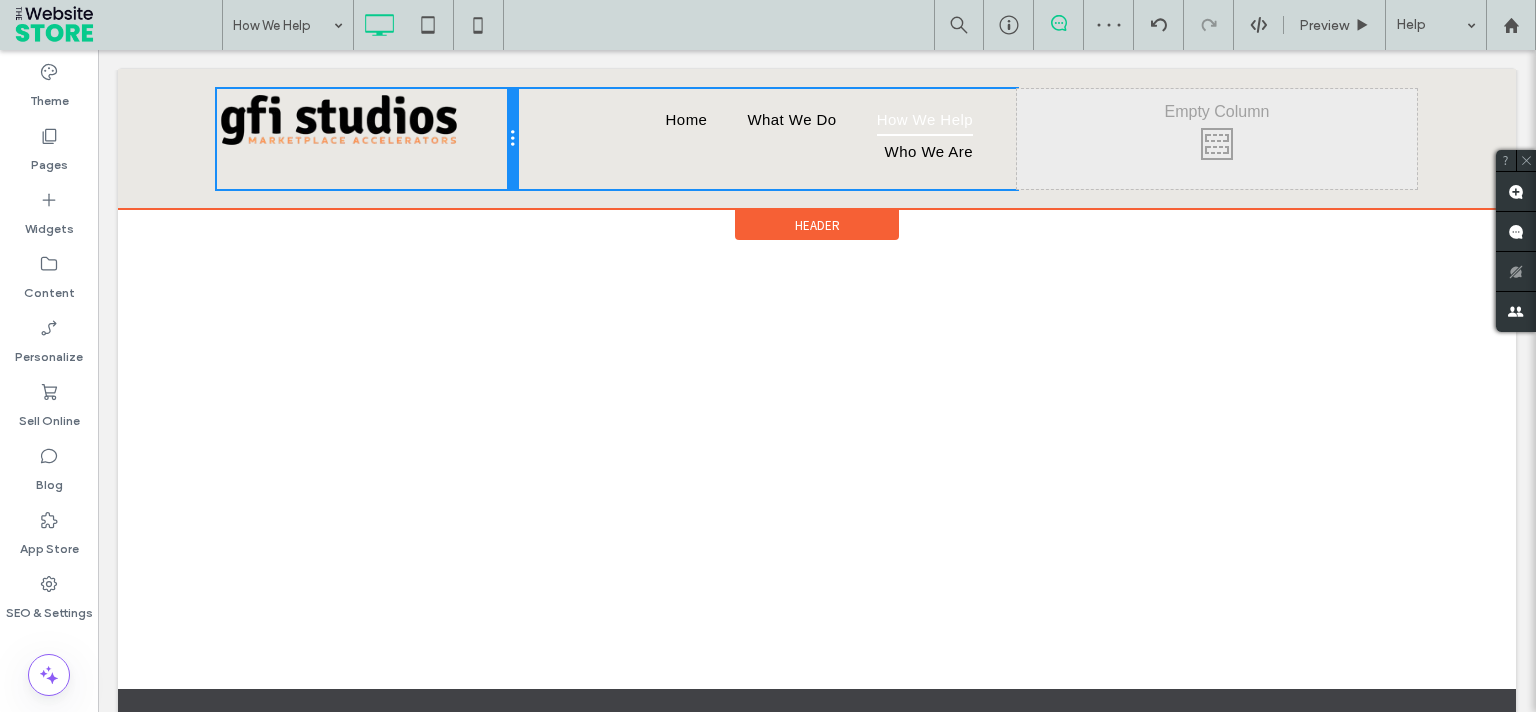 click on "Click To Paste
Home
What We Do
How We Help
Who We Are
Click To Paste
Click To Paste     Click To Paste" at bounding box center (817, 139) 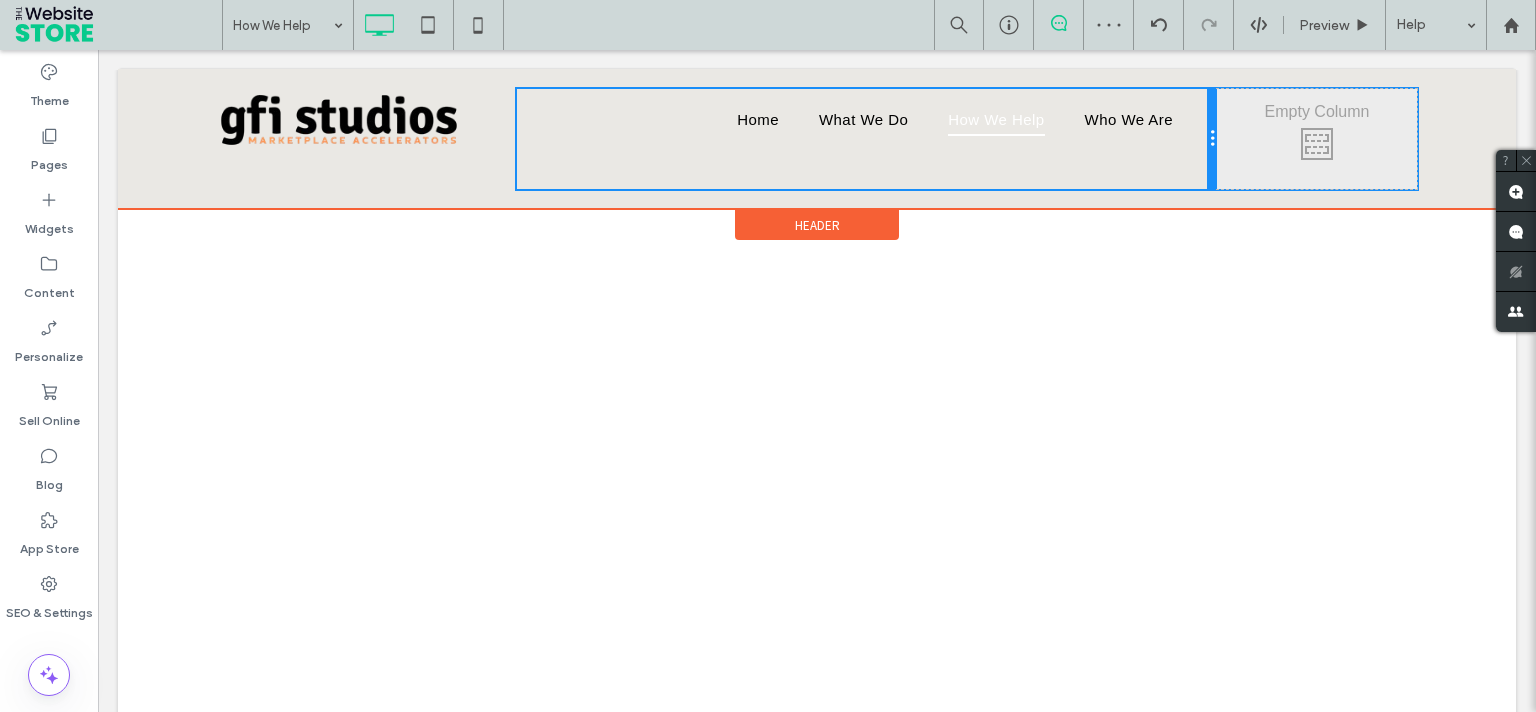 drag, startPoint x: 1006, startPoint y: 143, endPoint x: 1245, endPoint y: 151, distance: 239.13385 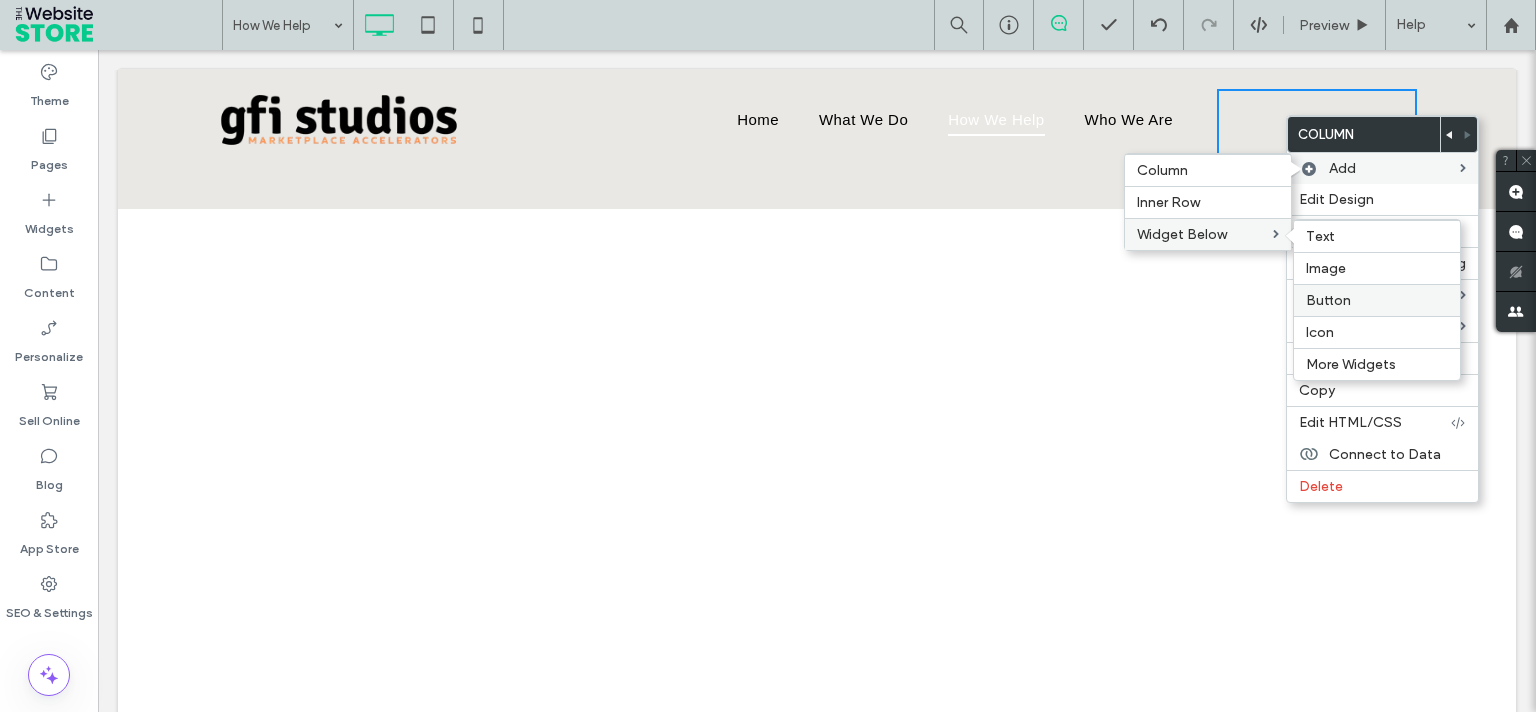 click on "Button" at bounding box center [1328, 300] 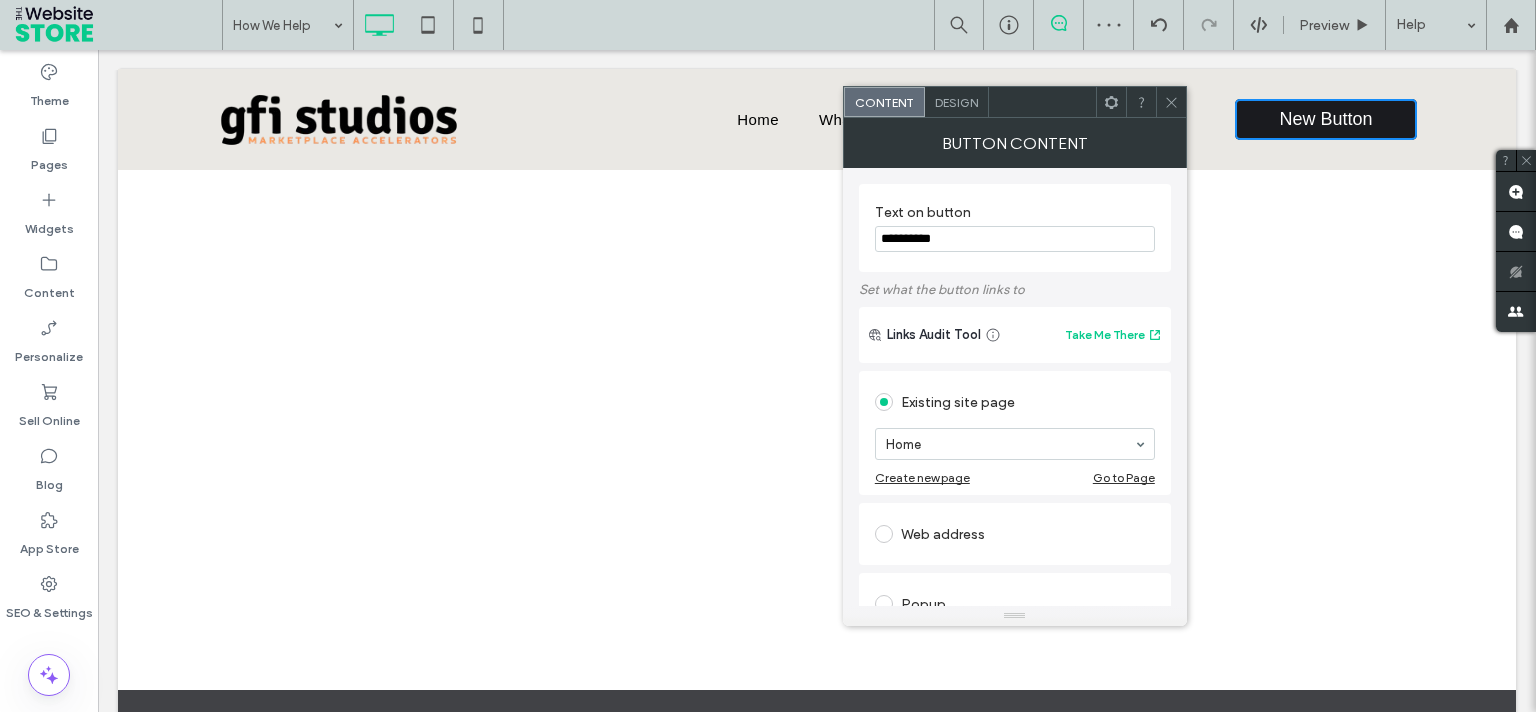 click on "**********" at bounding box center [1015, 239] 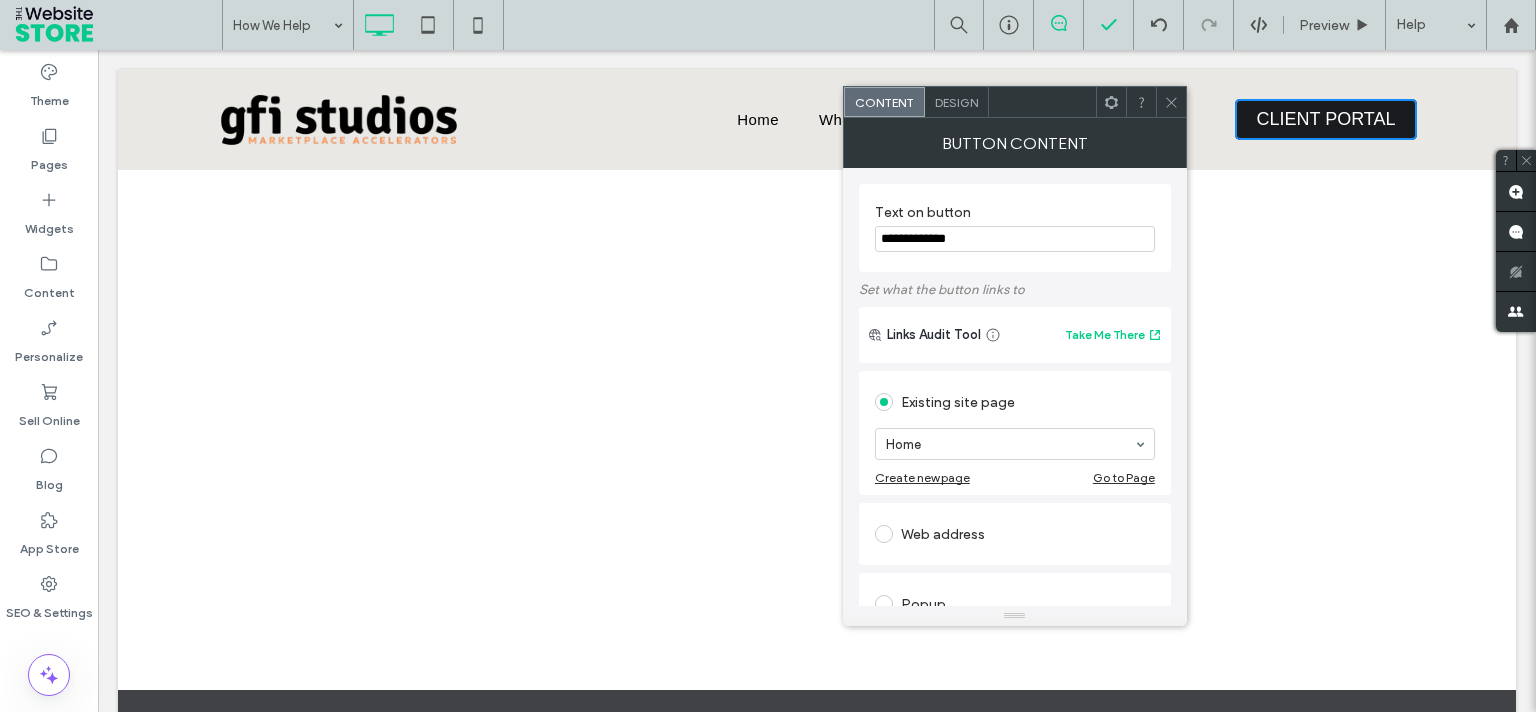 type on "**********" 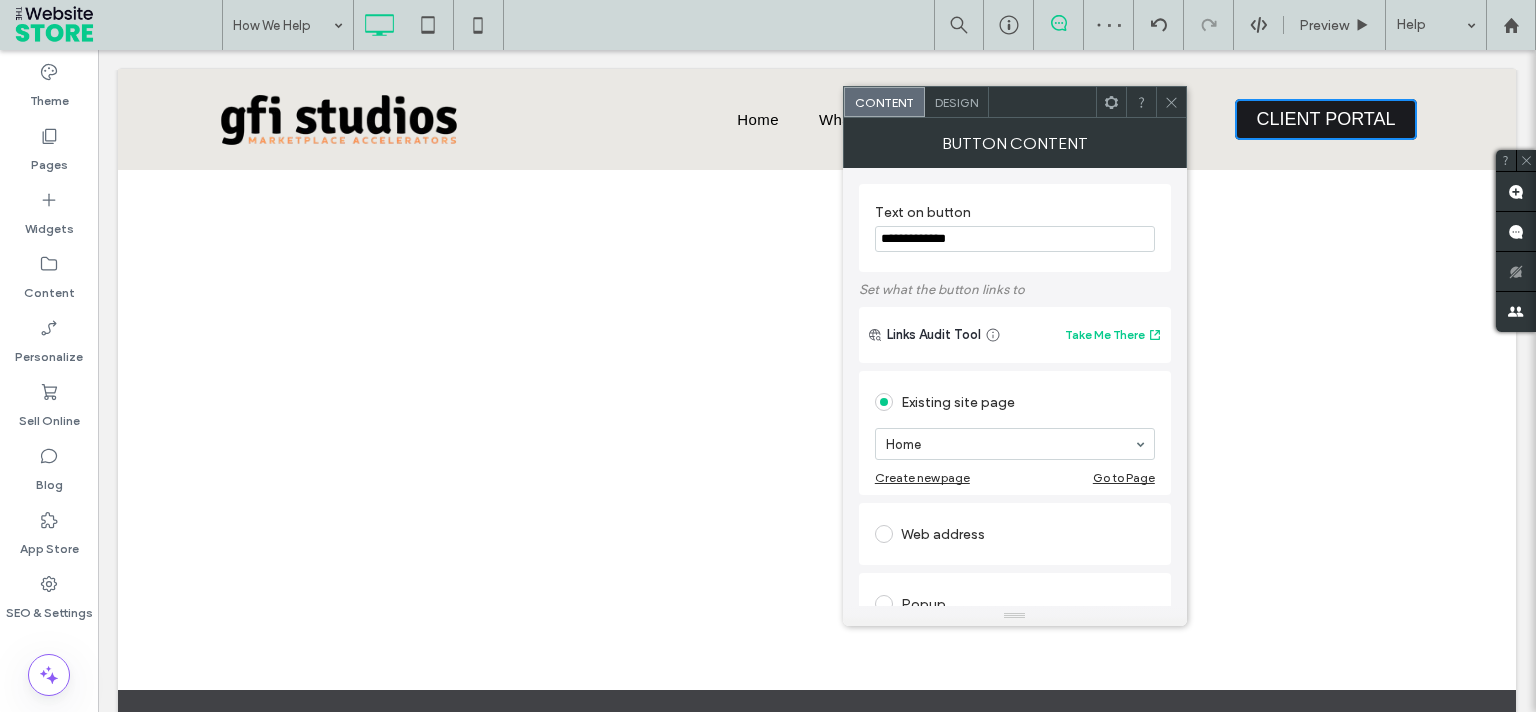 click on "Web address" at bounding box center (1015, 534) 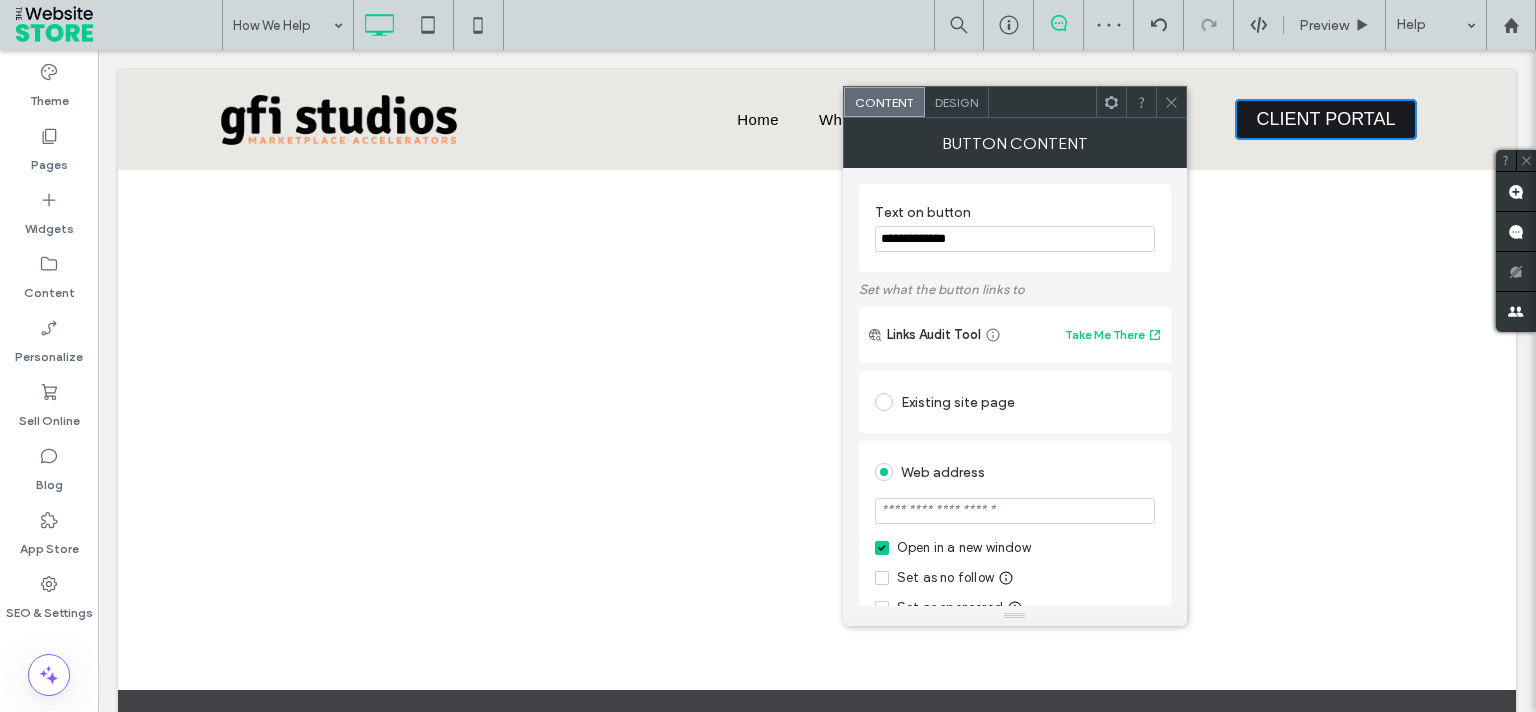 click at bounding box center (1015, 511) 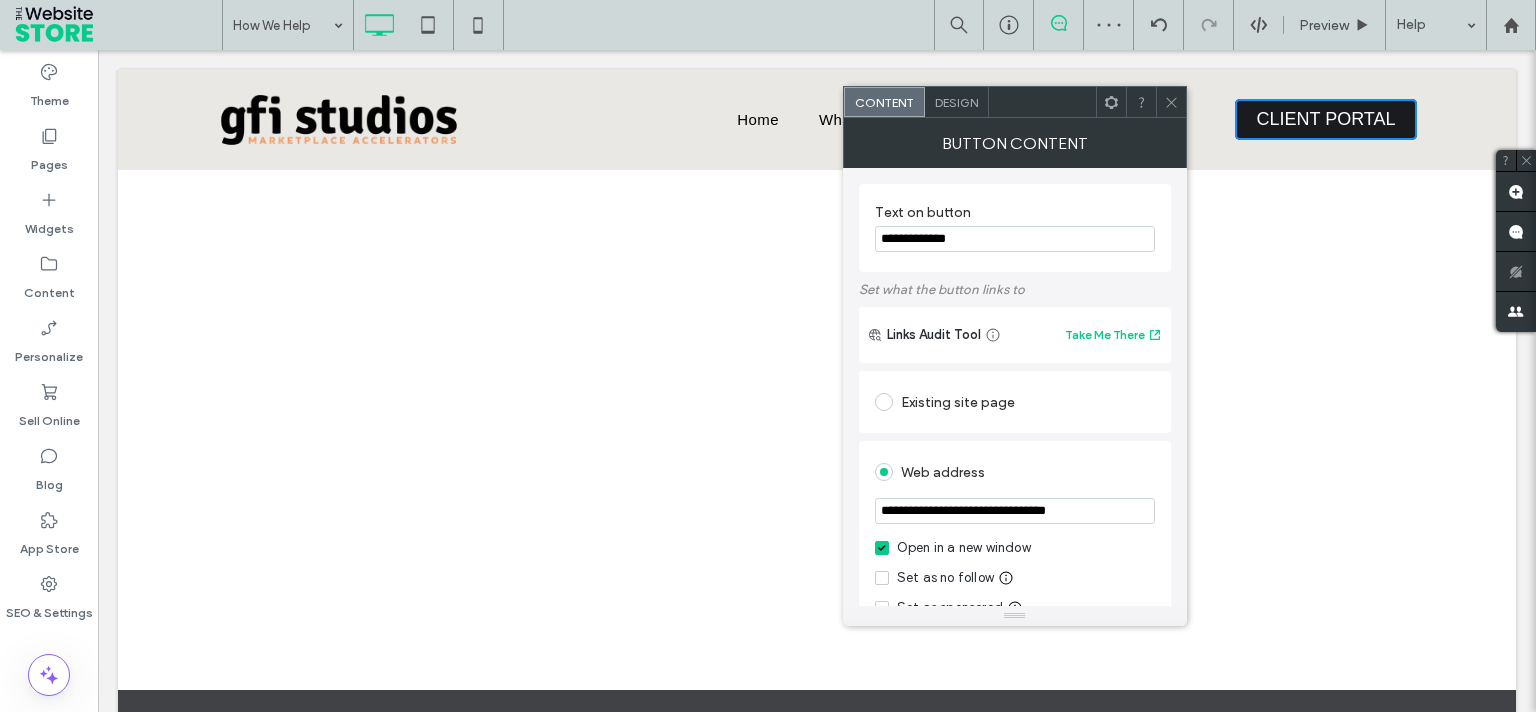 type on "**********" 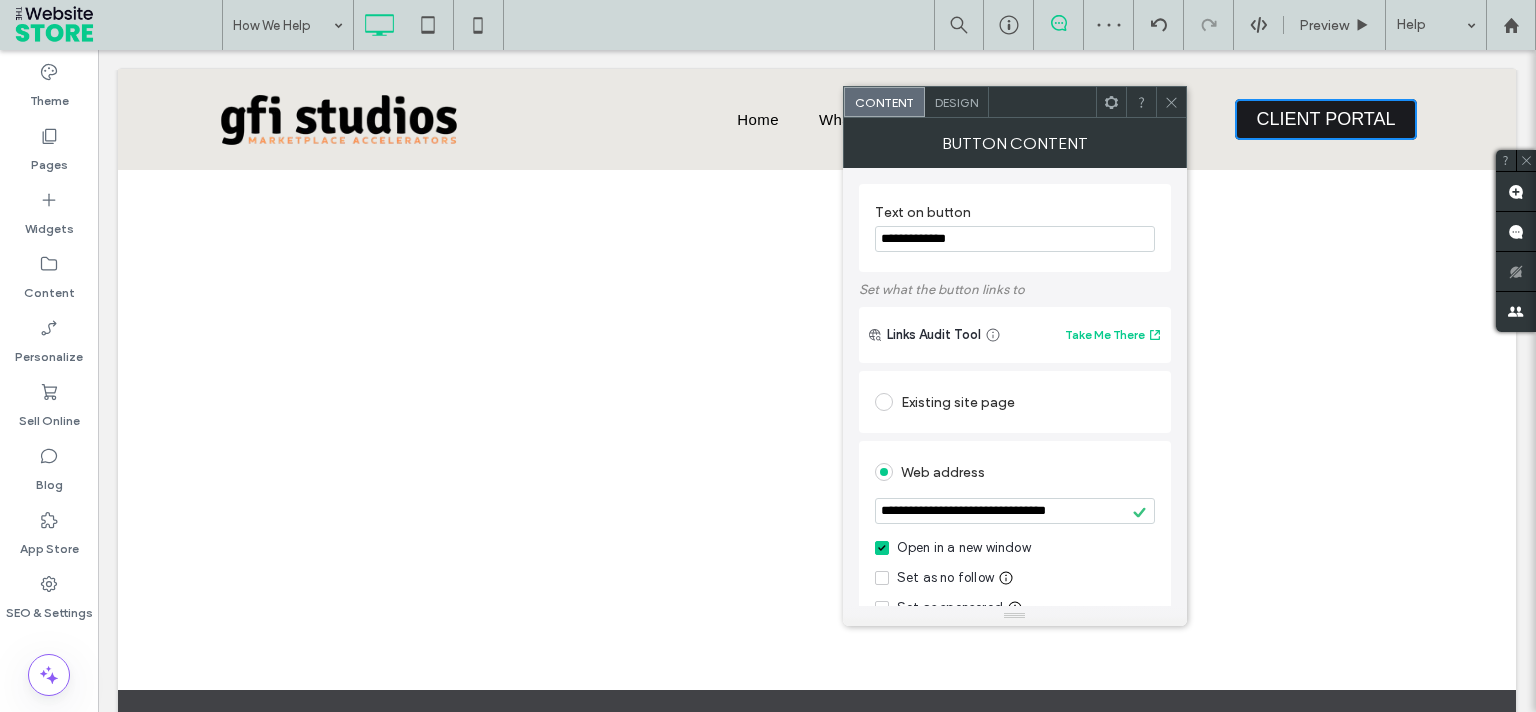 click 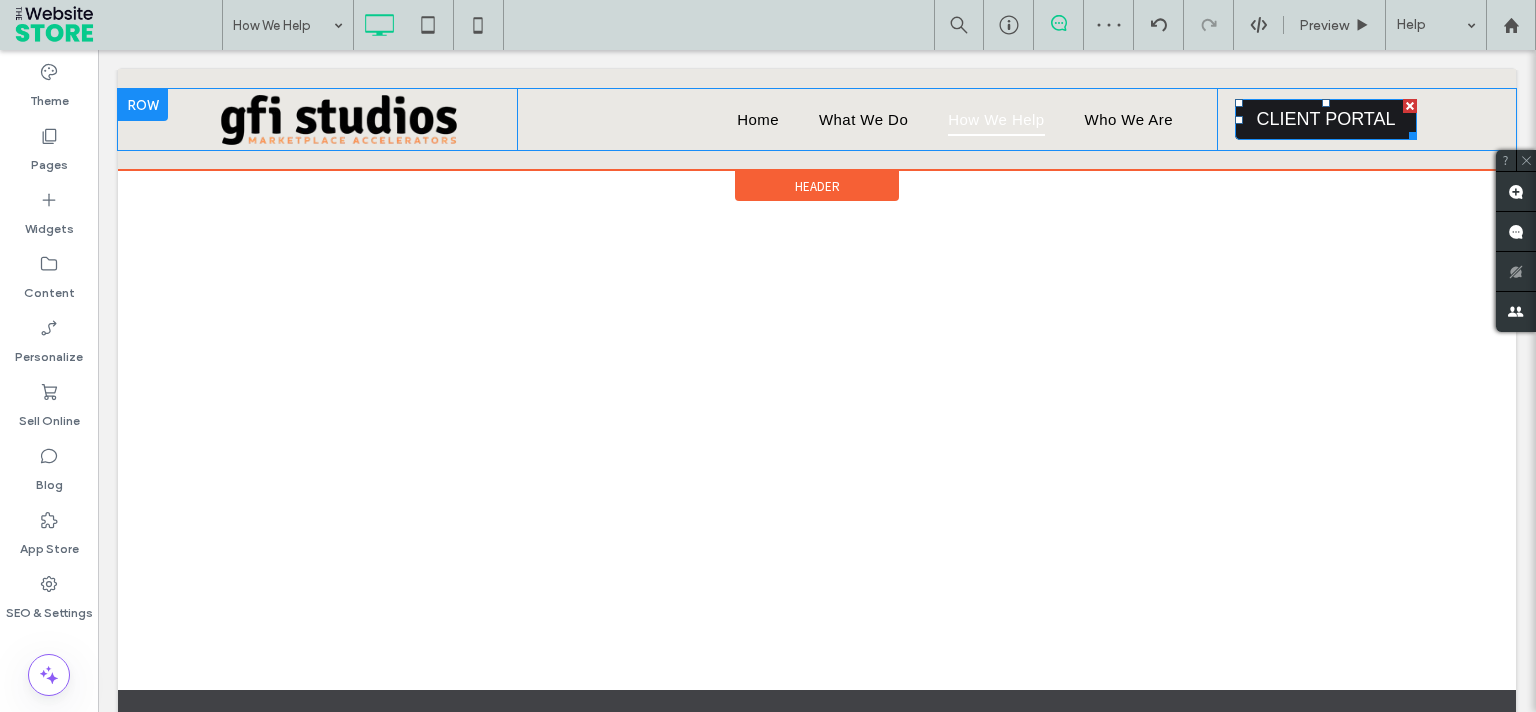 click on "CLIENT PORTAL" at bounding box center [1326, 119] 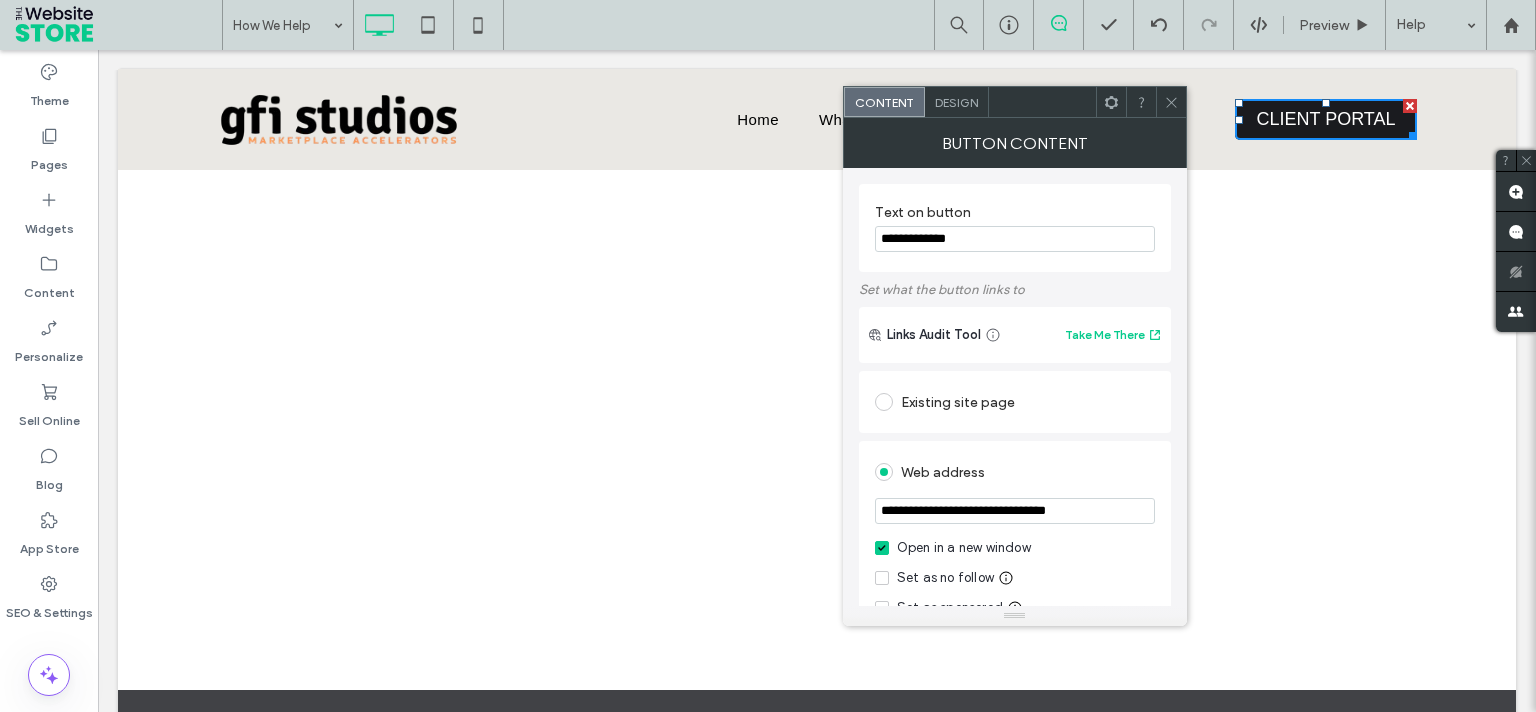 click on "Design" at bounding box center [956, 102] 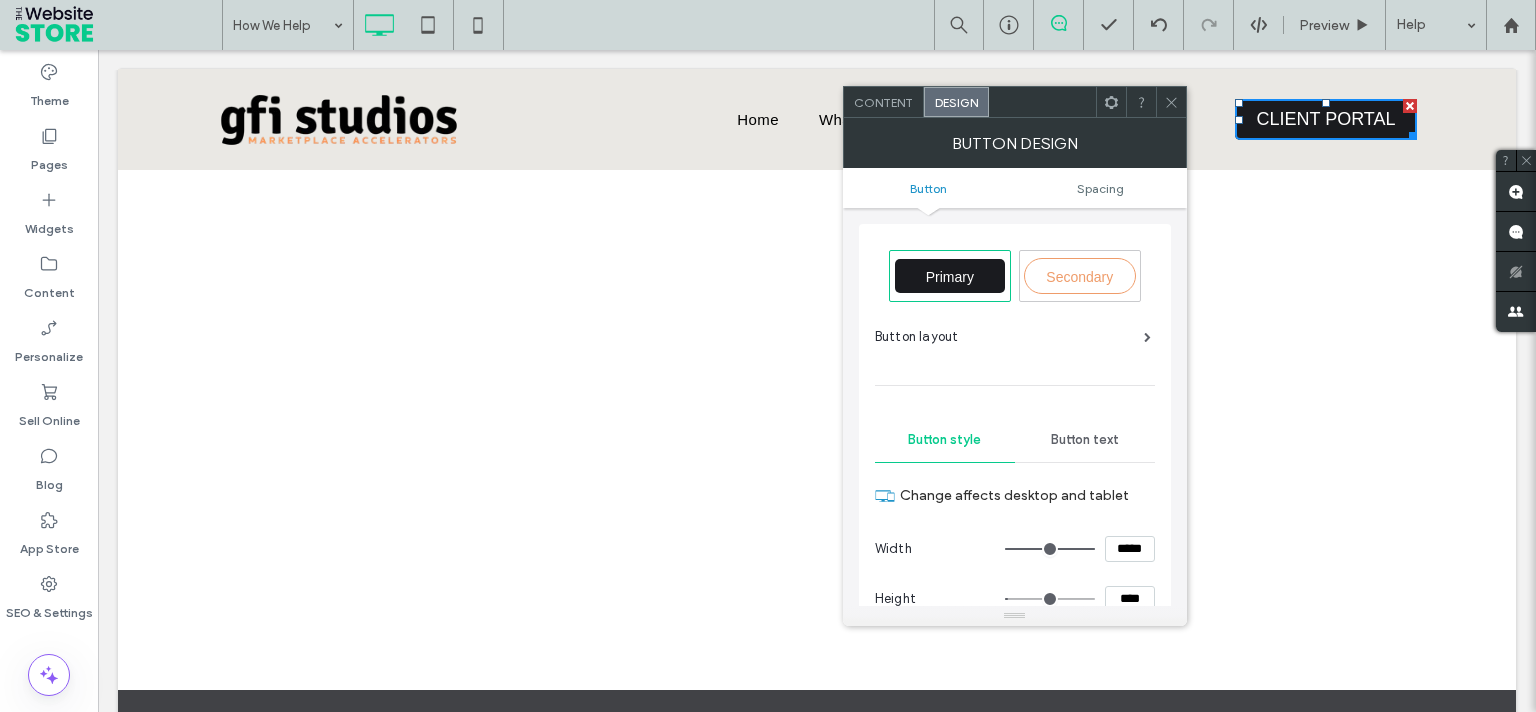 click on "****" at bounding box center (1130, 599) 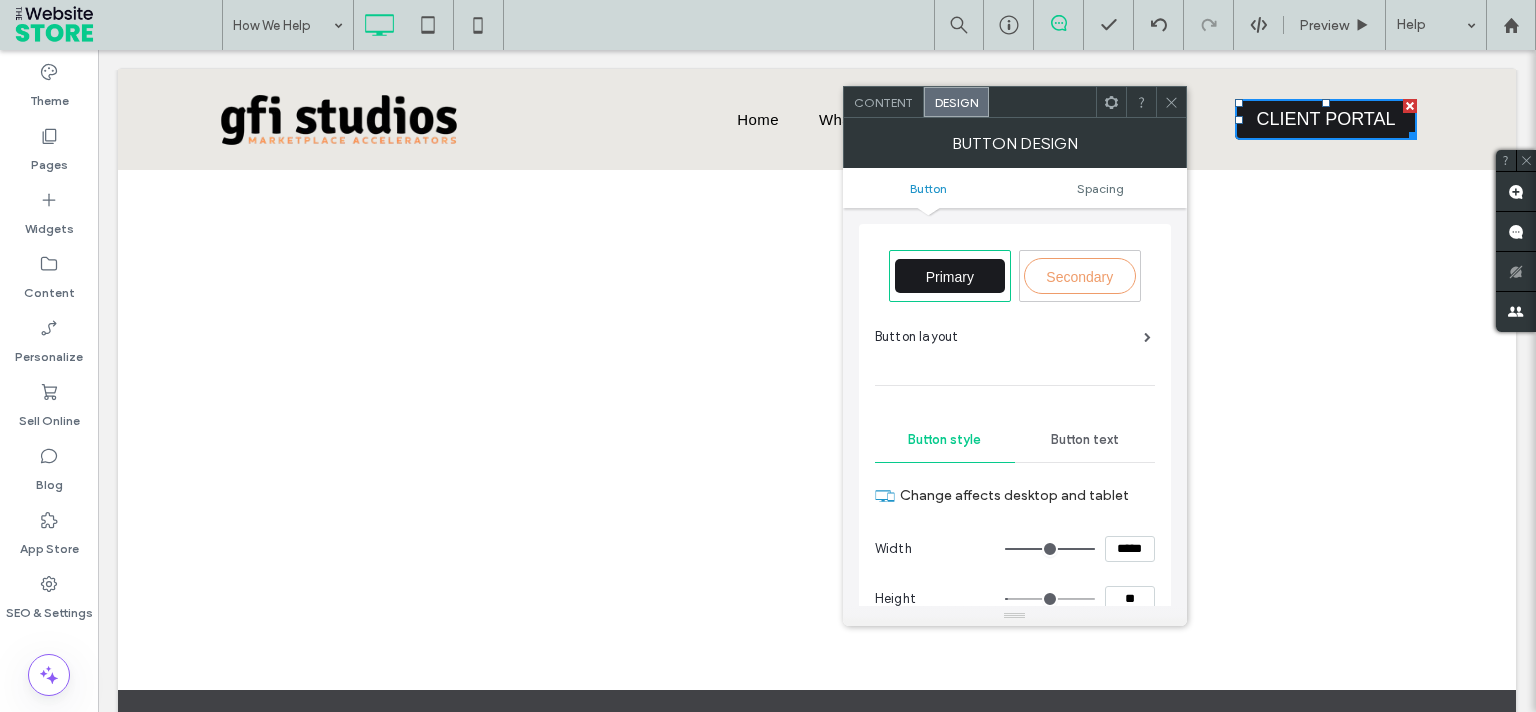 type on "****" 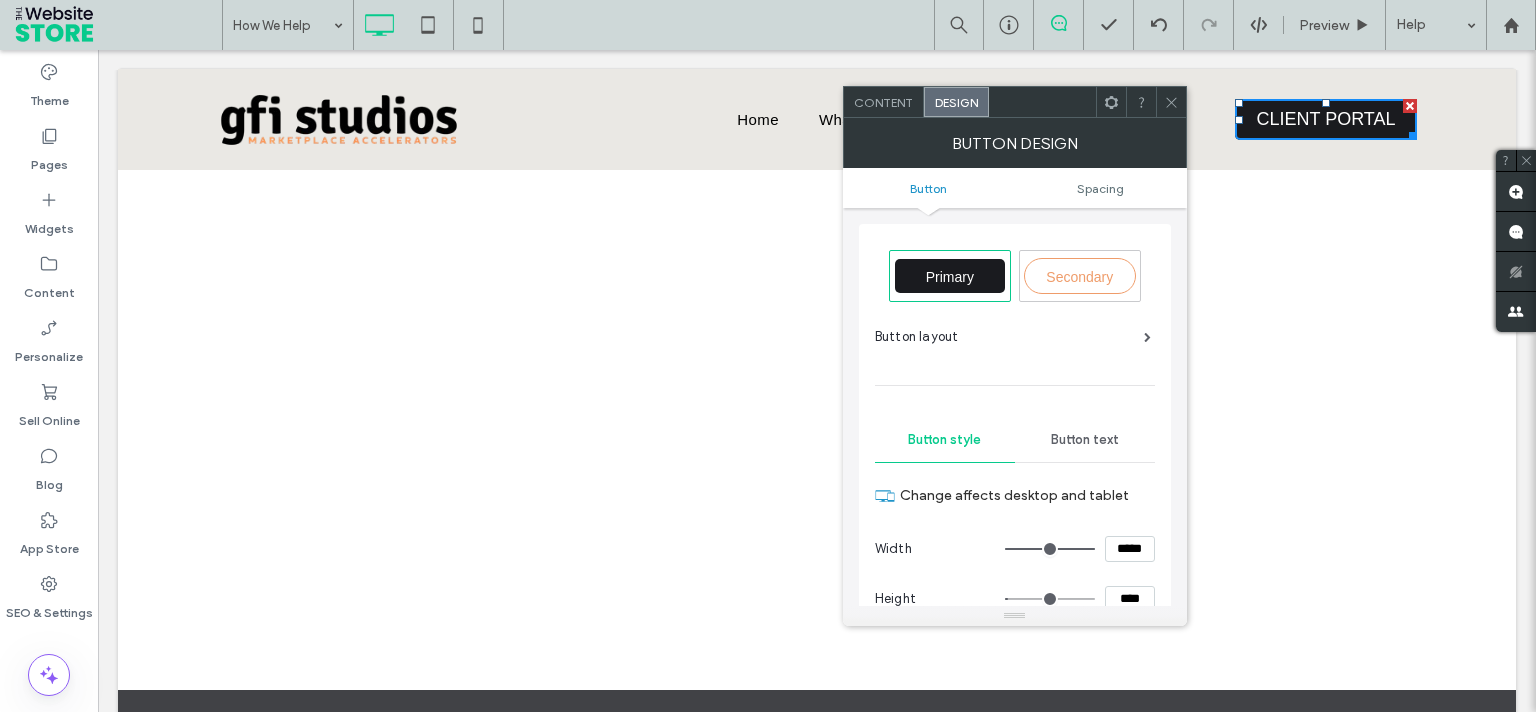 type on "**" 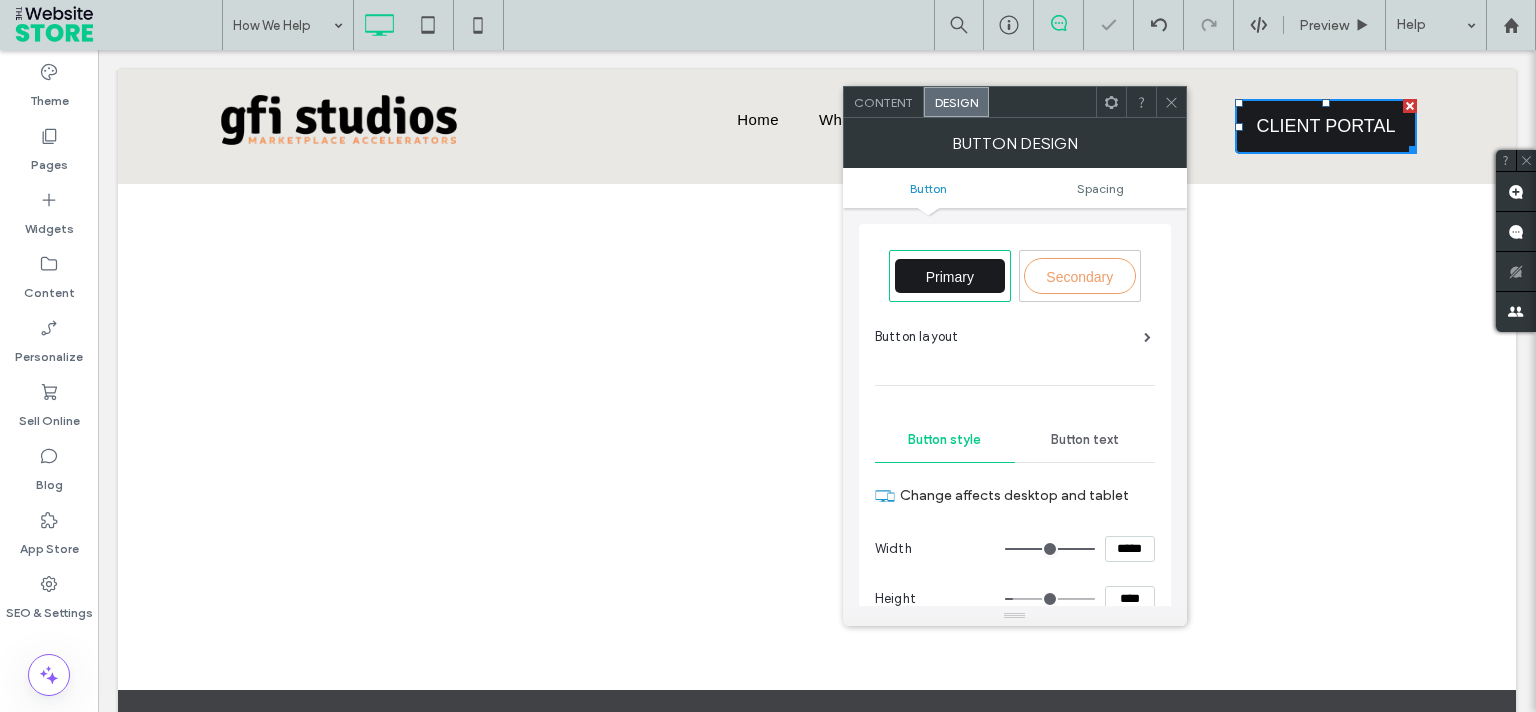 click on "*****" at bounding box center (1130, 549) 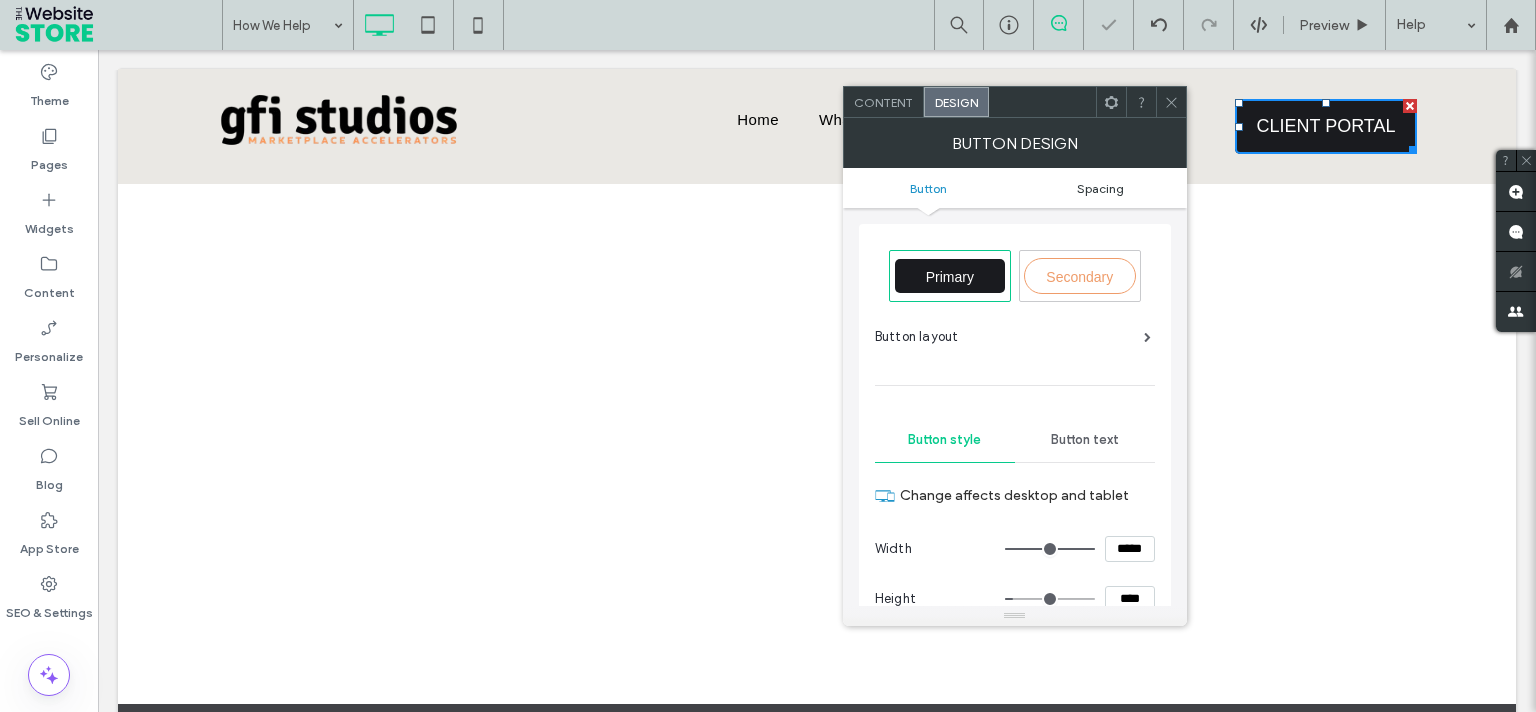 click on "Spacing" at bounding box center [1100, 188] 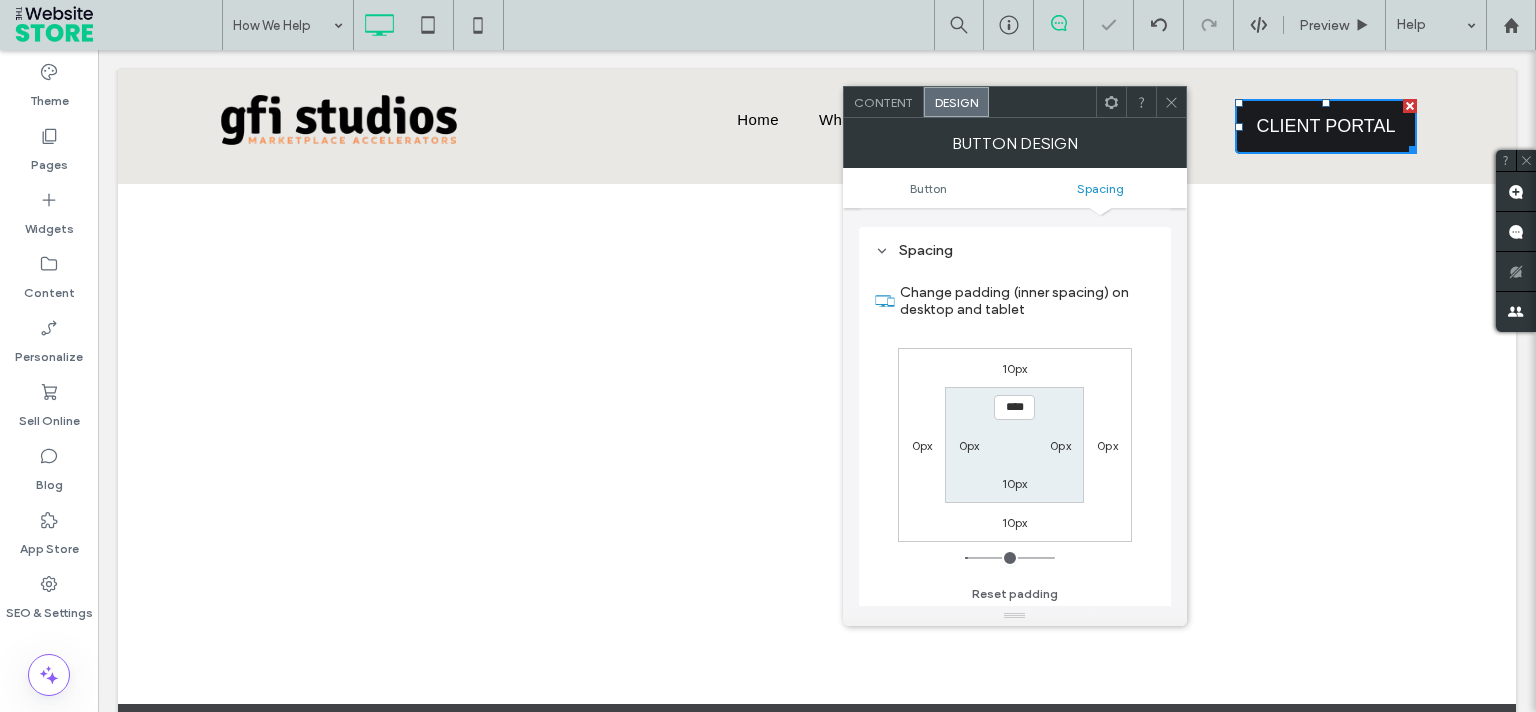 scroll, scrollTop: 874, scrollLeft: 0, axis: vertical 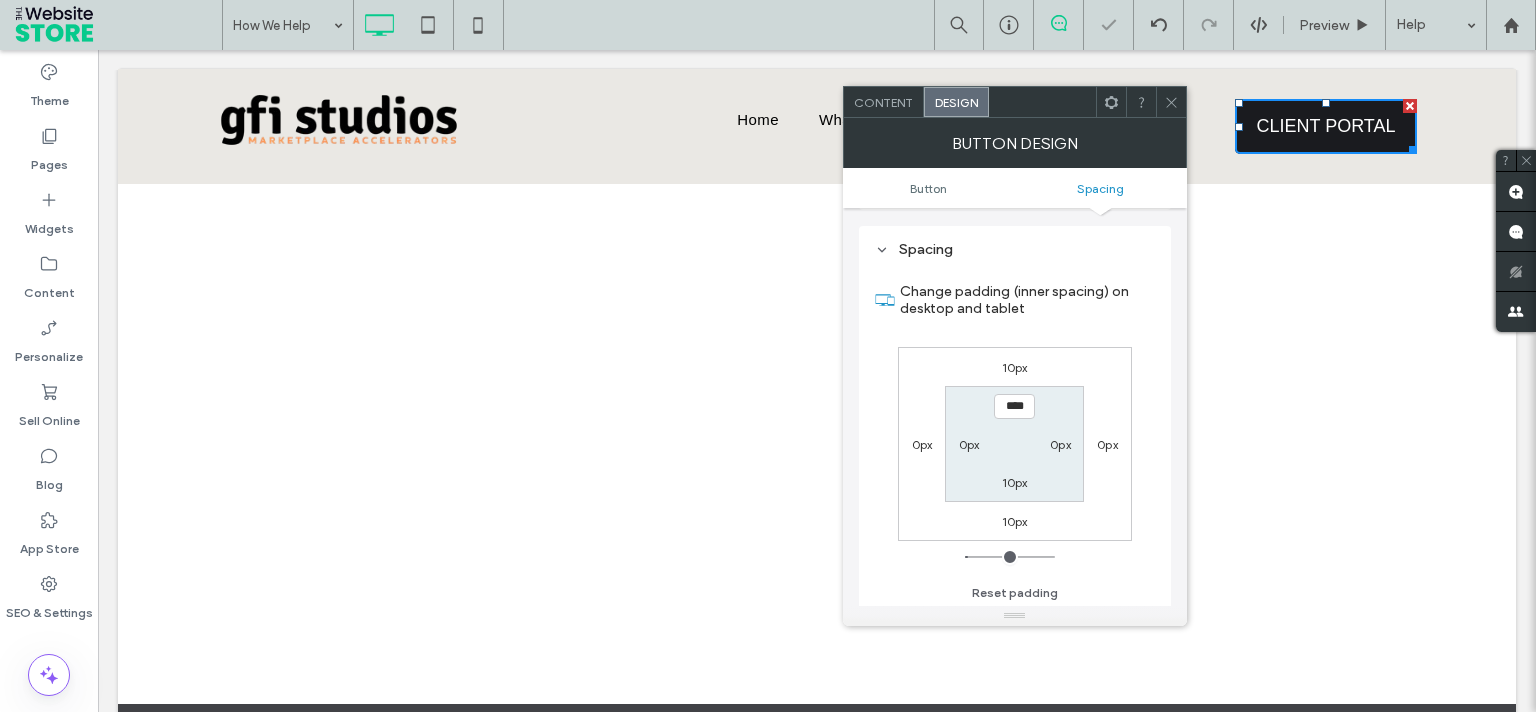 click on "10px" at bounding box center (1015, 367) 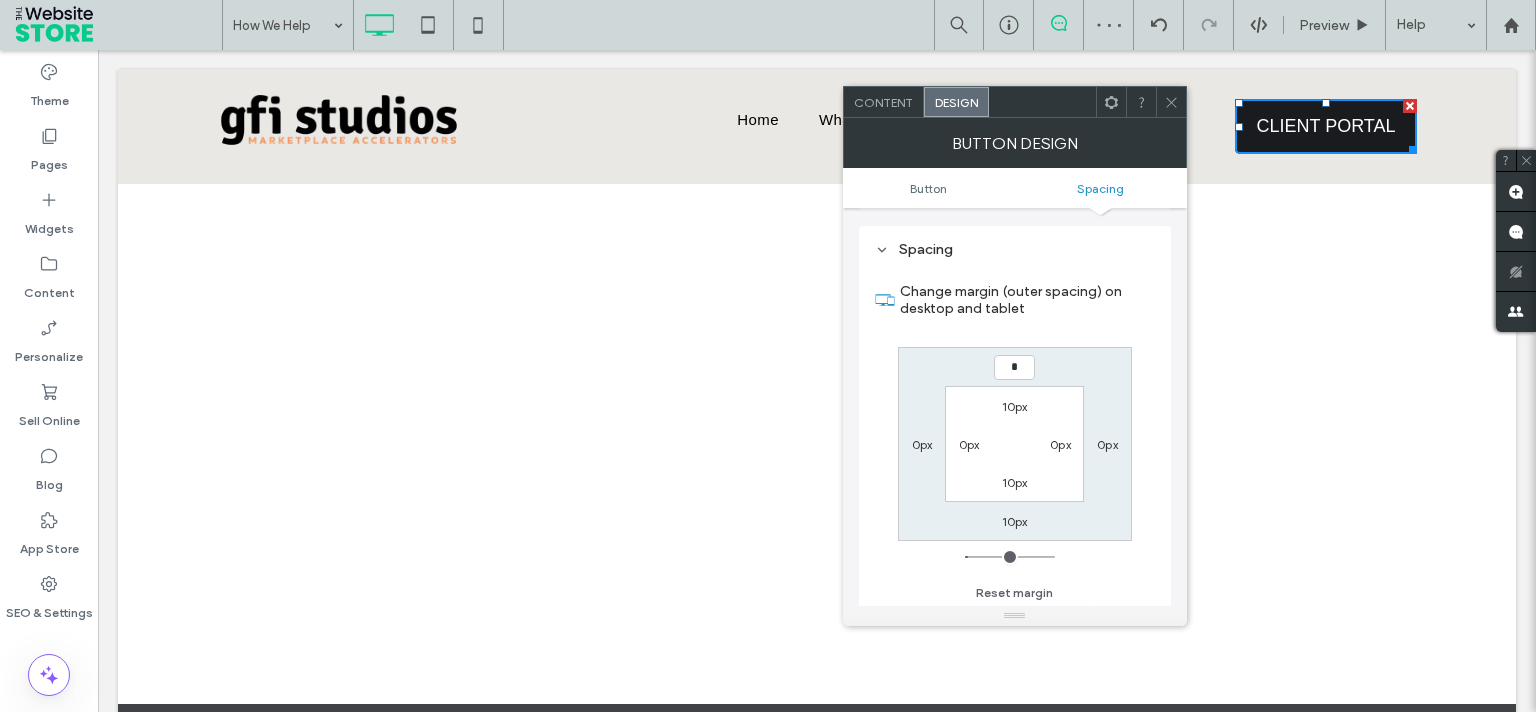 type on "*" 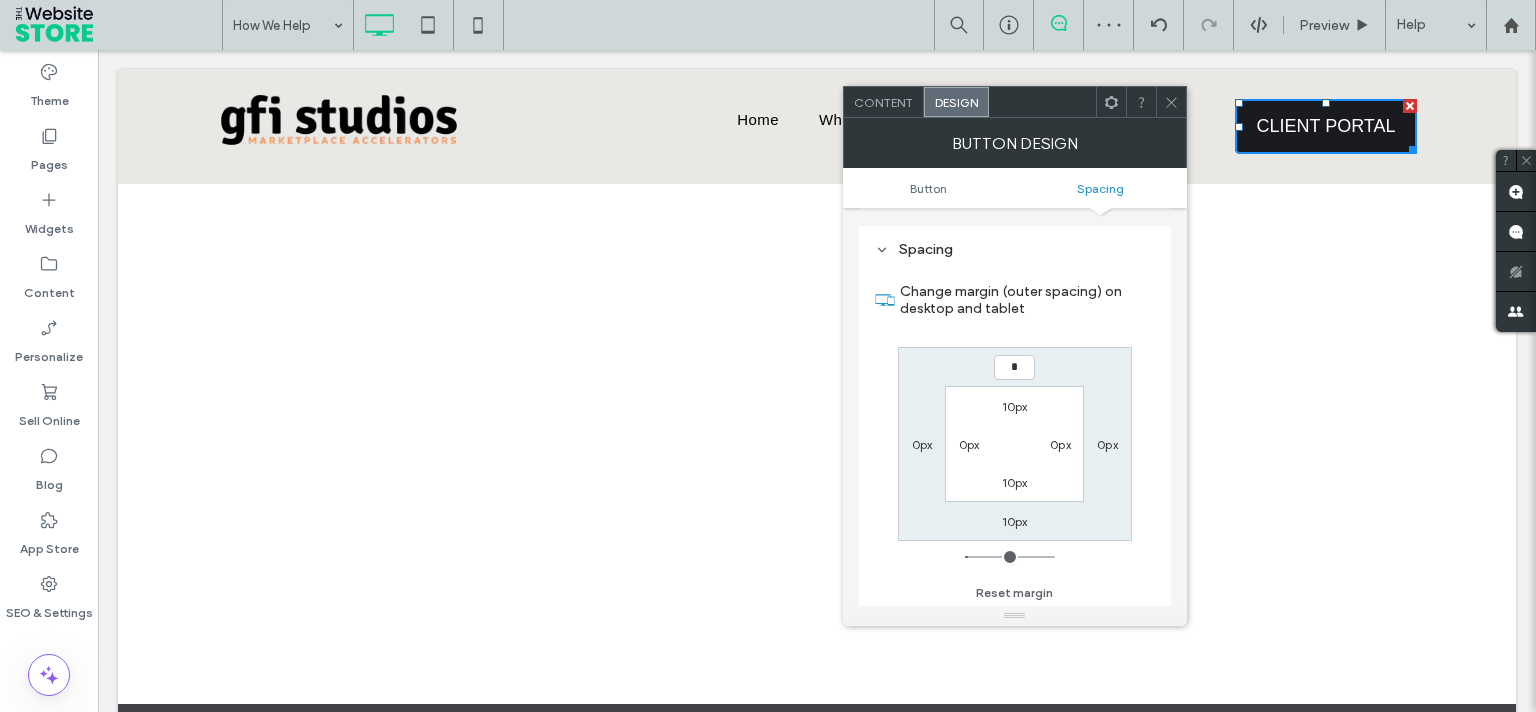 type on "*" 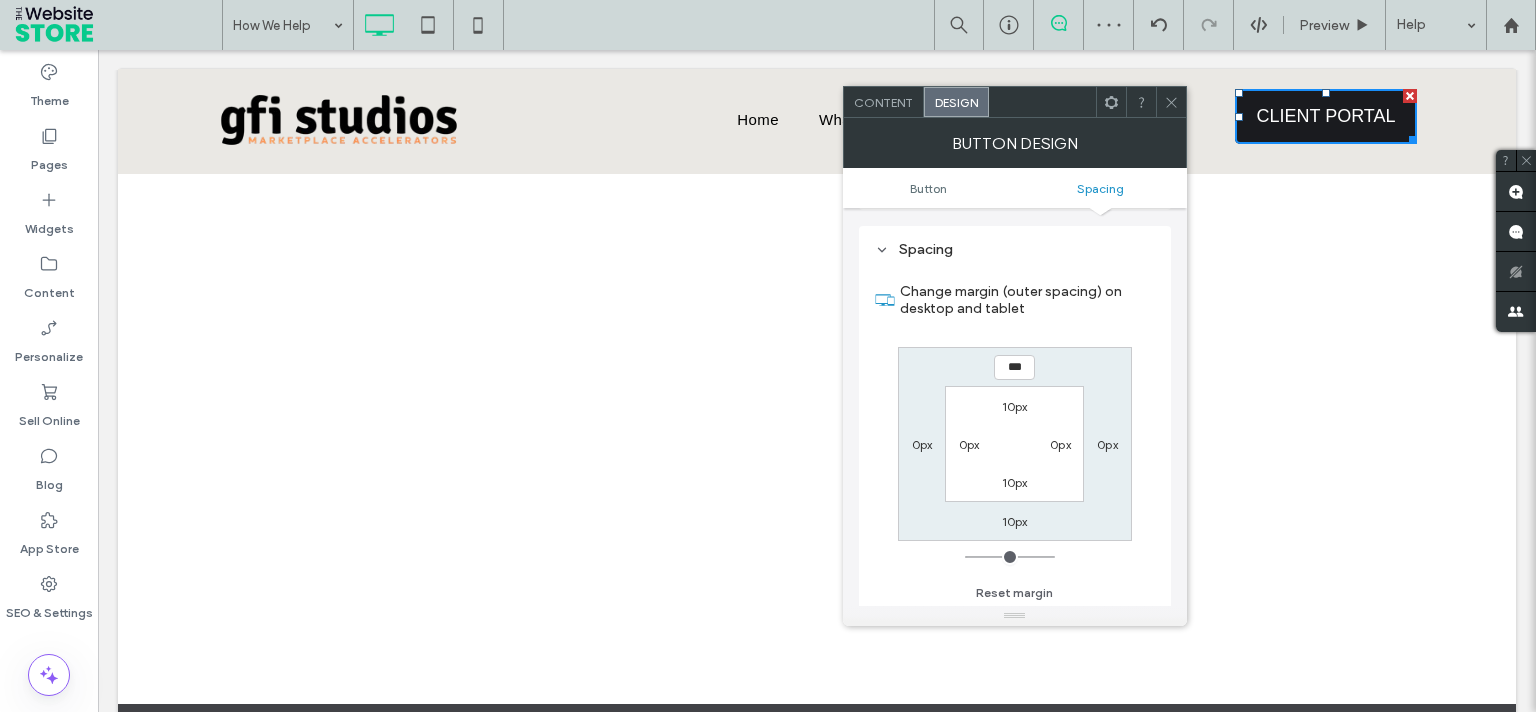 click 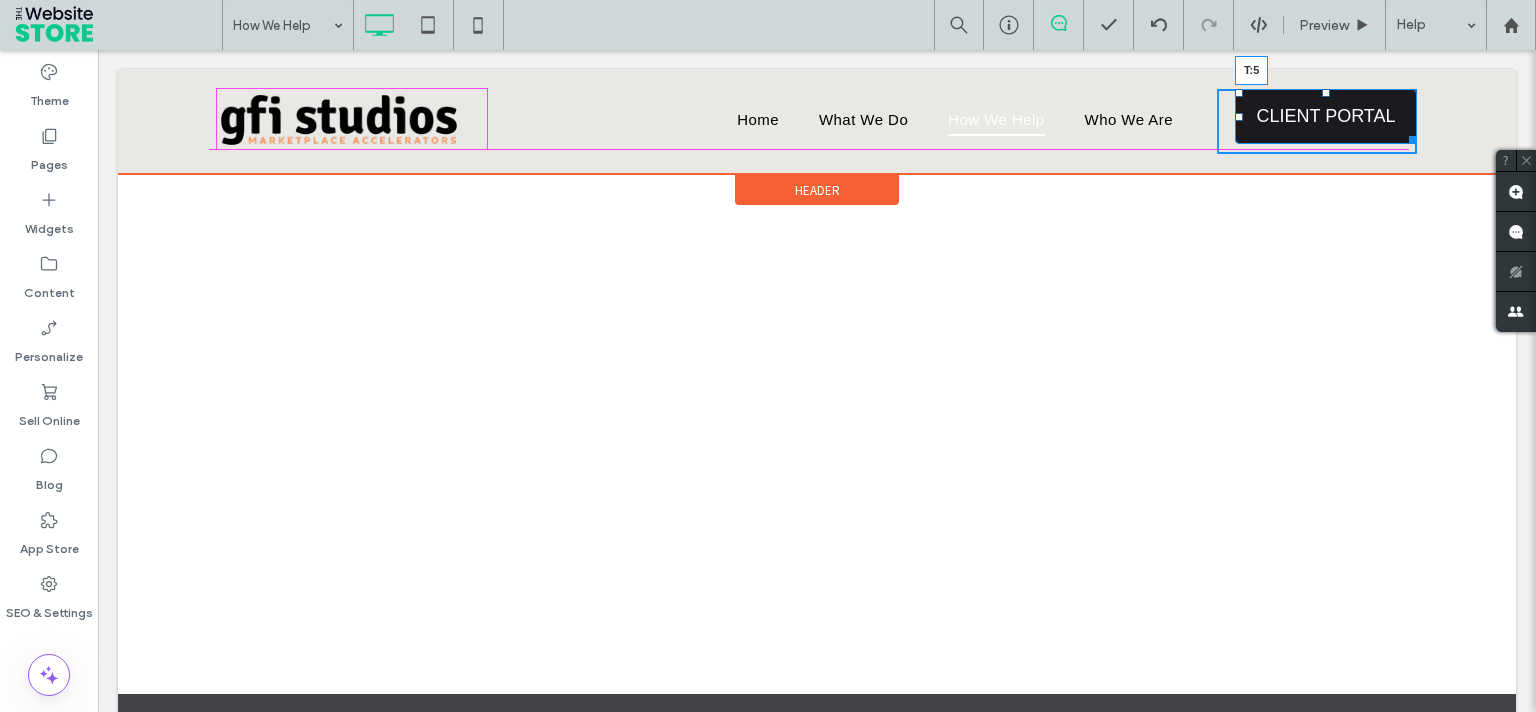 drag, startPoint x: 1319, startPoint y: 94, endPoint x: 1611, endPoint y: 165, distance: 300.5079 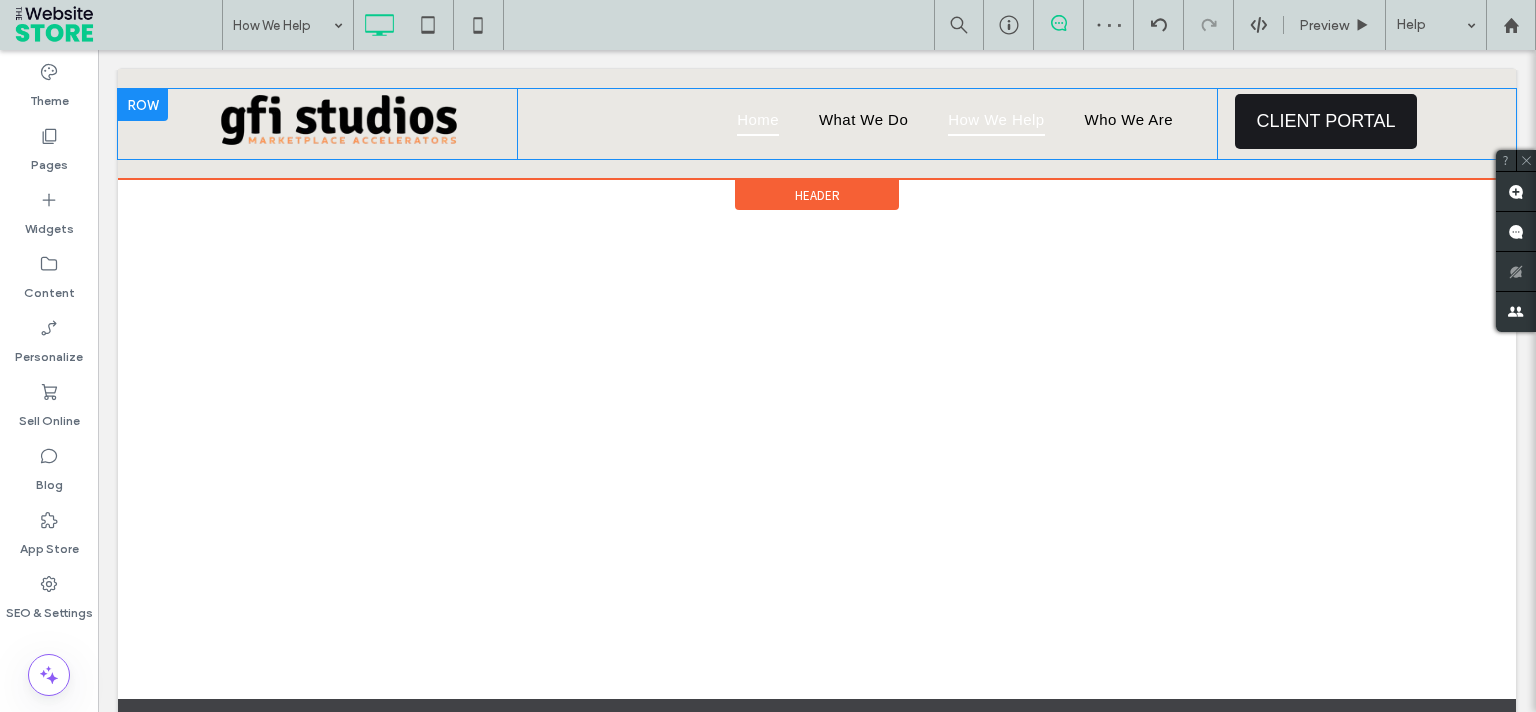 click on "Home" at bounding box center (758, 120) 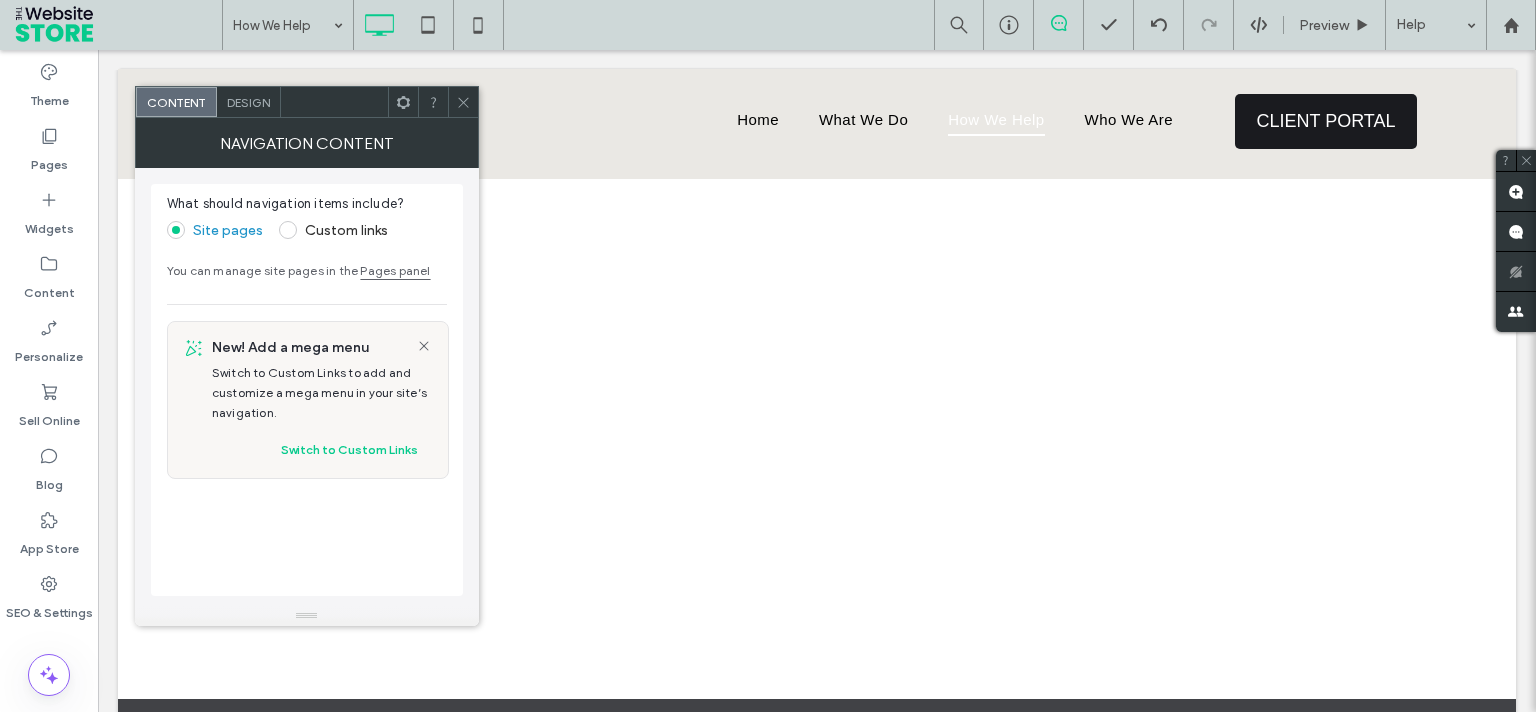 click on "How We Help" at bounding box center [996, 120] 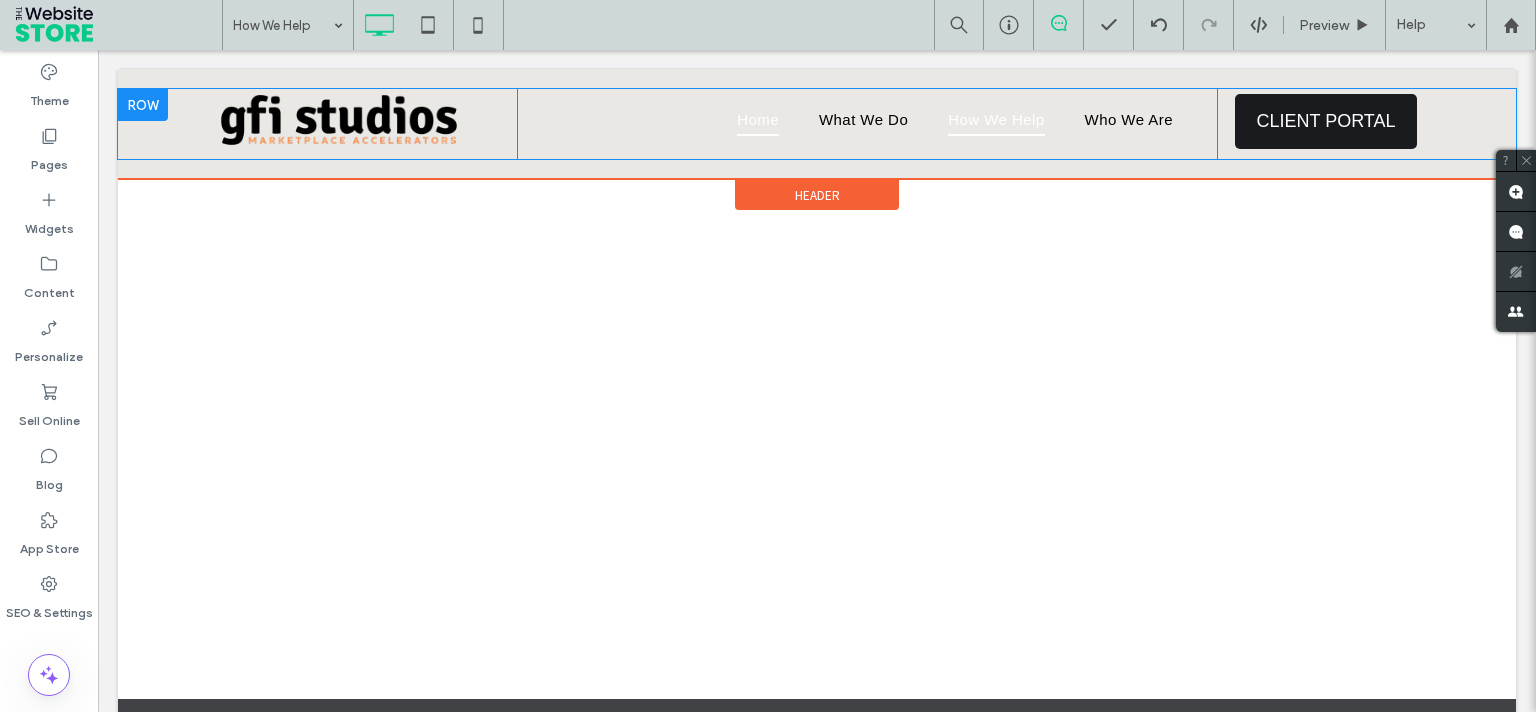 click on "Home" at bounding box center [758, 120] 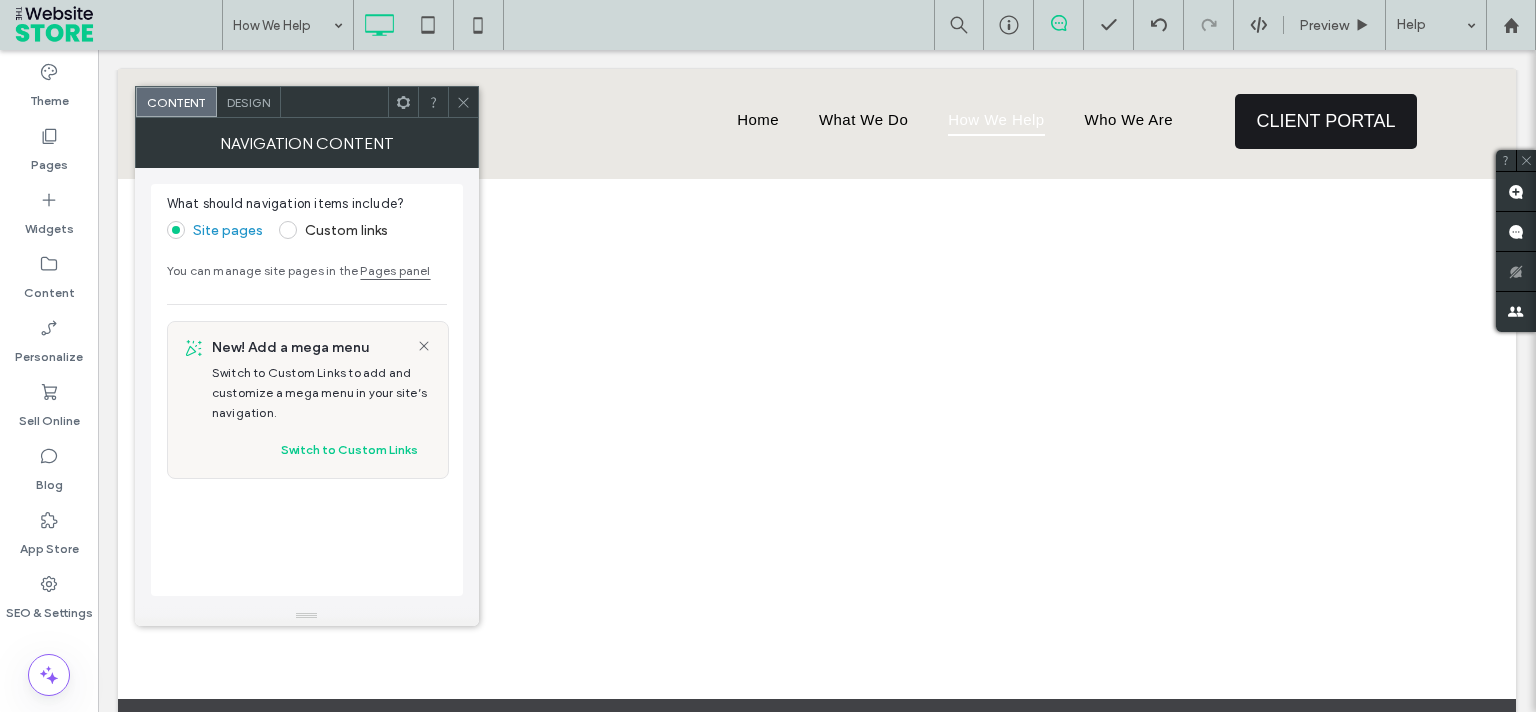 click on "Design" at bounding box center [248, 102] 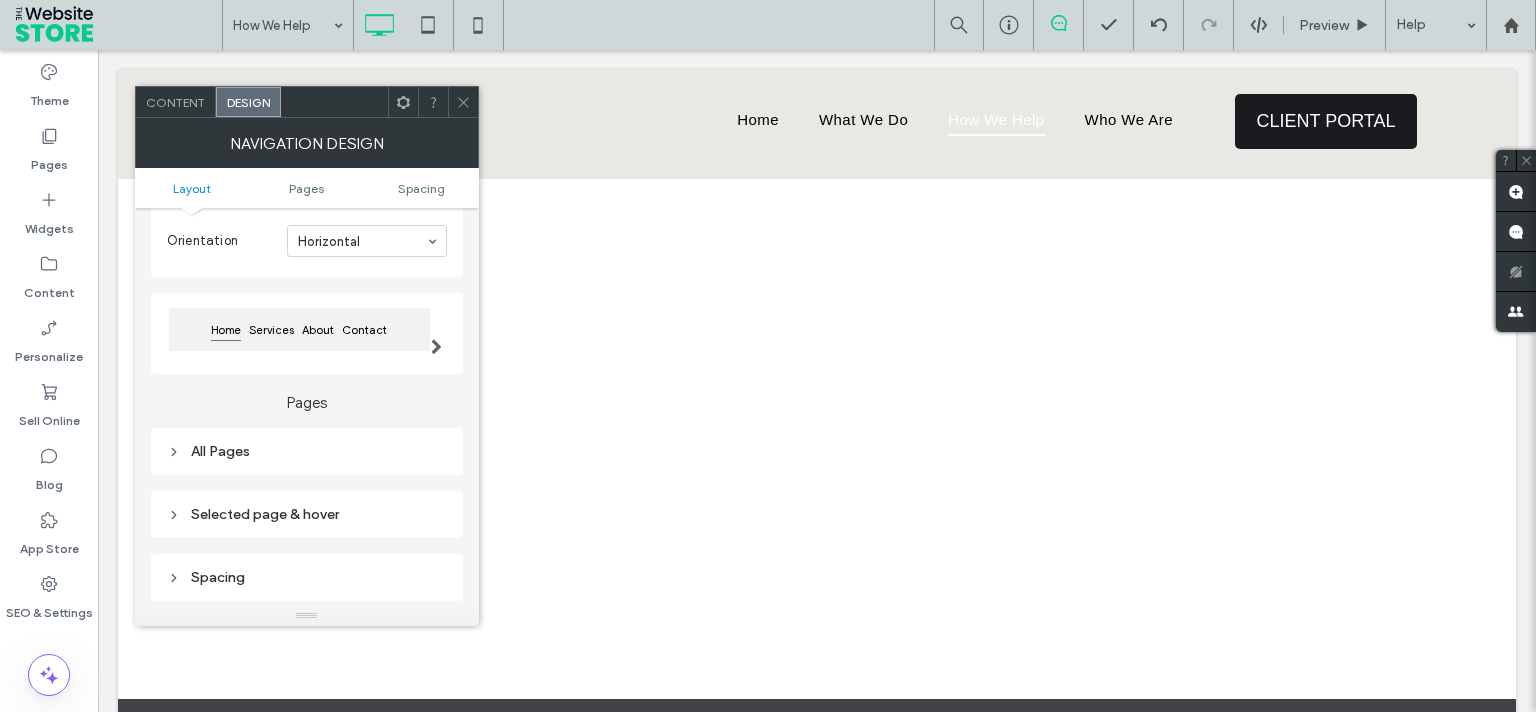 scroll, scrollTop: 84, scrollLeft: 0, axis: vertical 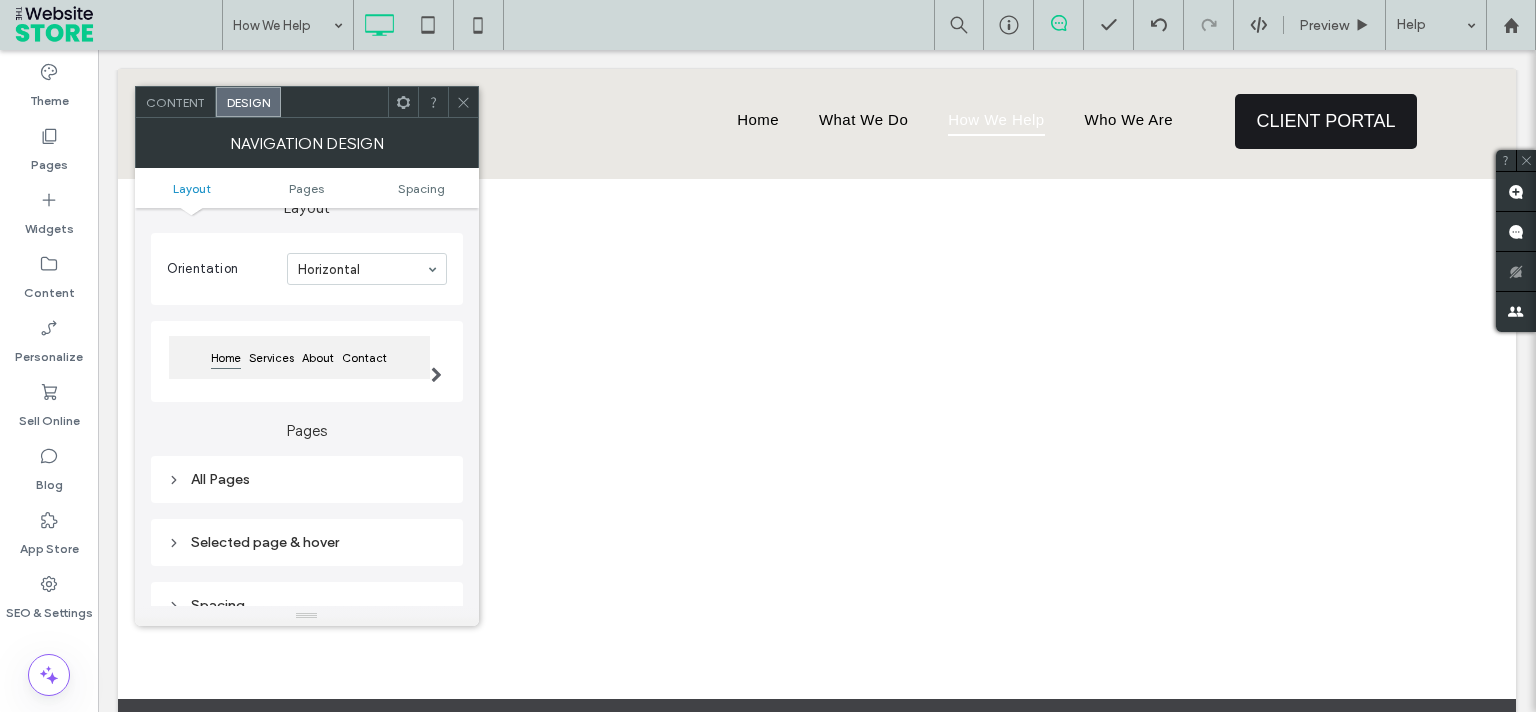 click on "All Pages" at bounding box center [307, 479] 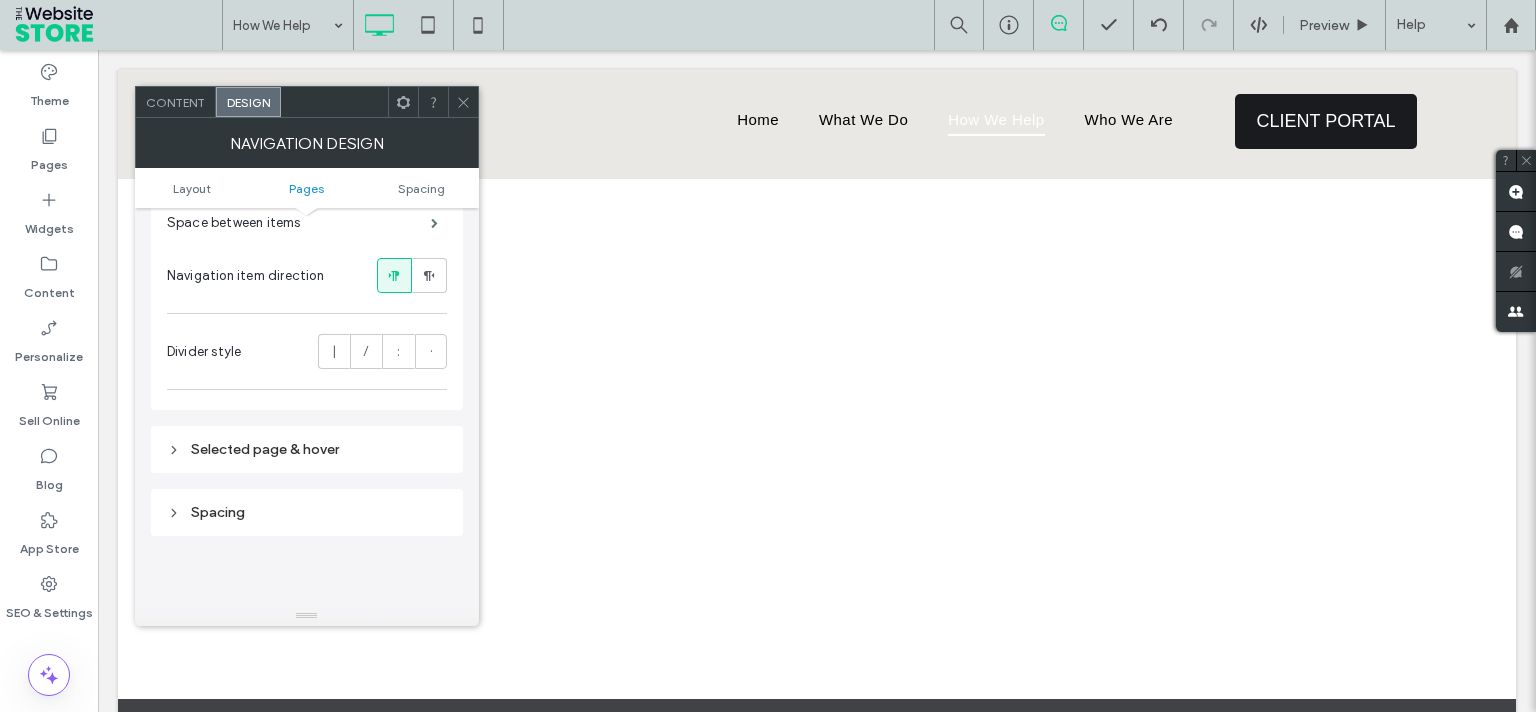 scroll, scrollTop: 436, scrollLeft: 0, axis: vertical 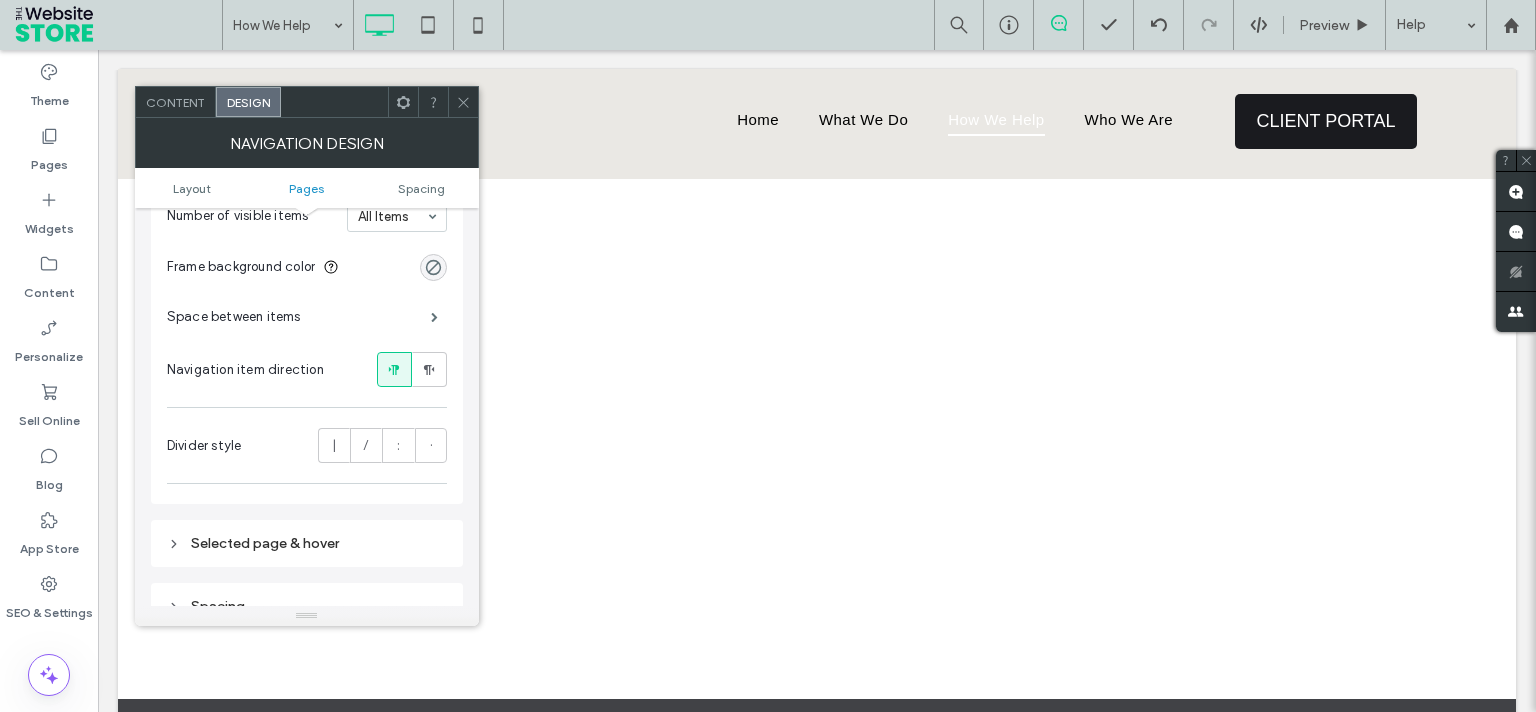 click on "Selected page & hover" at bounding box center [307, 543] 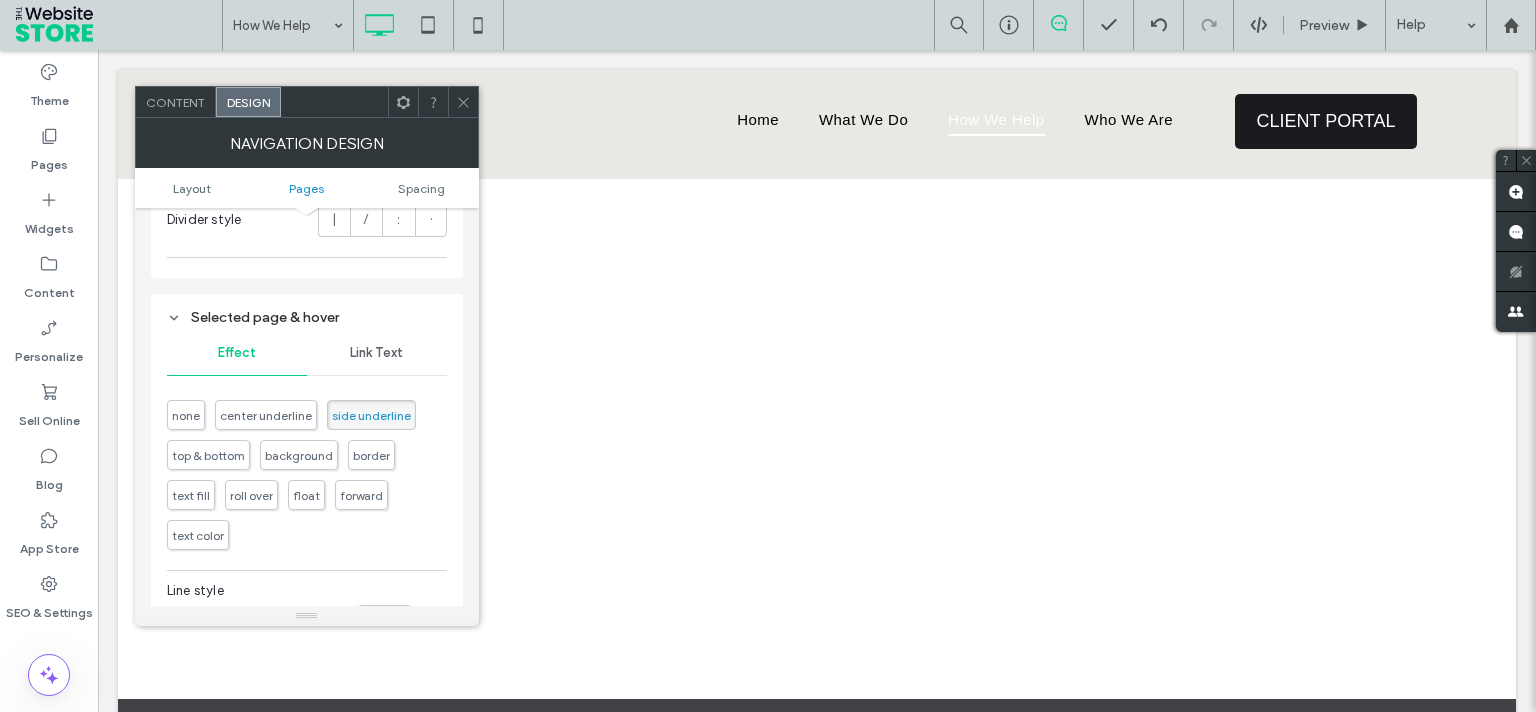 scroll, scrollTop: 796, scrollLeft: 0, axis: vertical 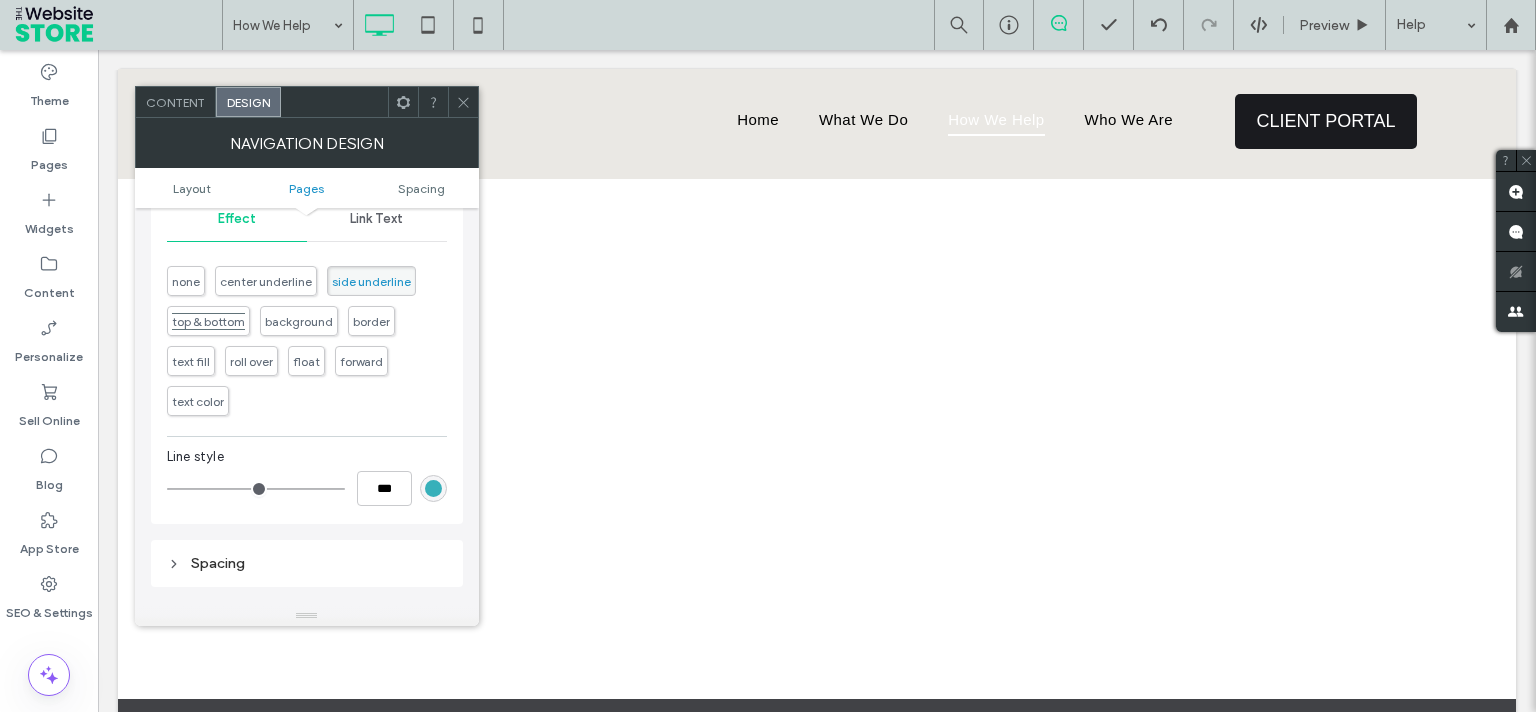 click on "top & bottom" at bounding box center [208, 321] 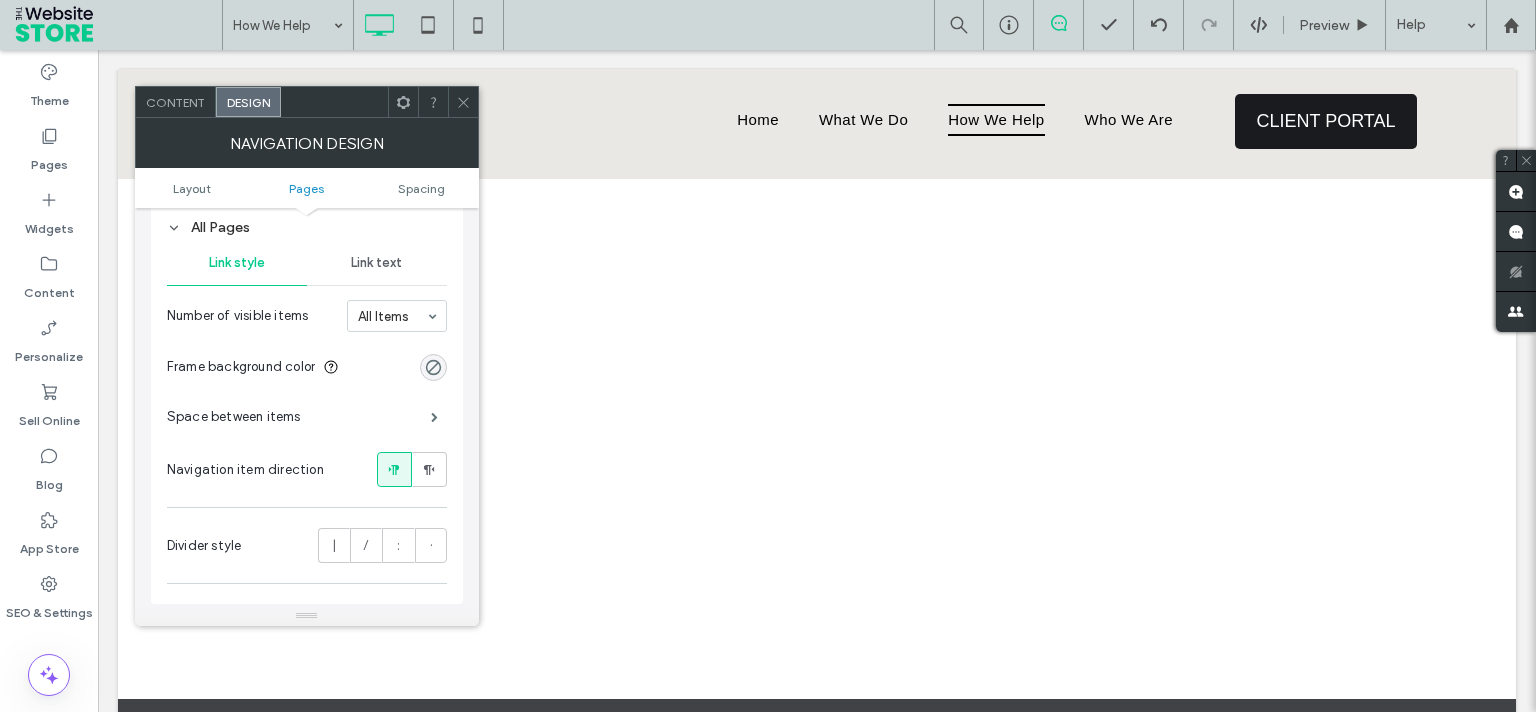 scroll, scrollTop: 436, scrollLeft: 0, axis: vertical 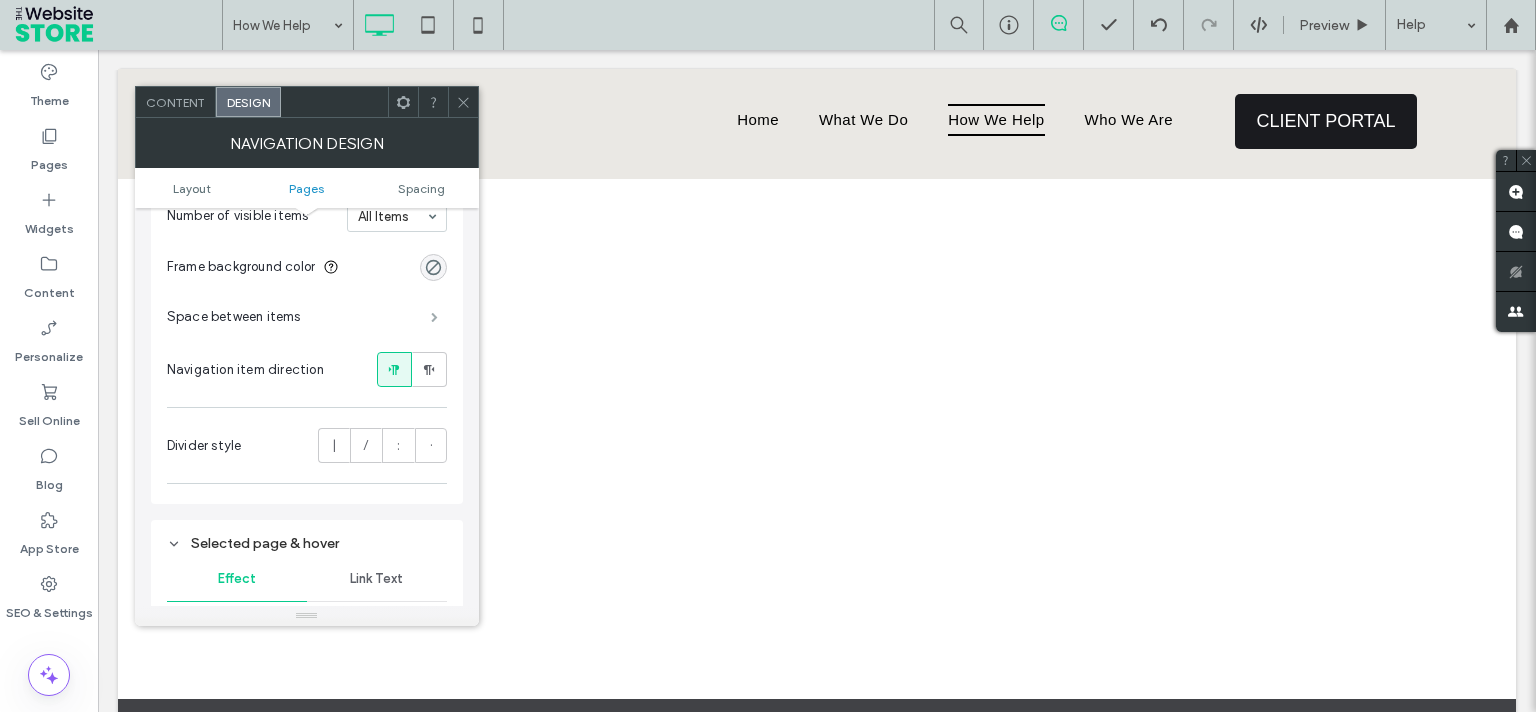 click at bounding box center (434, 317) 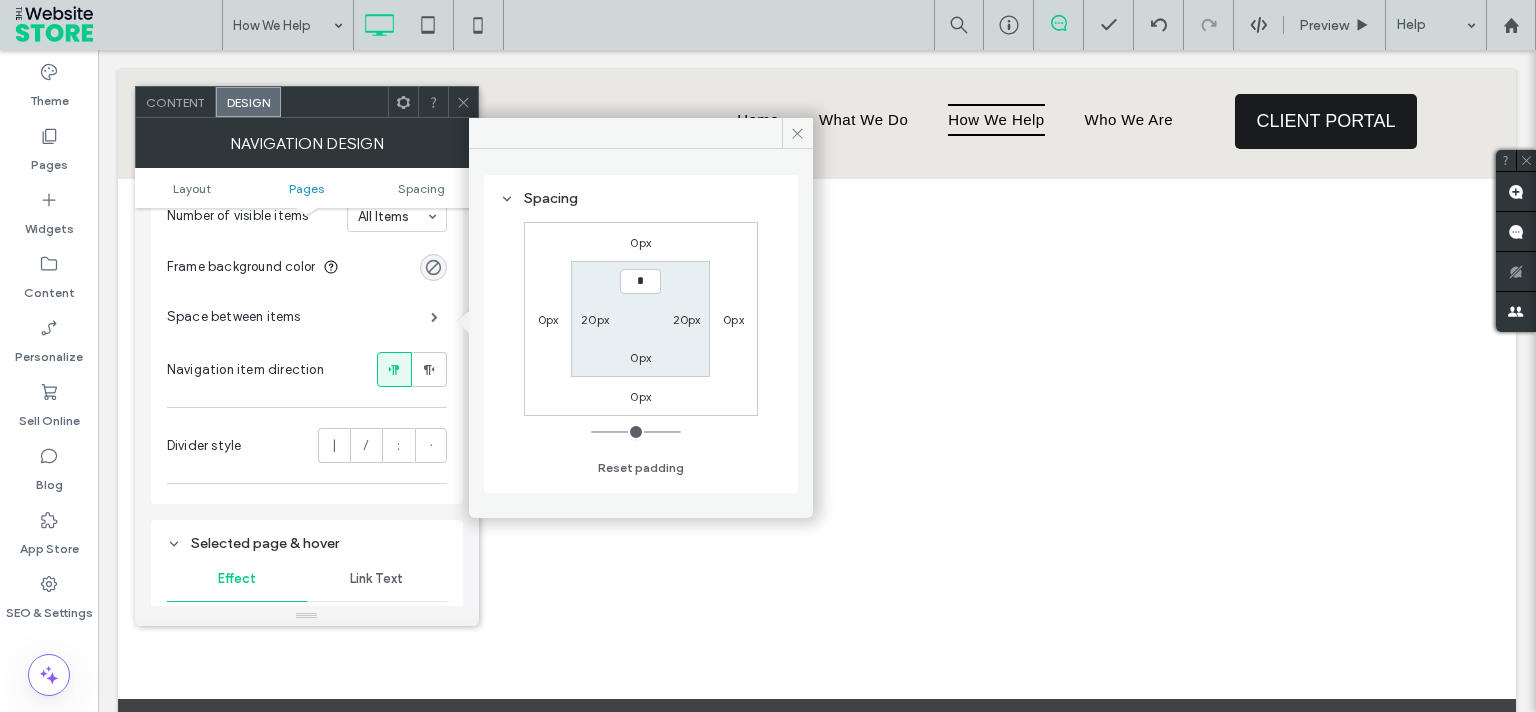 type on "***" 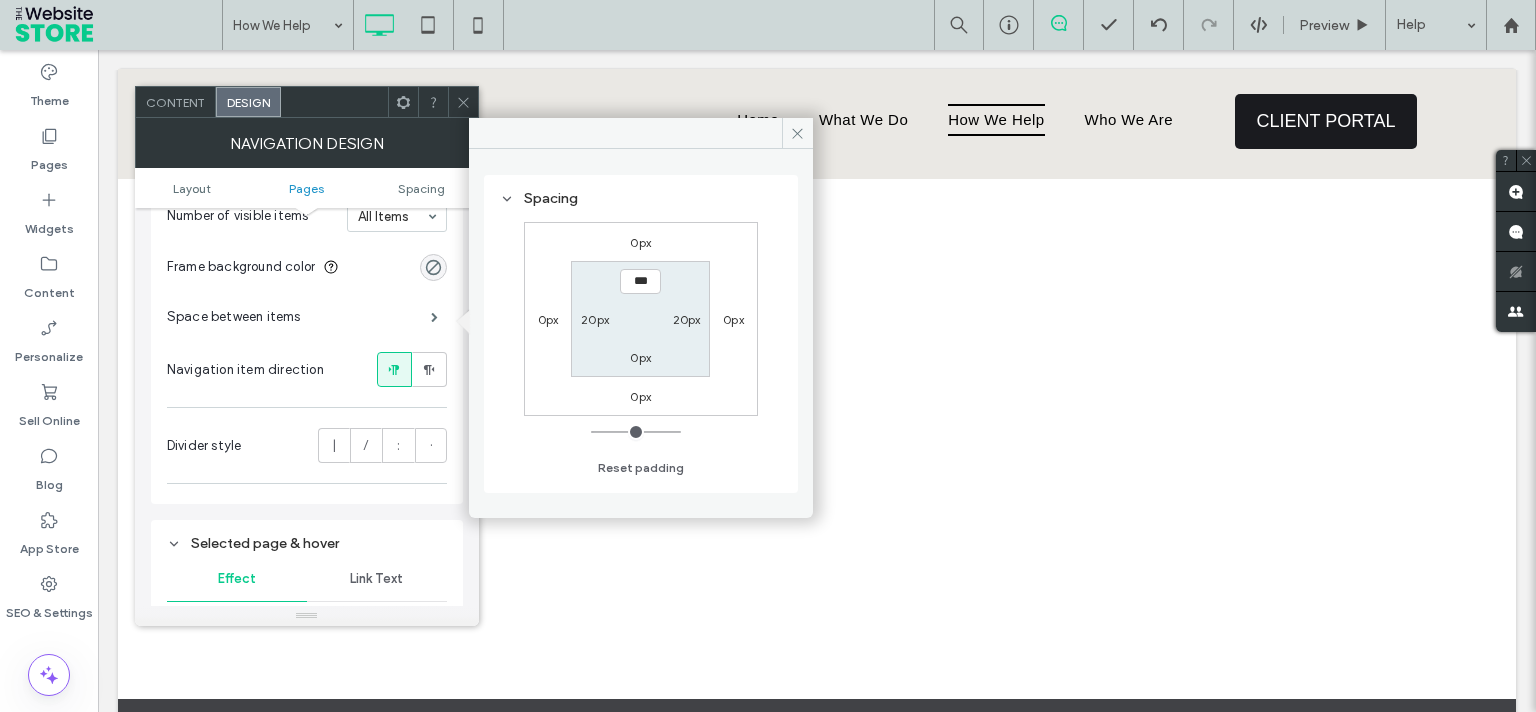 click on "0px" at bounding box center (640, 357) 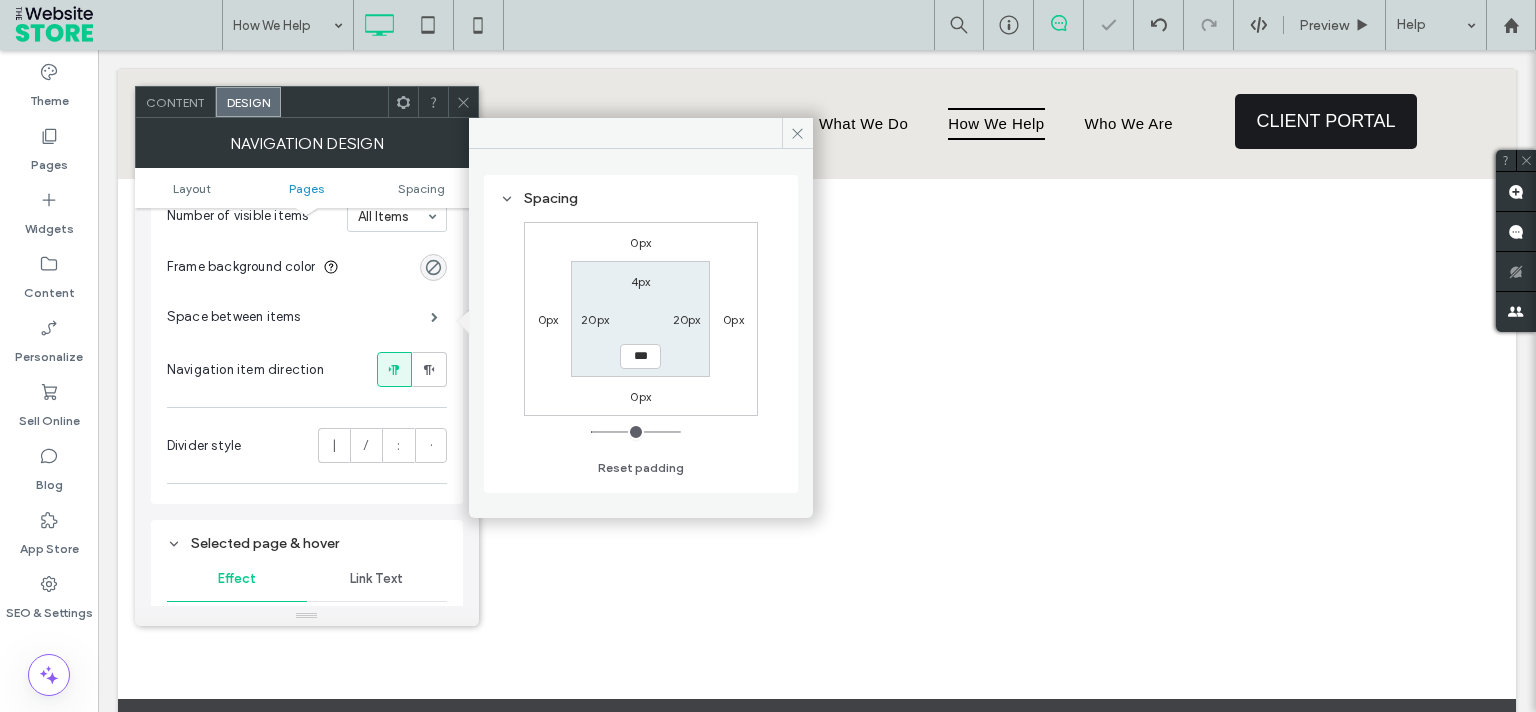 type on "*" 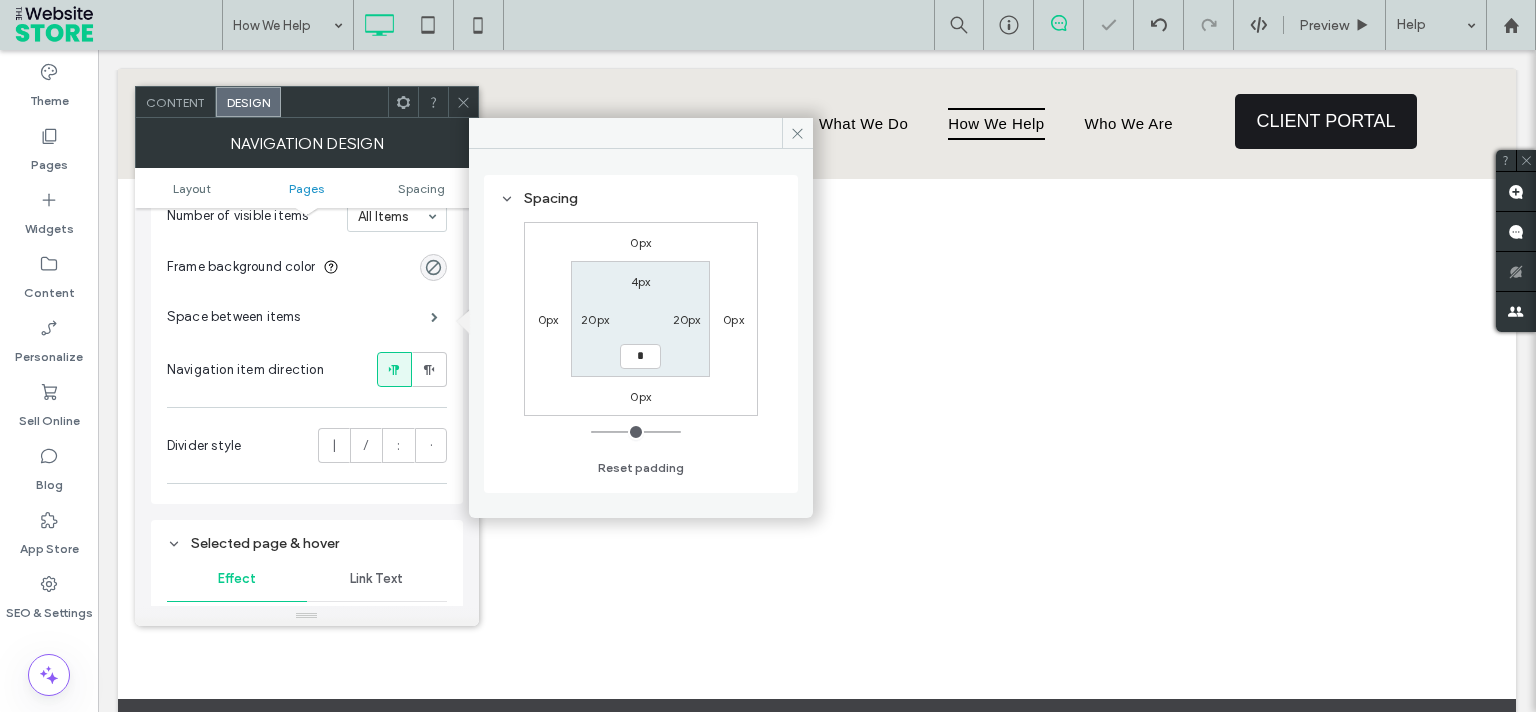 type on "*" 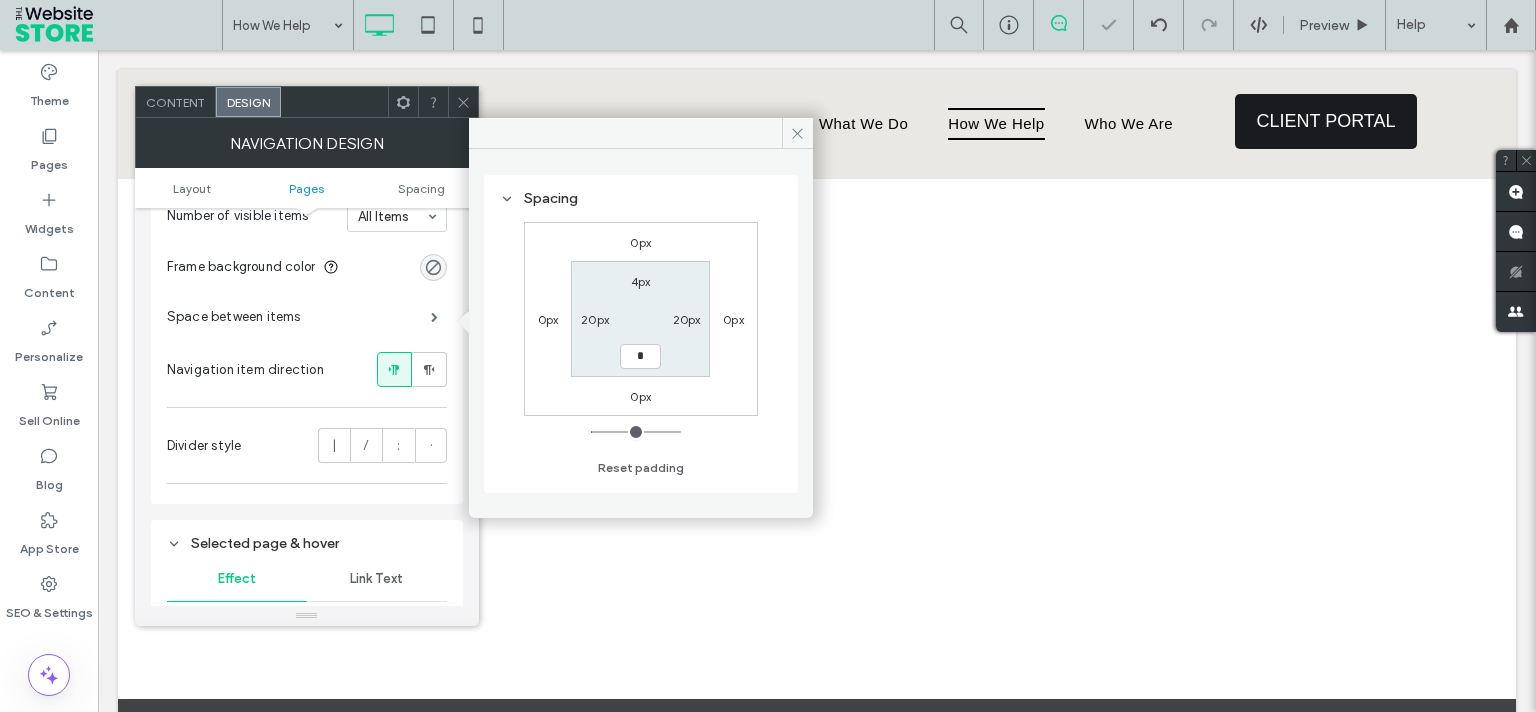 type on "*" 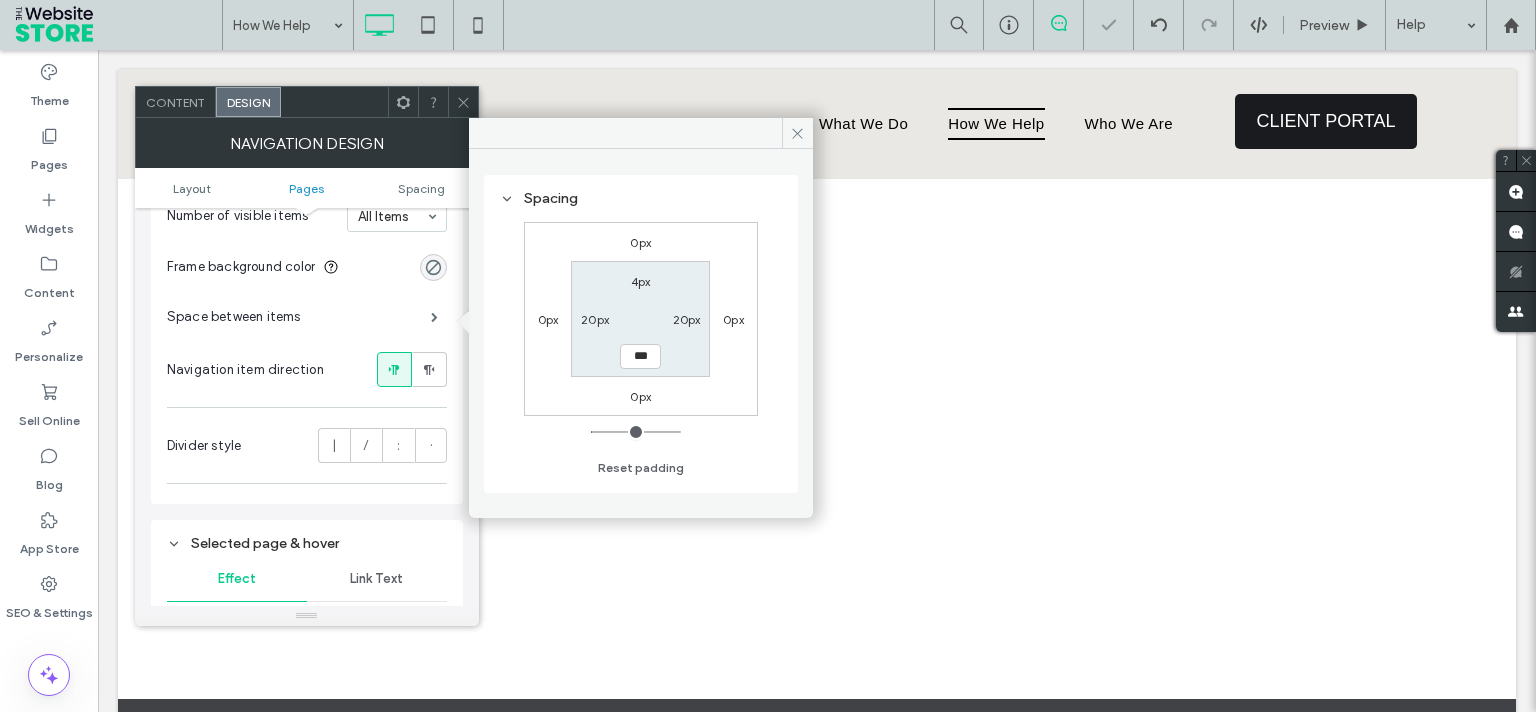 click on "4px 20px *** 20px" at bounding box center [640, 318] 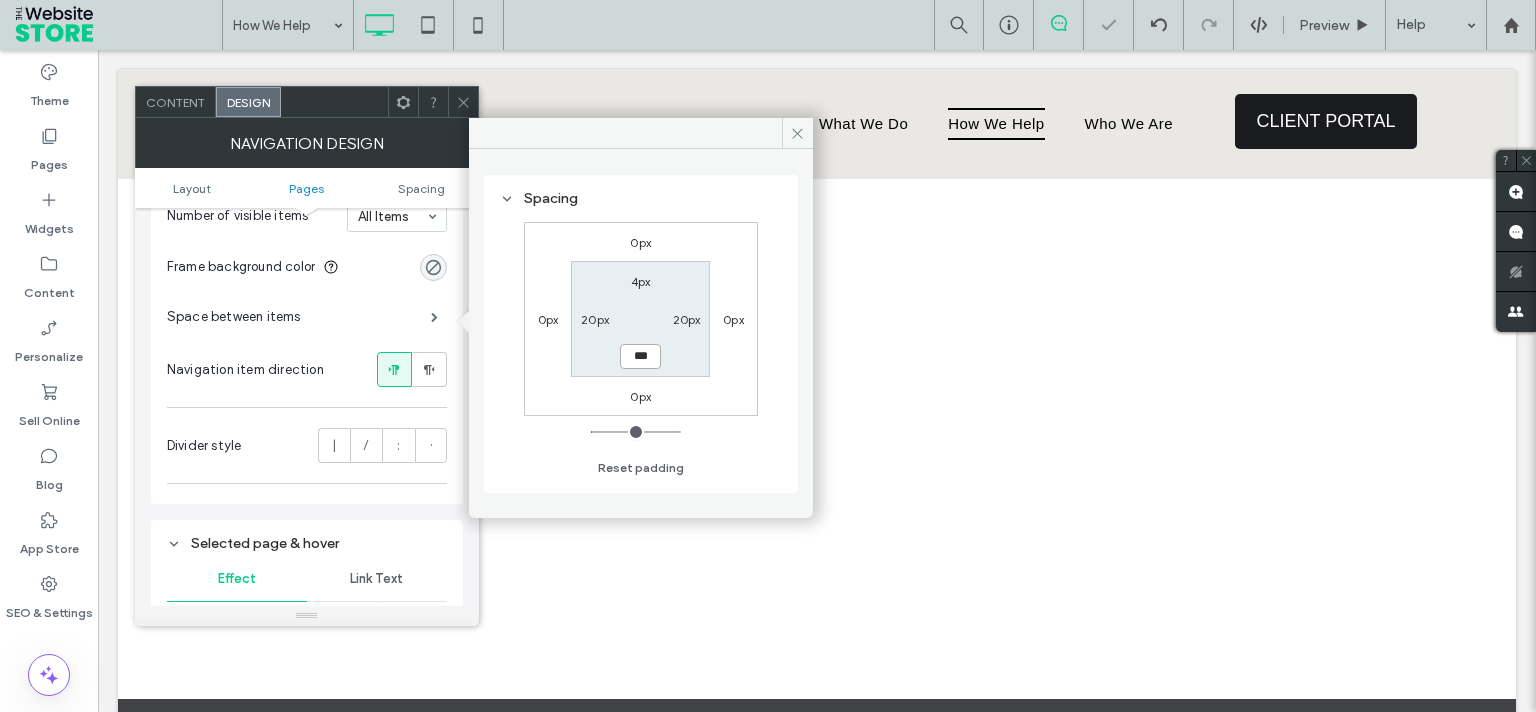 click on "***" at bounding box center [640, 356] 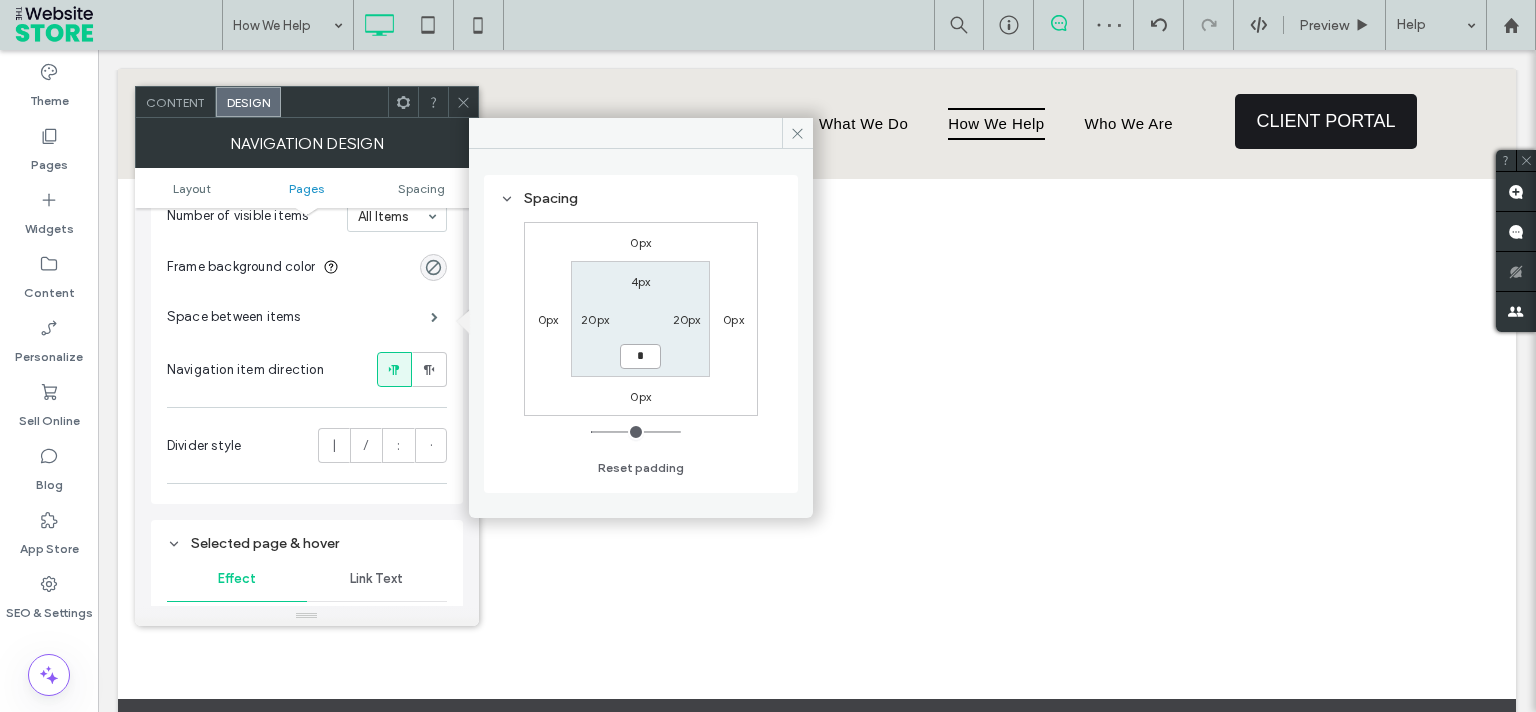 type on "*" 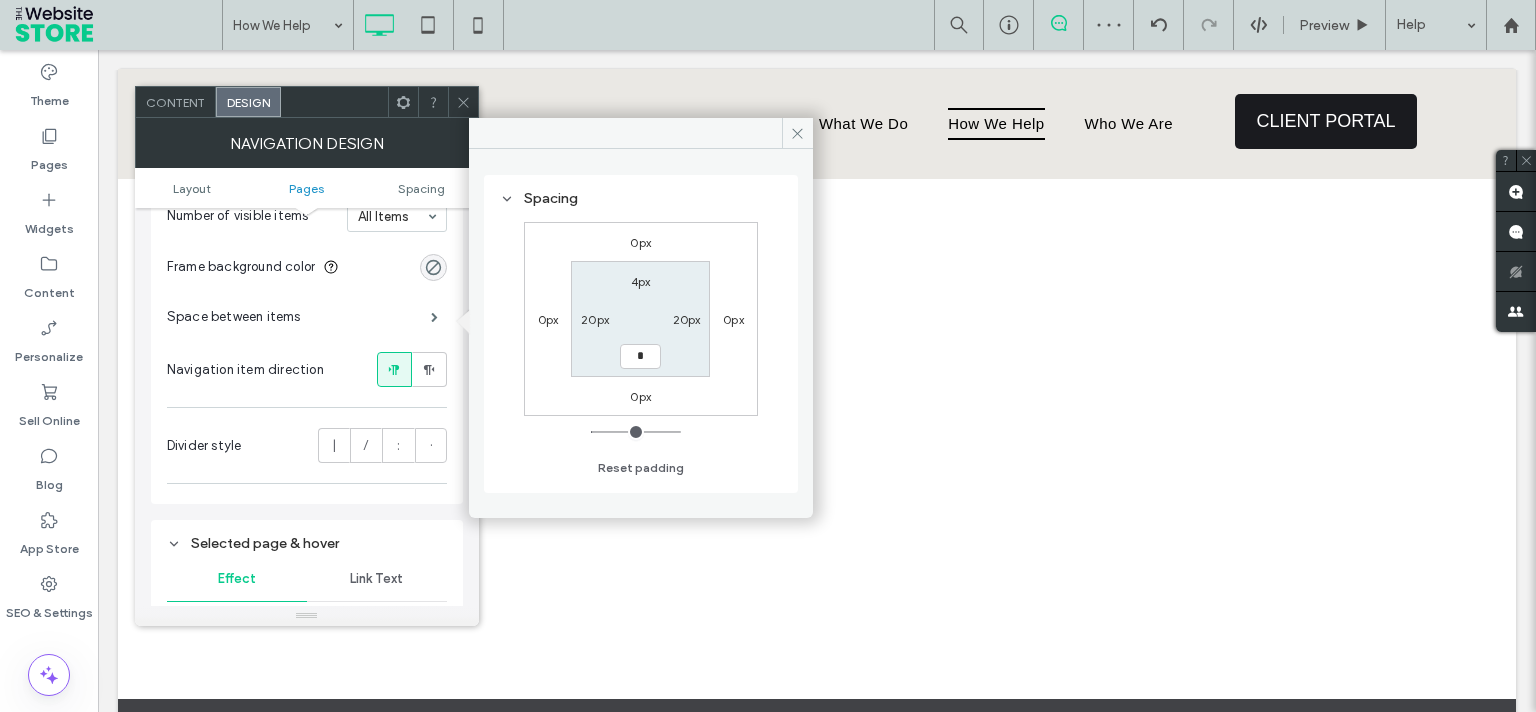 type on "*" 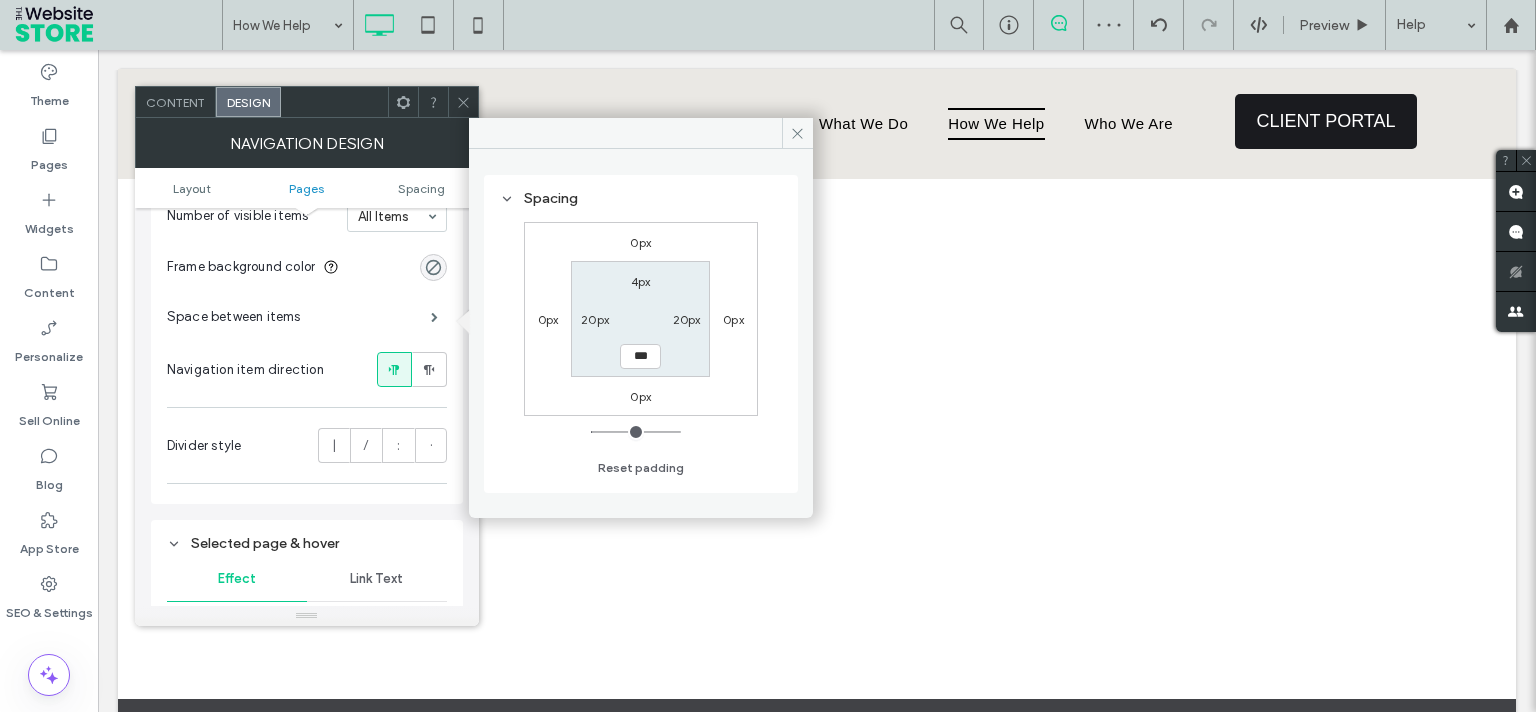 click on "4px" at bounding box center [641, 281] 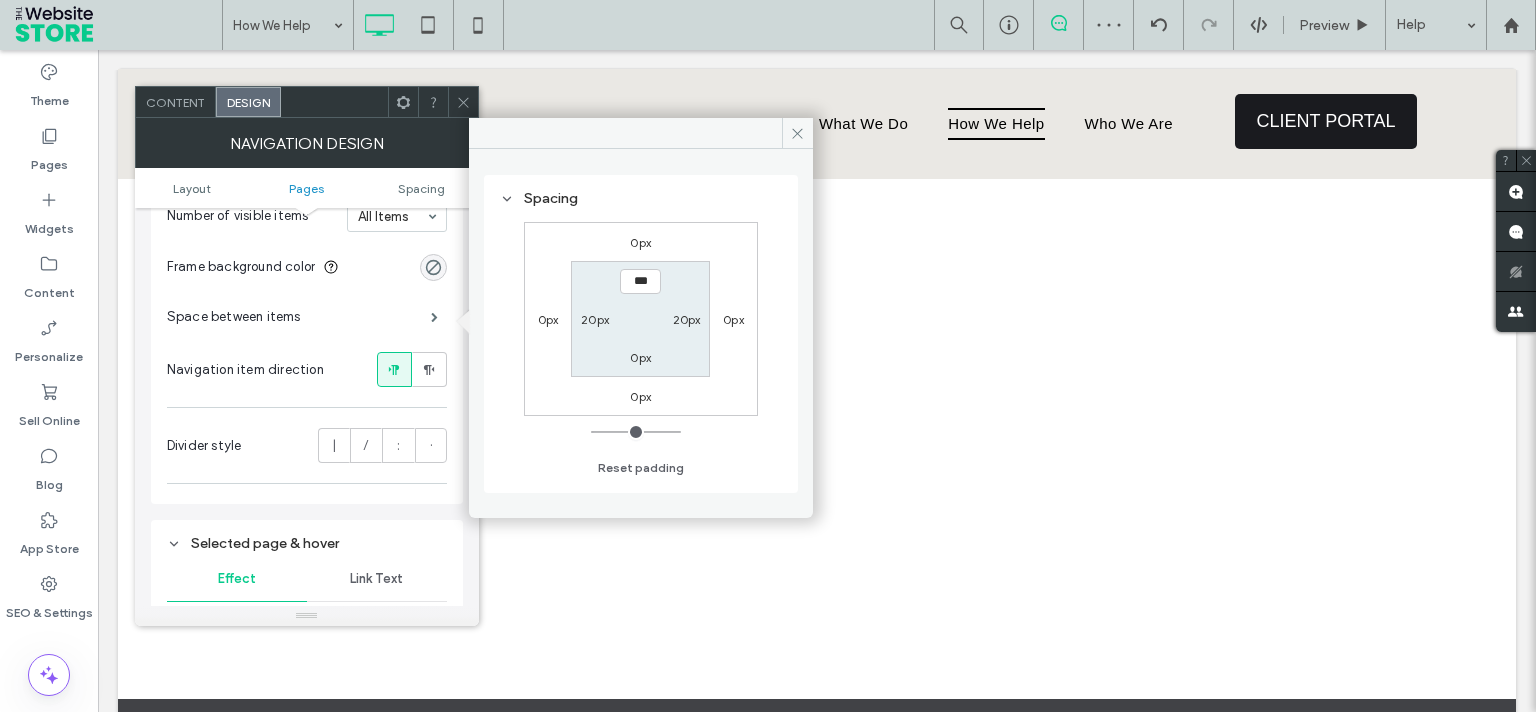 type on "*" 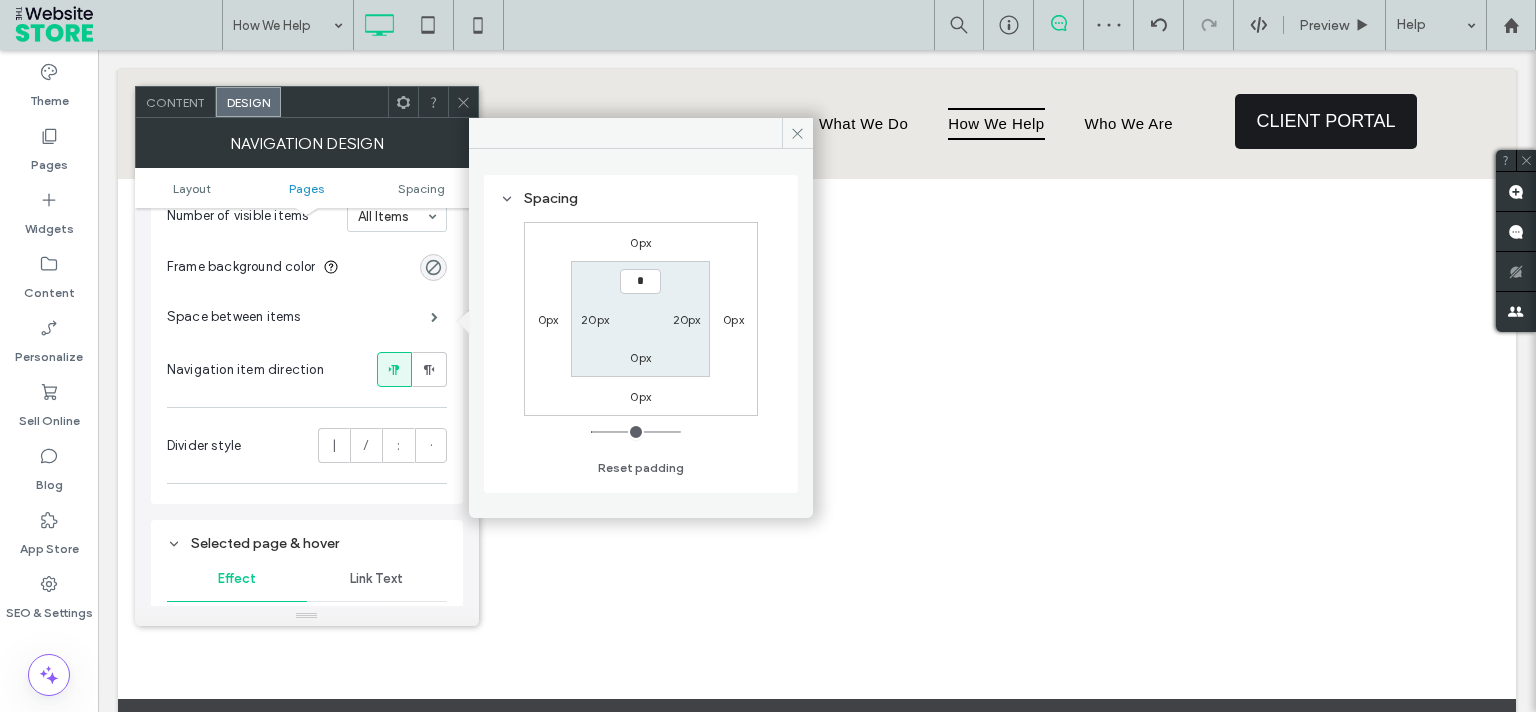 type on "*" 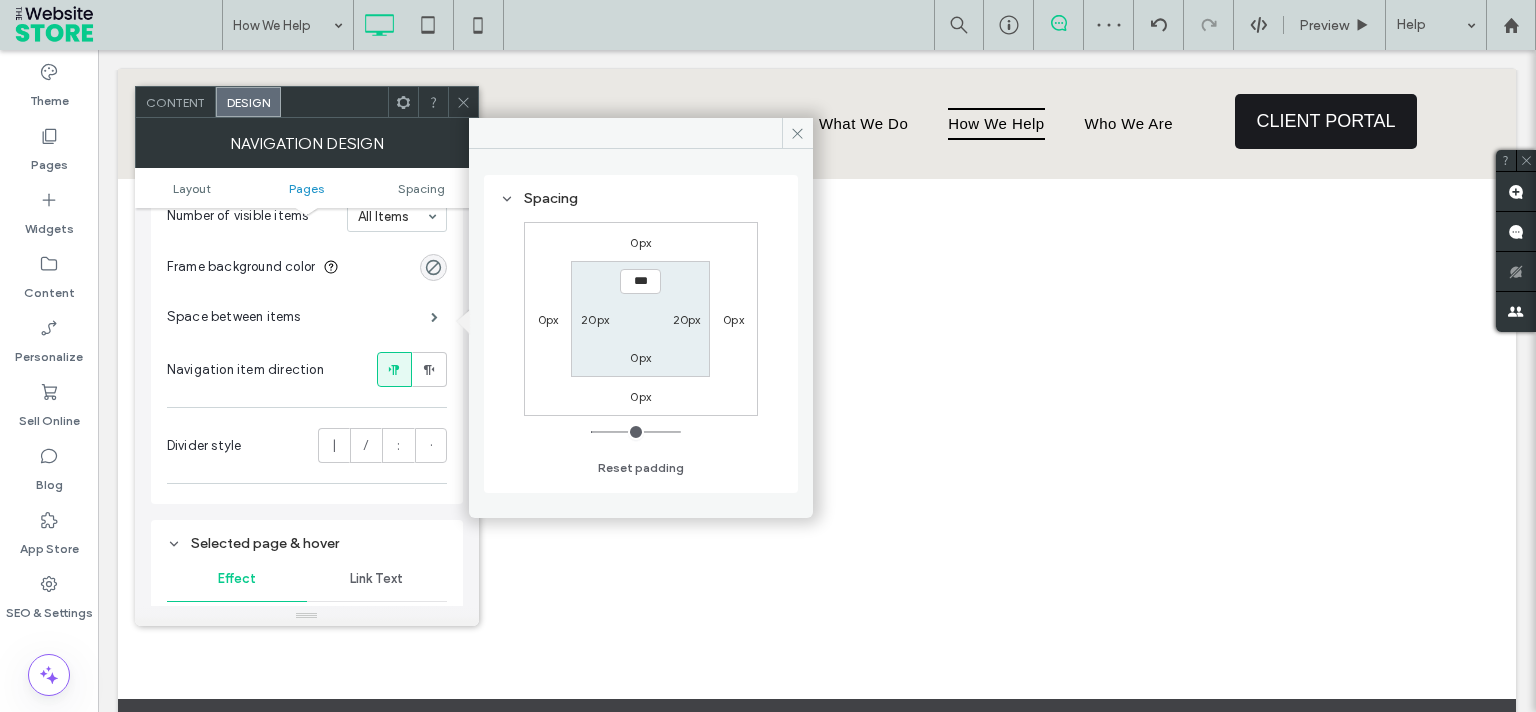 click on "*** 20px 0px 20px" at bounding box center [640, 318] 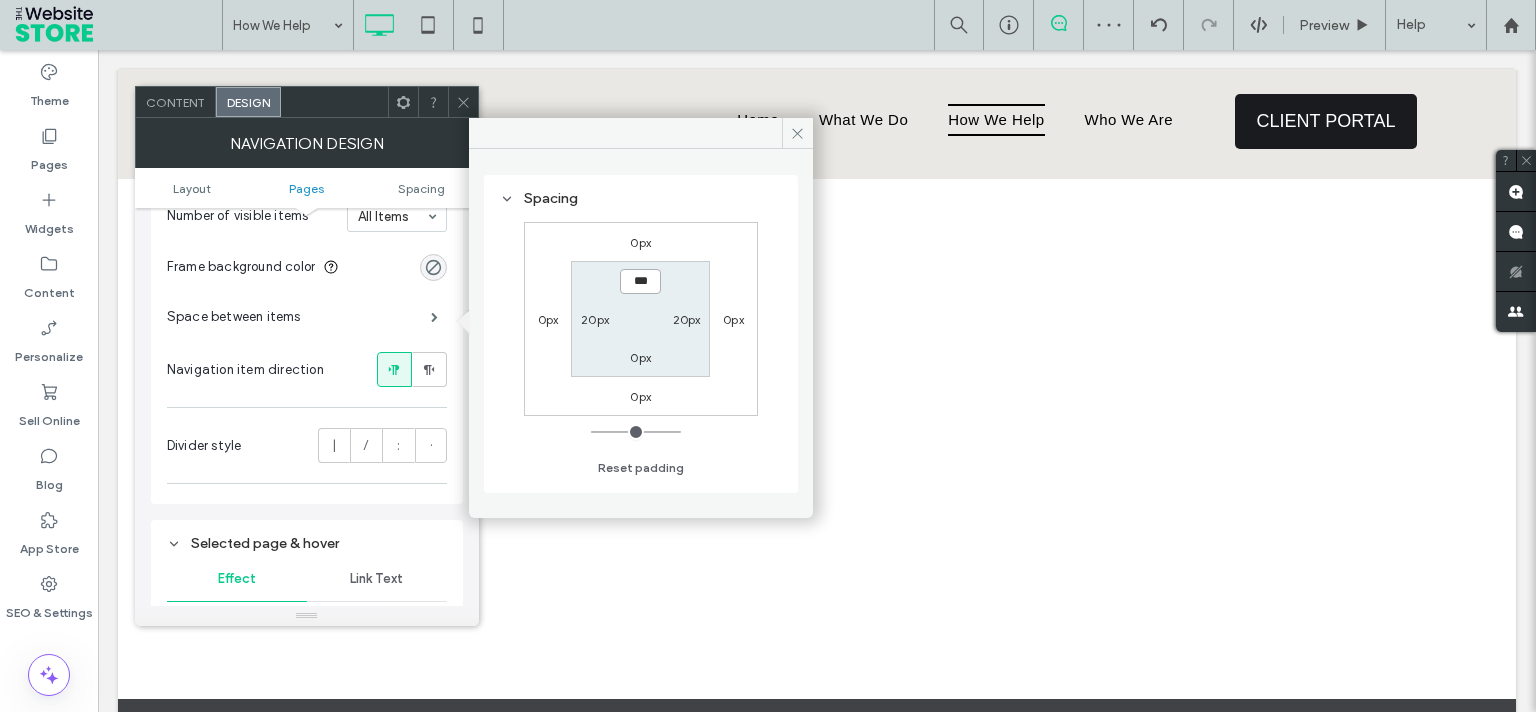 click on "***" at bounding box center [640, 281] 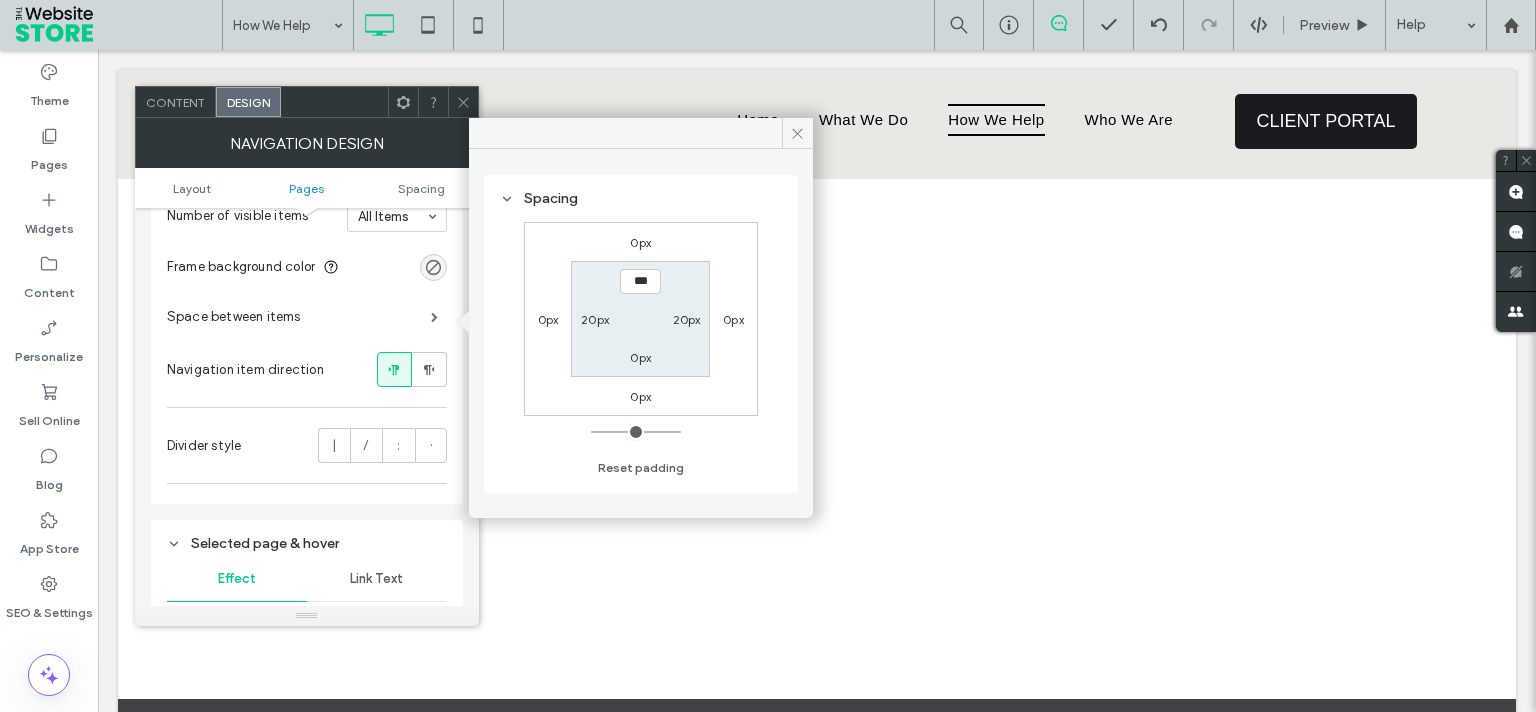 click 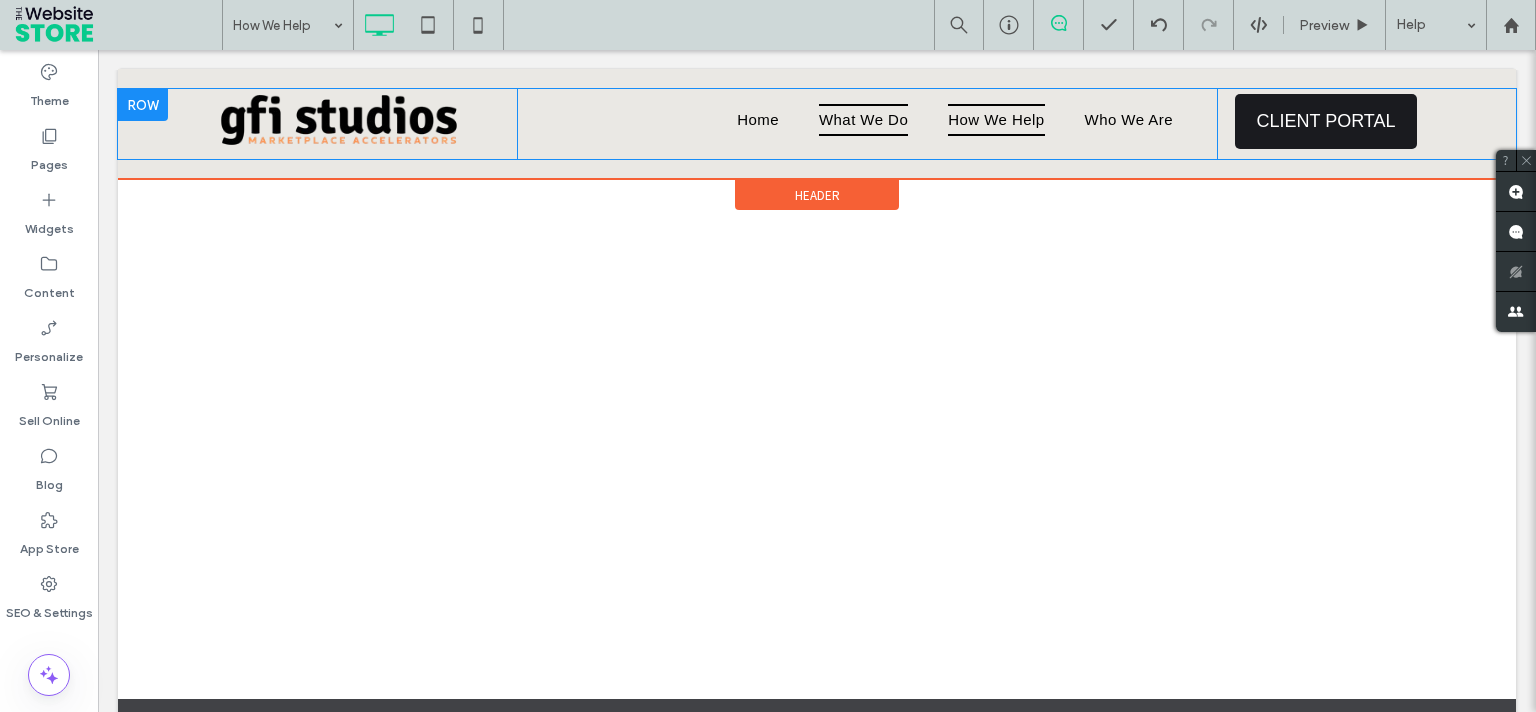 click on "What We Do" at bounding box center (863, 120) 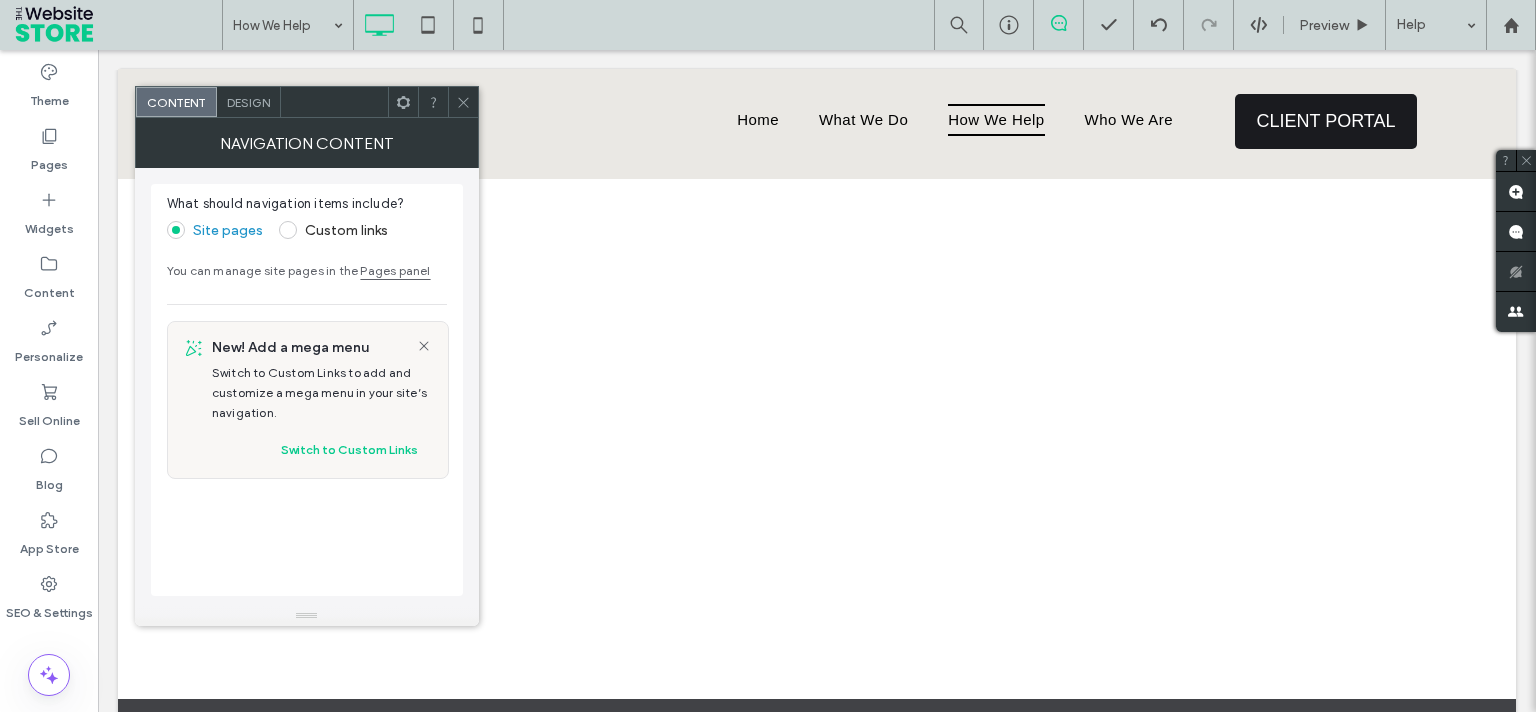 click at bounding box center (463, 102) 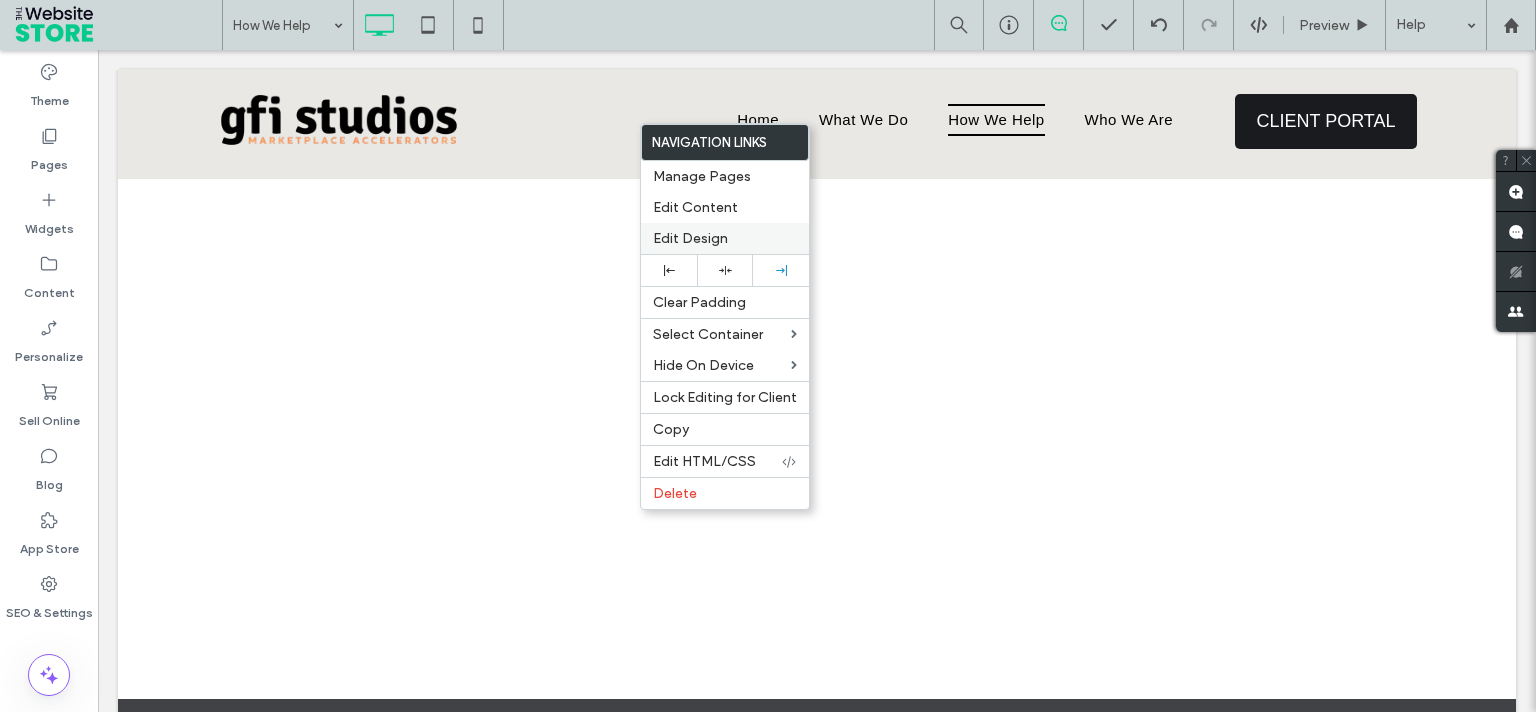 click on "Edit Design" at bounding box center [725, 238] 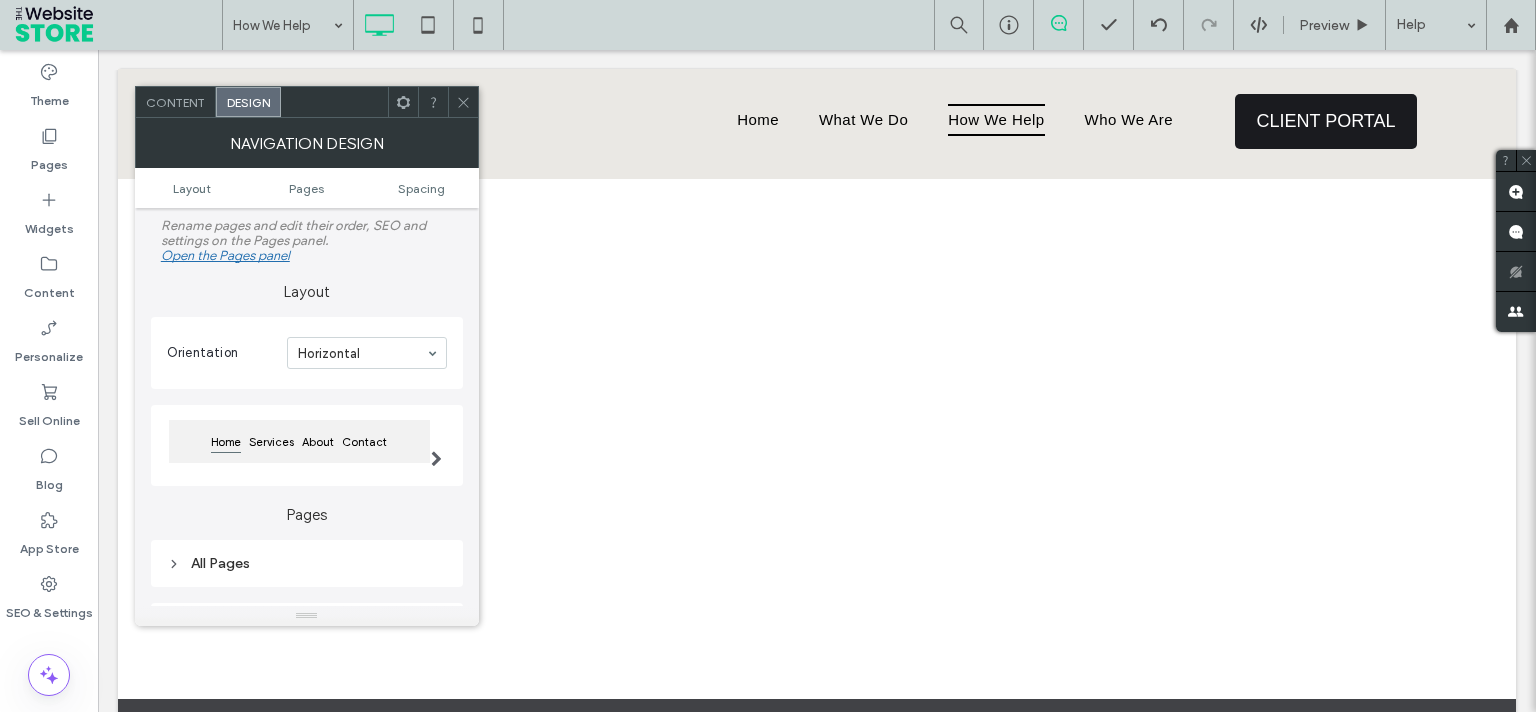 click on "Layout Pages Spacing" at bounding box center (307, 188) 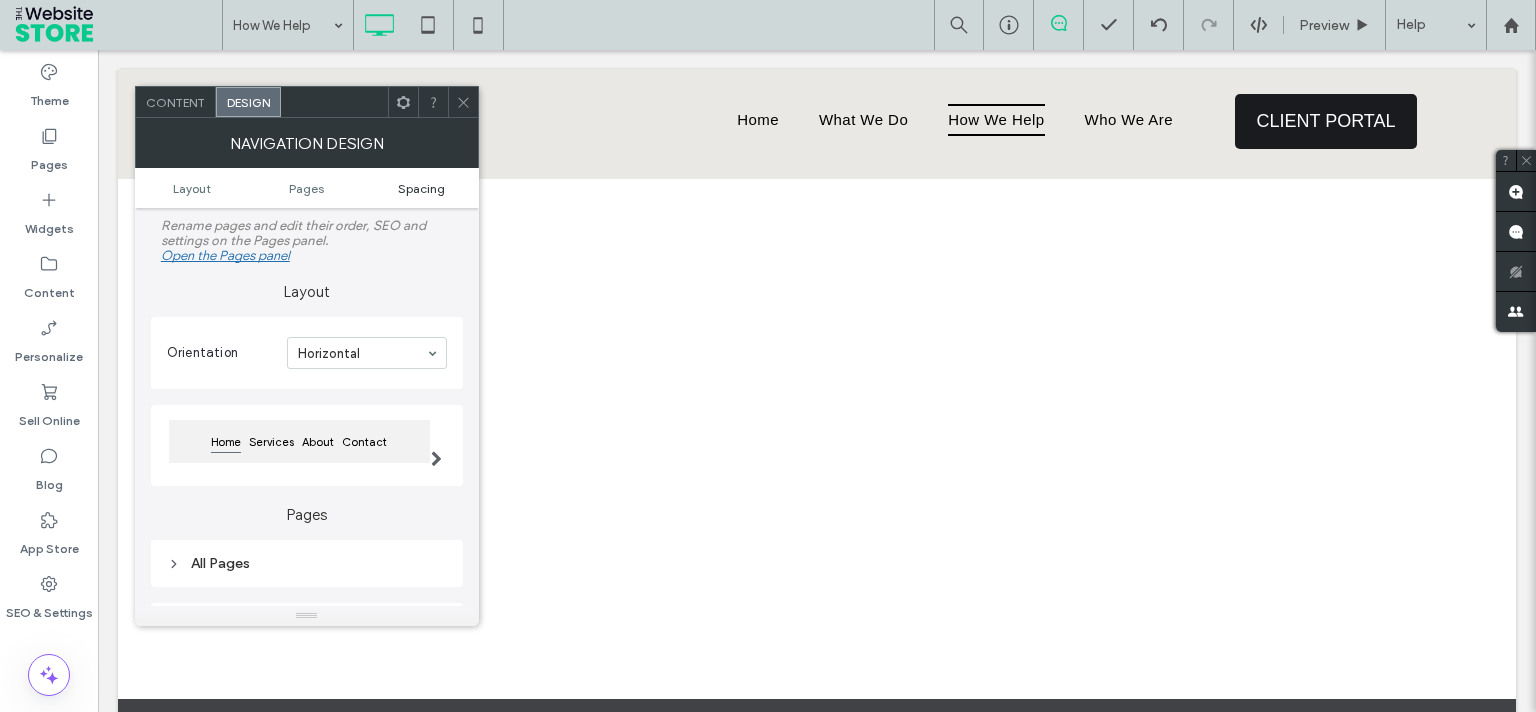 click on "Spacing" at bounding box center (421, 188) 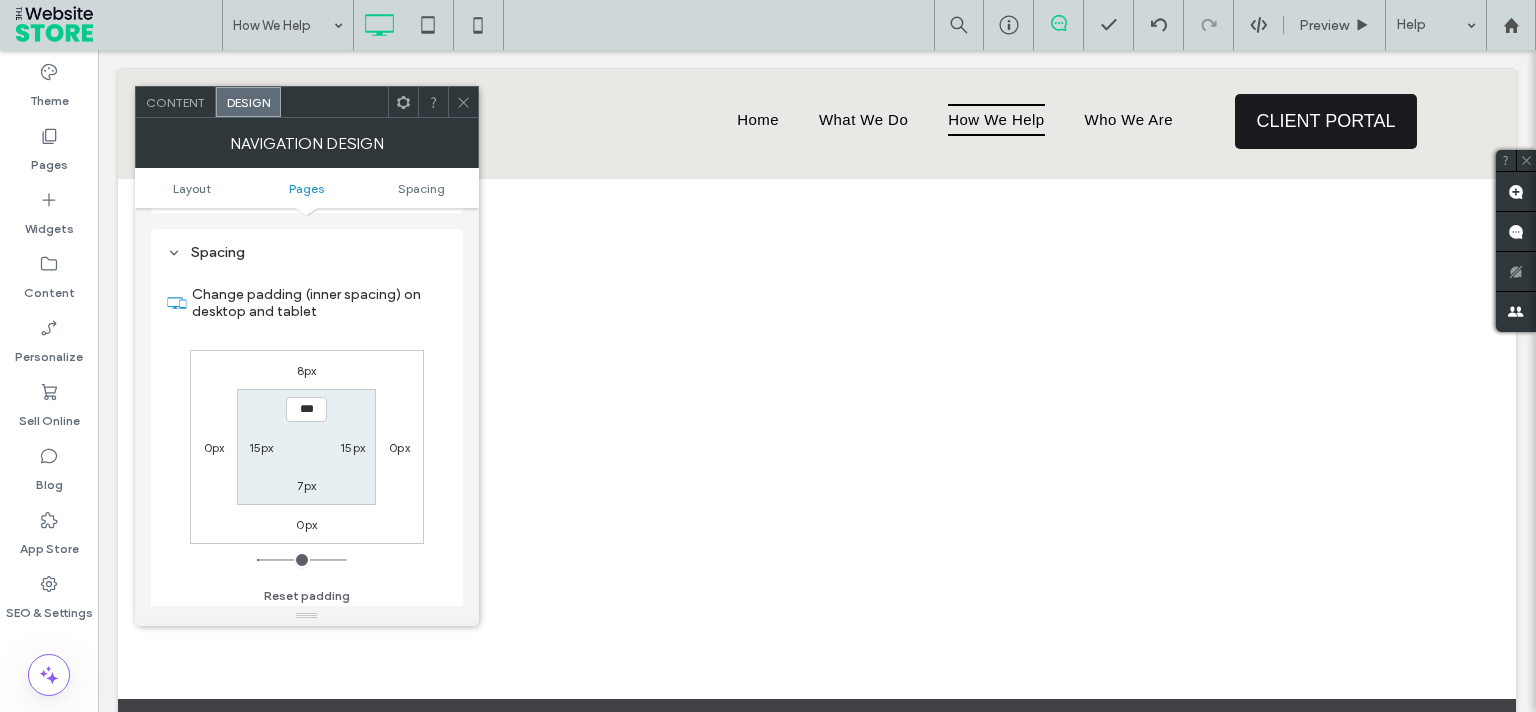 scroll, scrollTop: 445, scrollLeft: 0, axis: vertical 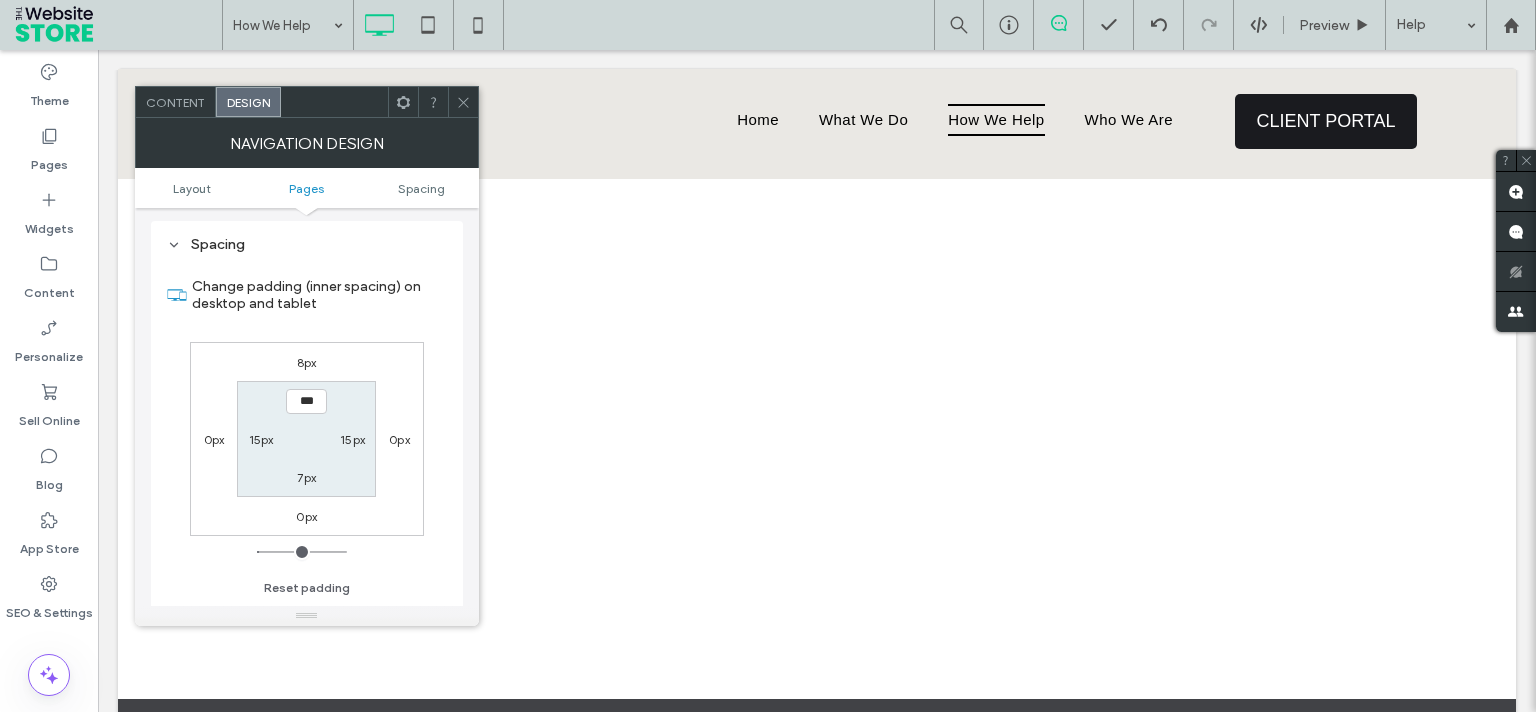 click on "8px" at bounding box center [307, 362] 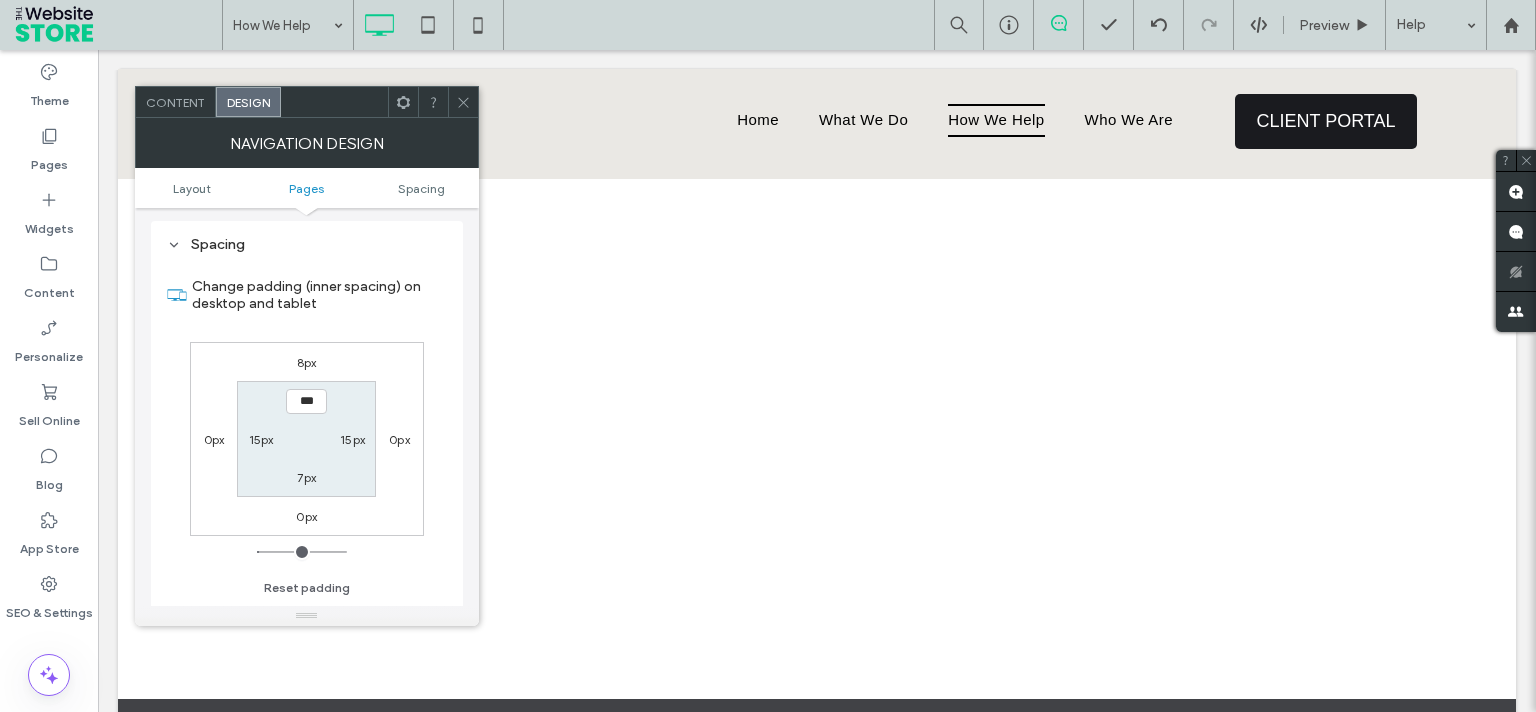 type on "*" 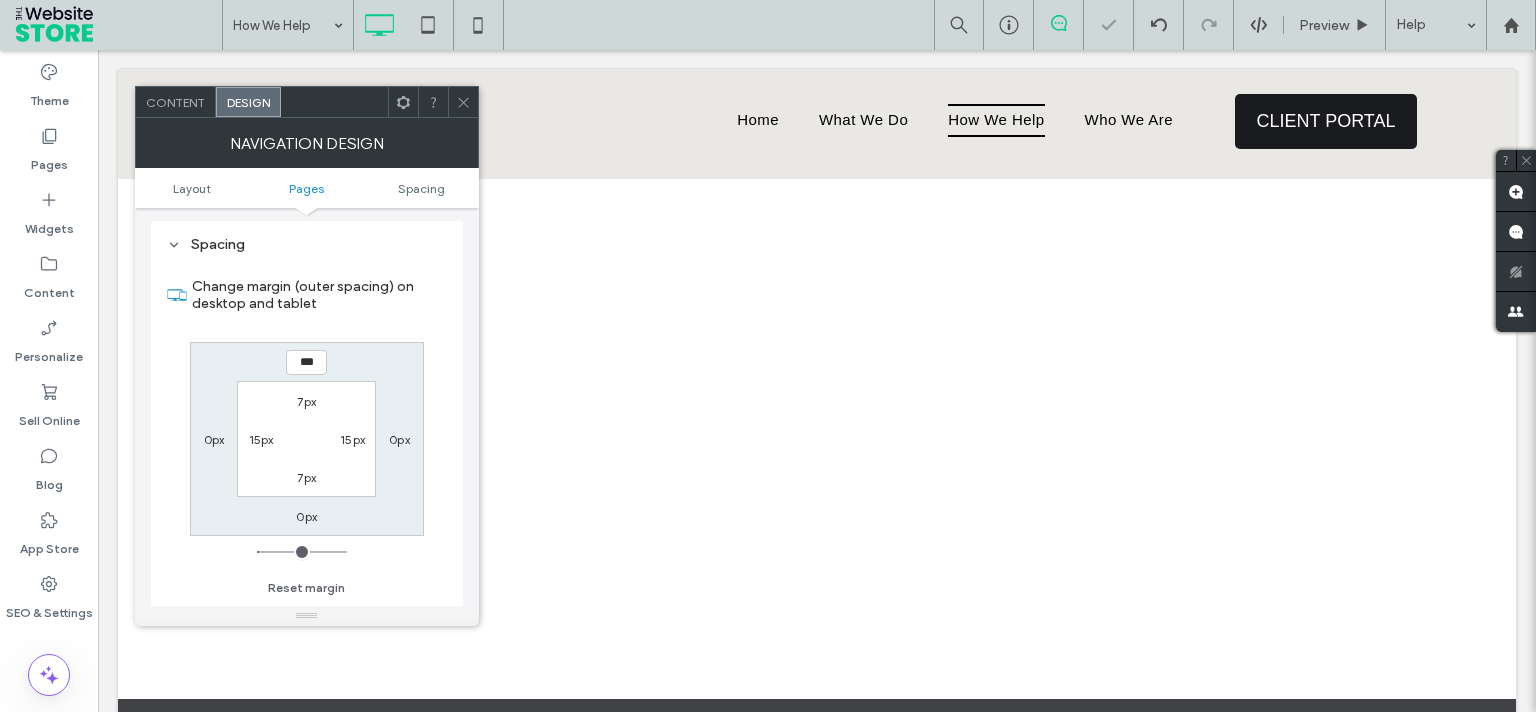 type on "***" 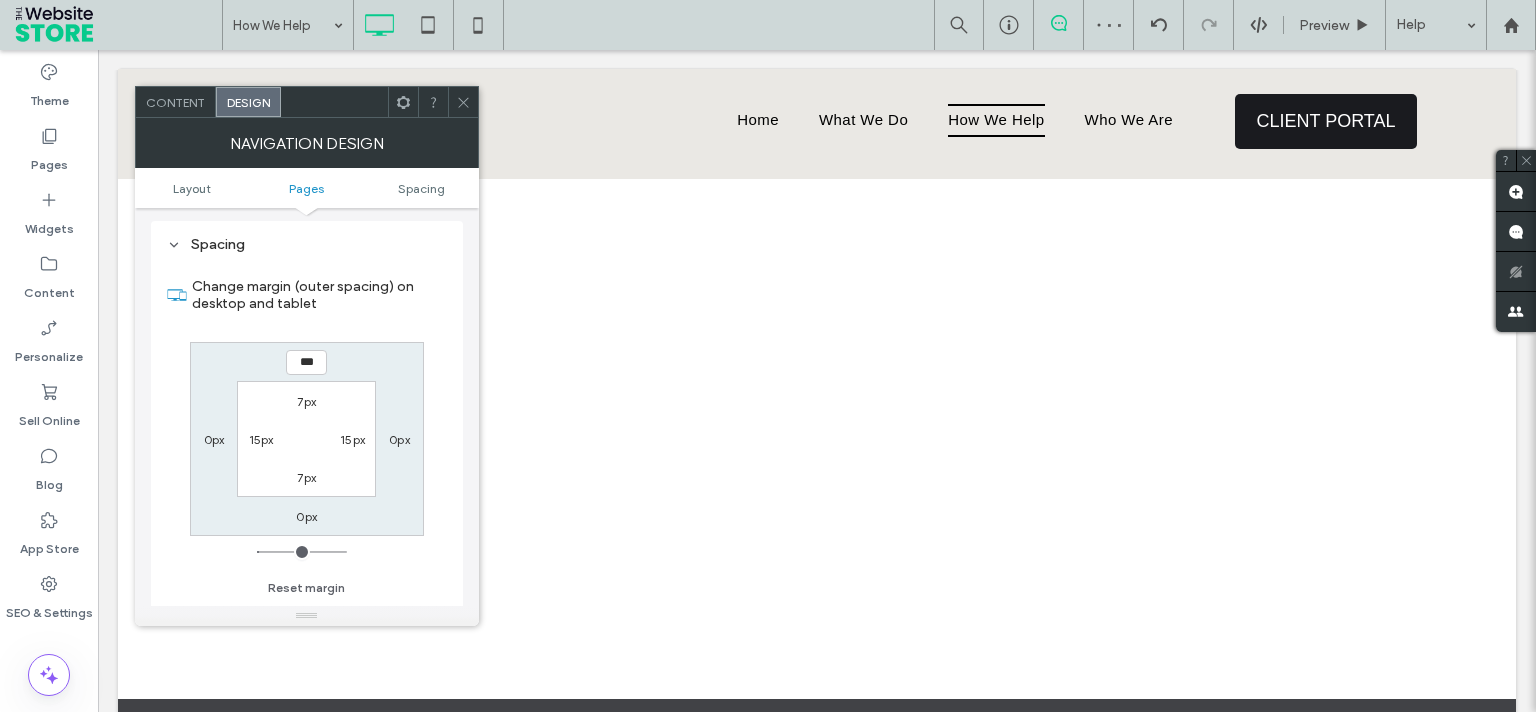 type on "*" 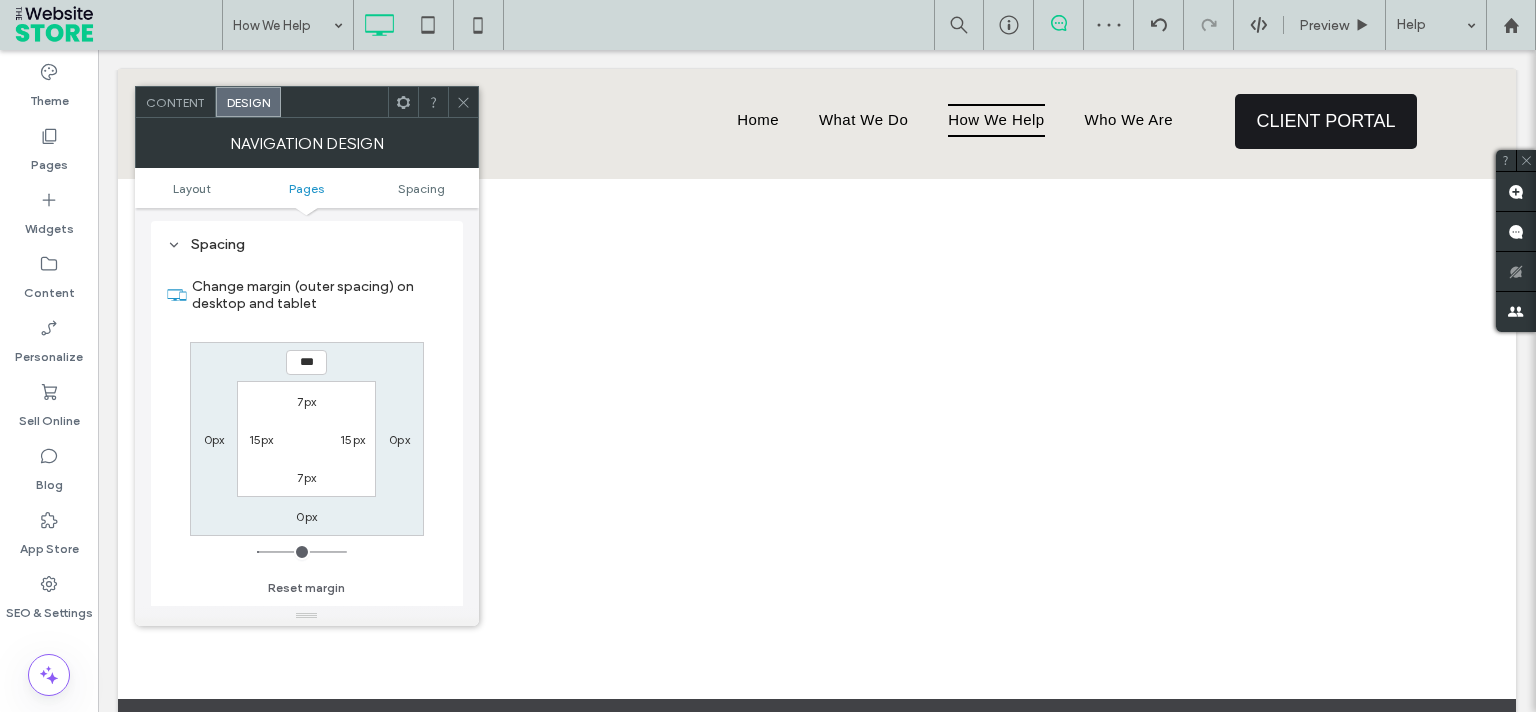 type on "****" 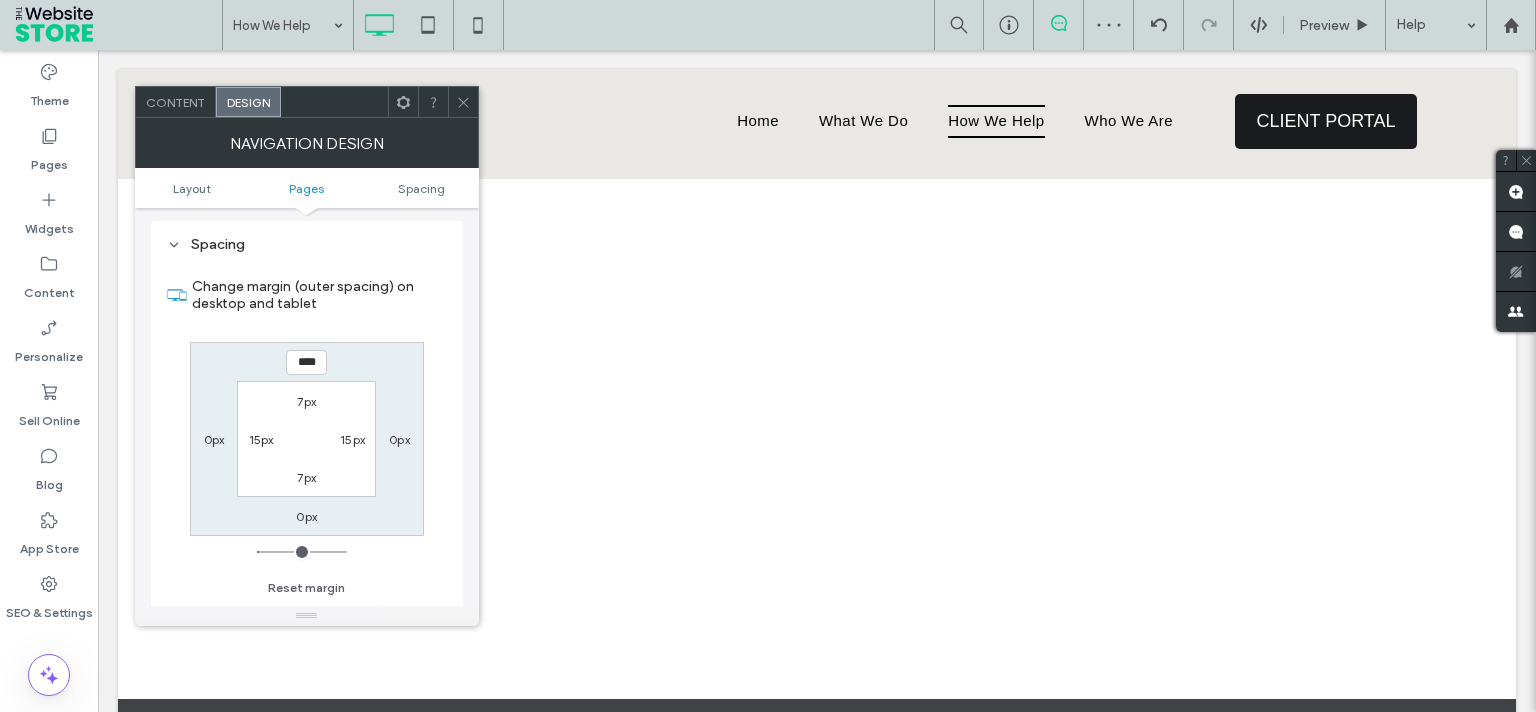 type on "**" 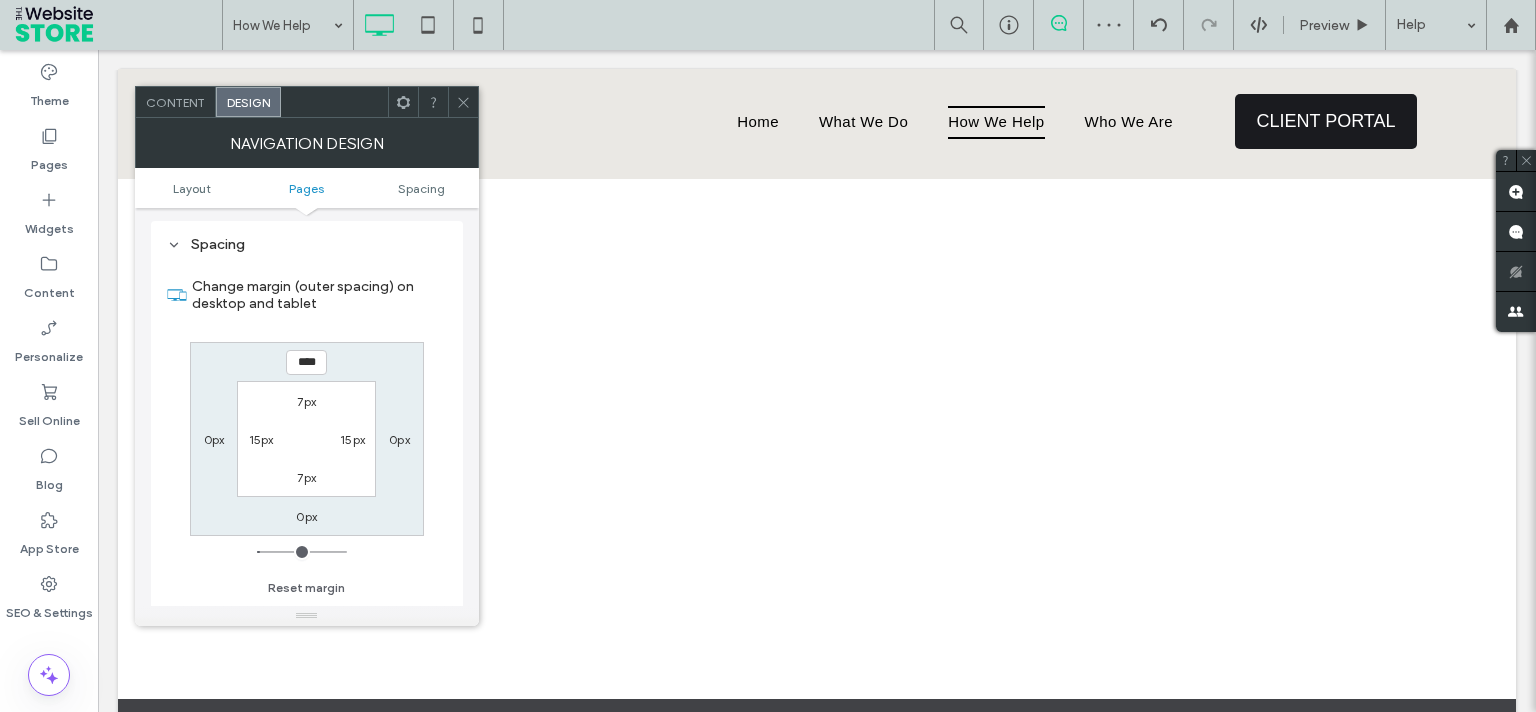 type on "****" 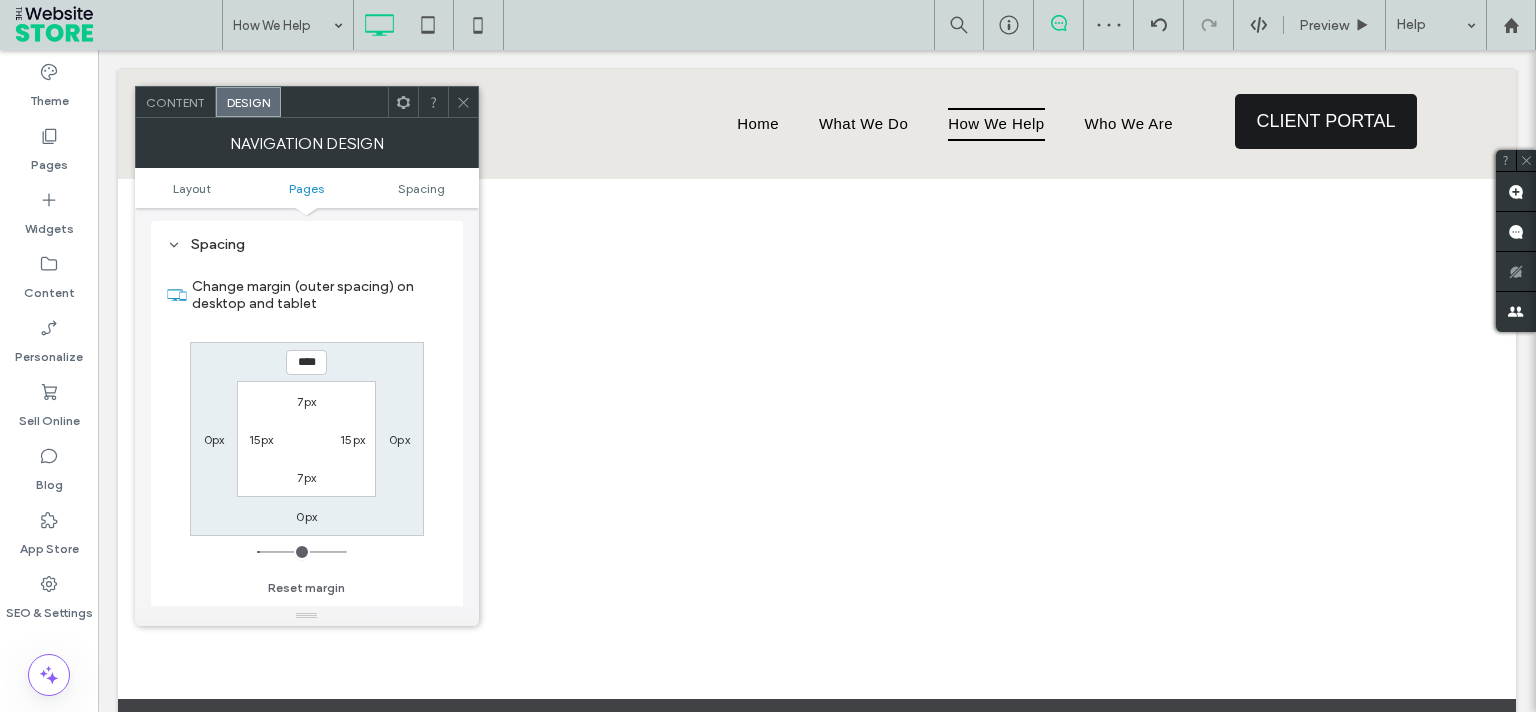 type on "****" 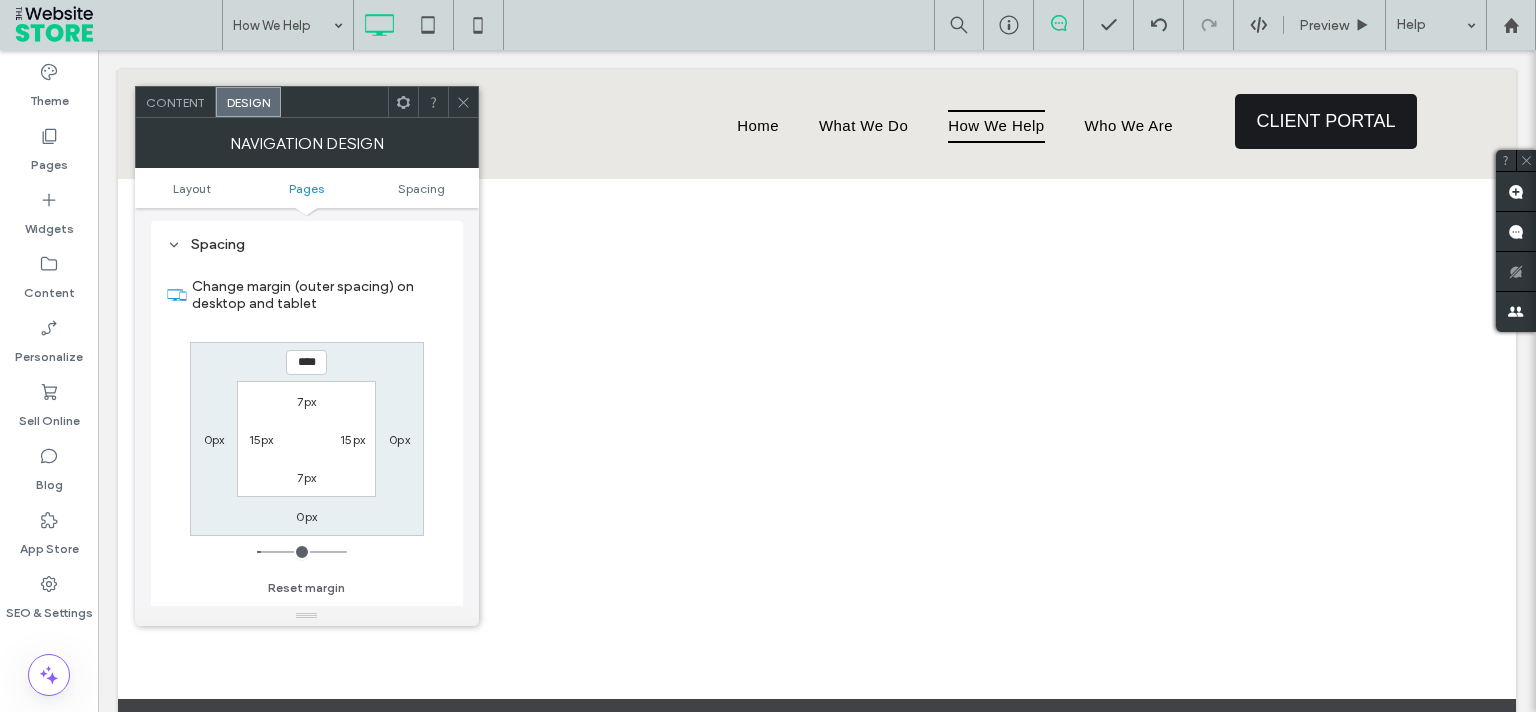 type on "****" 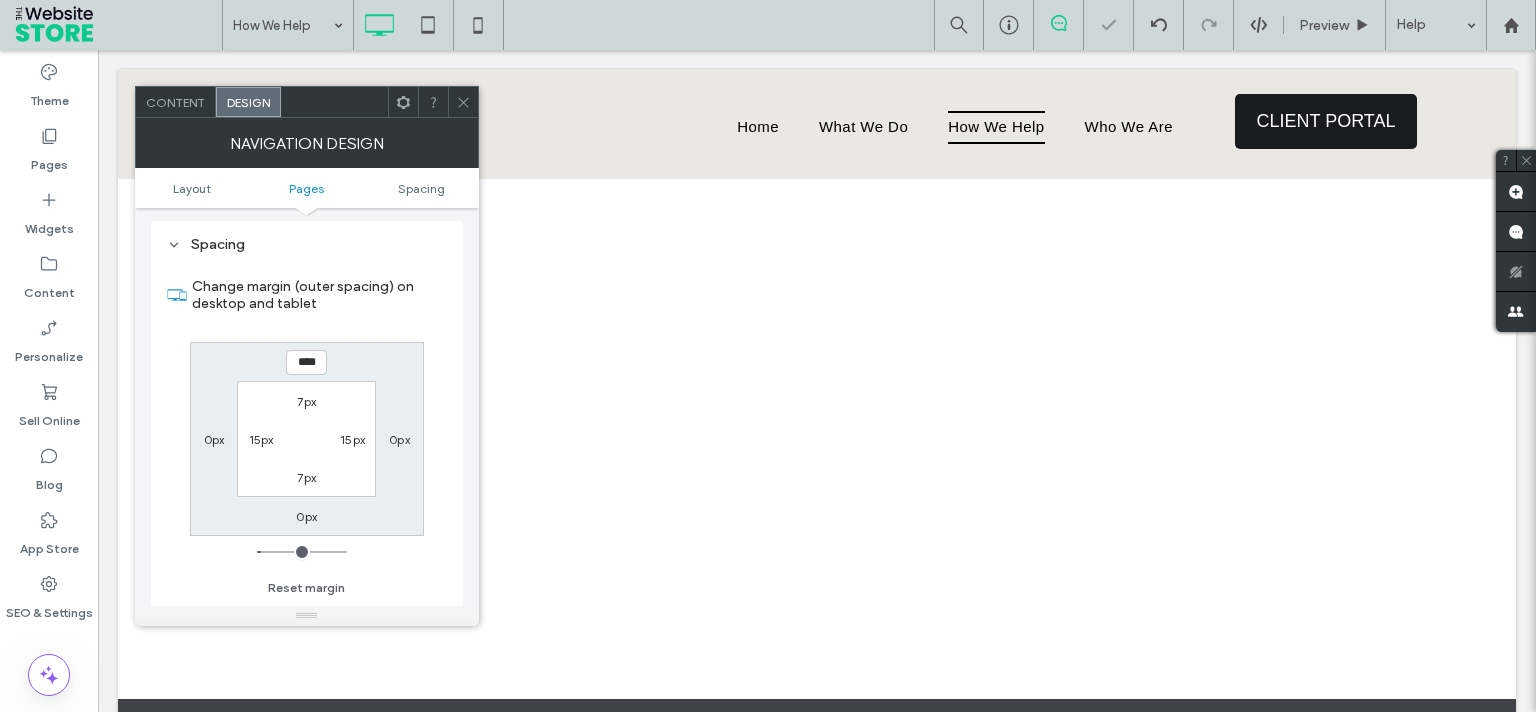 drag, startPoint x: 466, startPoint y: 94, endPoint x: 392, endPoint y: 36, distance: 94.02127 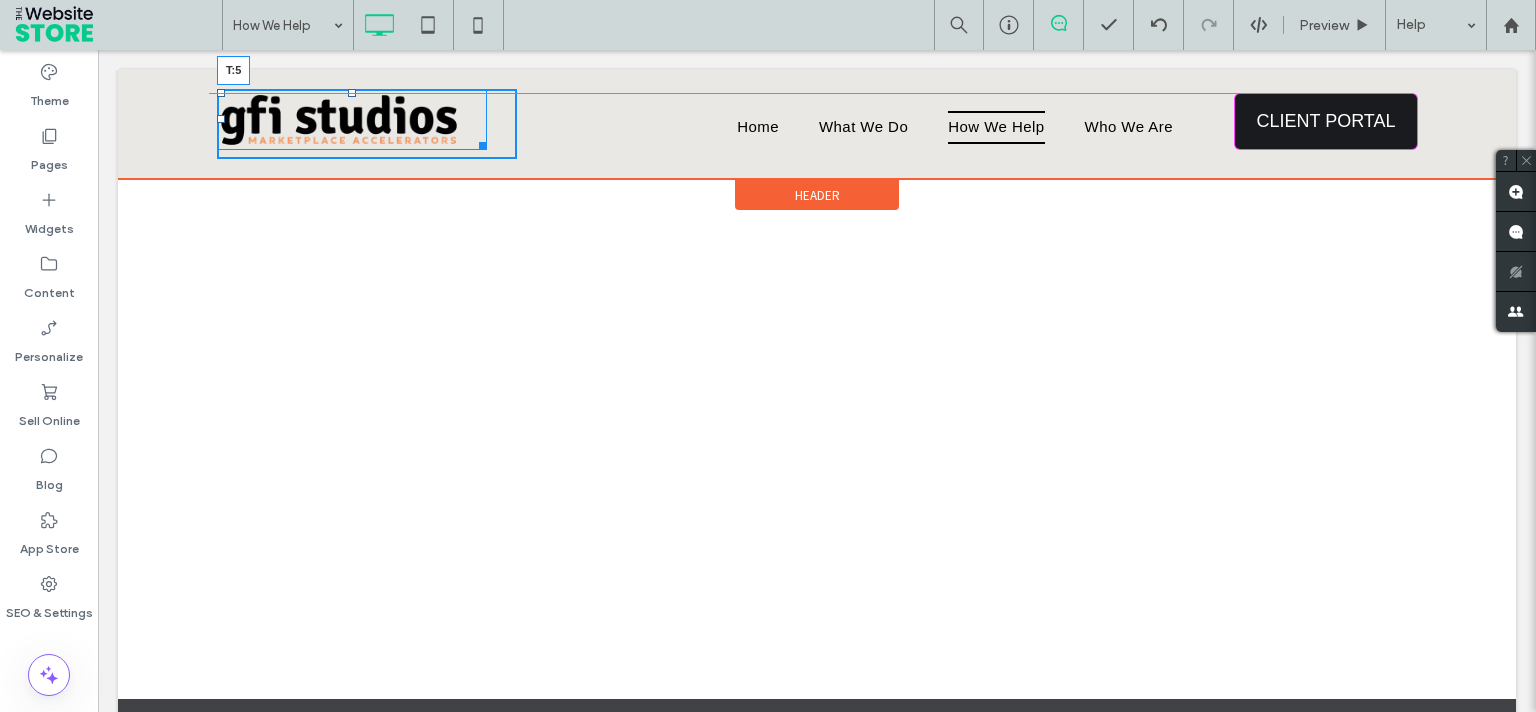 drag, startPoint x: 342, startPoint y: 94, endPoint x: 904, endPoint y: 204, distance: 572.66394 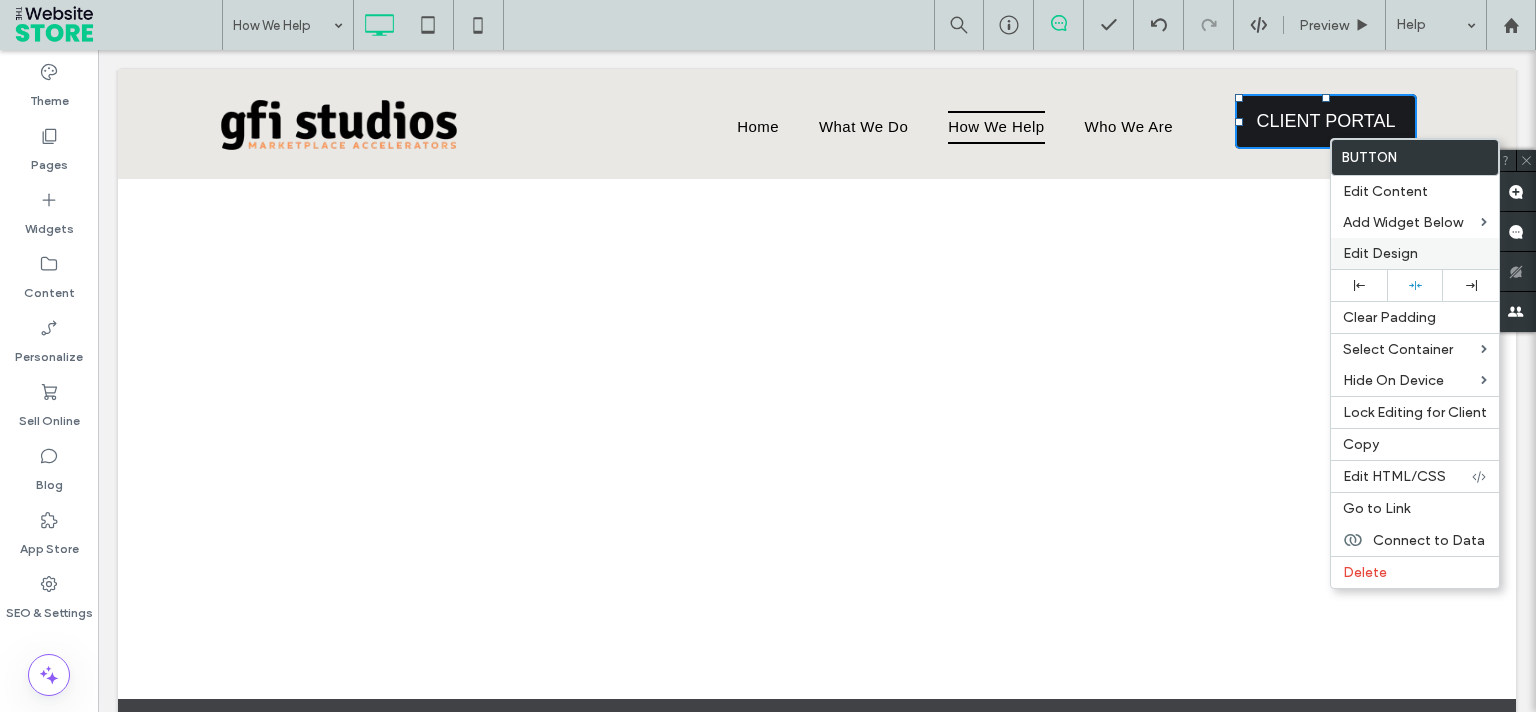 click on "Edit Design" at bounding box center (1380, 253) 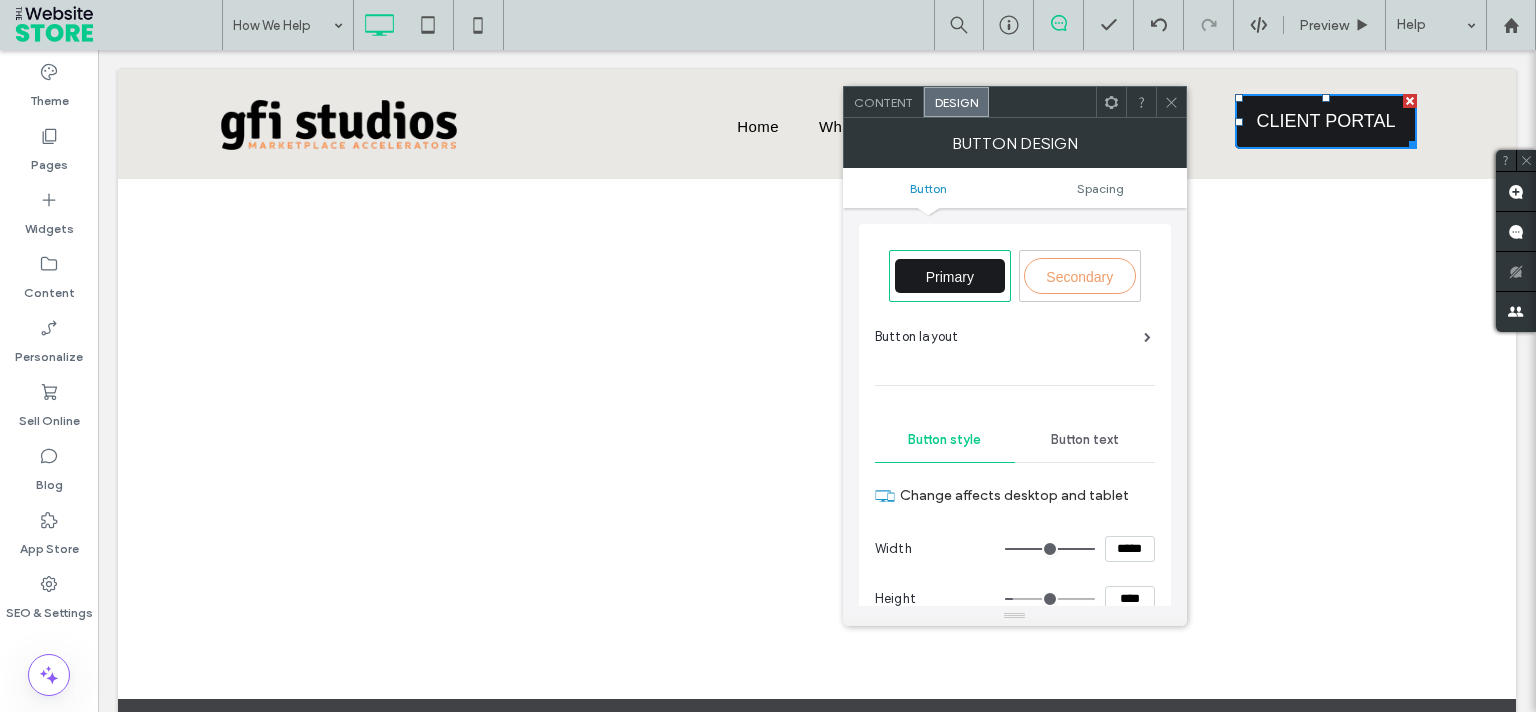 click on "Button Spacing" at bounding box center (1015, 188) 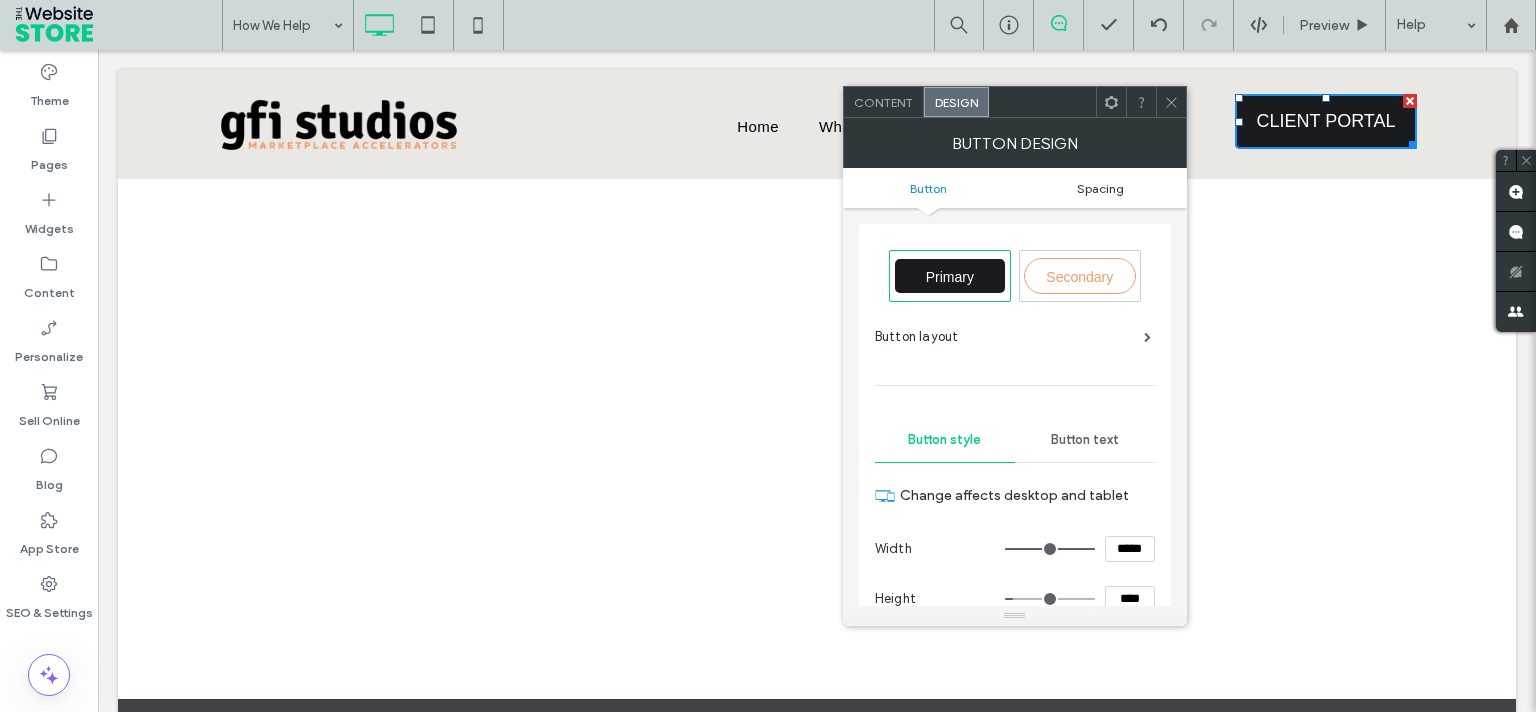 click on "Spacing" at bounding box center [1100, 188] 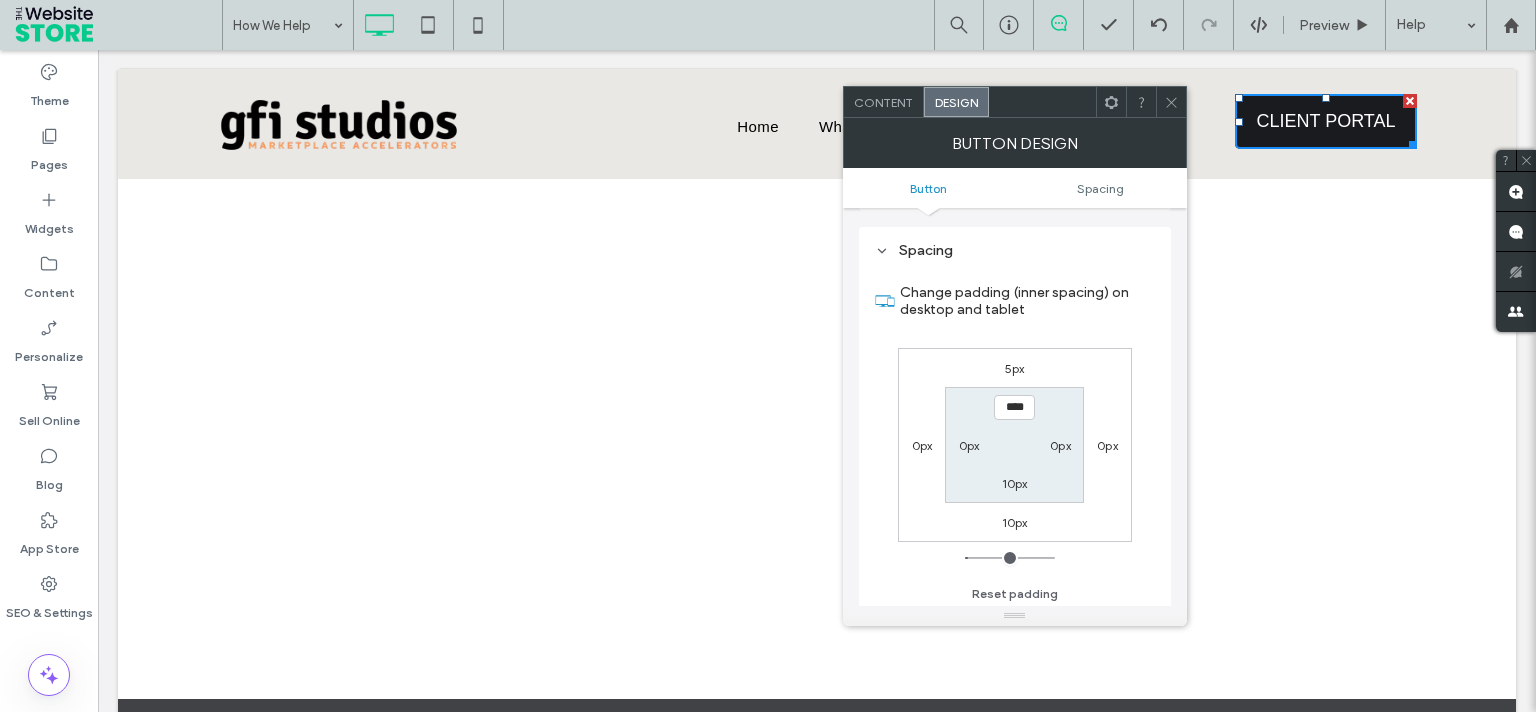 scroll, scrollTop: 874, scrollLeft: 0, axis: vertical 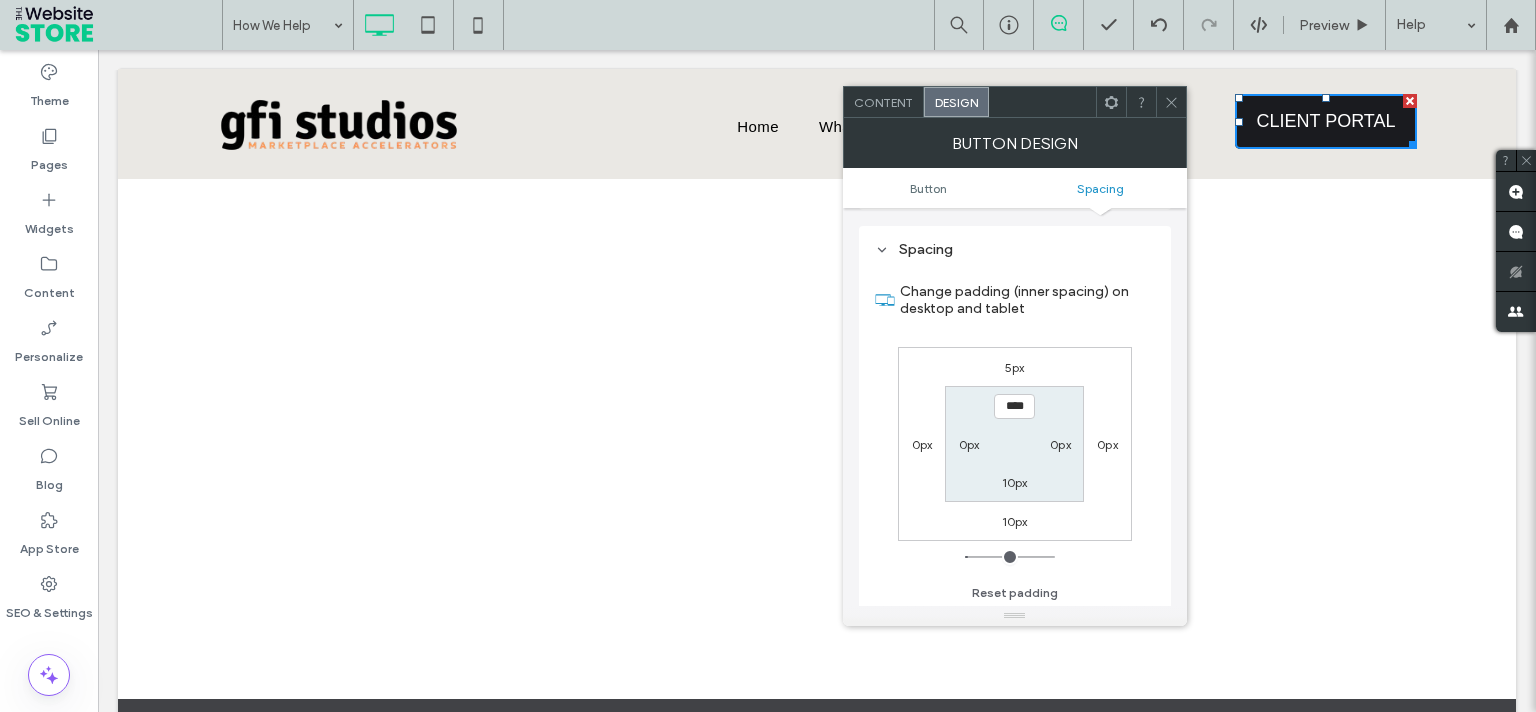 click on "5px" at bounding box center (1015, 367) 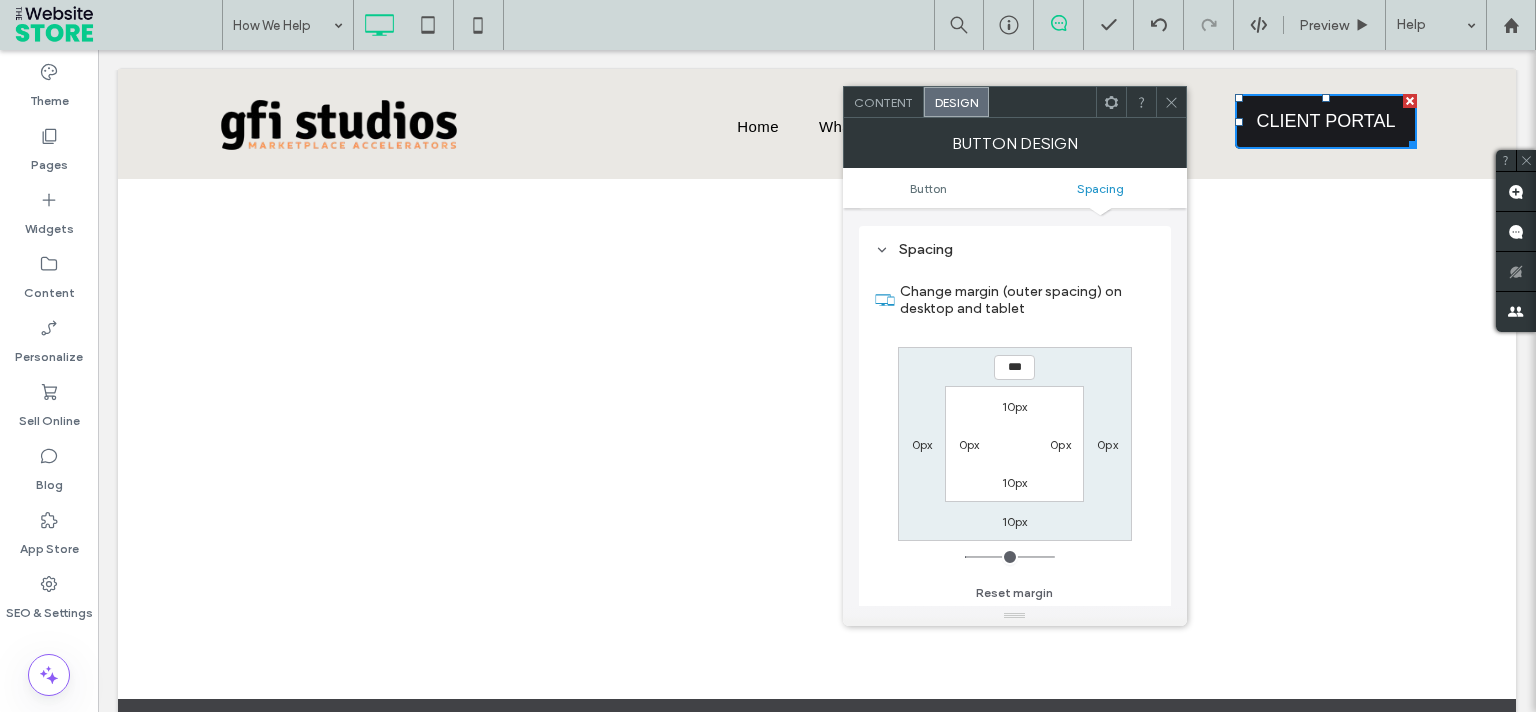 click on "10px" at bounding box center [1015, 521] 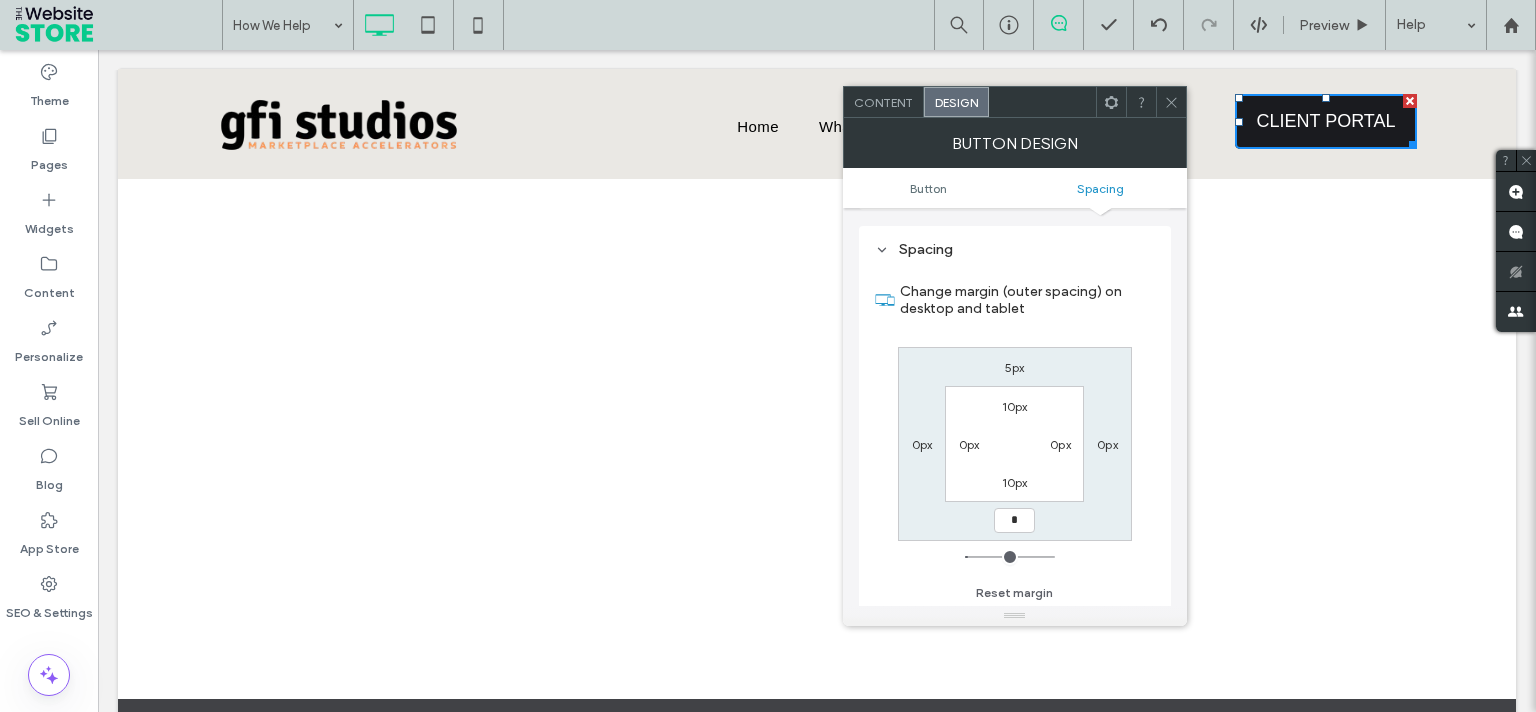 type on "*" 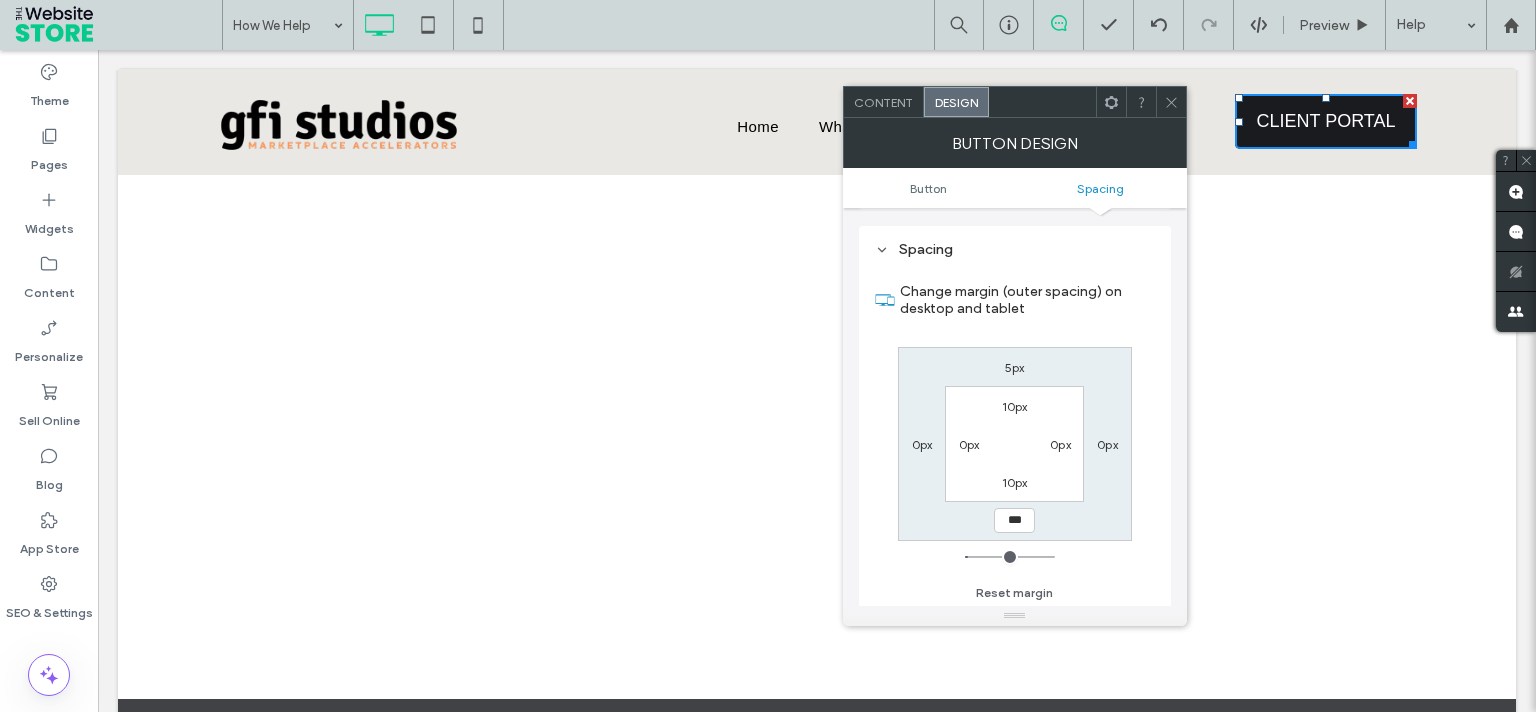 click on "5px 0px *** 0px 10px 0px 10px 0px" at bounding box center (1015, 444) 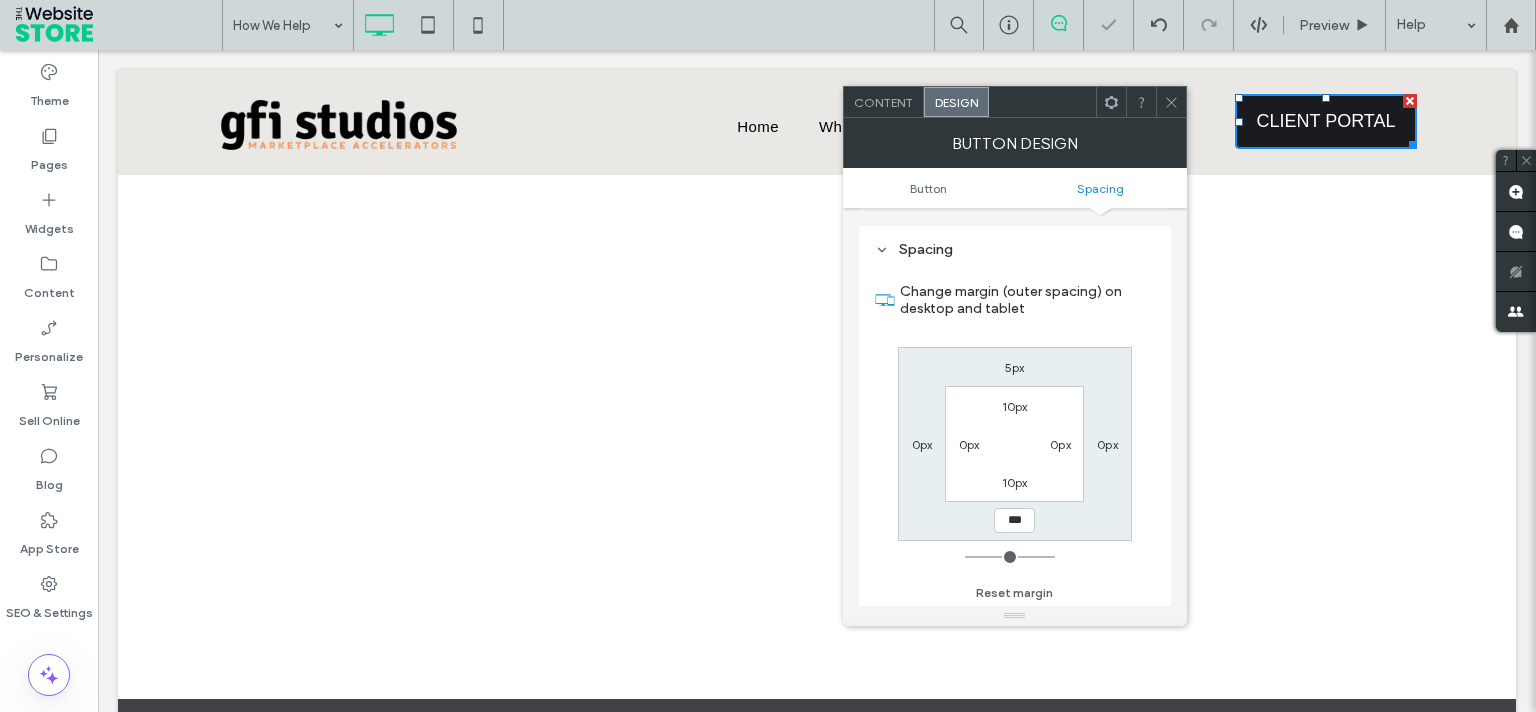 click at bounding box center [1141, 102] 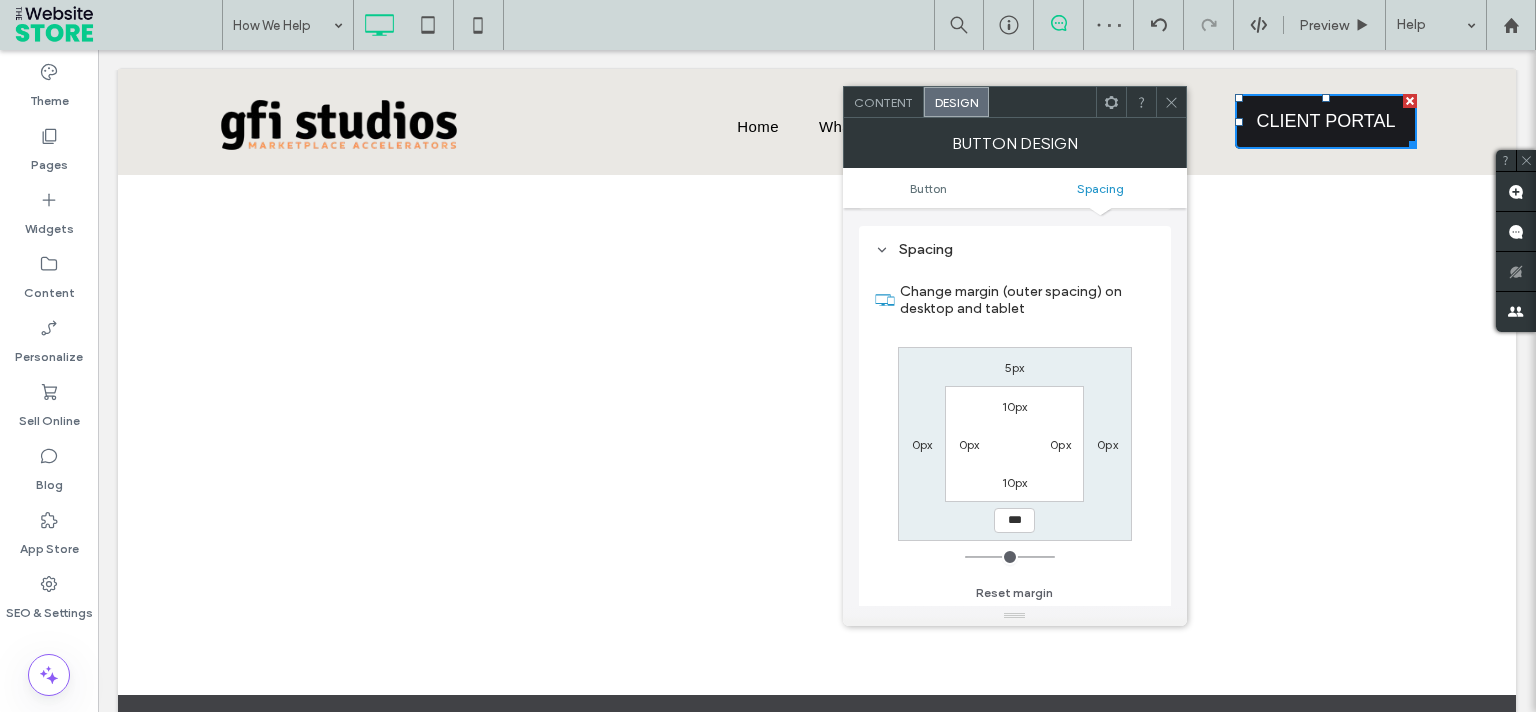click at bounding box center (1171, 102) 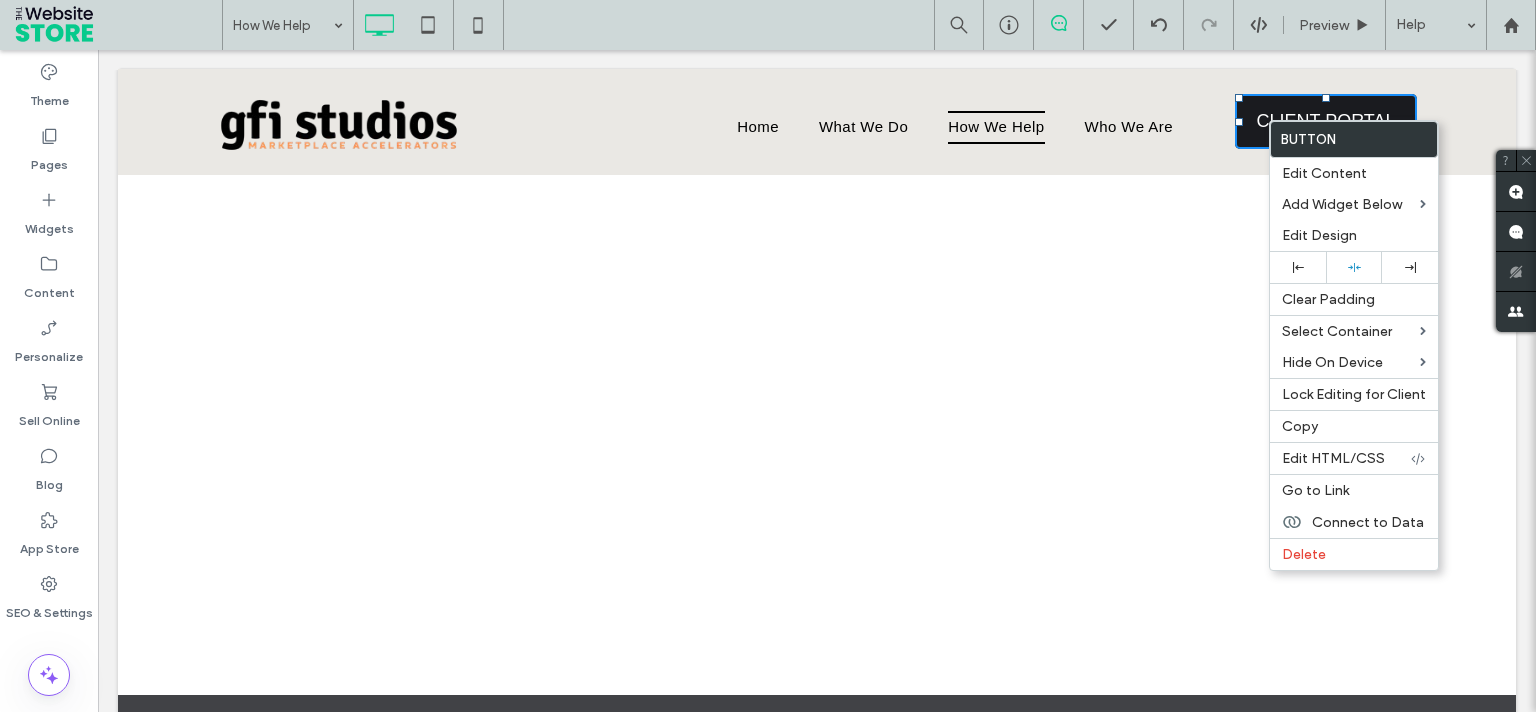 click at bounding box center [352, 124] 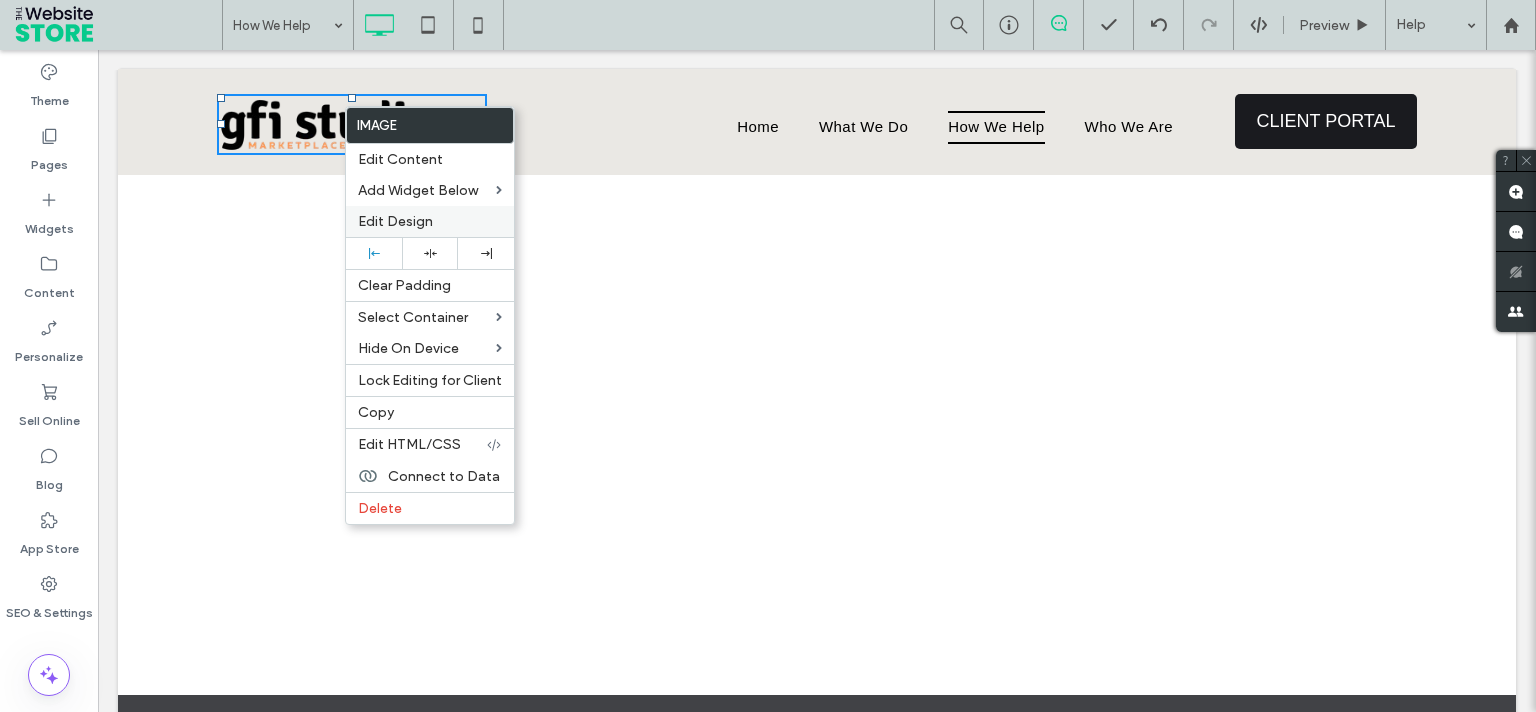click on "Edit Design" at bounding box center [395, 221] 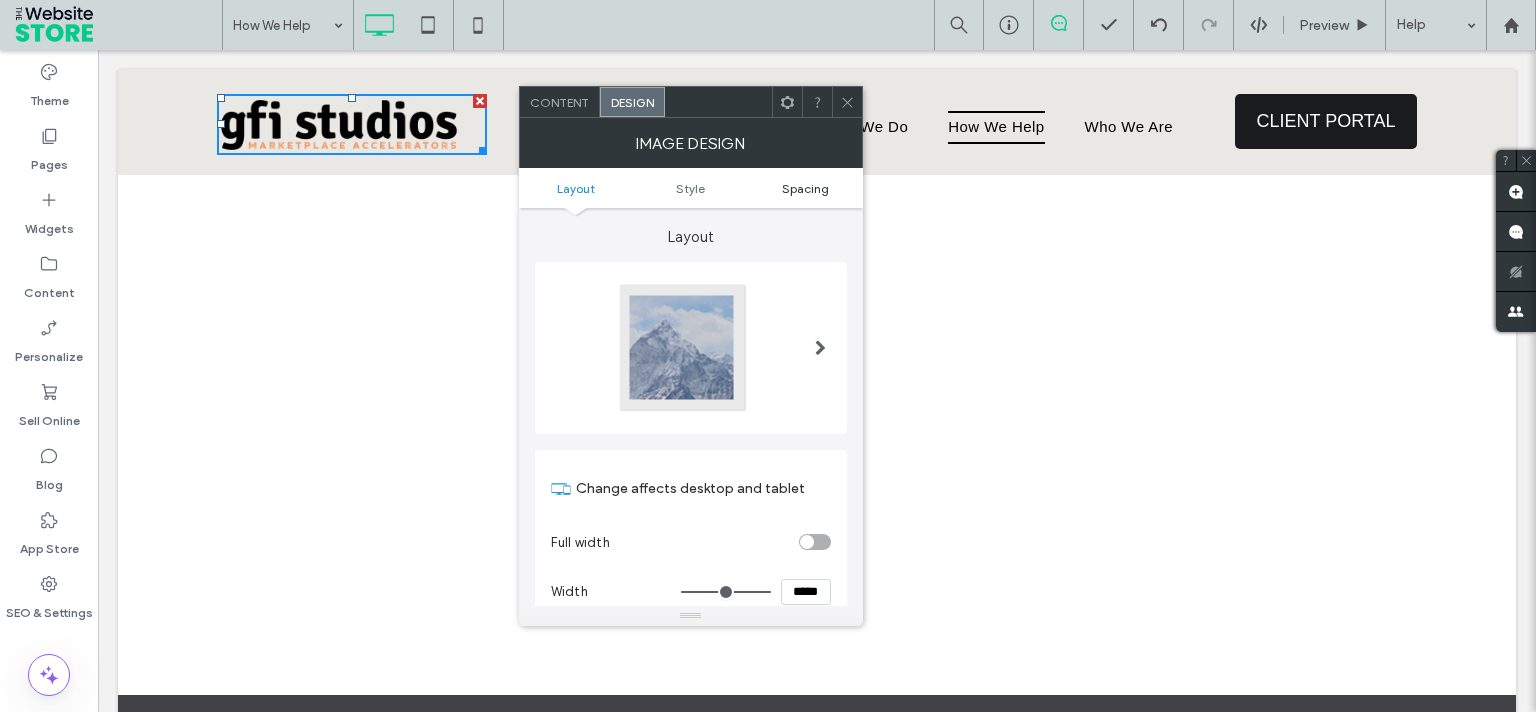 click on "Spacing" at bounding box center (805, 188) 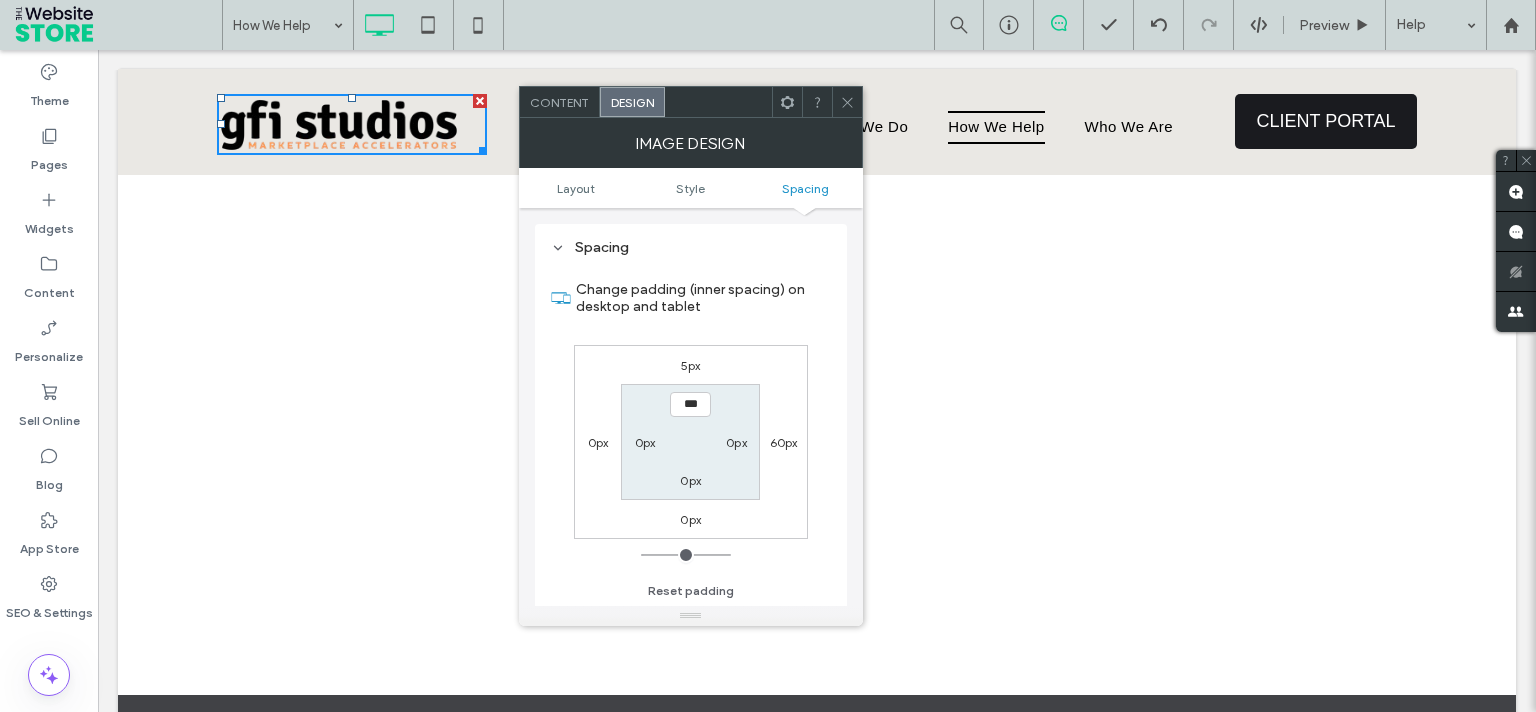 scroll, scrollTop: 943, scrollLeft: 0, axis: vertical 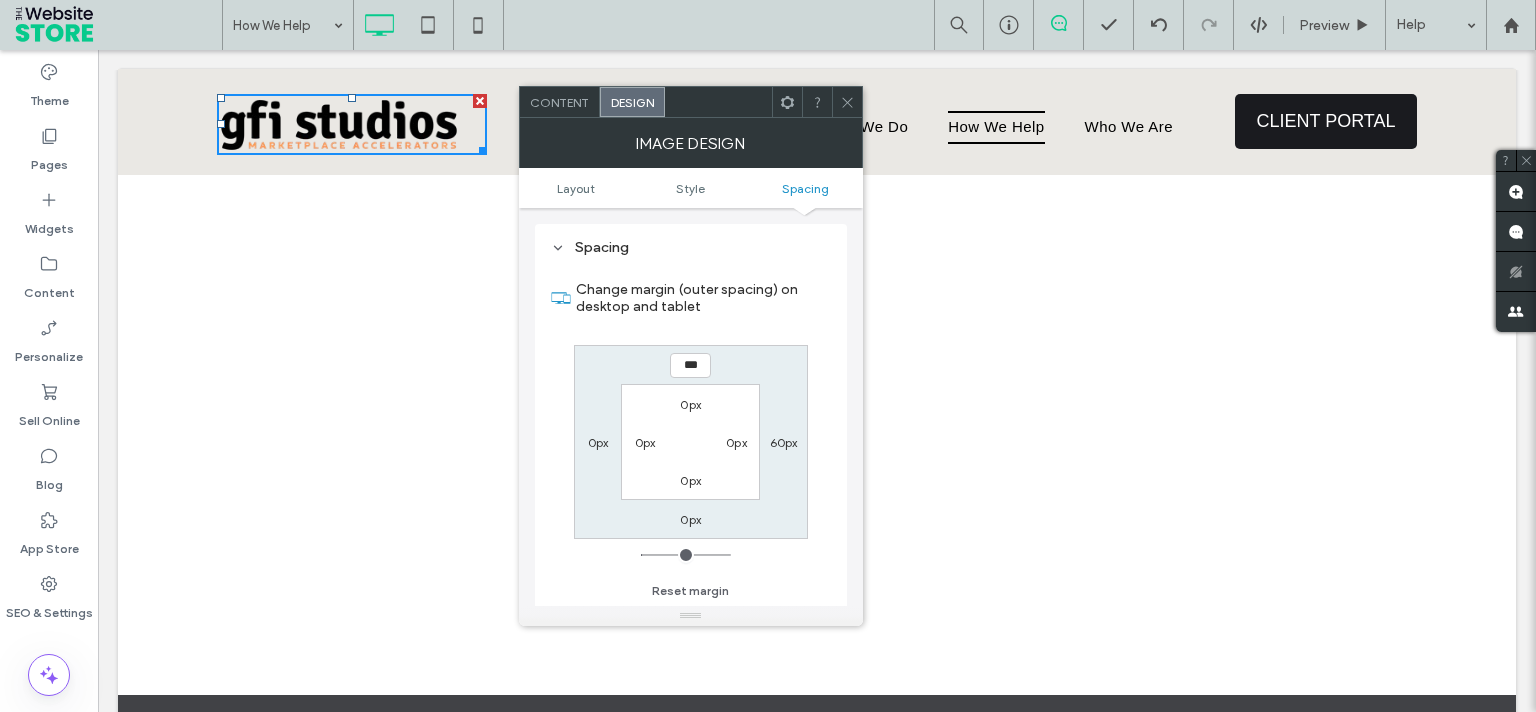 type on "*" 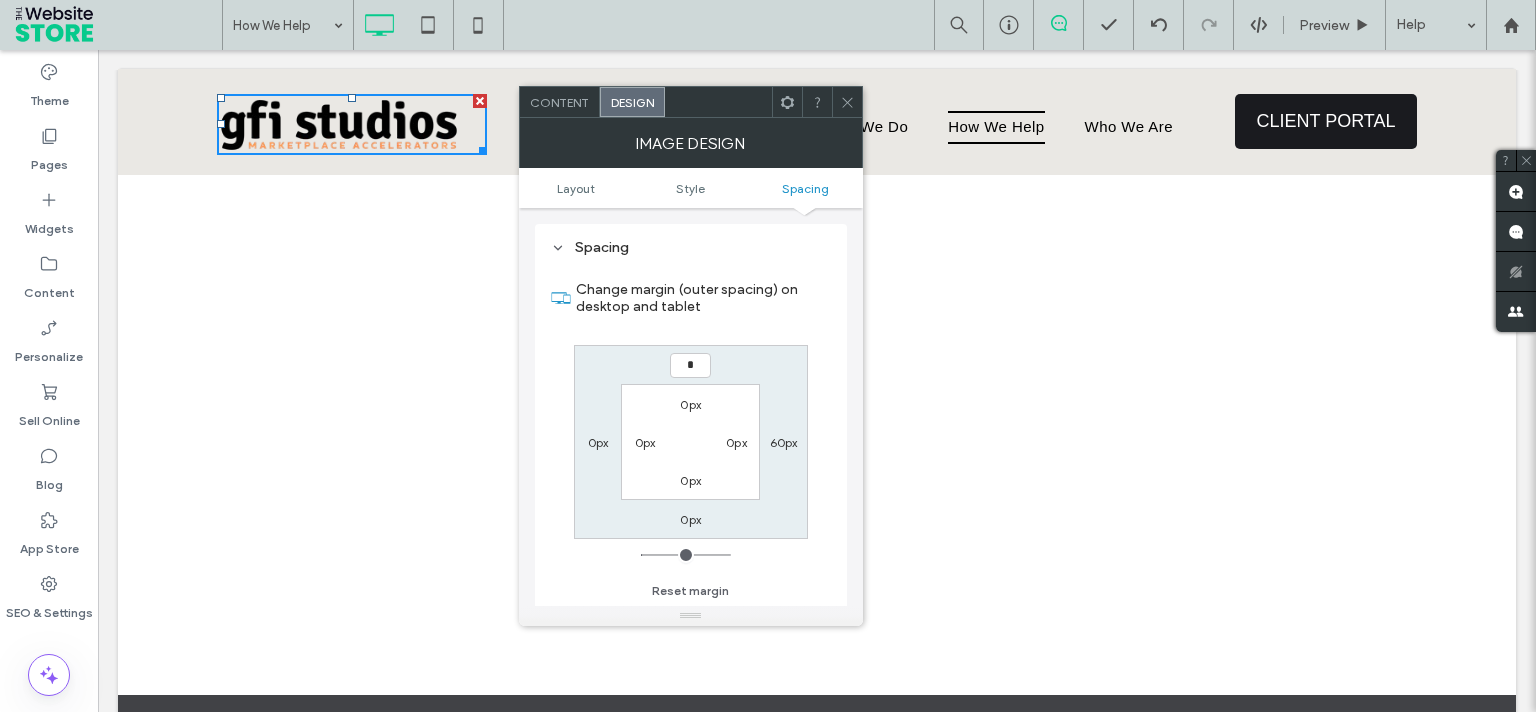 type on "*" 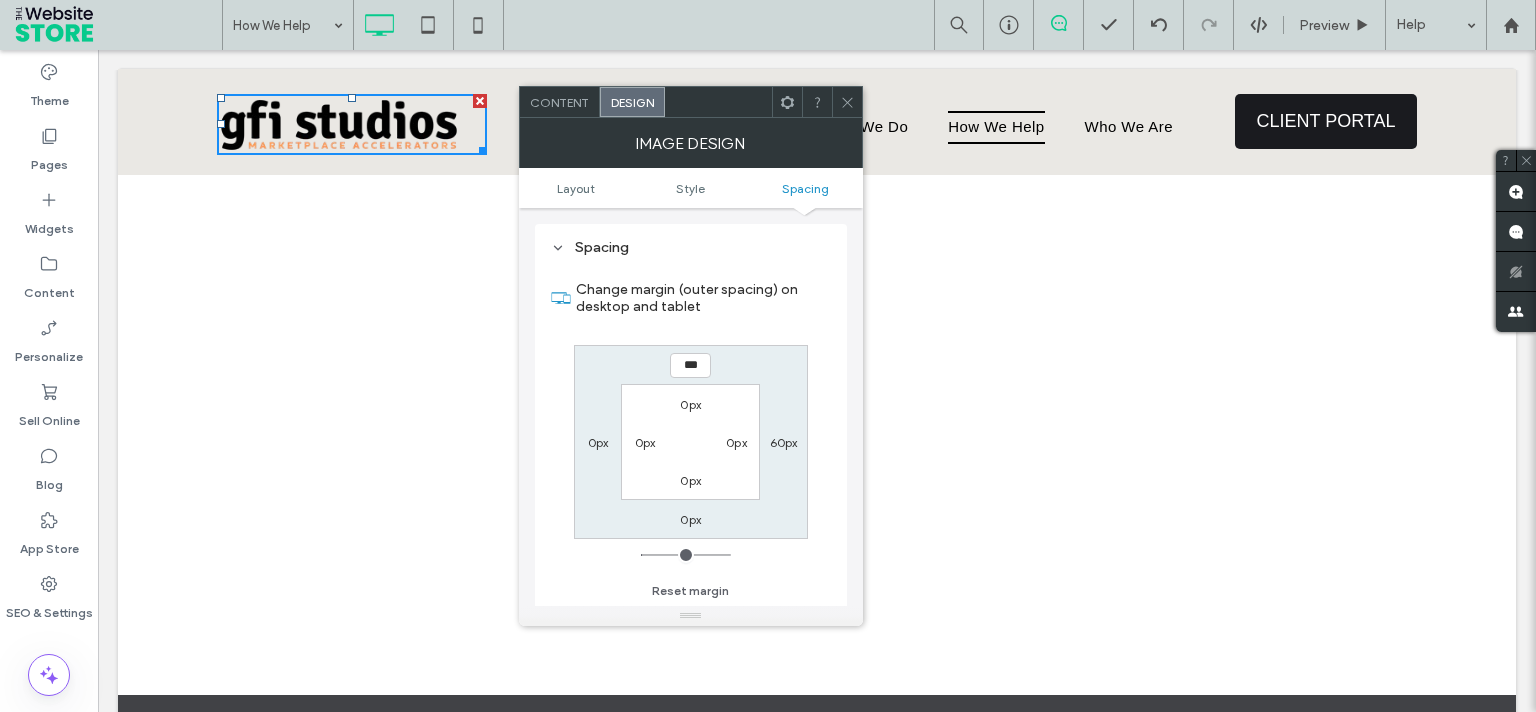 type on "***" 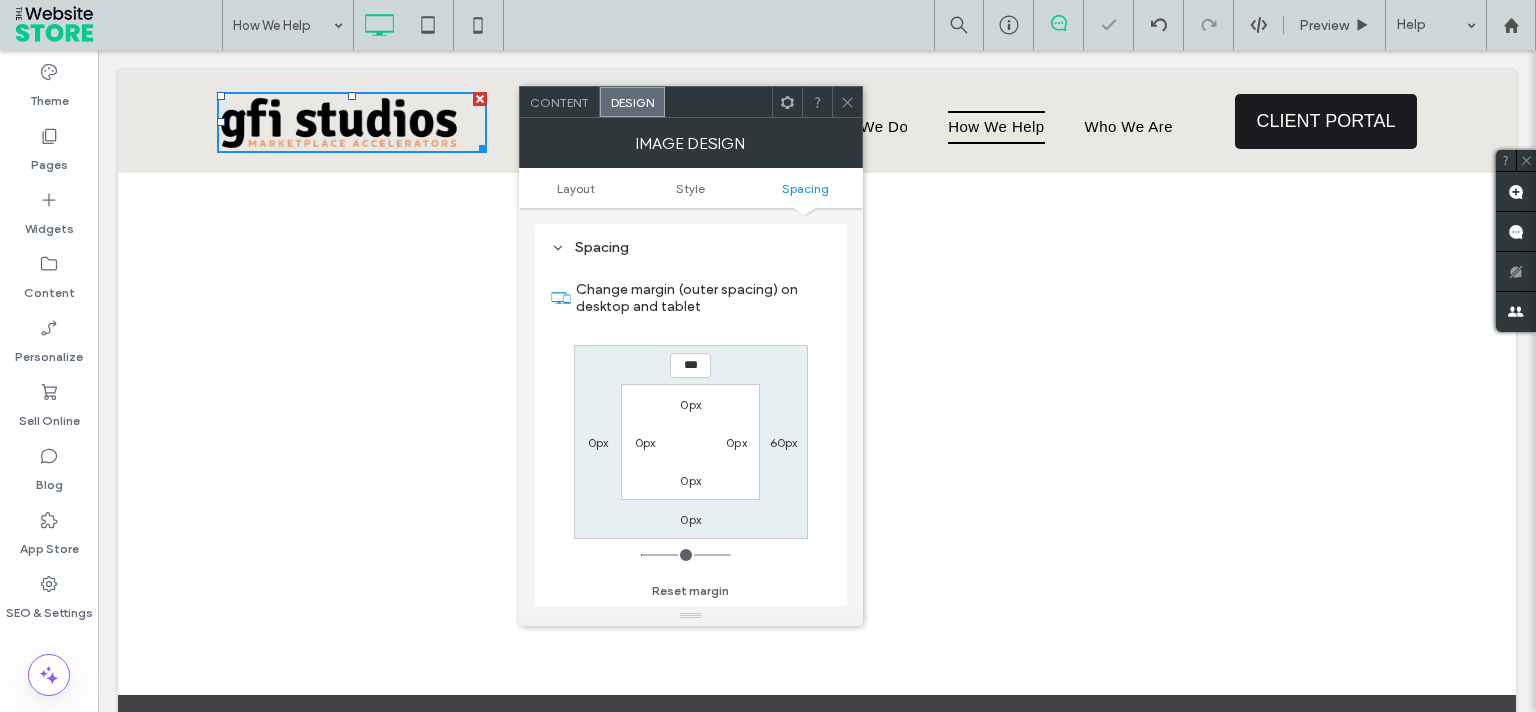 drag, startPoint x: 838, startPoint y: 98, endPoint x: 844, endPoint y: 107, distance: 10.816654 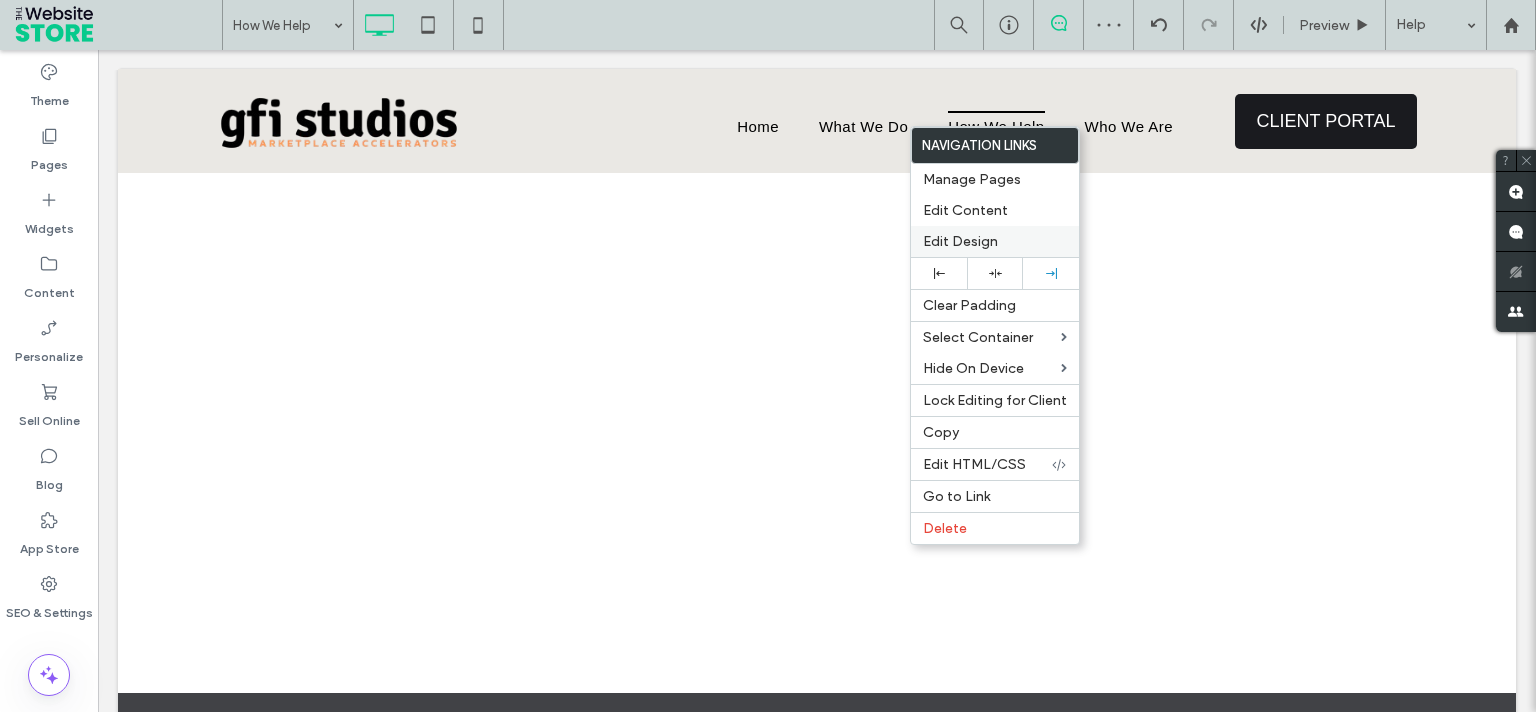 click on "Edit Design" at bounding box center [960, 241] 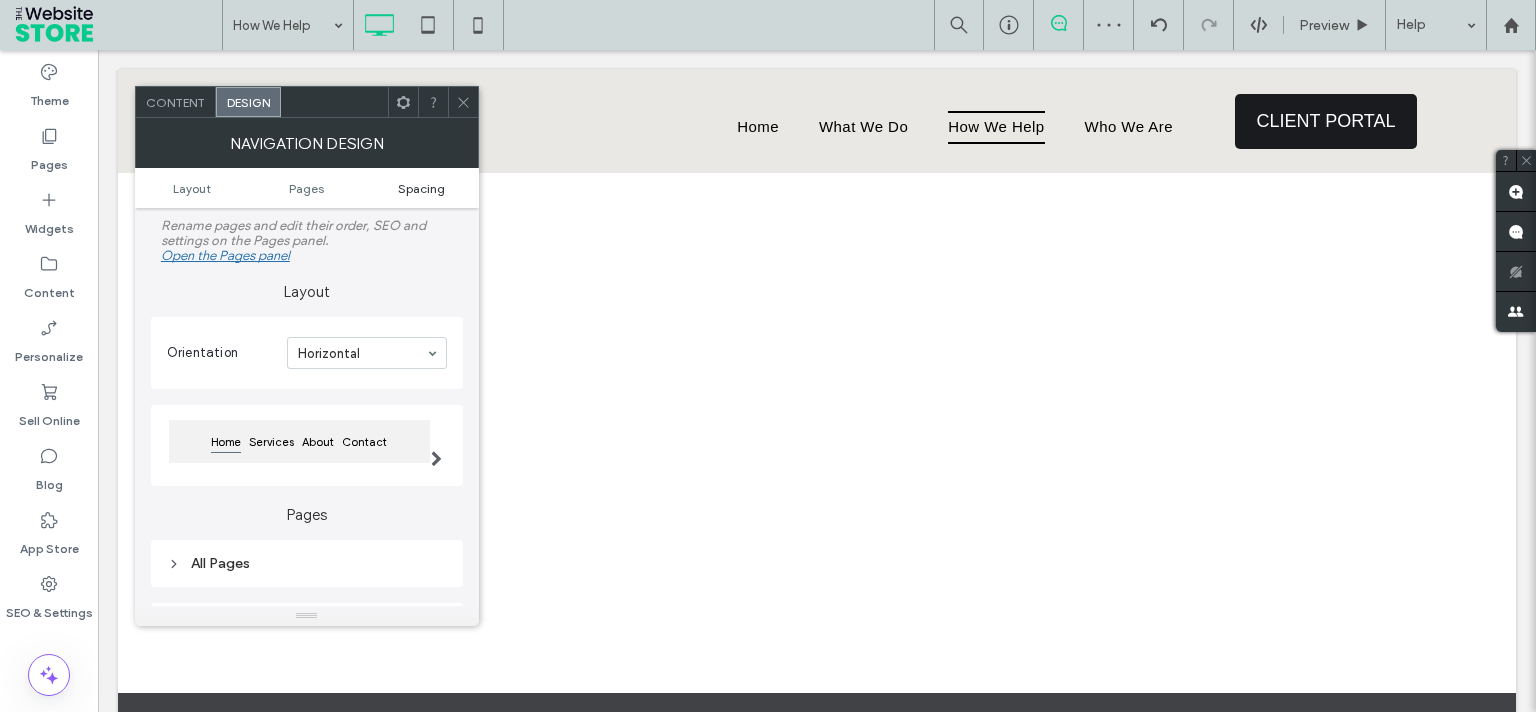 click on "Spacing" at bounding box center (421, 188) 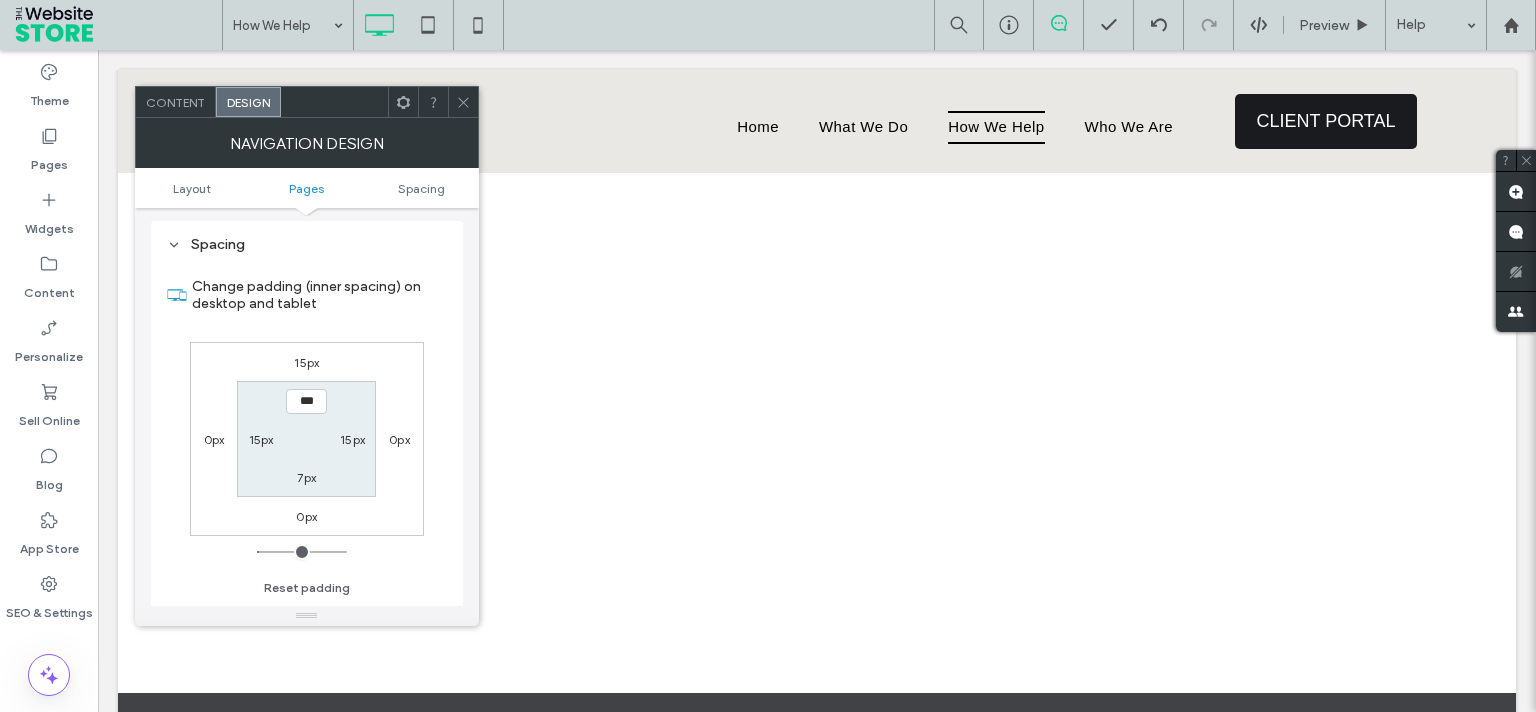 scroll, scrollTop: 445, scrollLeft: 0, axis: vertical 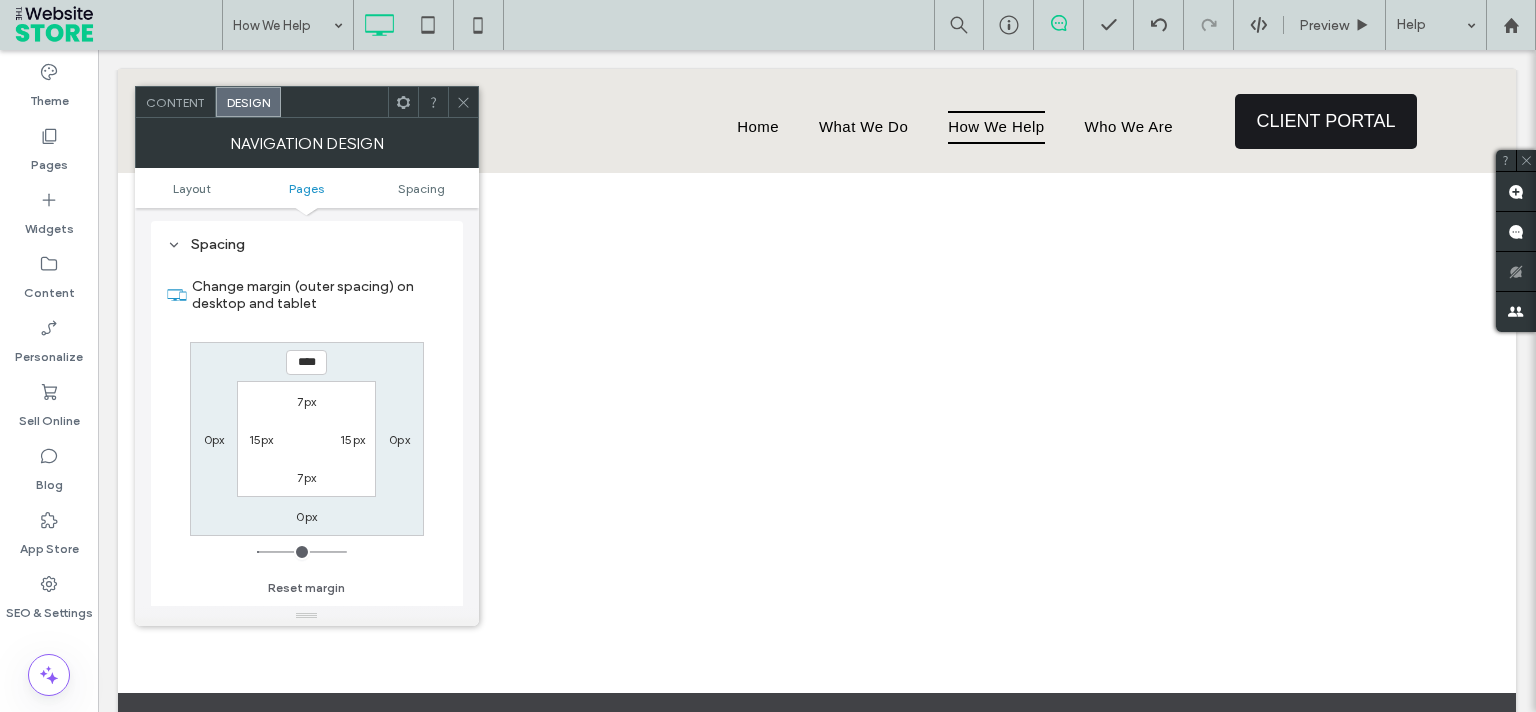 type on "**" 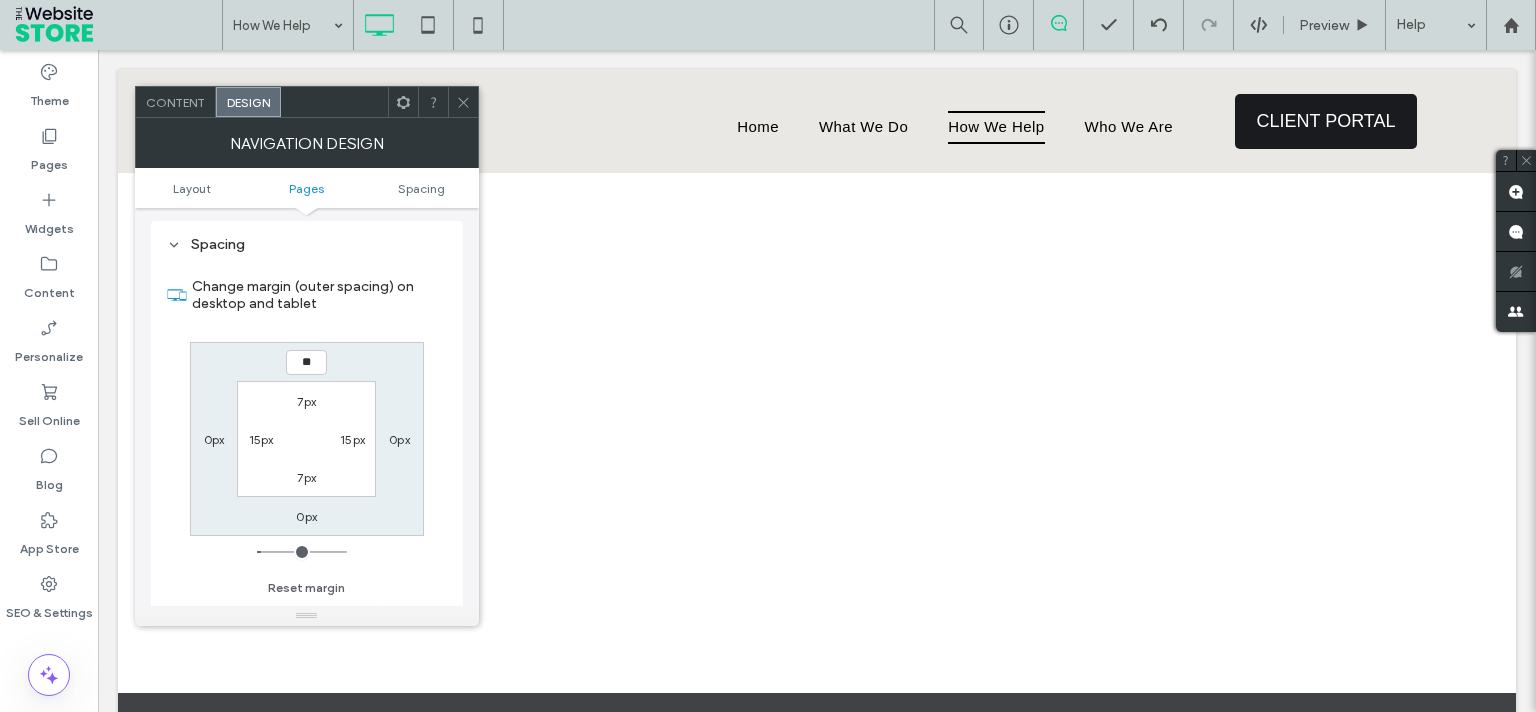 type on "**" 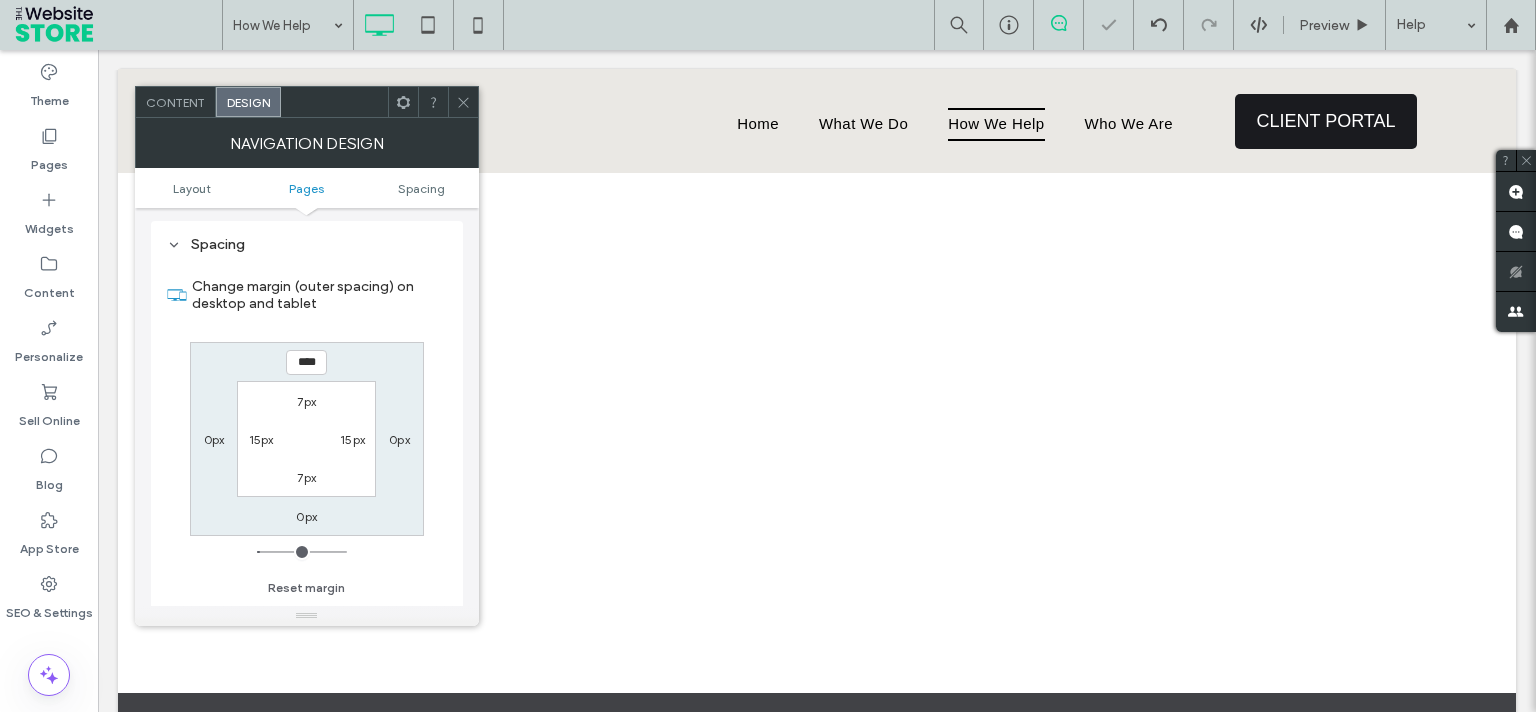 click on "****" at bounding box center [306, 362] 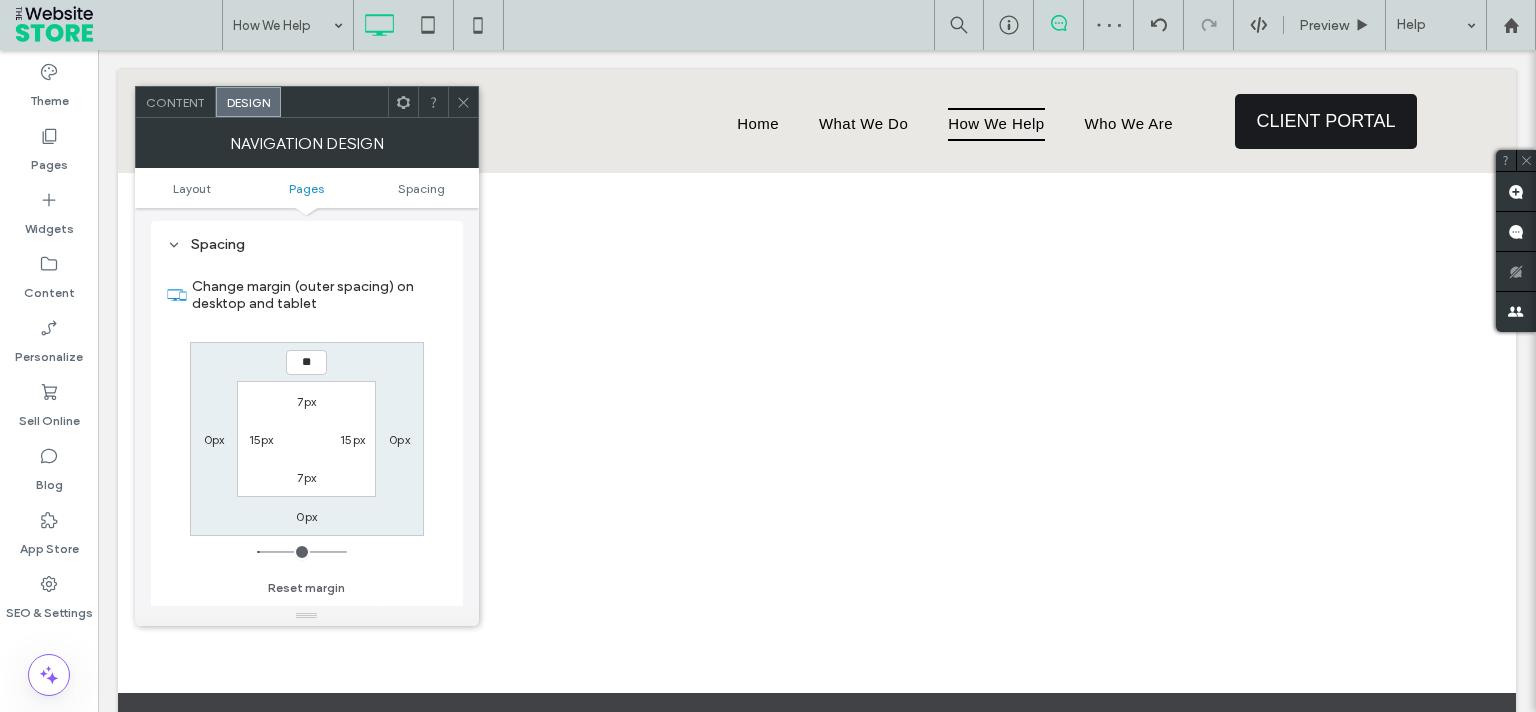 type on "**" 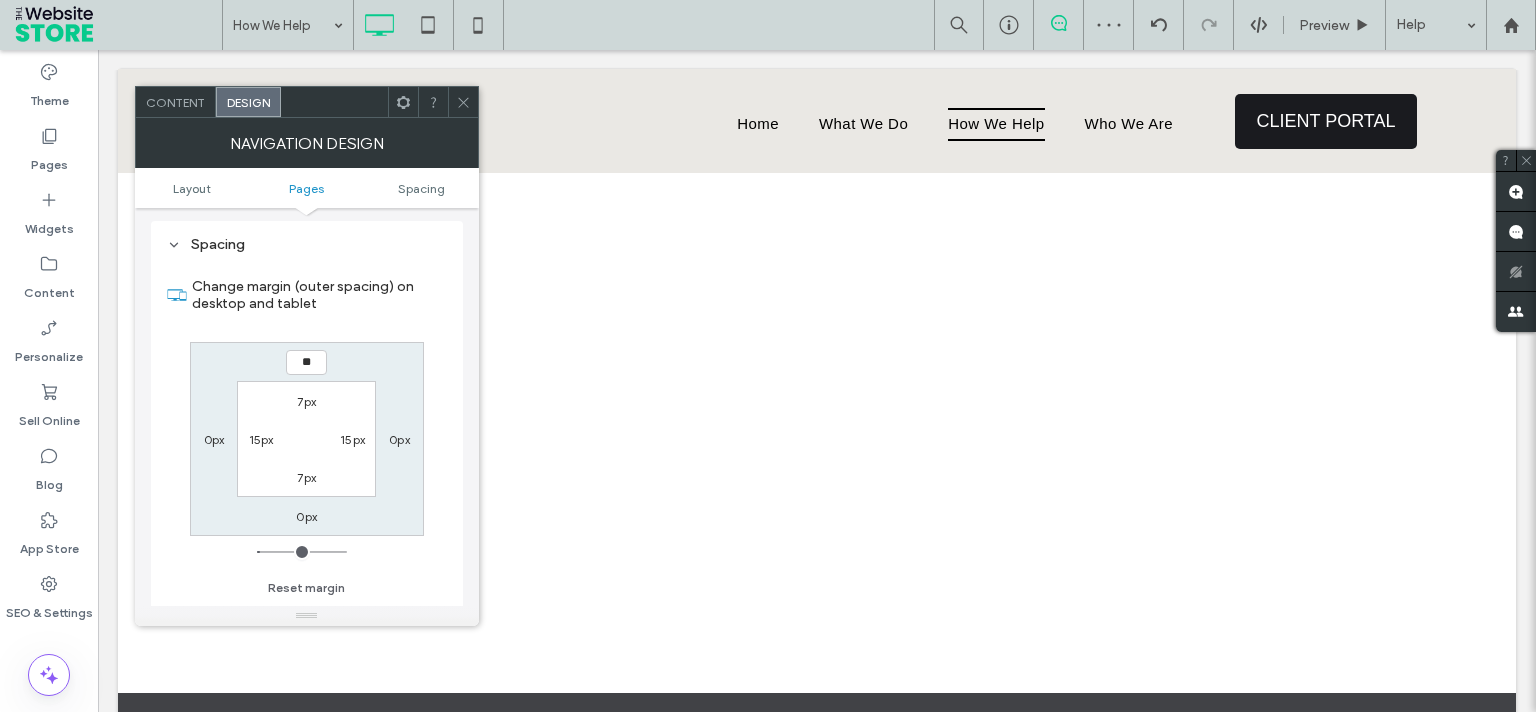 type on "**" 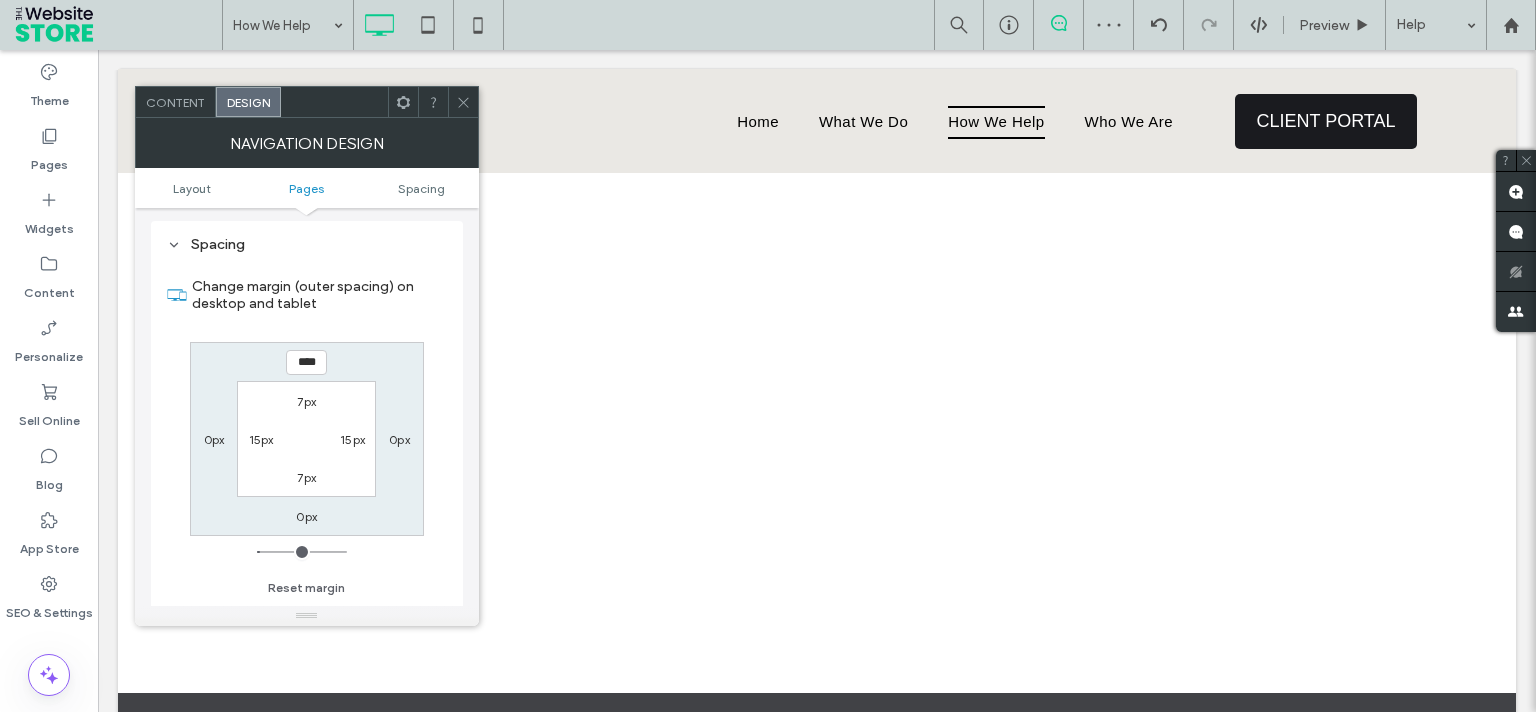 click at bounding box center [463, 102] 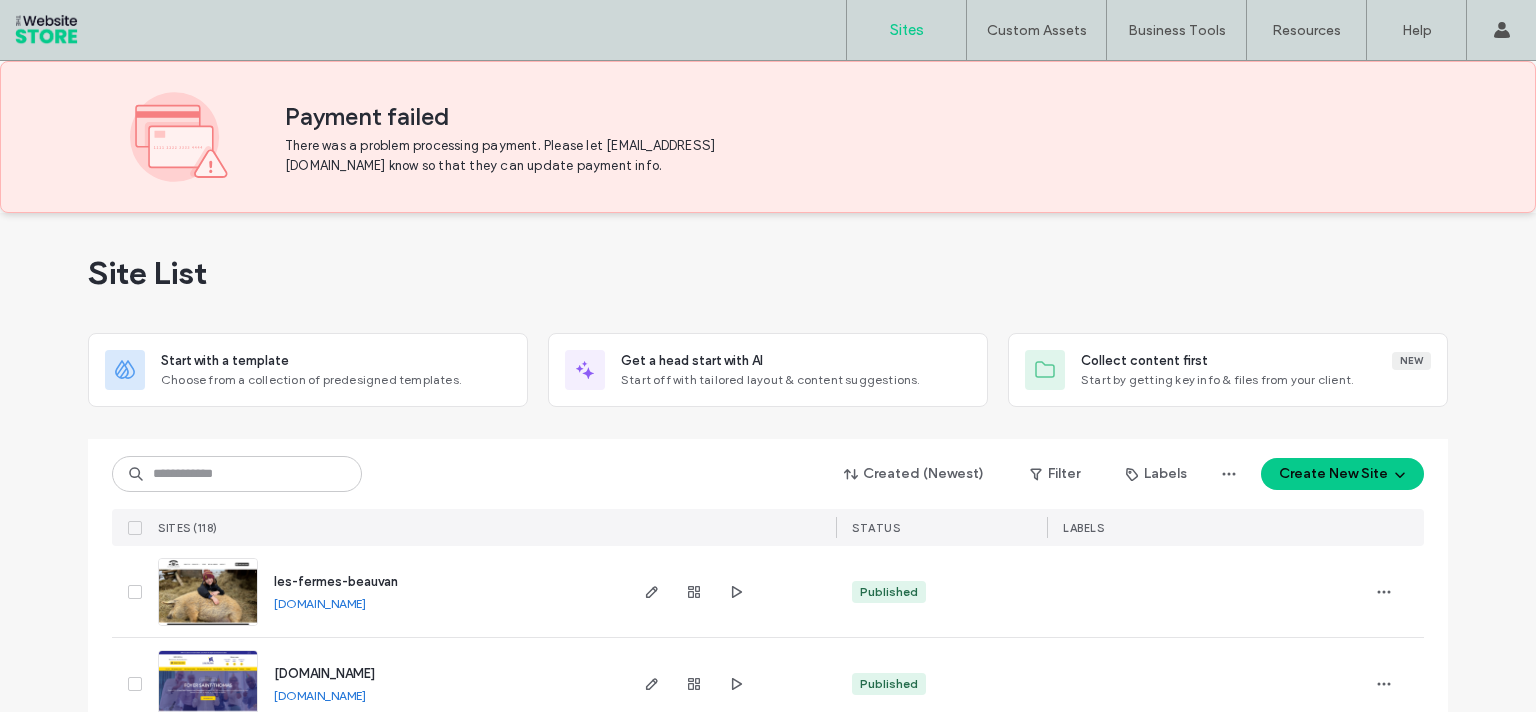 scroll, scrollTop: 0, scrollLeft: 0, axis: both 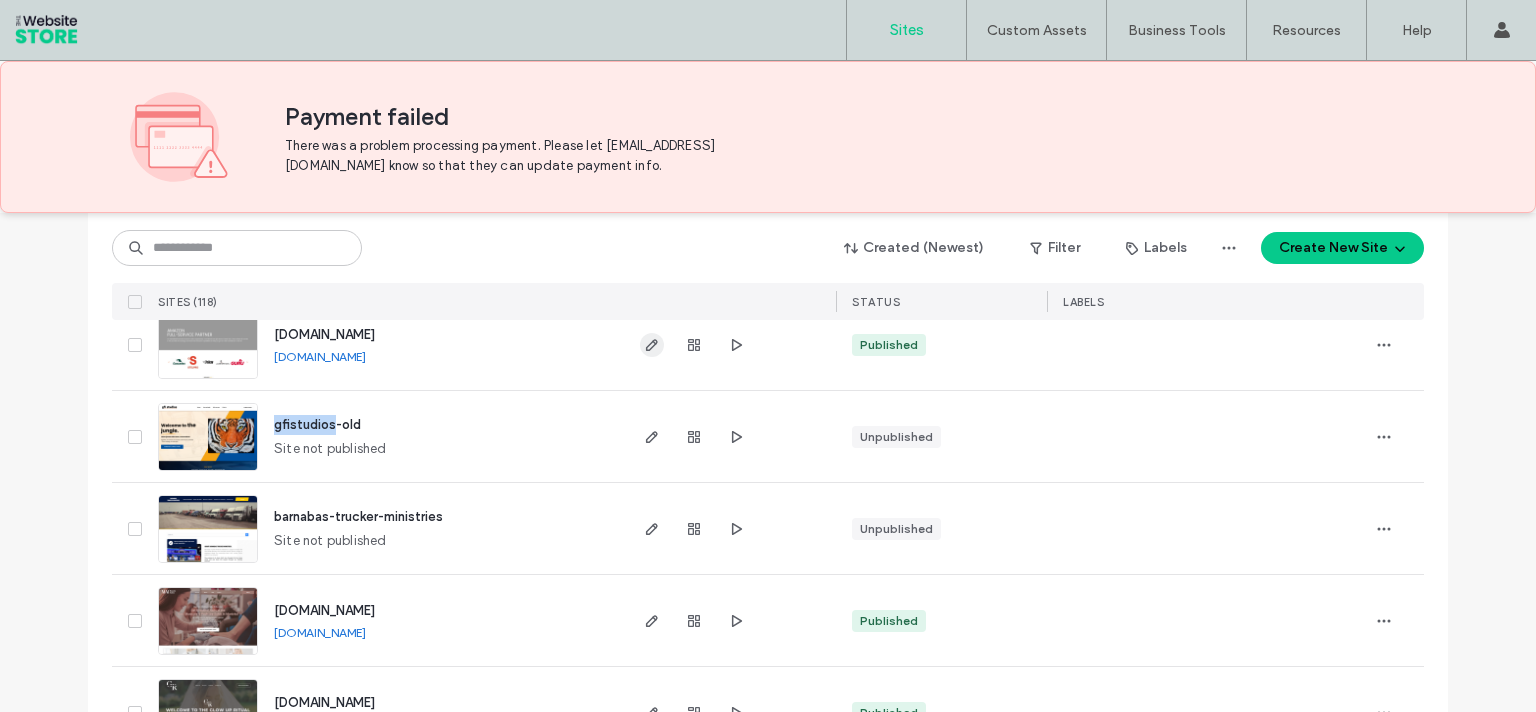 click 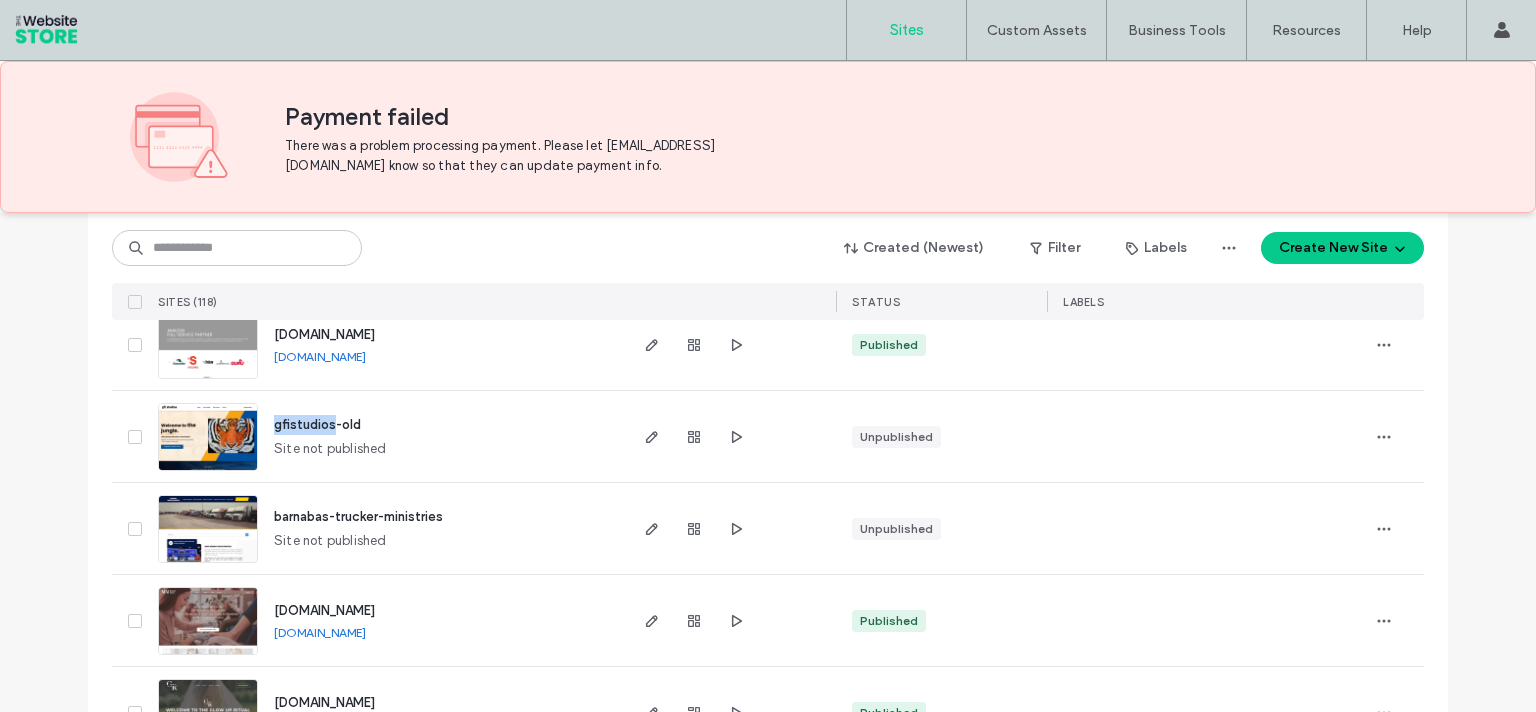 scroll, scrollTop: 0, scrollLeft: 0, axis: both 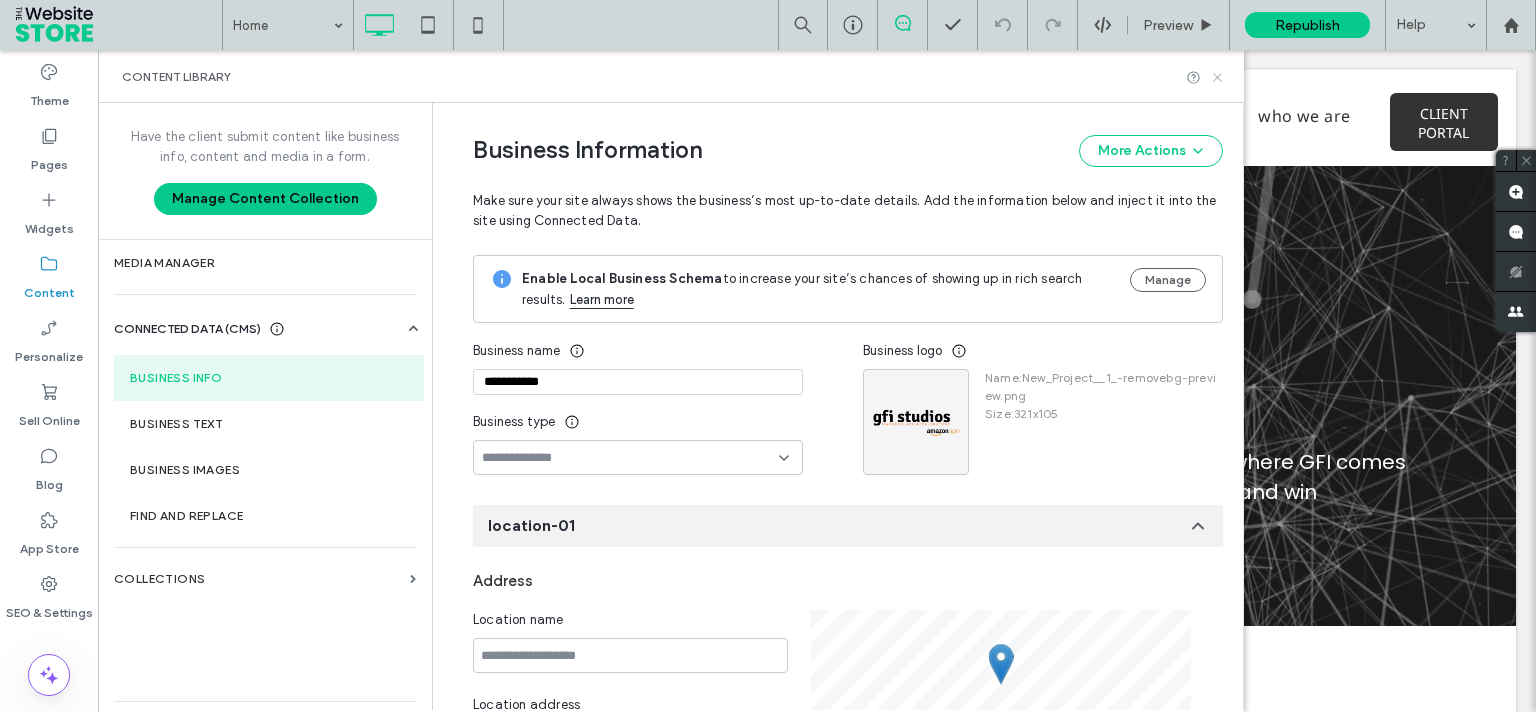 drag, startPoint x: 1217, startPoint y: 74, endPoint x: 1279, endPoint y: 88, distance: 63.560993 